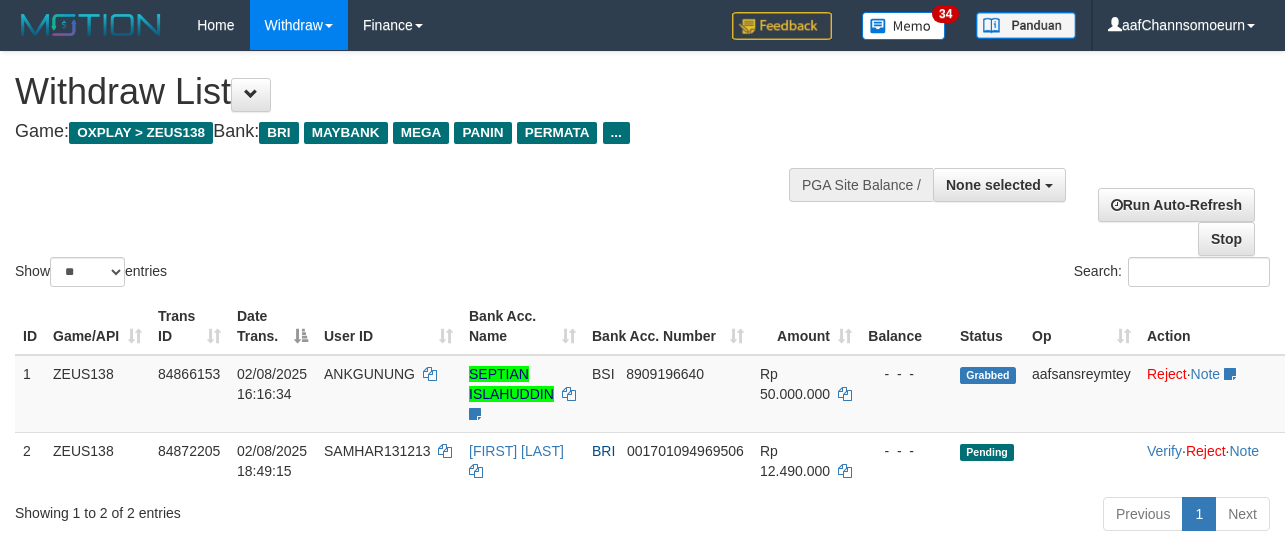 select 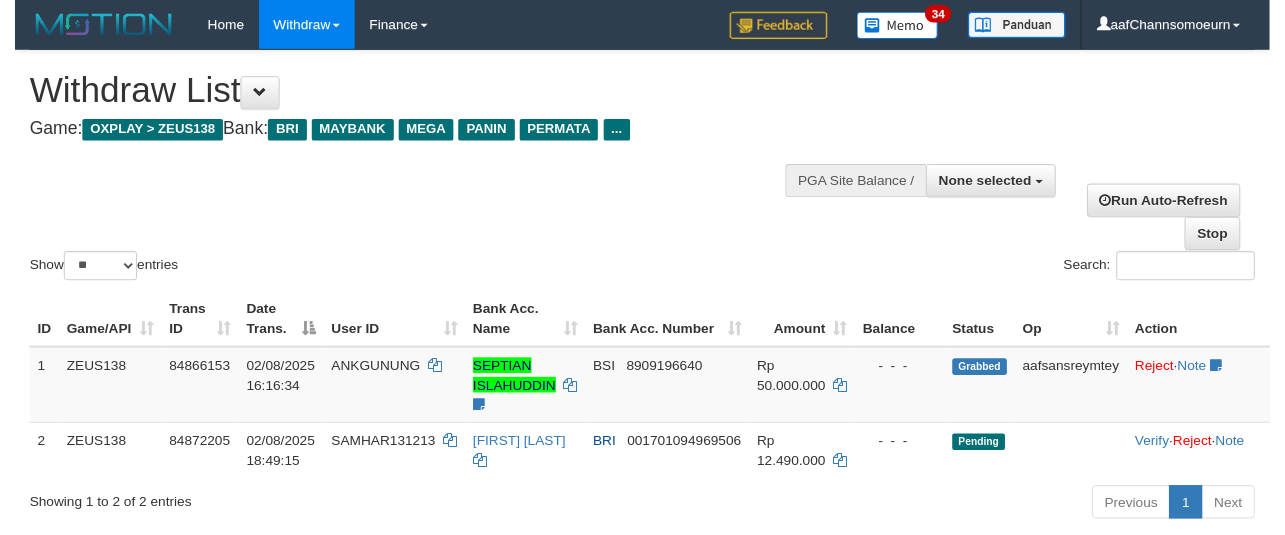 scroll, scrollTop: 174, scrollLeft: 0, axis: vertical 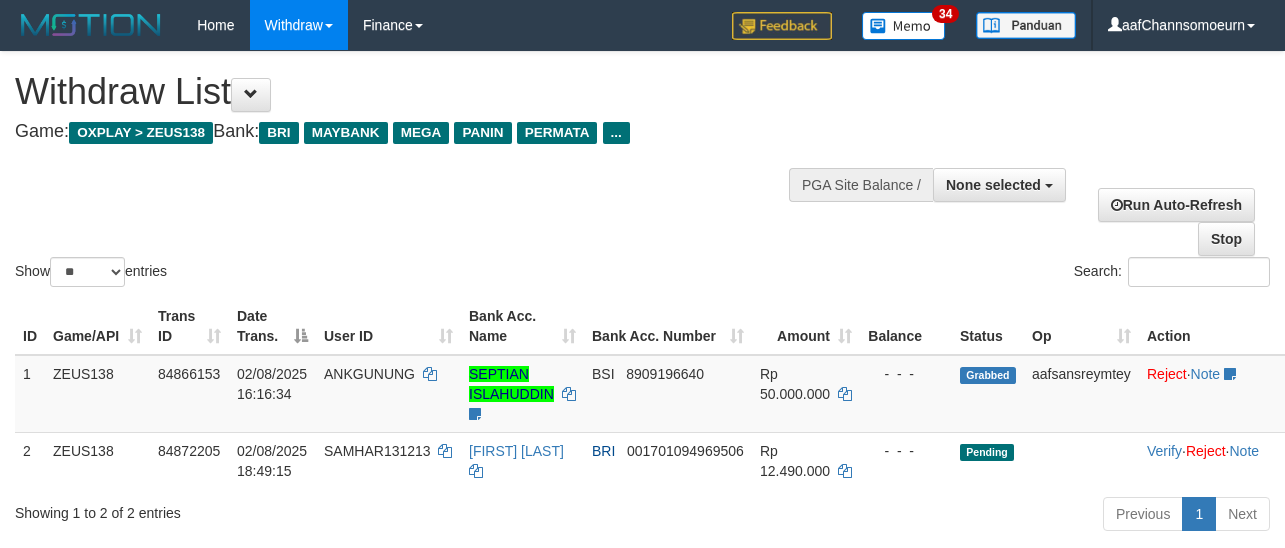 select 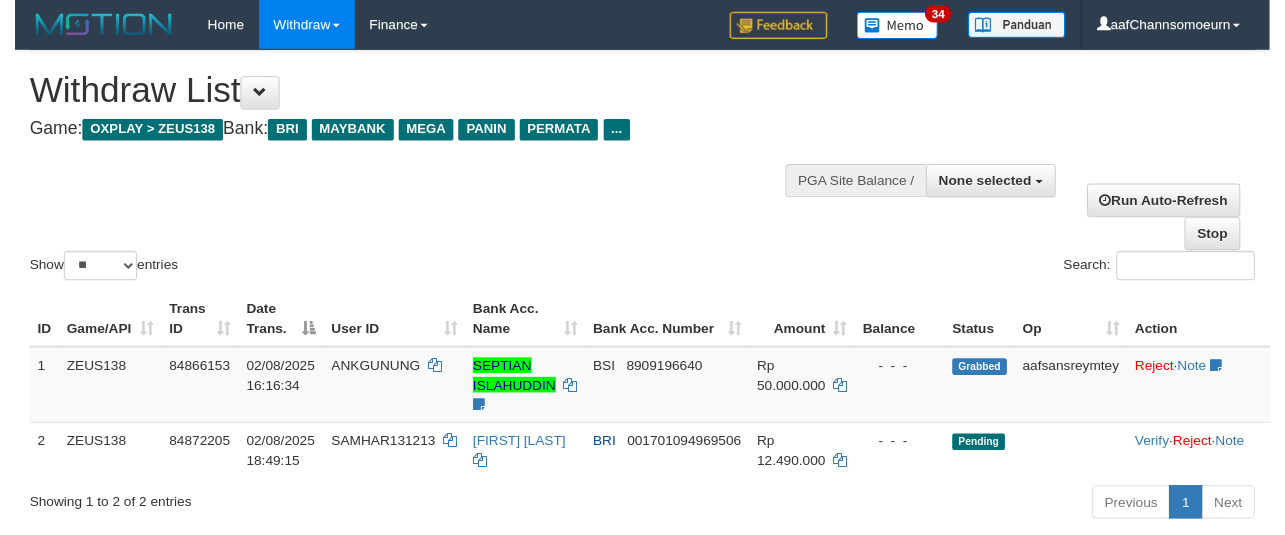 scroll, scrollTop: 174, scrollLeft: 0, axis: vertical 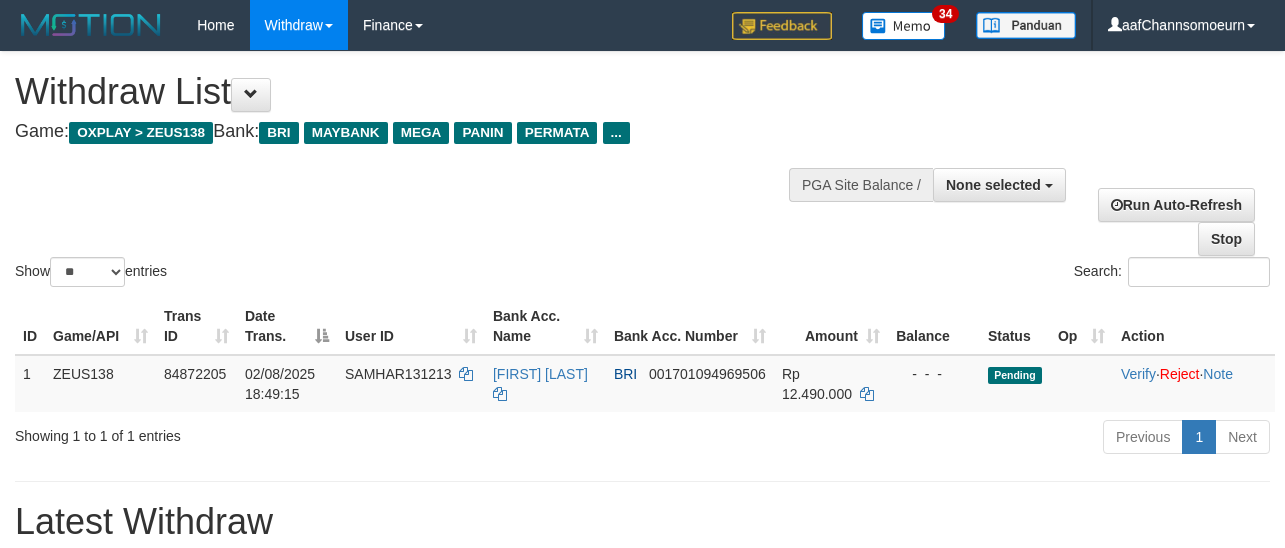 select 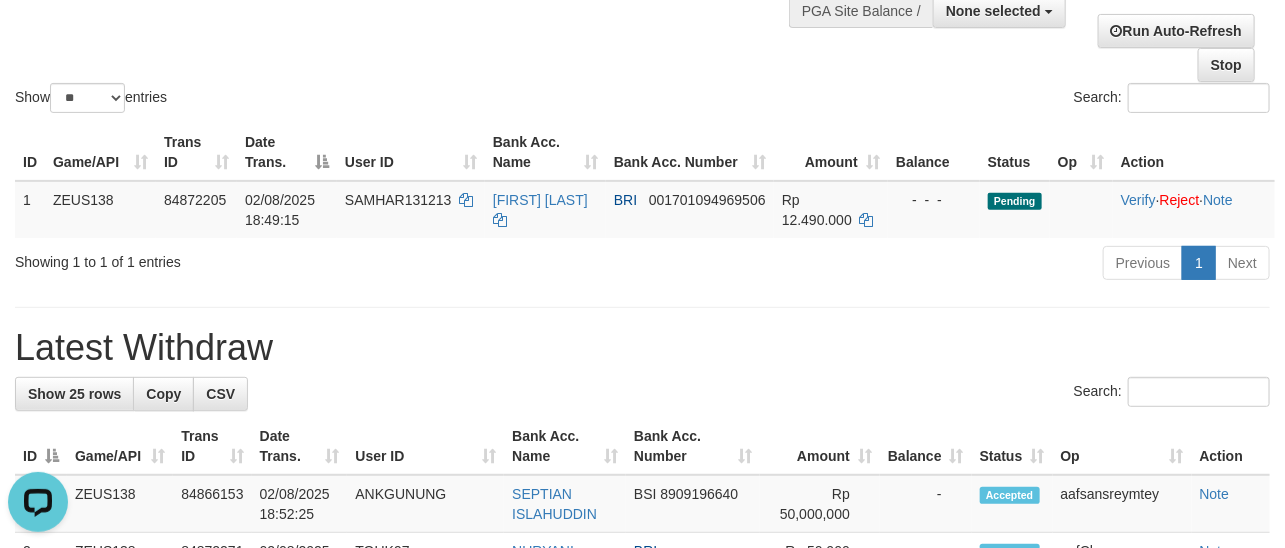 scroll, scrollTop: 0, scrollLeft: 0, axis: both 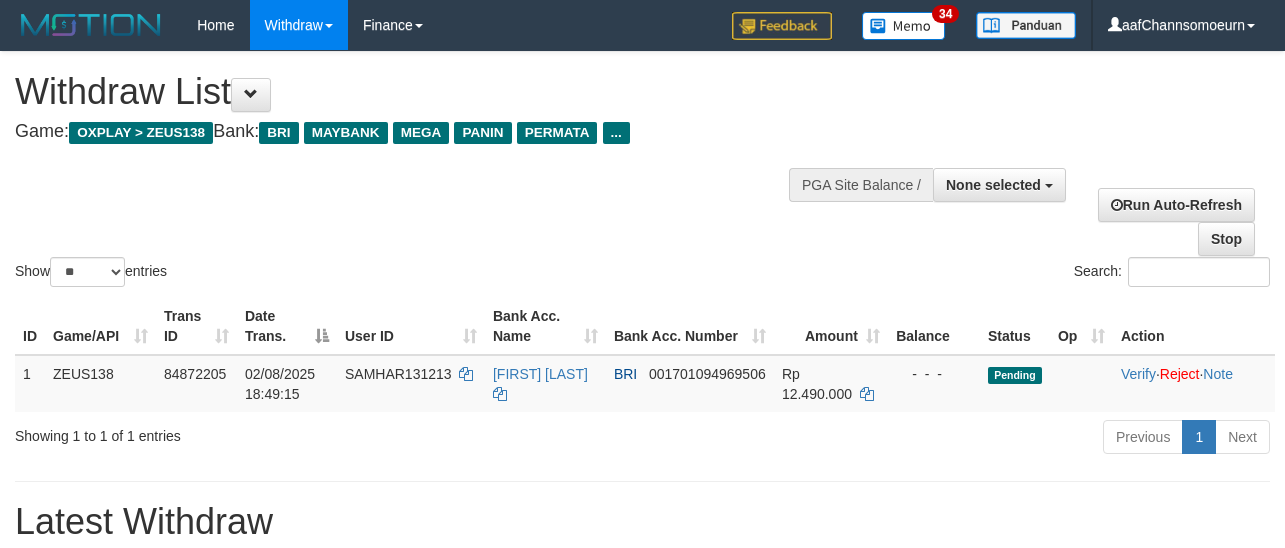 select 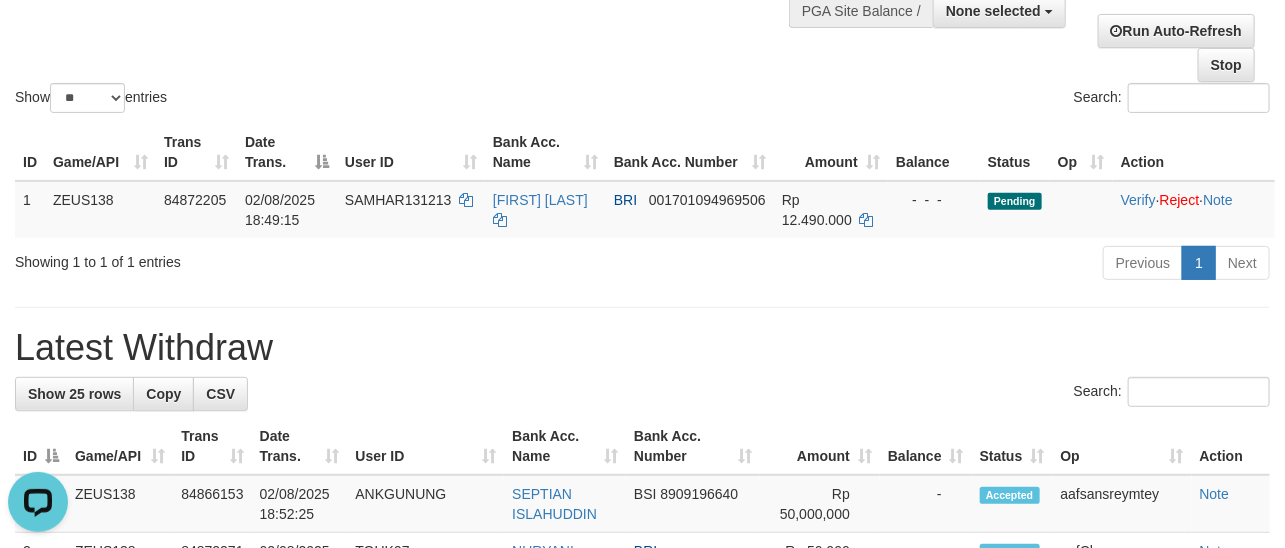 scroll, scrollTop: 0, scrollLeft: 0, axis: both 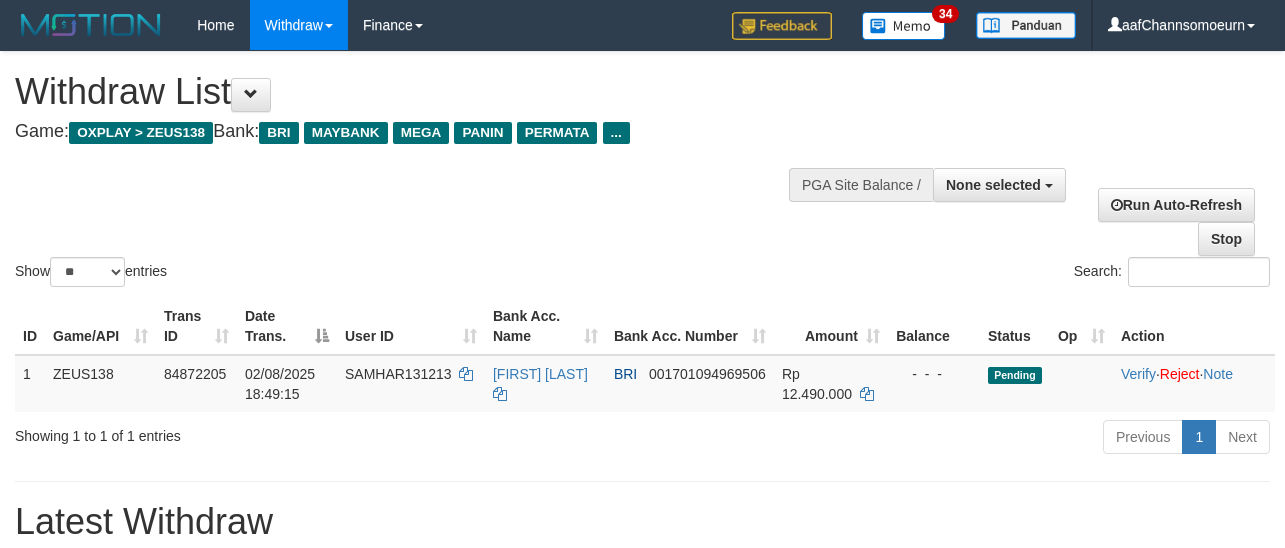 select 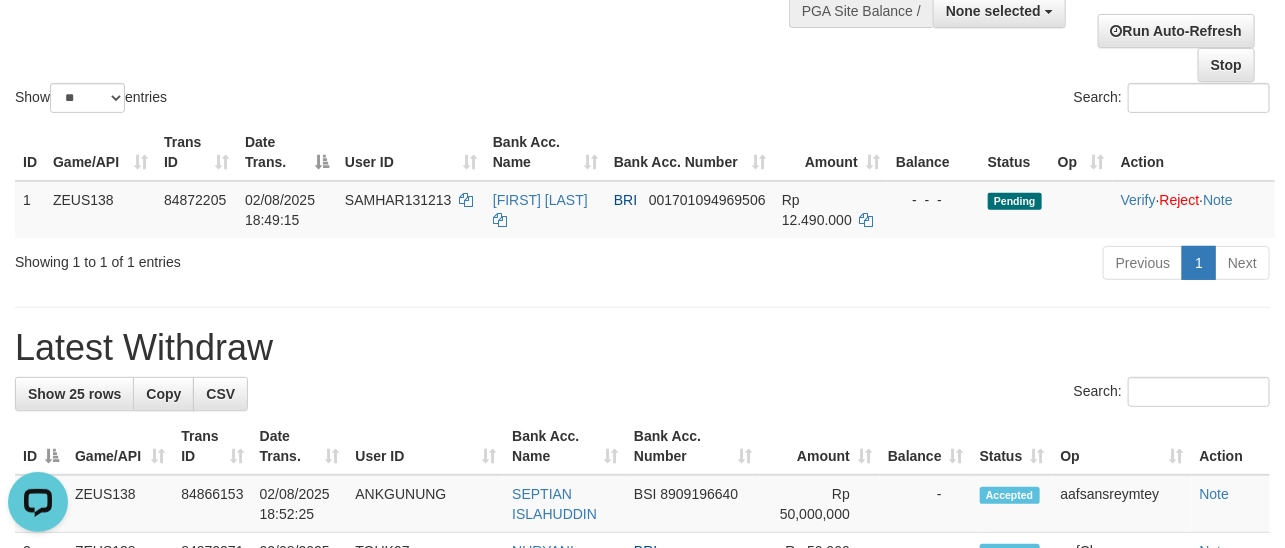 scroll, scrollTop: 0, scrollLeft: 0, axis: both 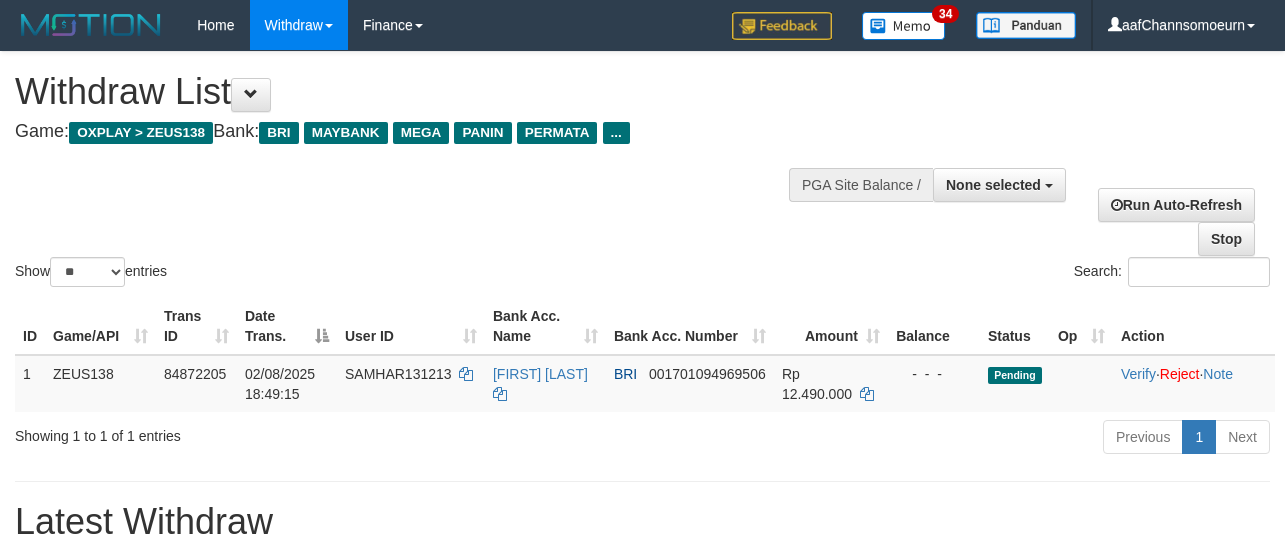 select 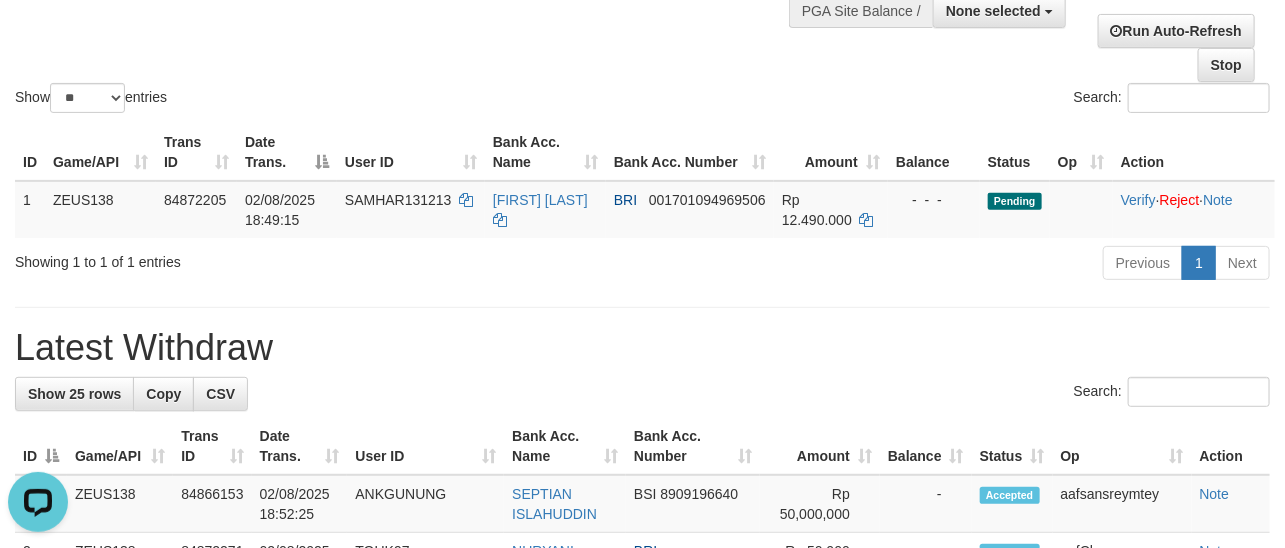 scroll, scrollTop: 0, scrollLeft: 0, axis: both 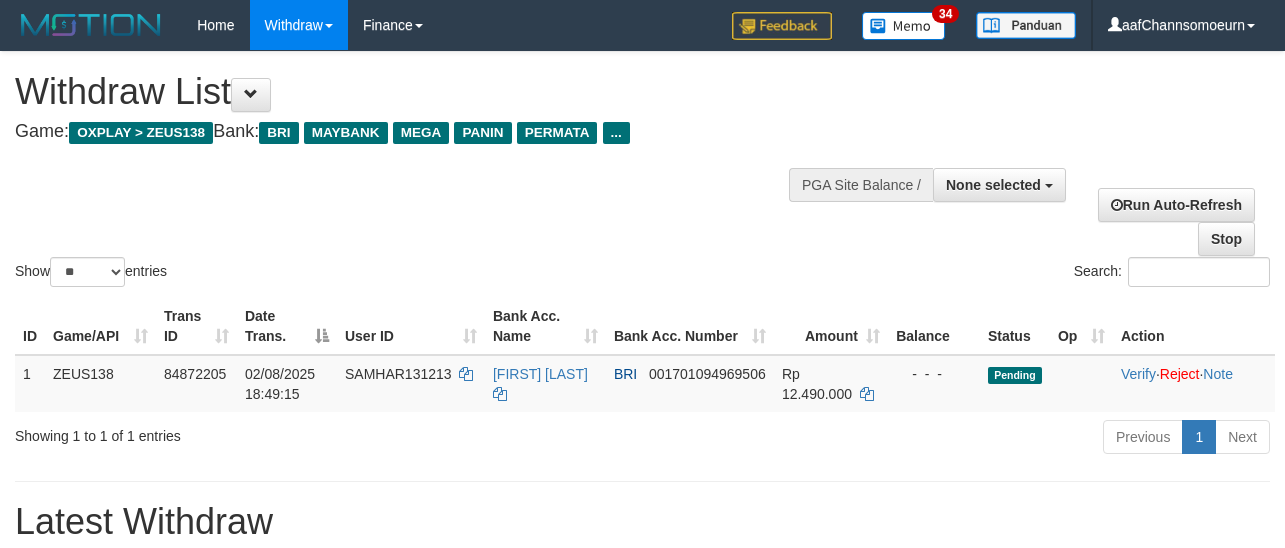 select 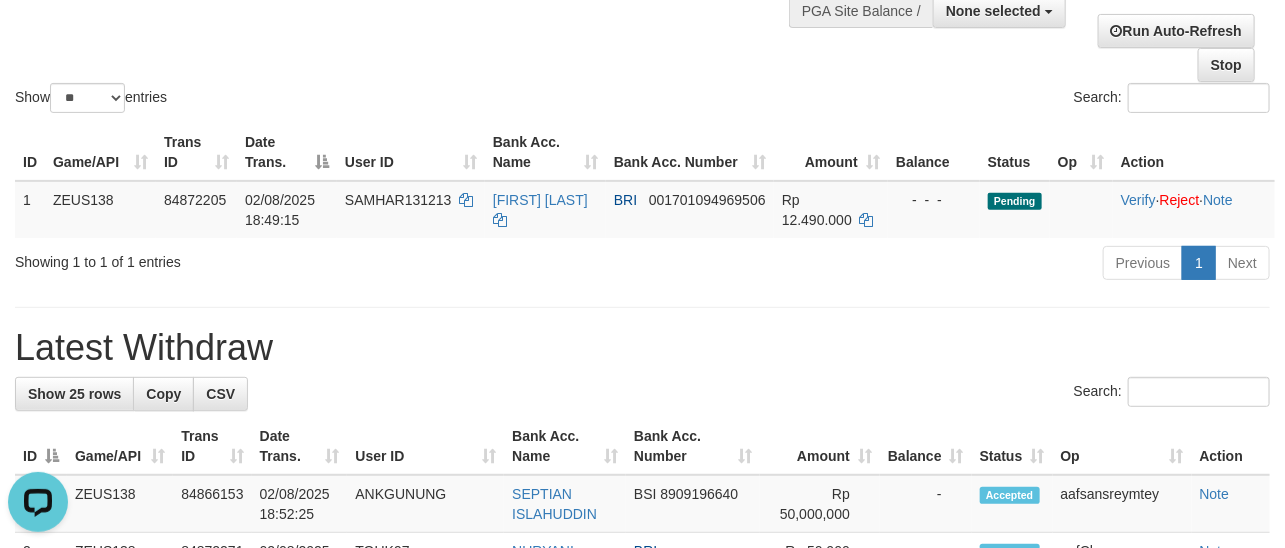 scroll, scrollTop: 0, scrollLeft: 0, axis: both 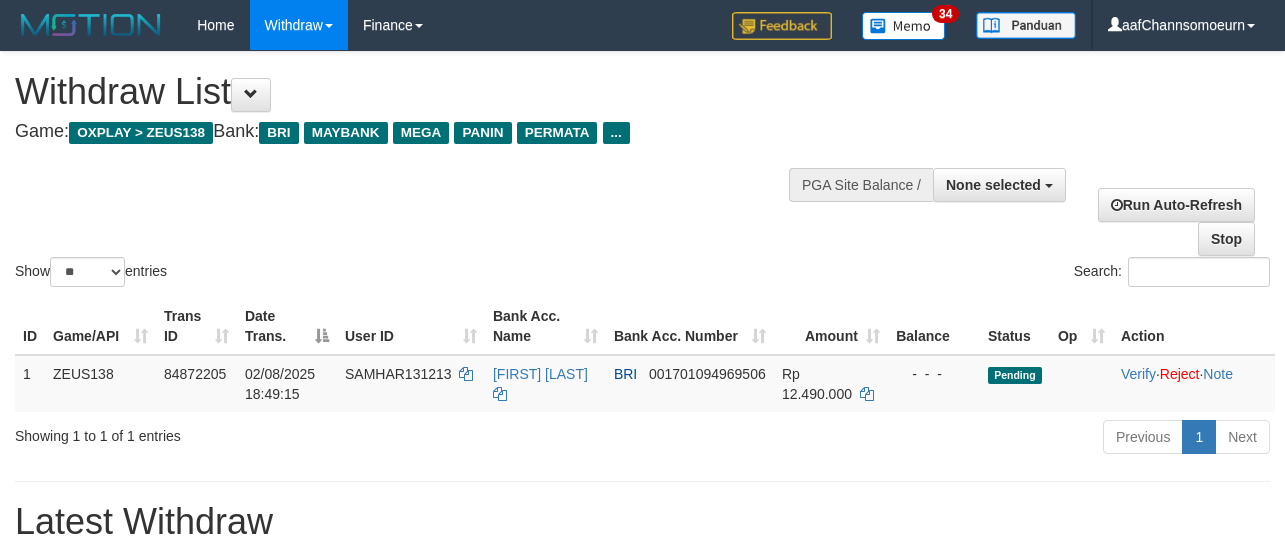select 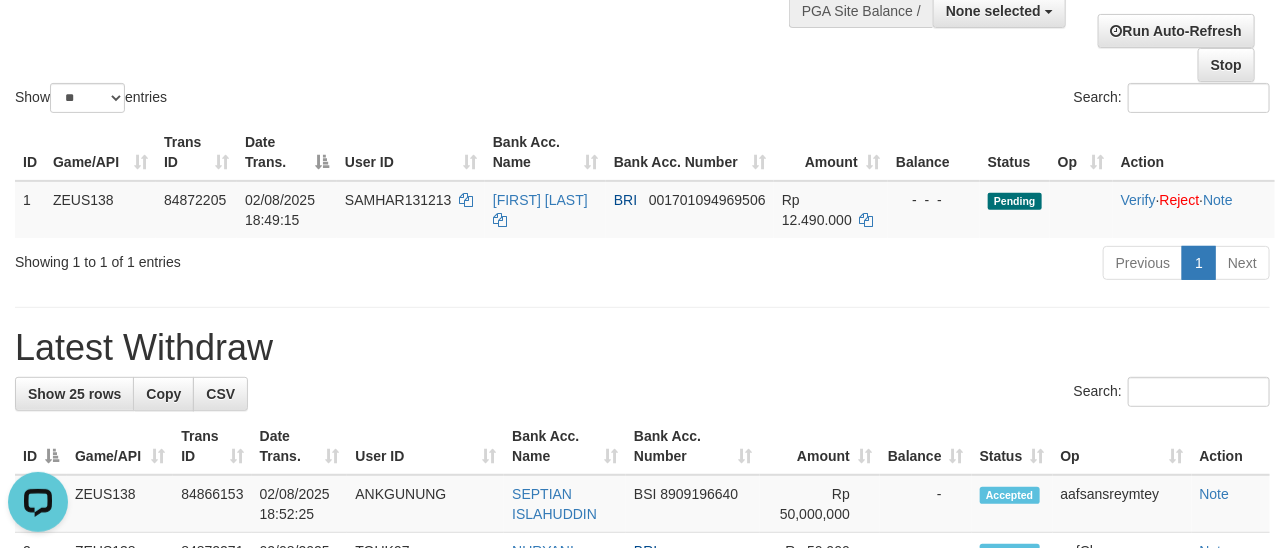 scroll, scrollTop: 0, scrollLeft: 0, axis: both 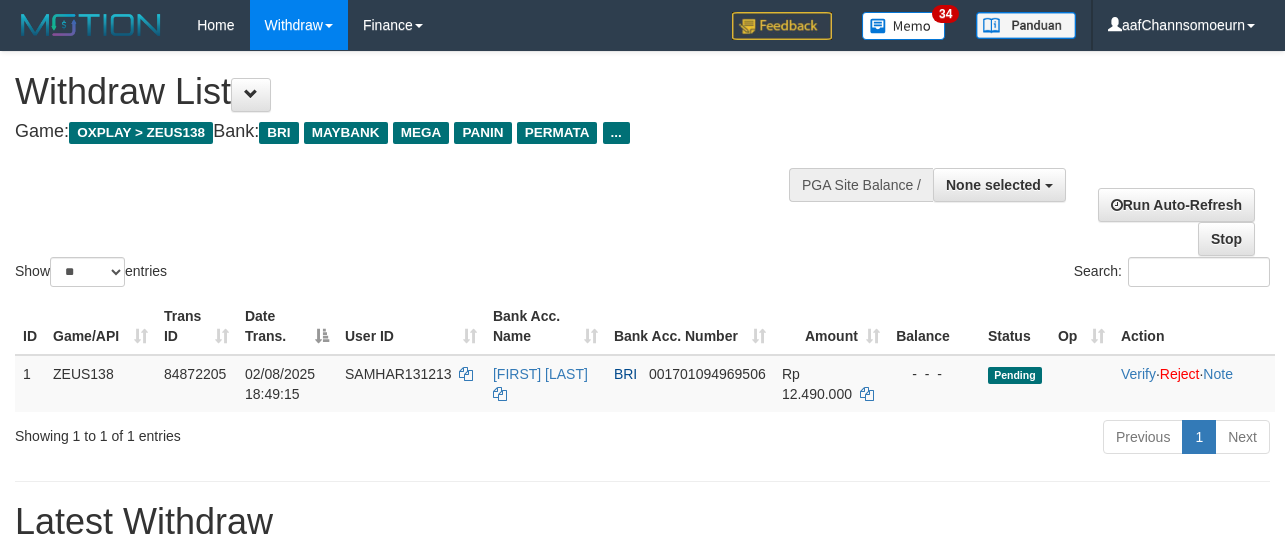 select 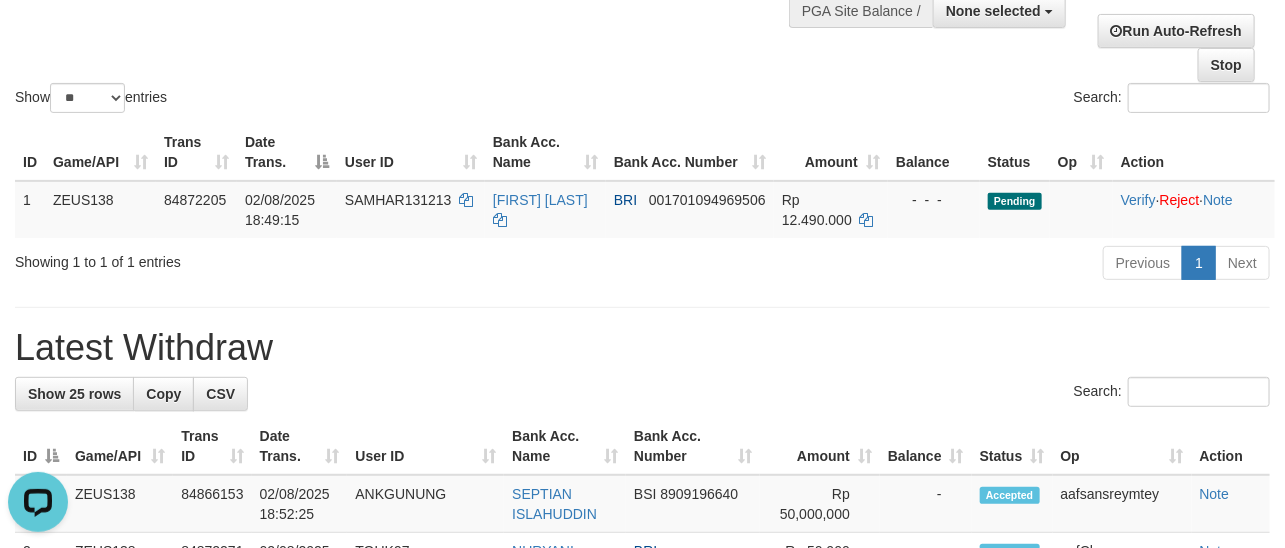 scroll, scrollTop: 0, scrollLeft: 0, axis: both 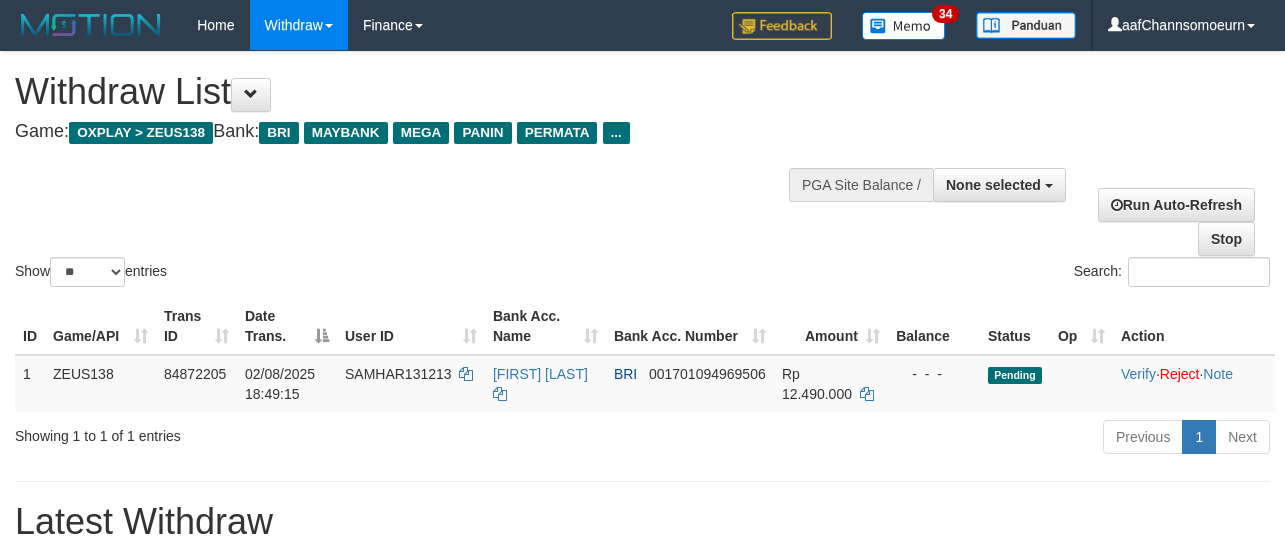 select 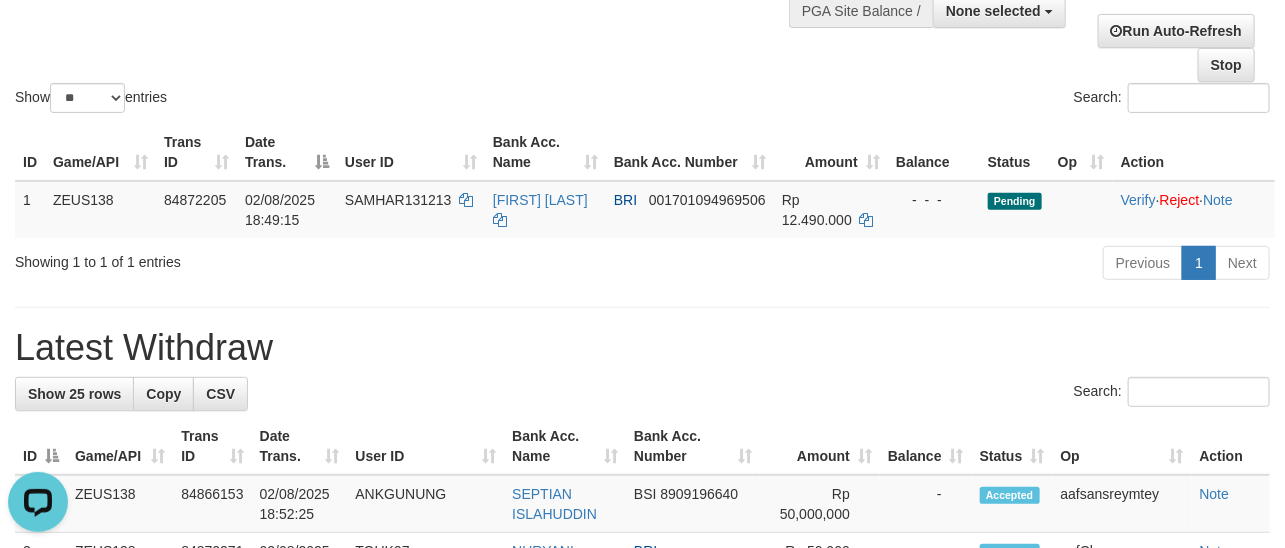 scroll, scrollTop: 0, scrollLeft: 0, axis: both 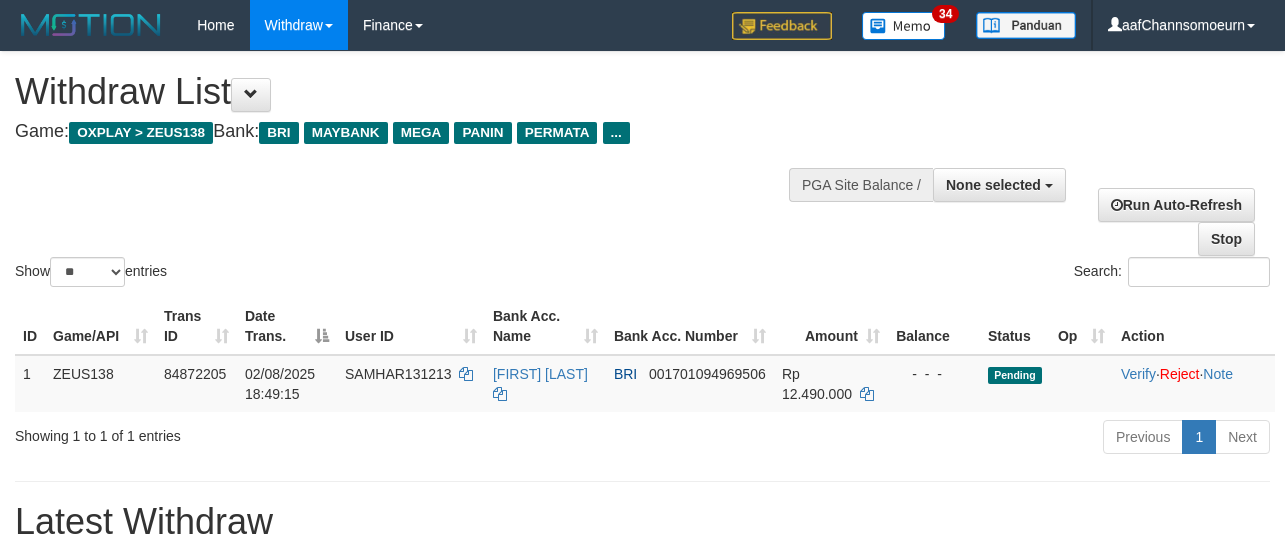select 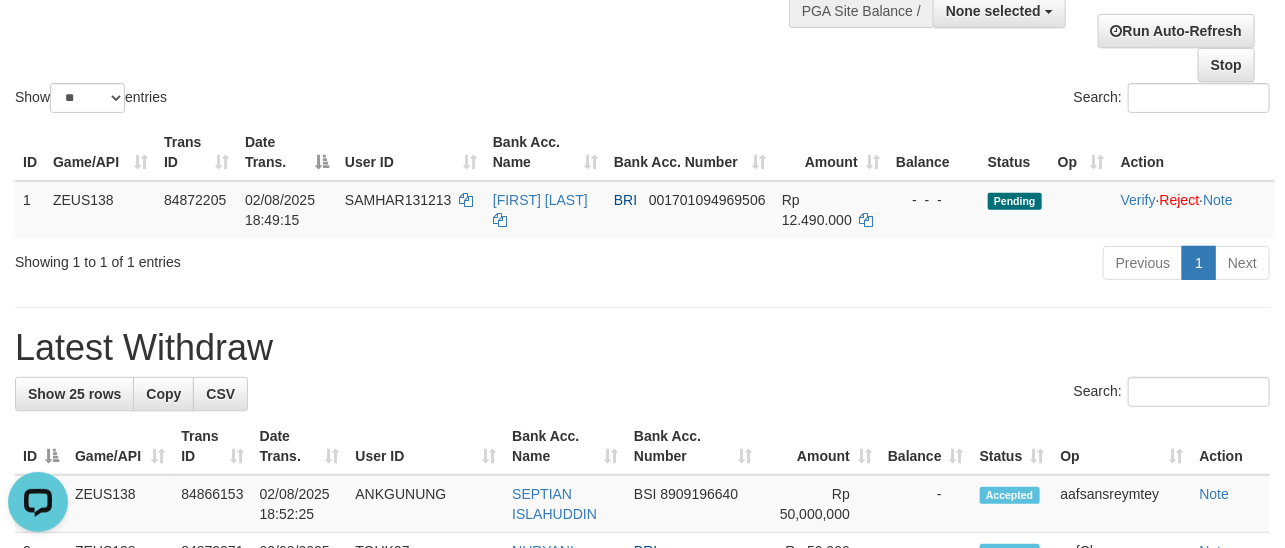 scroll, scrollTop: 0, scrollLeft: 0, axis: both 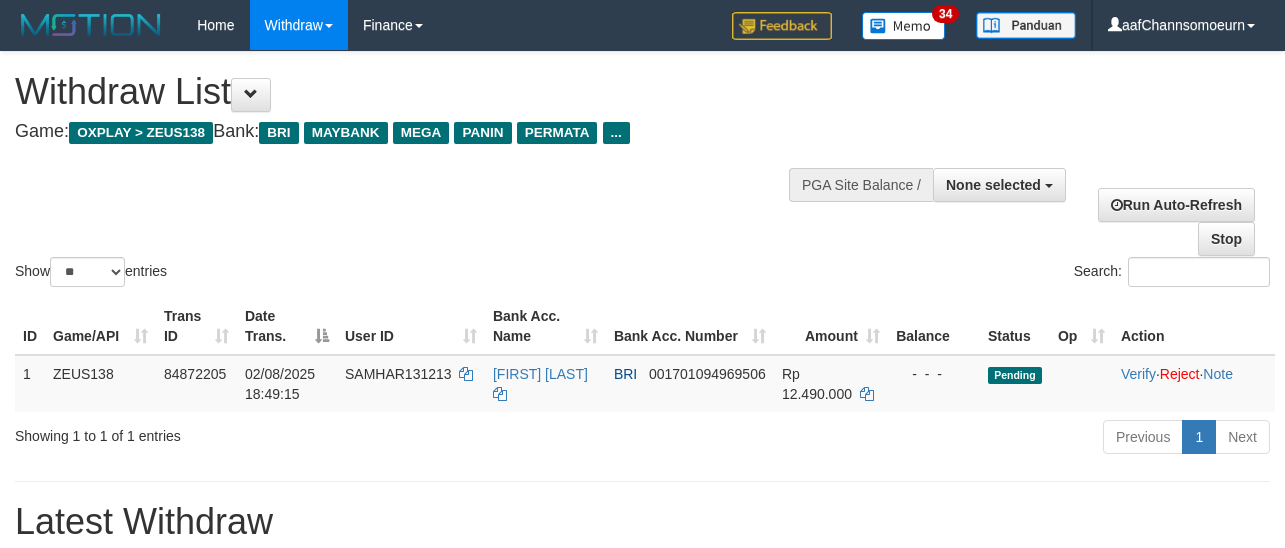 select 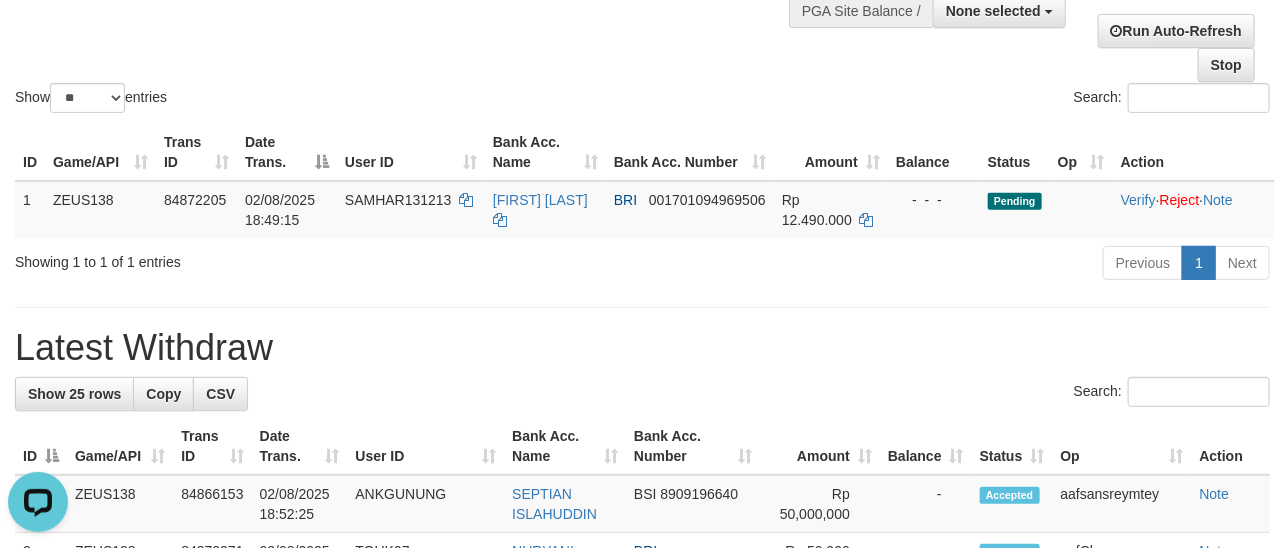 scroll, scrollTop: 0, scrollLeft: 0, axis: both 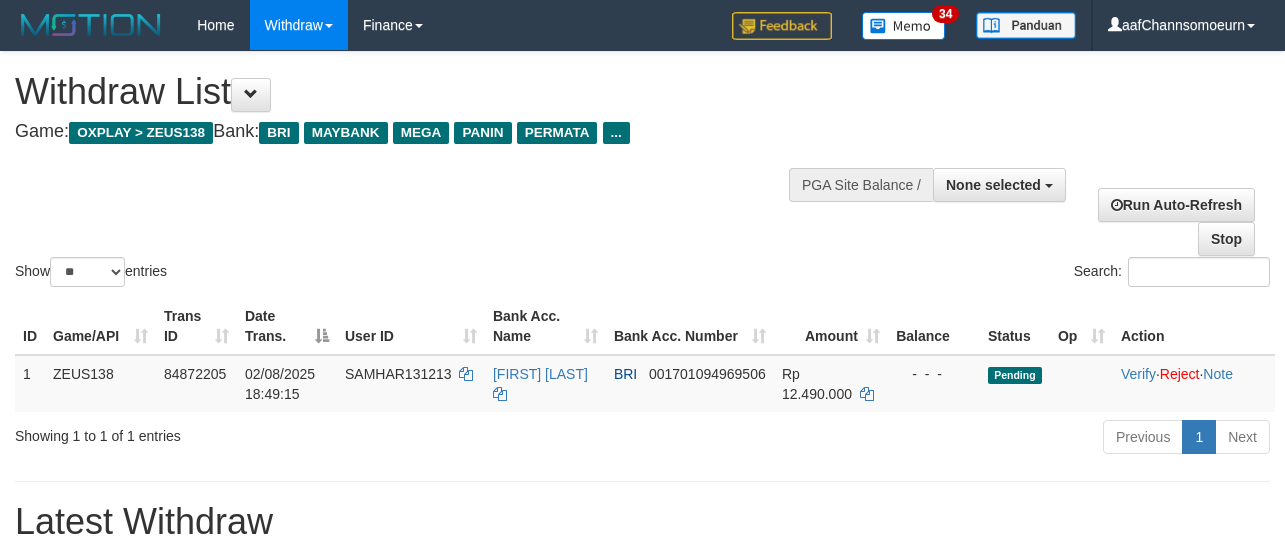 select 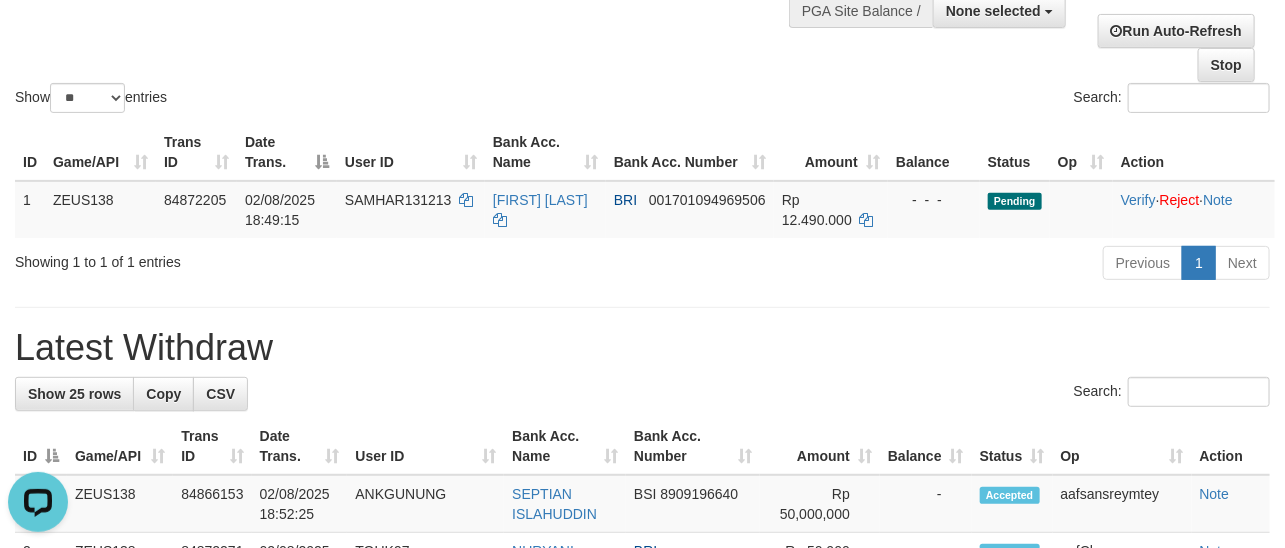 scroll, scrollTop: 0, scrollLeft: 0, axis: both 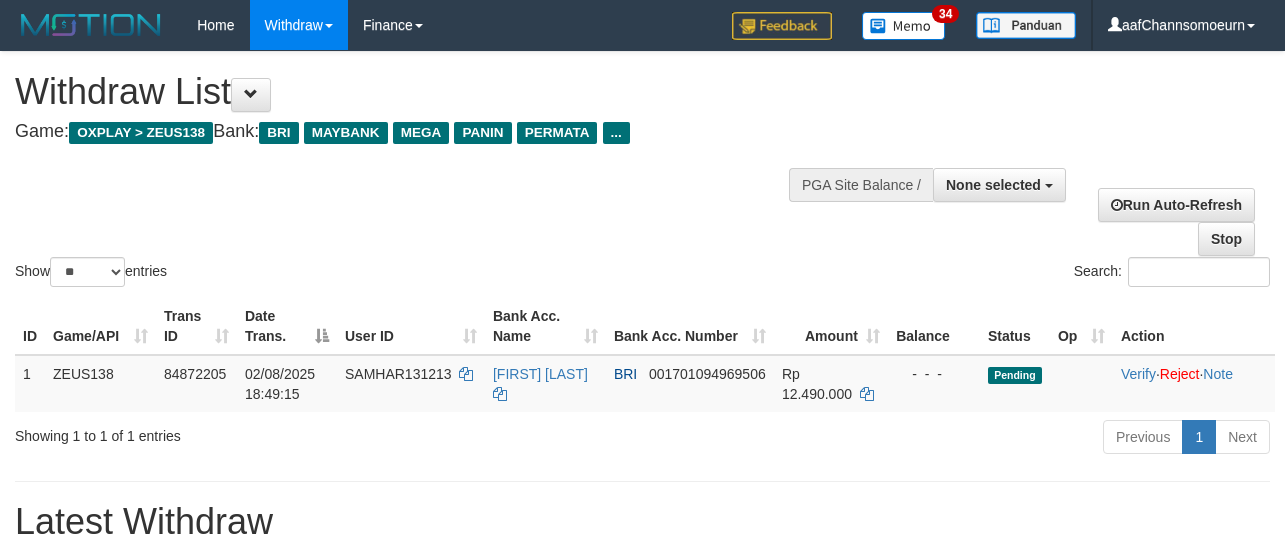 select 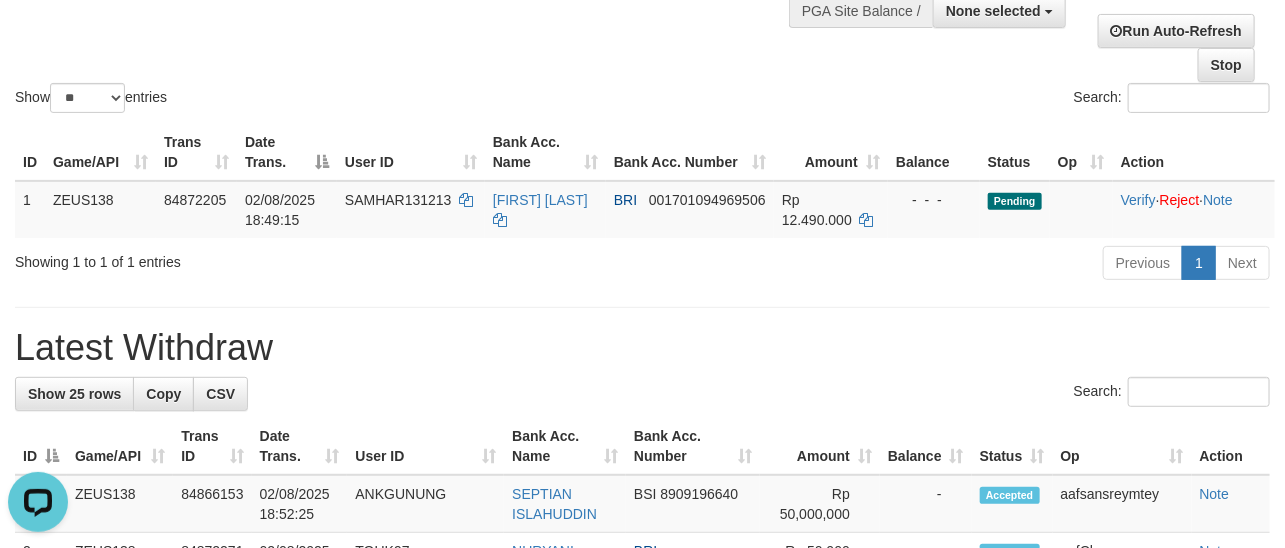 scroll, scrollTop: 0, scrollLeft: 0, axis: both 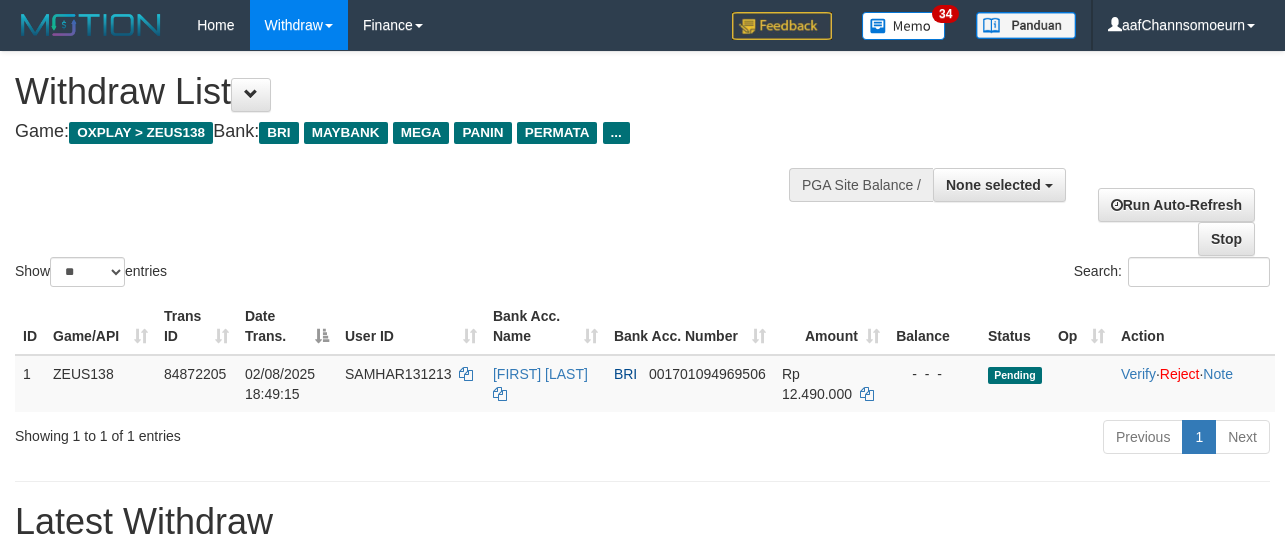 select 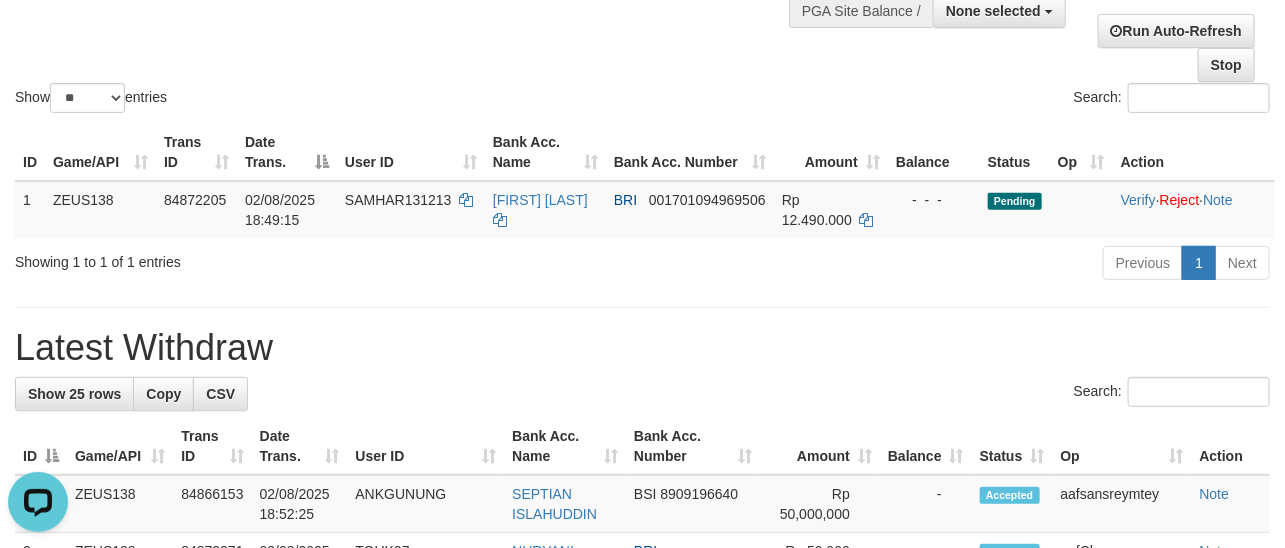 scroll, scrollTop: 0, scrollLeft: 0, axis: both 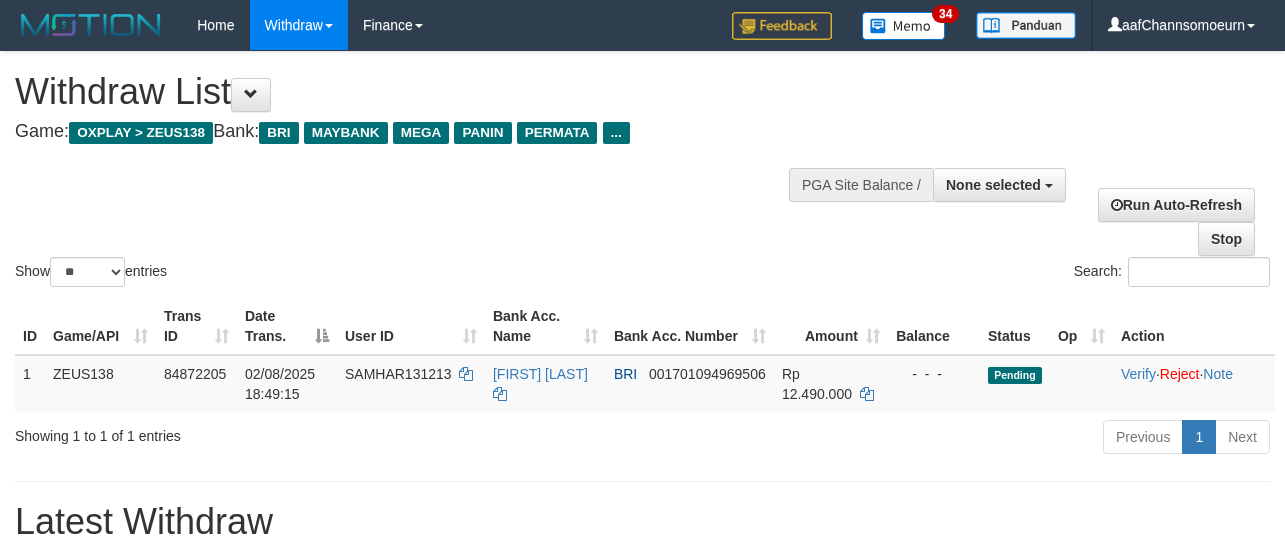 select 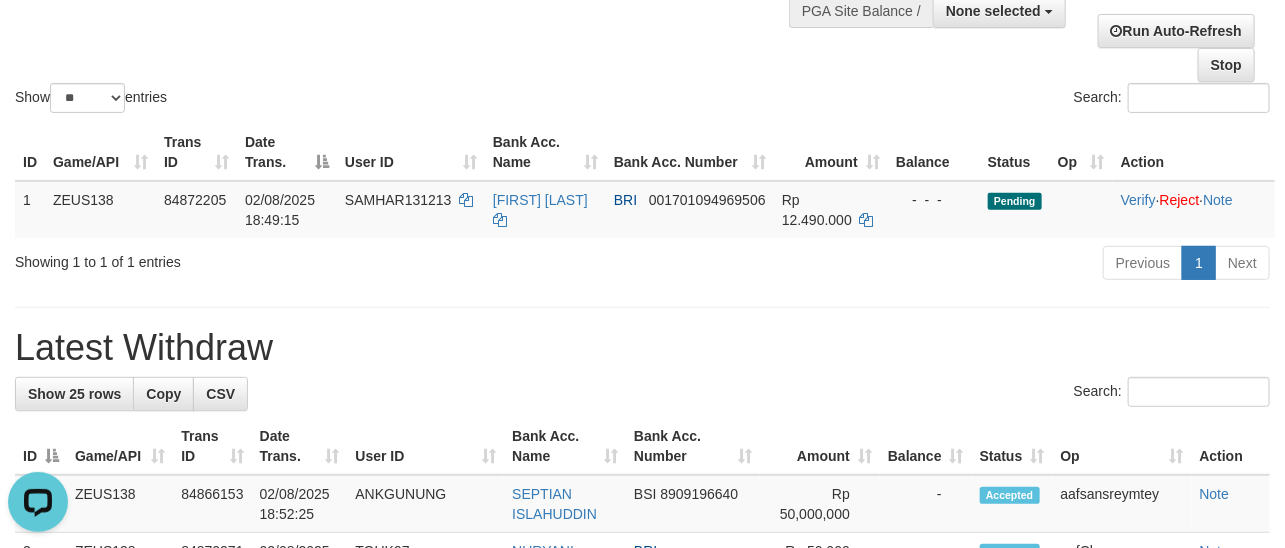 scroll, scrollTop: 0, scrollLeft: 0, axis: both 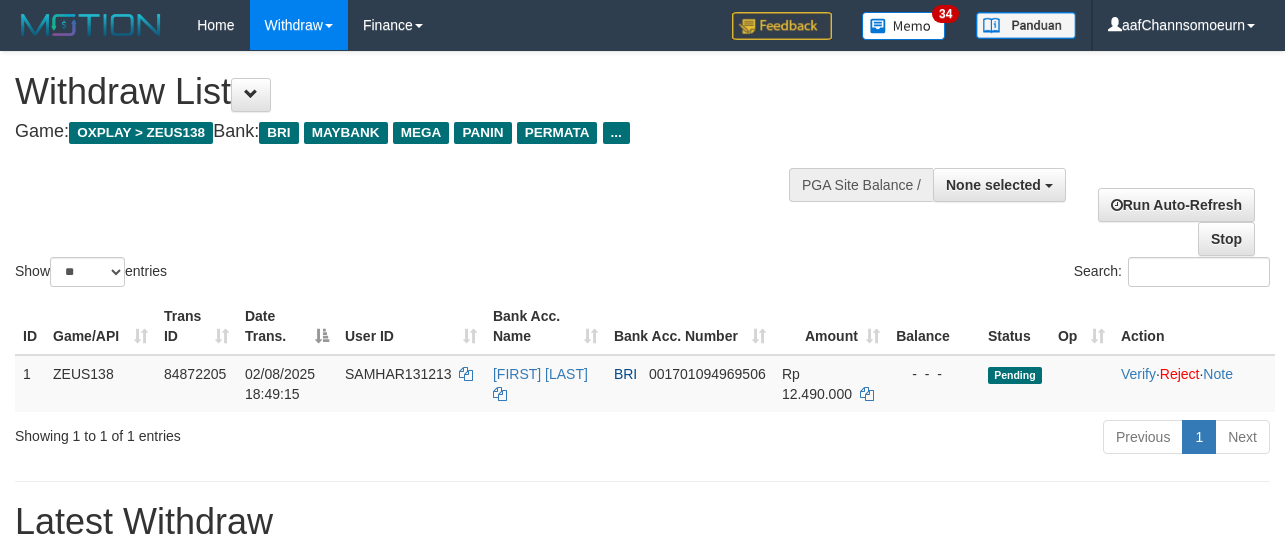 select 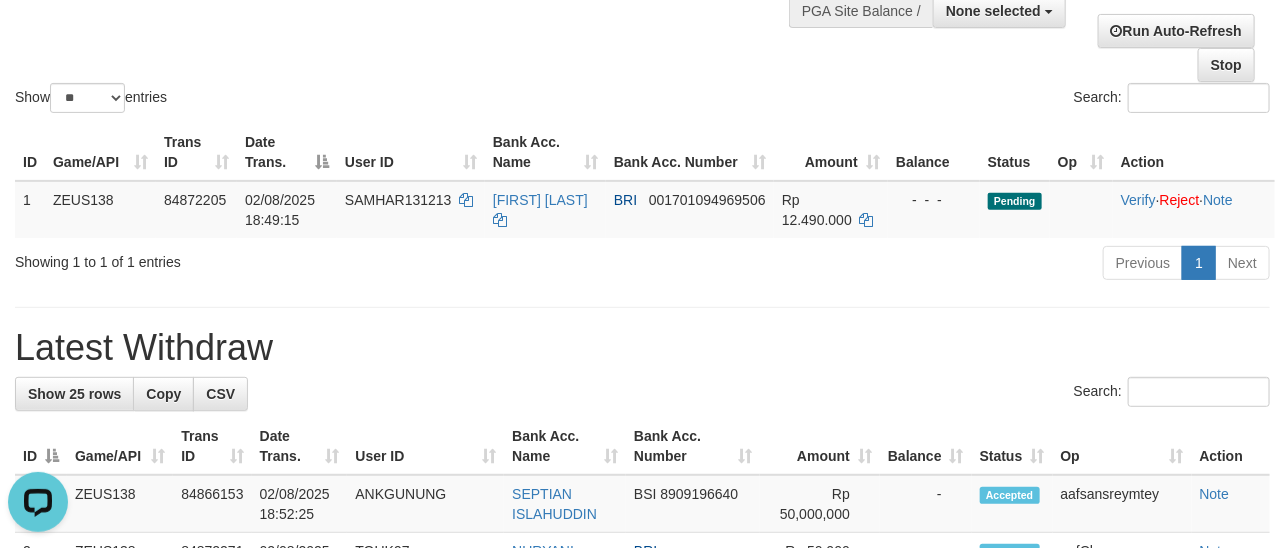 scroll, scrollTop: 0, scrollLeft: 0, axis: both 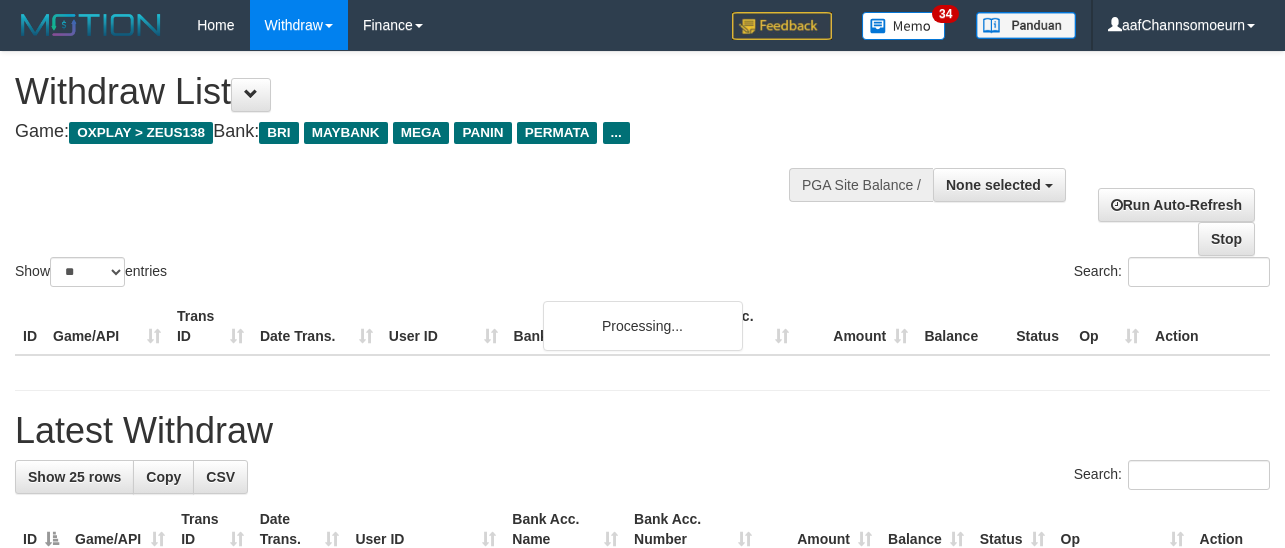 select 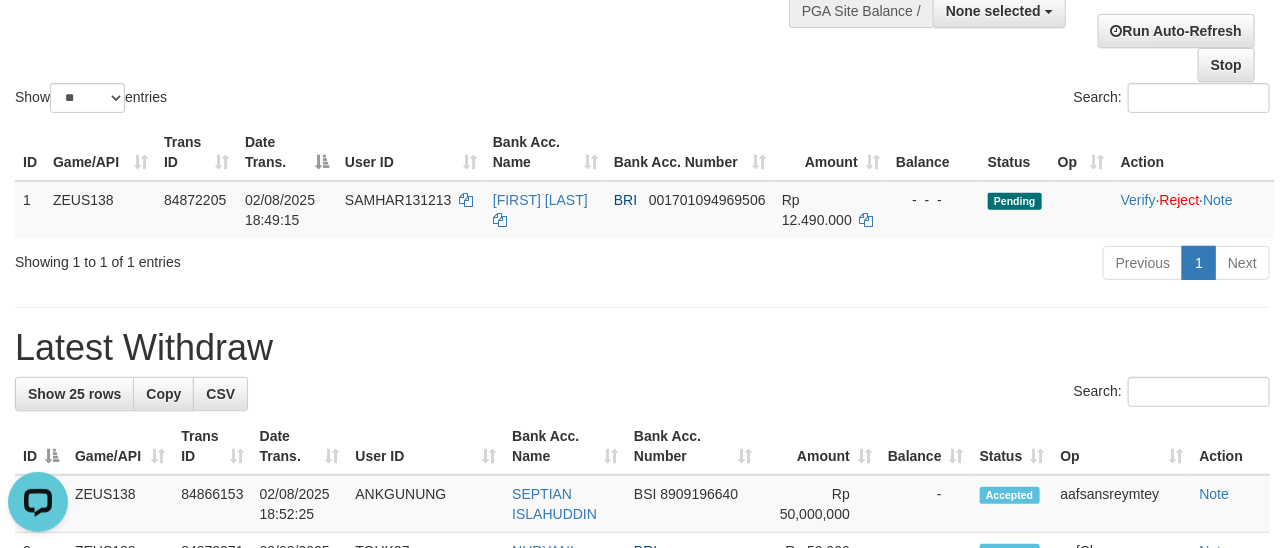 scroll, scrollTop: 0, scrollLeft: 0, axis: both 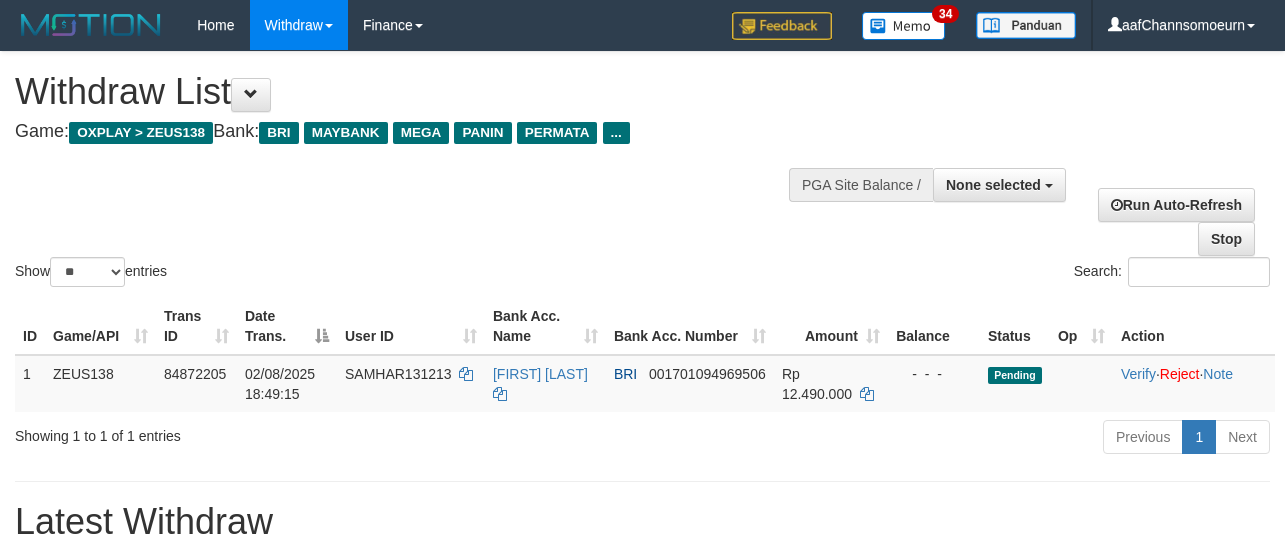 select 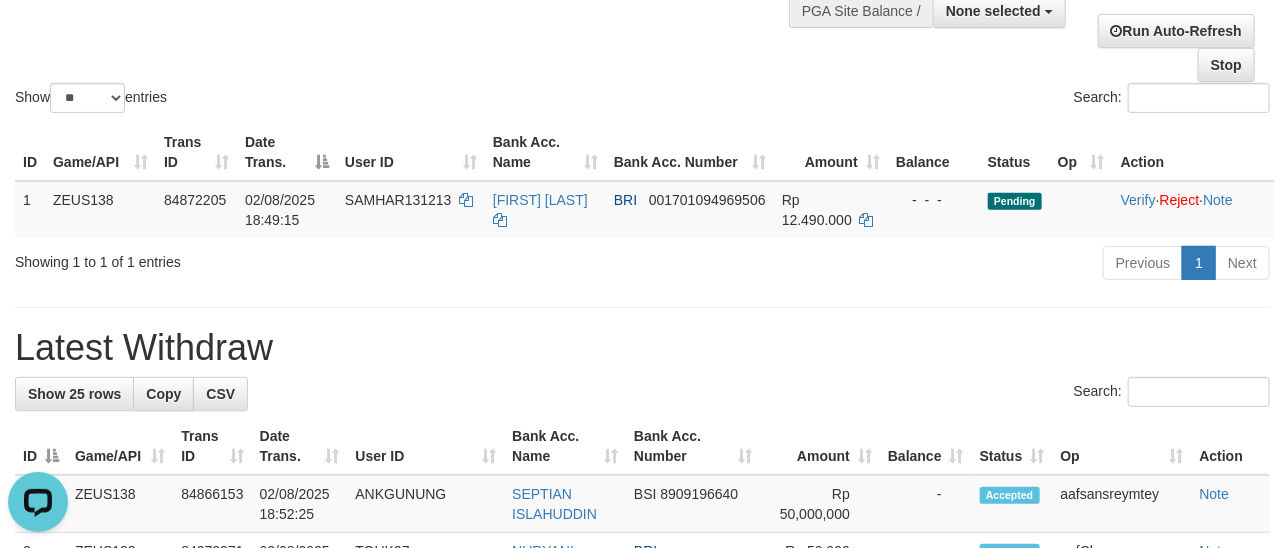 scroll, scrollTop: 0, scrollLeft: 0, axis: both 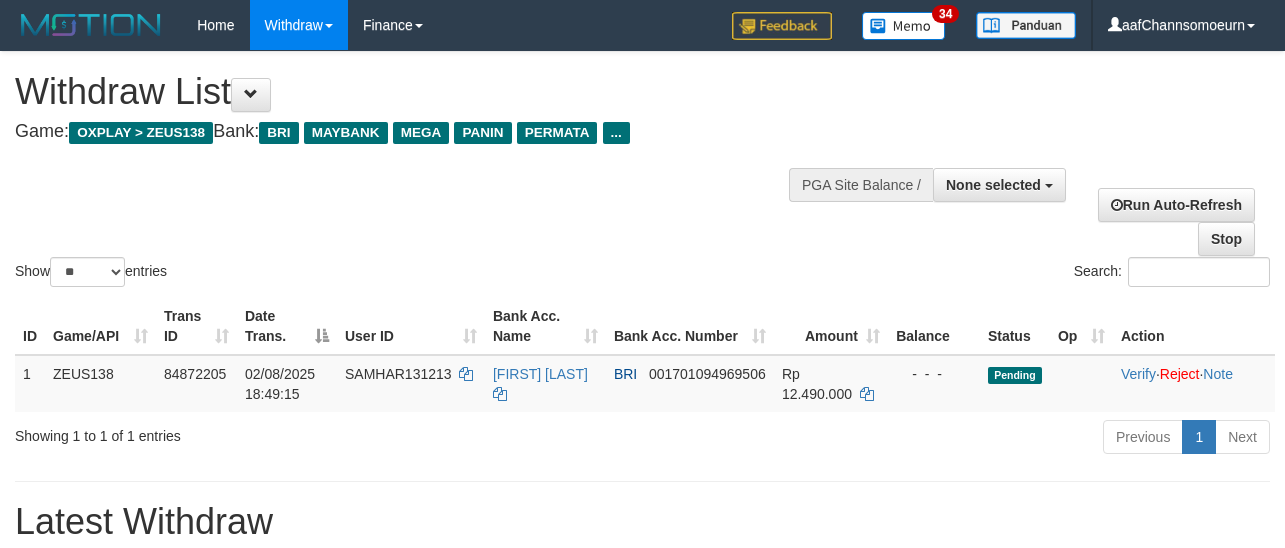 select 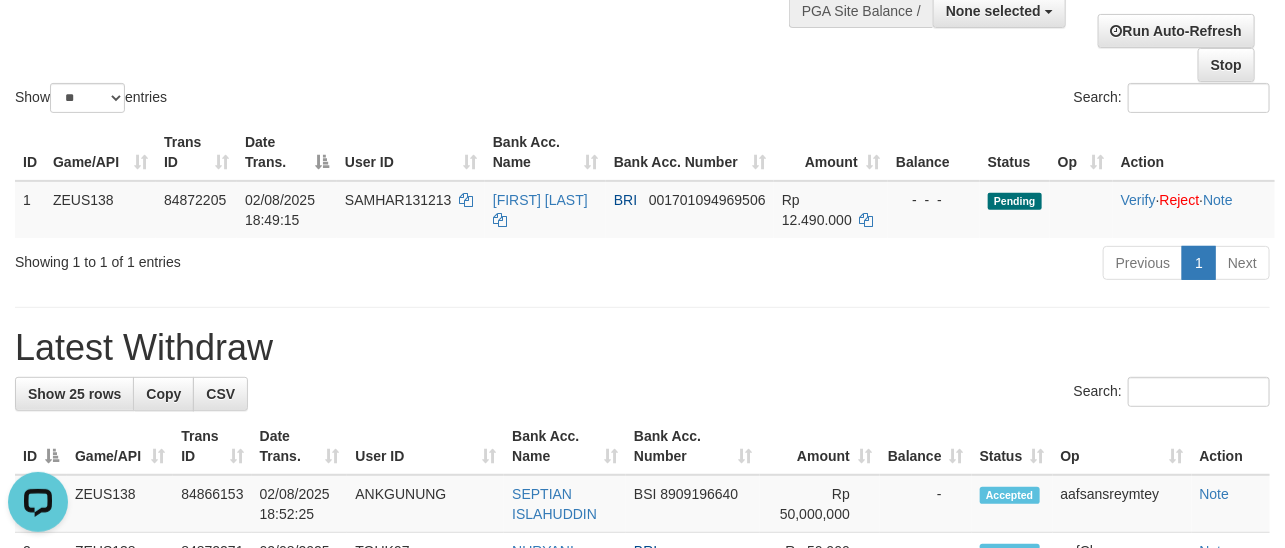 scroll, scrollTop: 0, scrollLeft: 0, axis: both 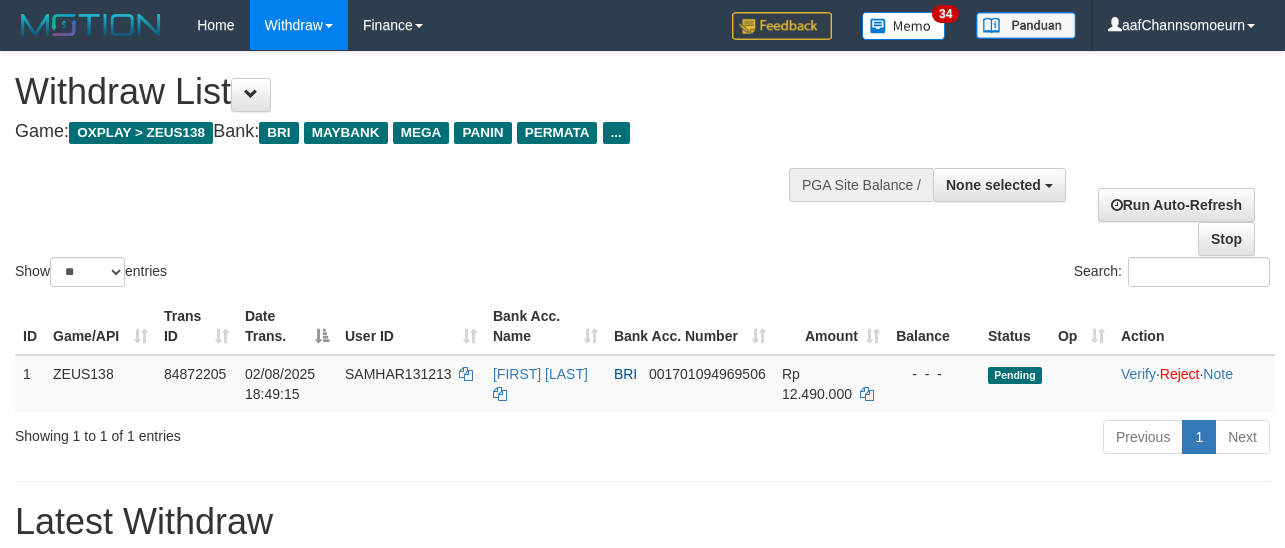 select 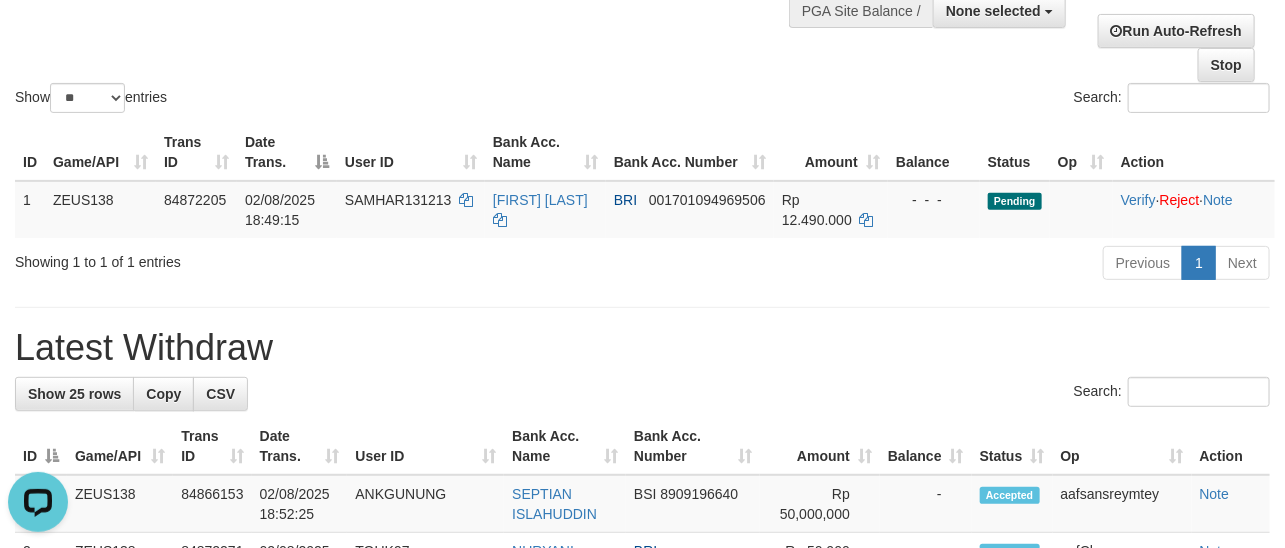 scroll, scrollTop: 0, scrollLeft: 0, axis: both 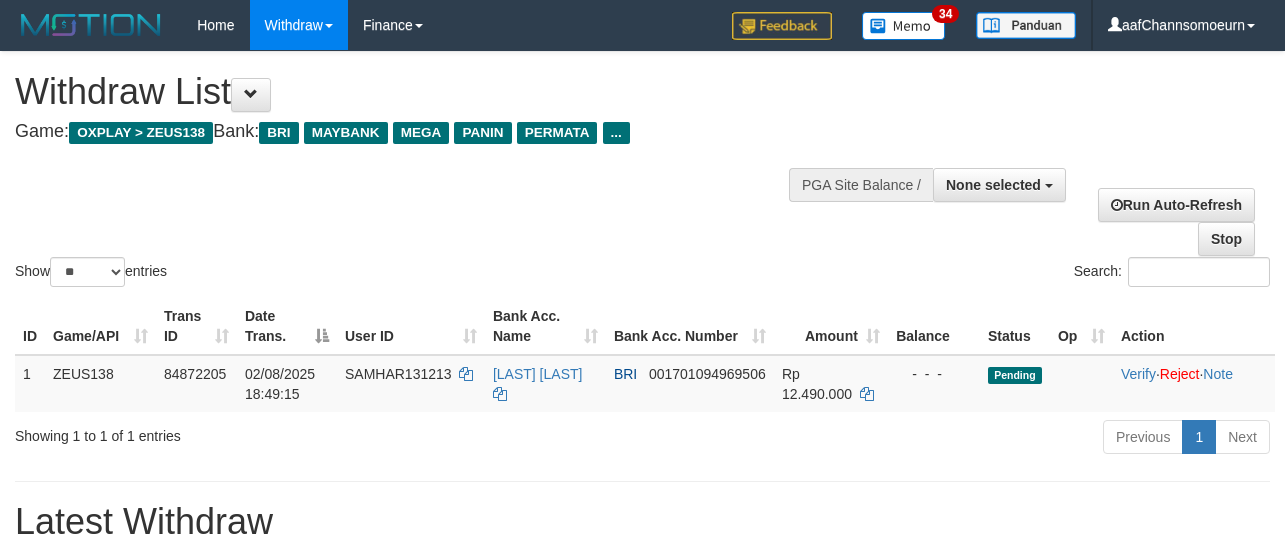 select 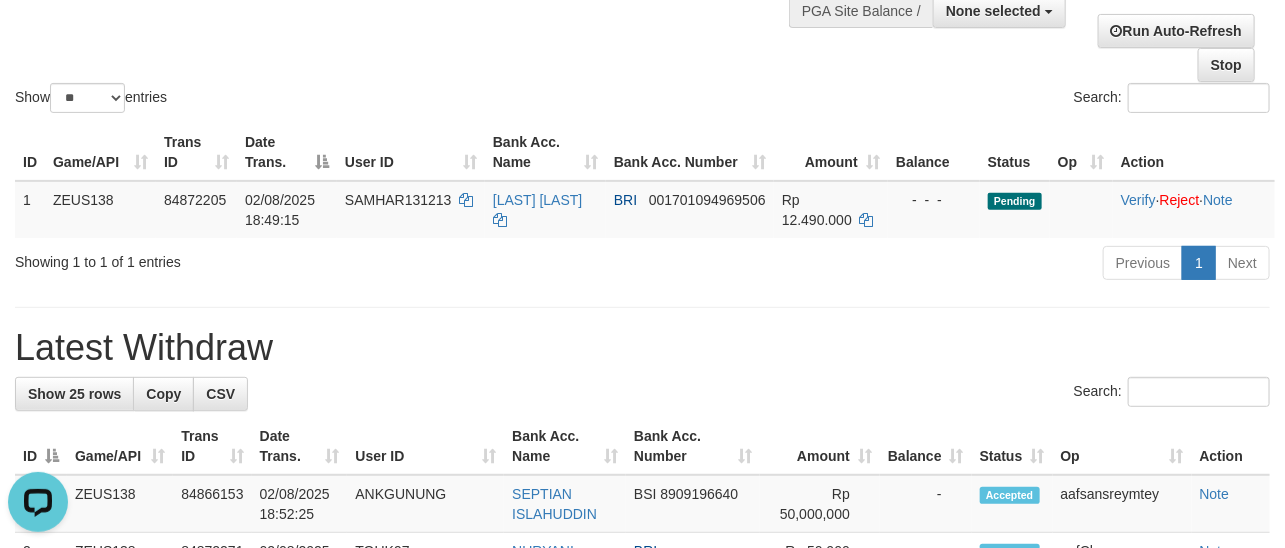 scroll, scrollTop: 0, scrollLeft: 0, axis: both 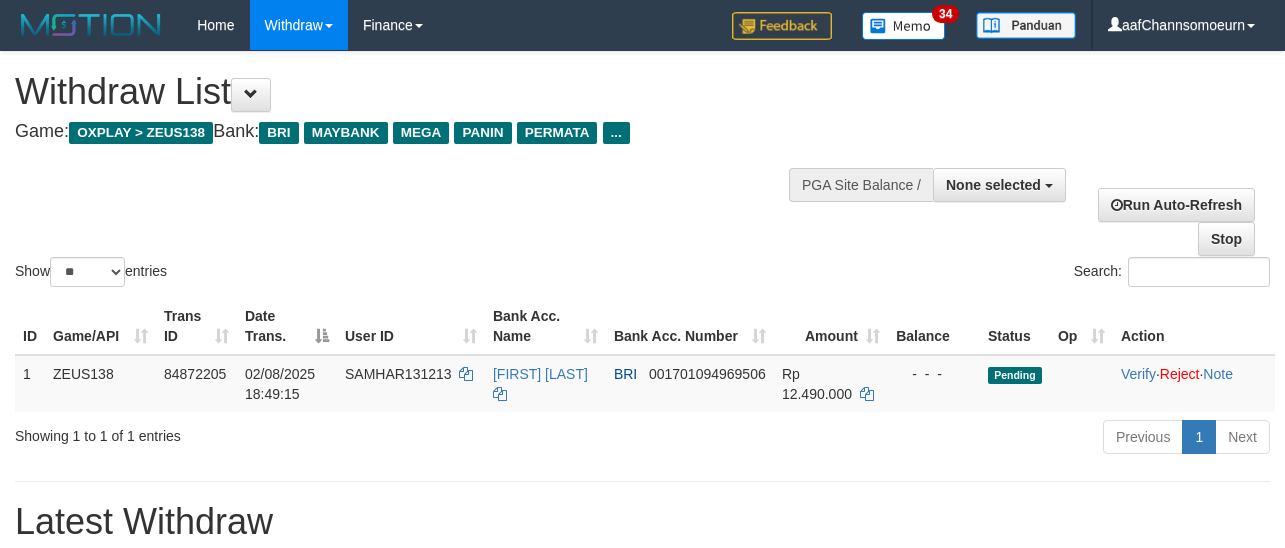 select 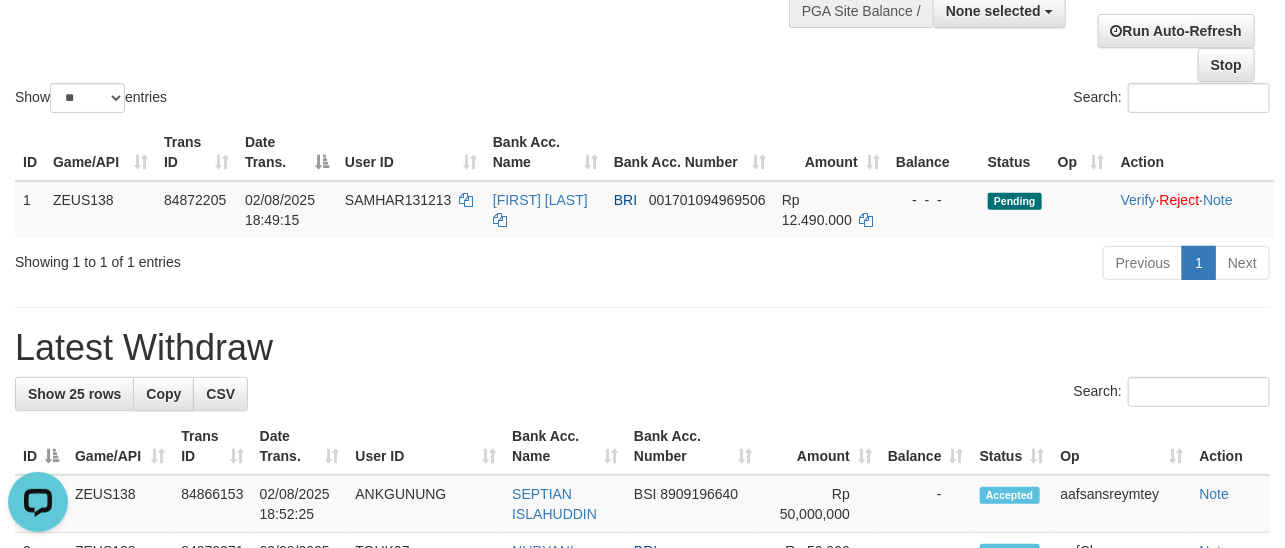 scroll, scrollTop: 0, scrollLeft: 0, axis: both 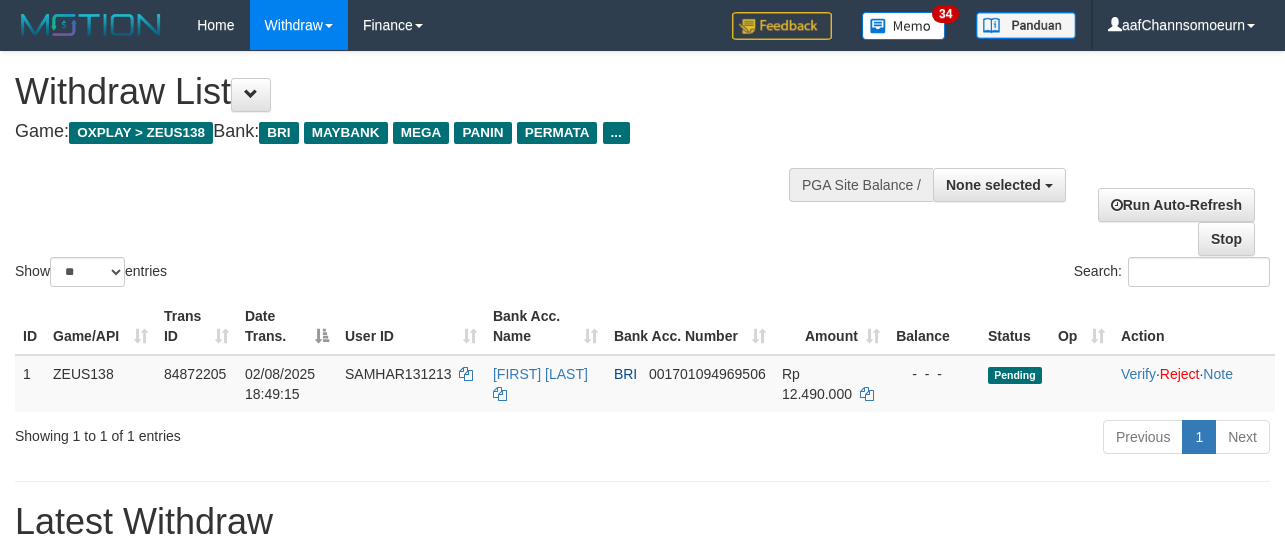 select 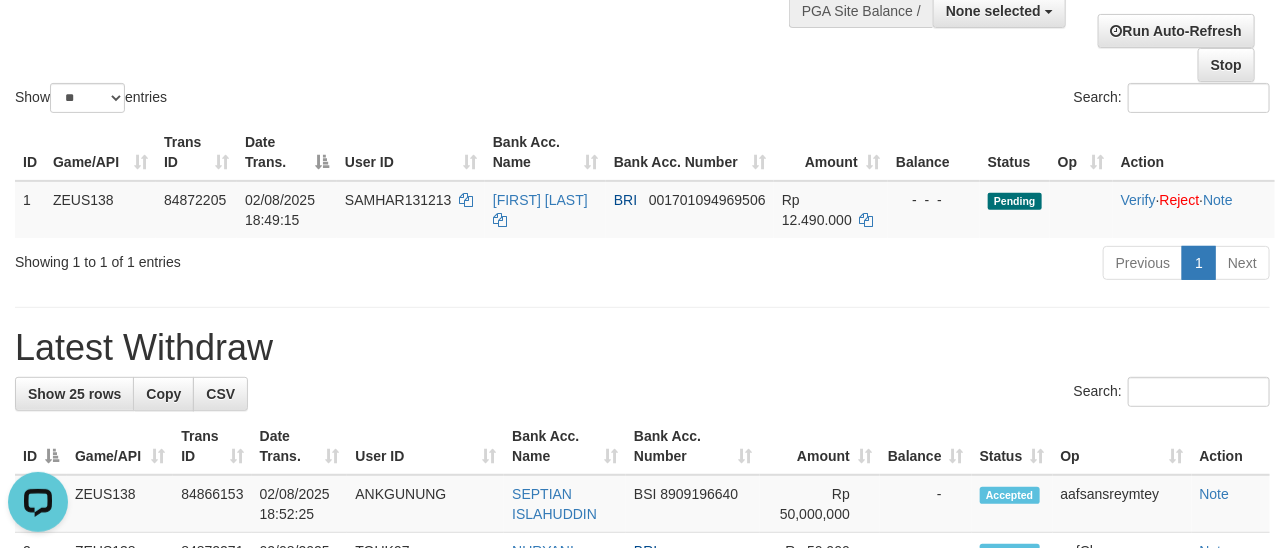 scroll, scrollTop: 0, scrollLeft: 0, axis: both 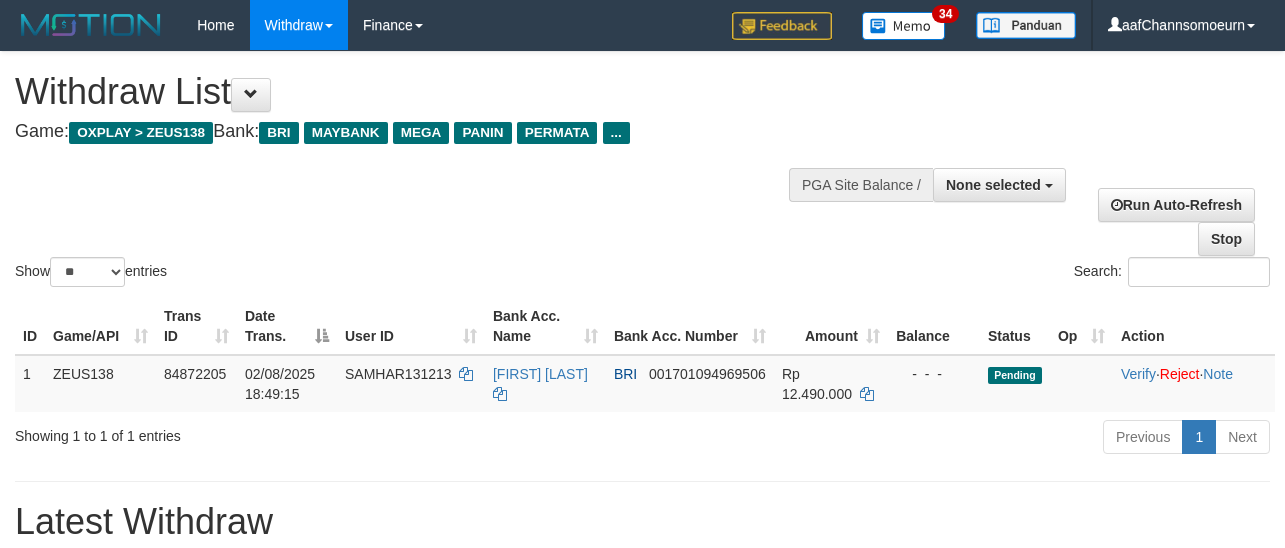 select 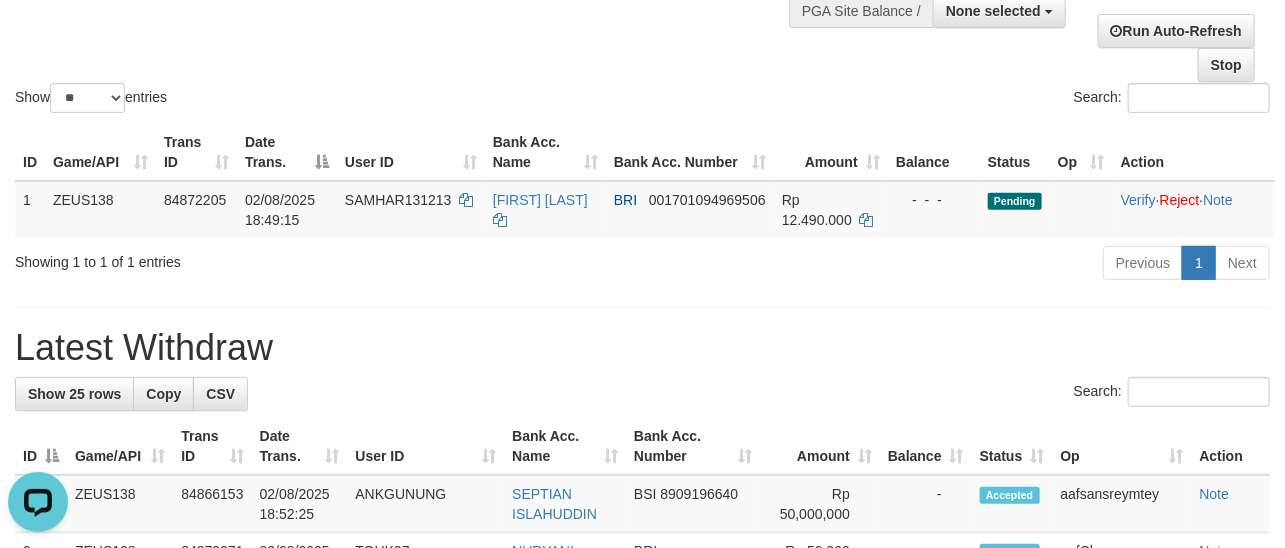 scroll, scrollTop: 0, scrollLeft: 0, axis: both 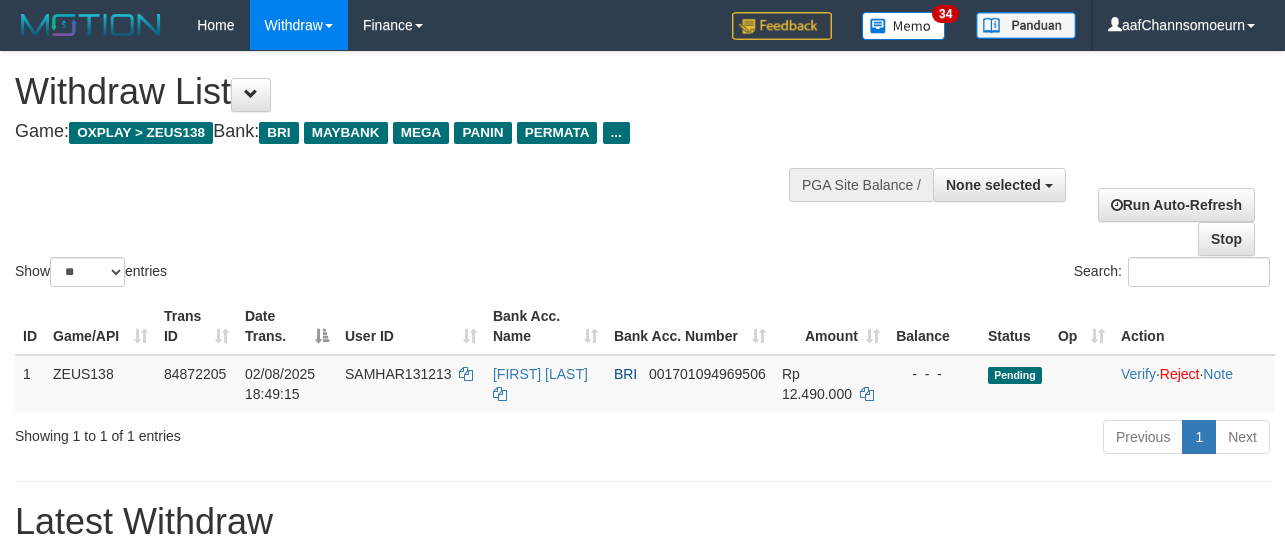 select 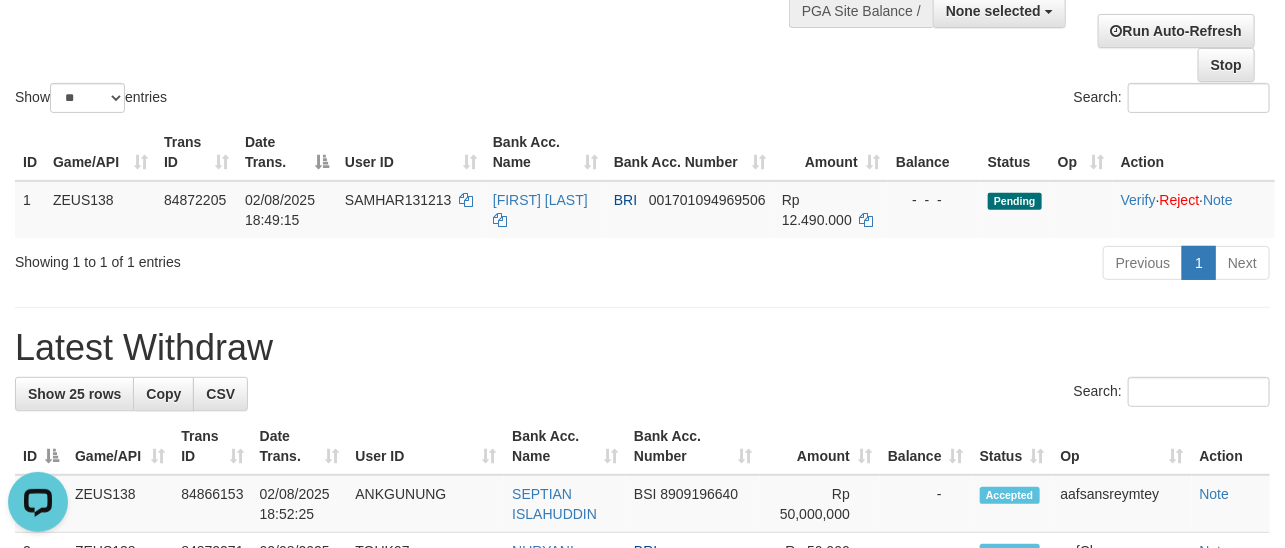 scroll, scrollTop: 0, scrollLeft: 0, axis: both 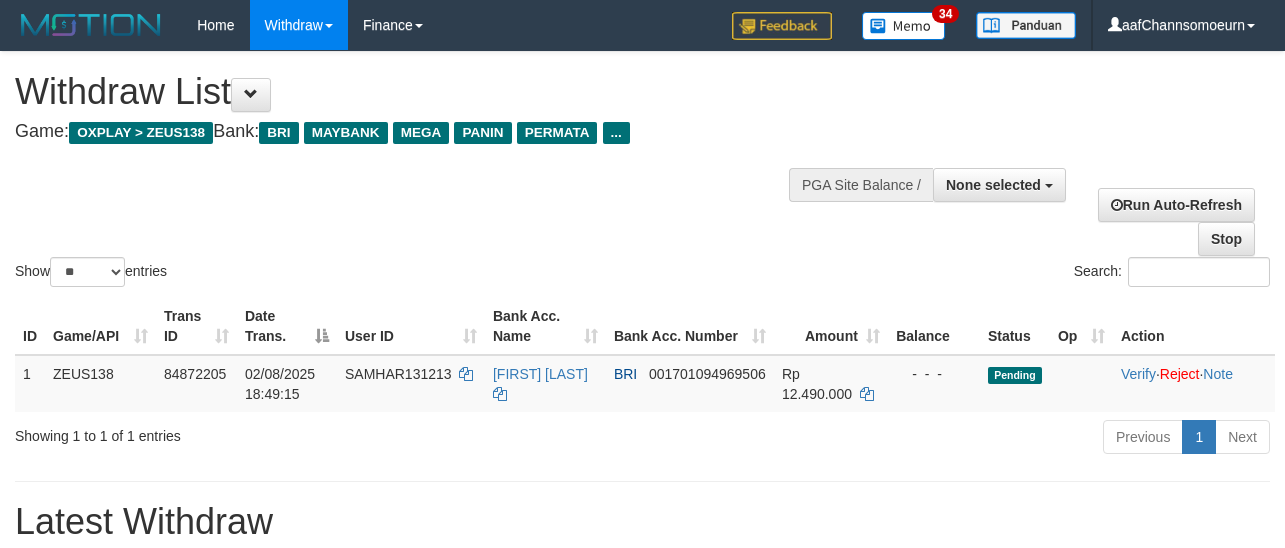 select 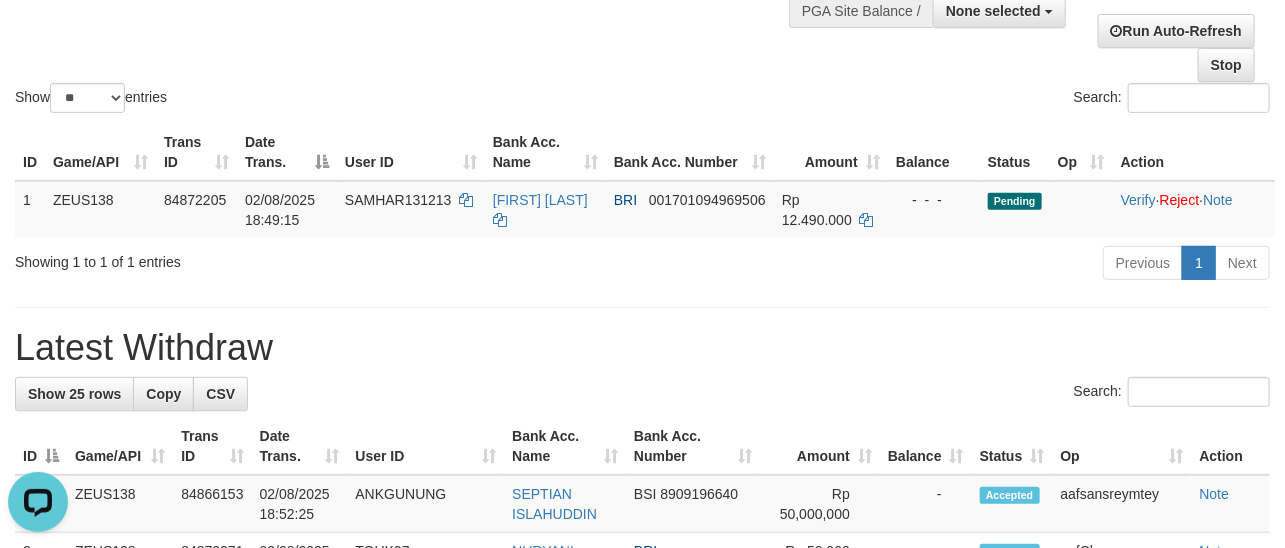 scroll, scrollTop: 0, scrollLeft: 0, axis: both 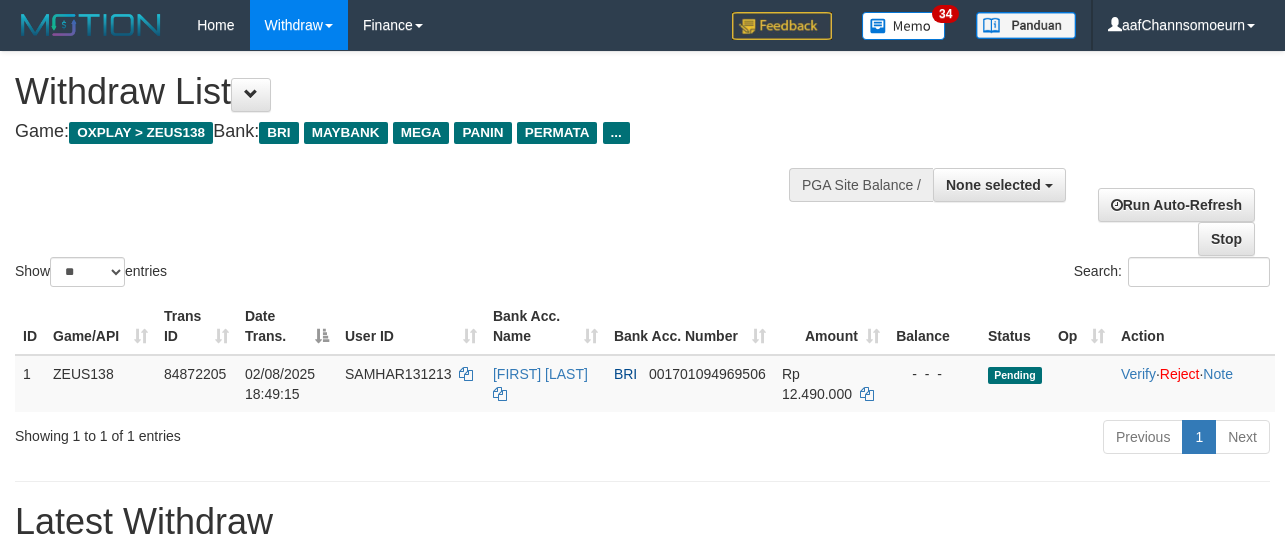 select 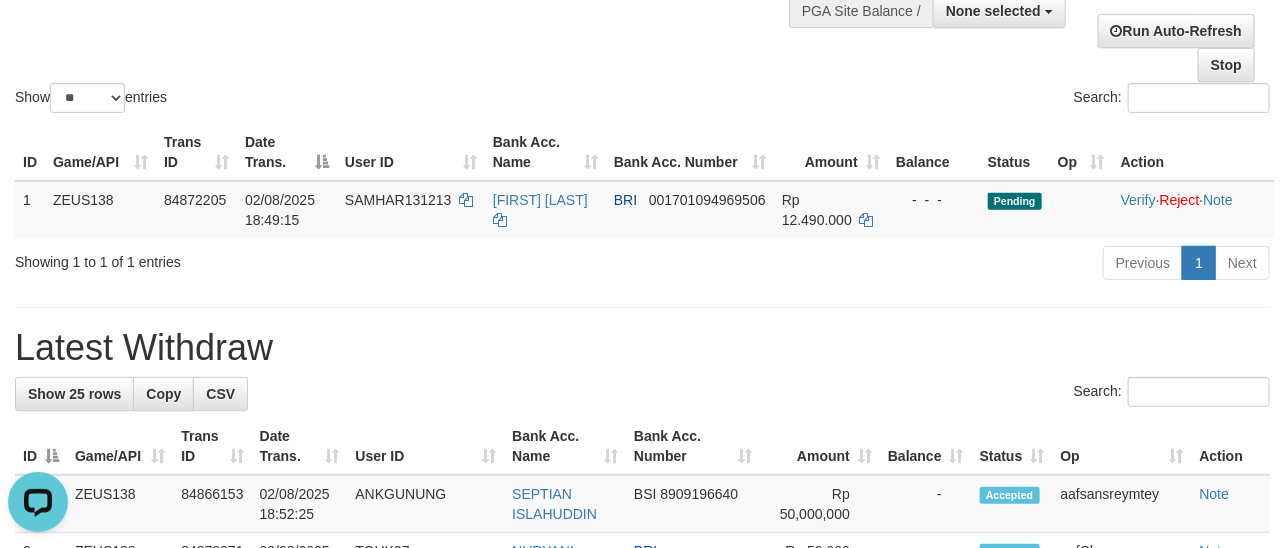 scroll, scrollTop: 0, scrollLeft: 0, axis: both 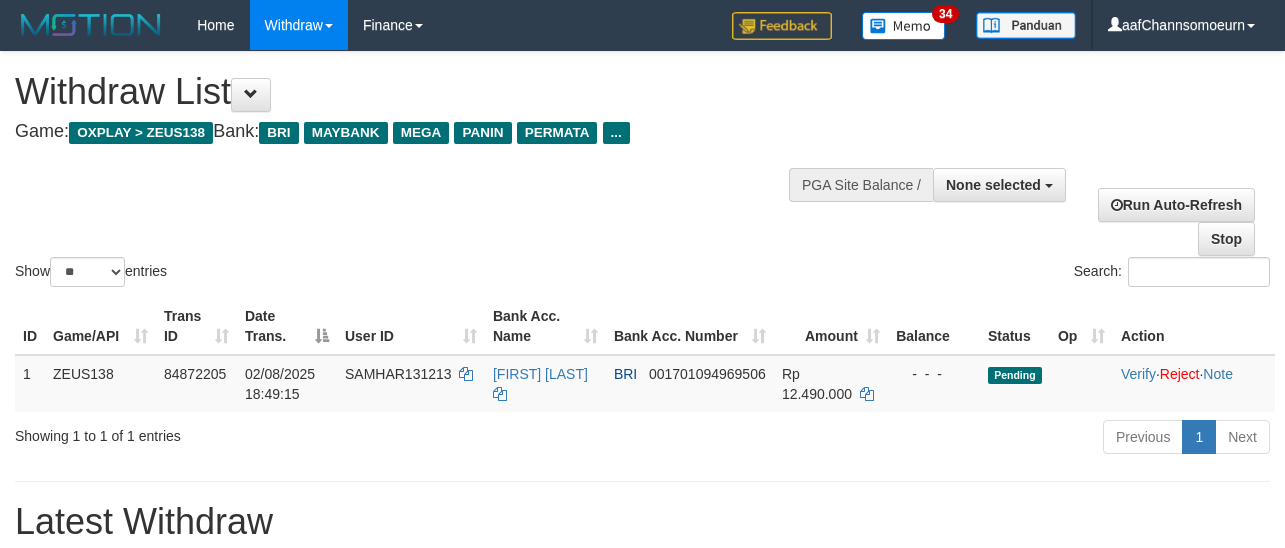 select 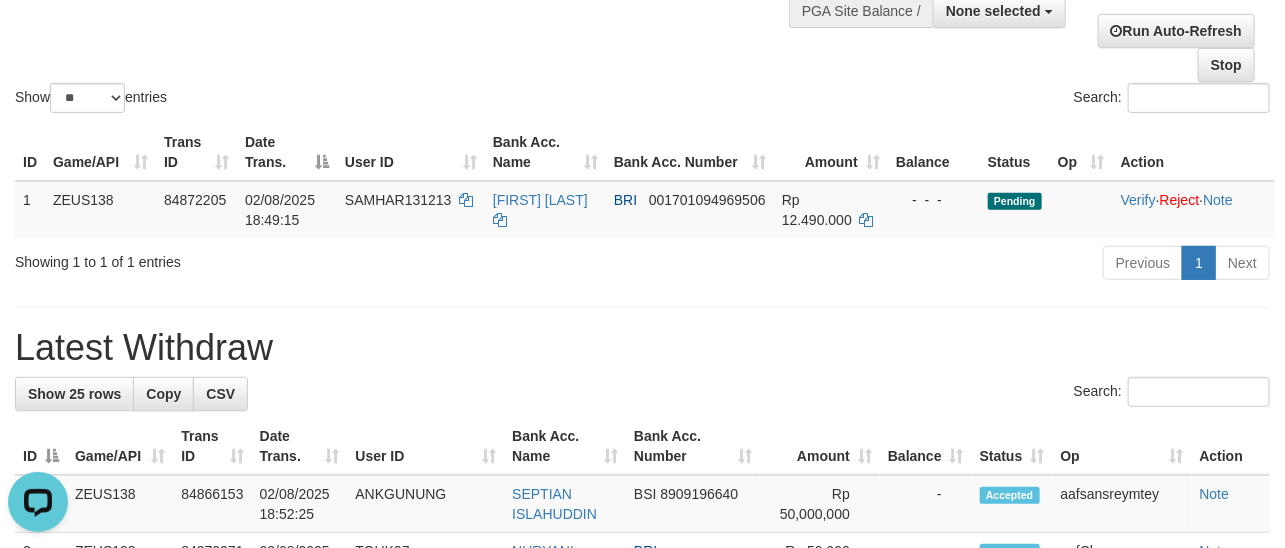 scroll, scrollTop: 0, scrollLeft: 0, axis: both 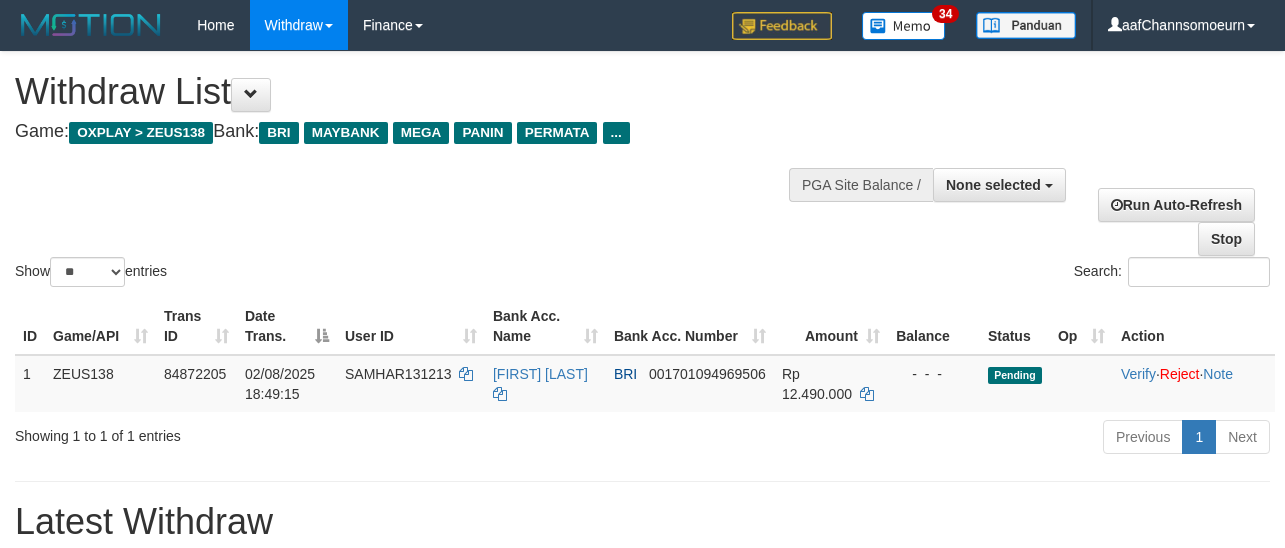 select 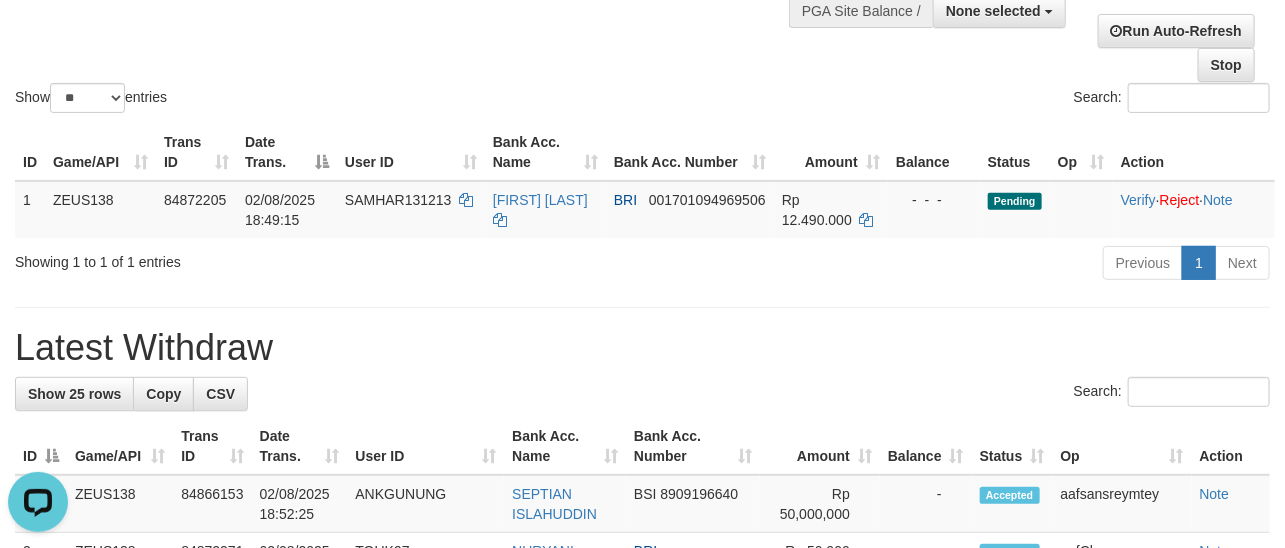 scroll, scrollTop: 0, scrollLeft: 0, axis: both 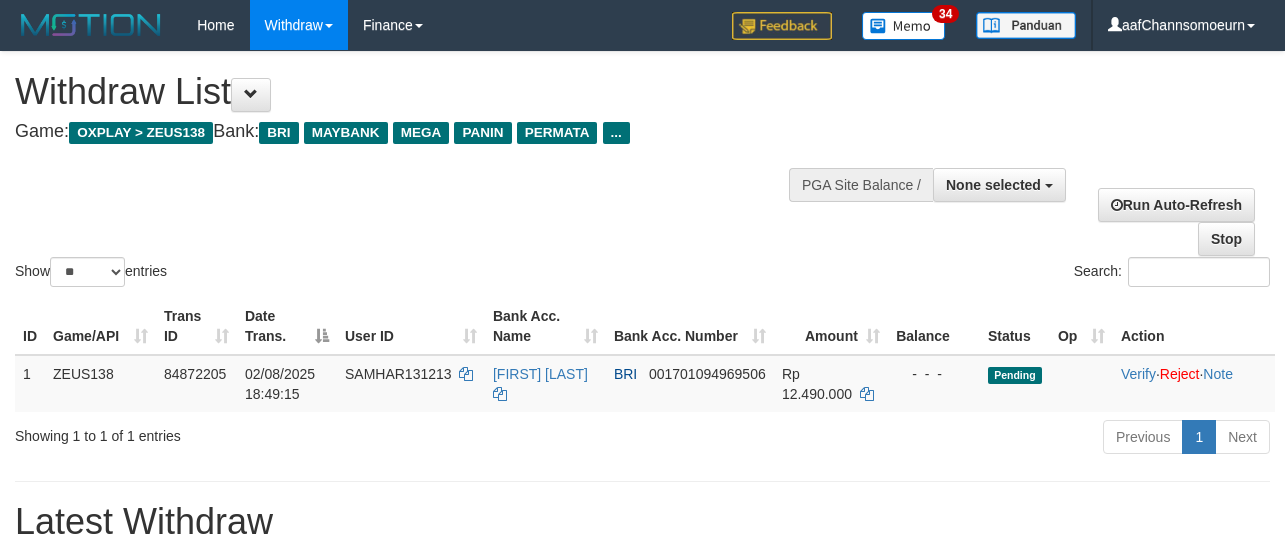 select 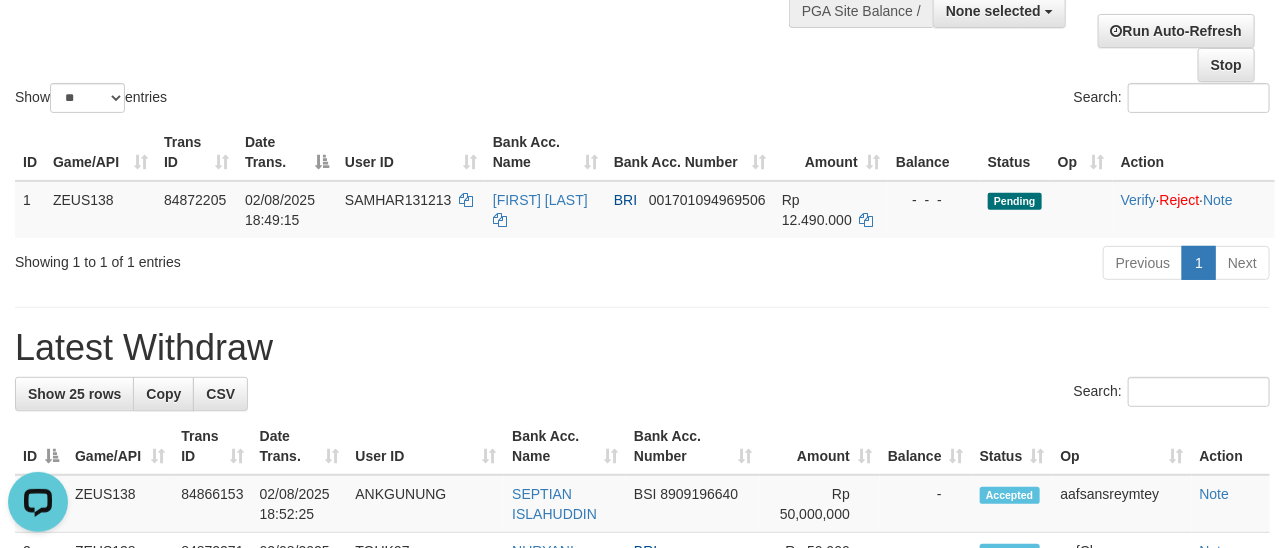 scroll, scrollTop: 0, scrollLeft: 0, axis: both 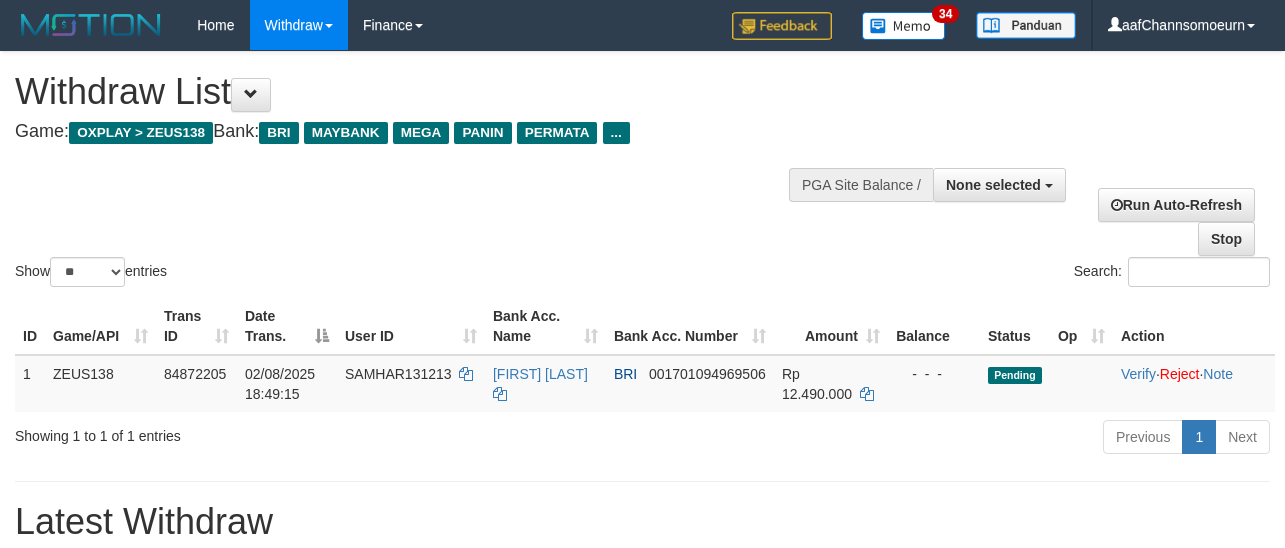 select 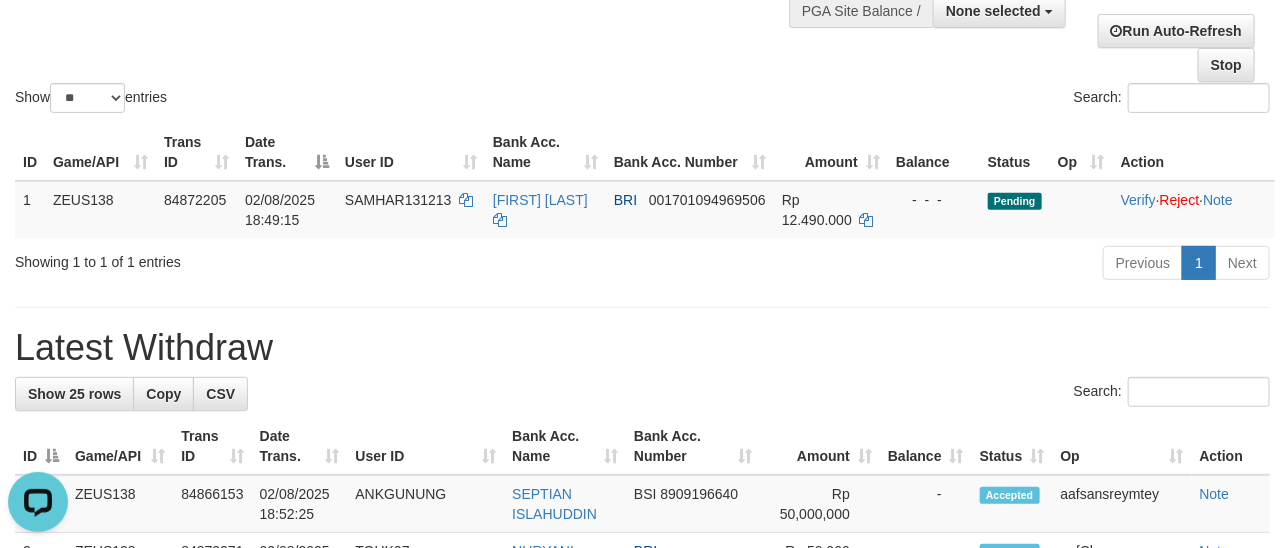 scroll, scrollTop: 0, scrollLeft: 0, axis: both 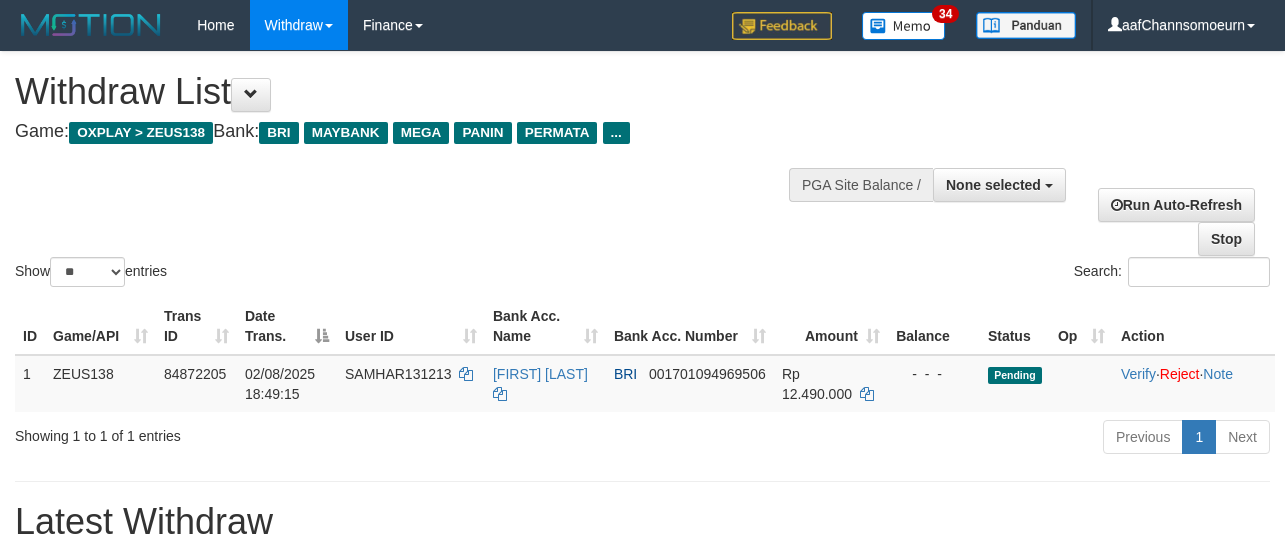 select 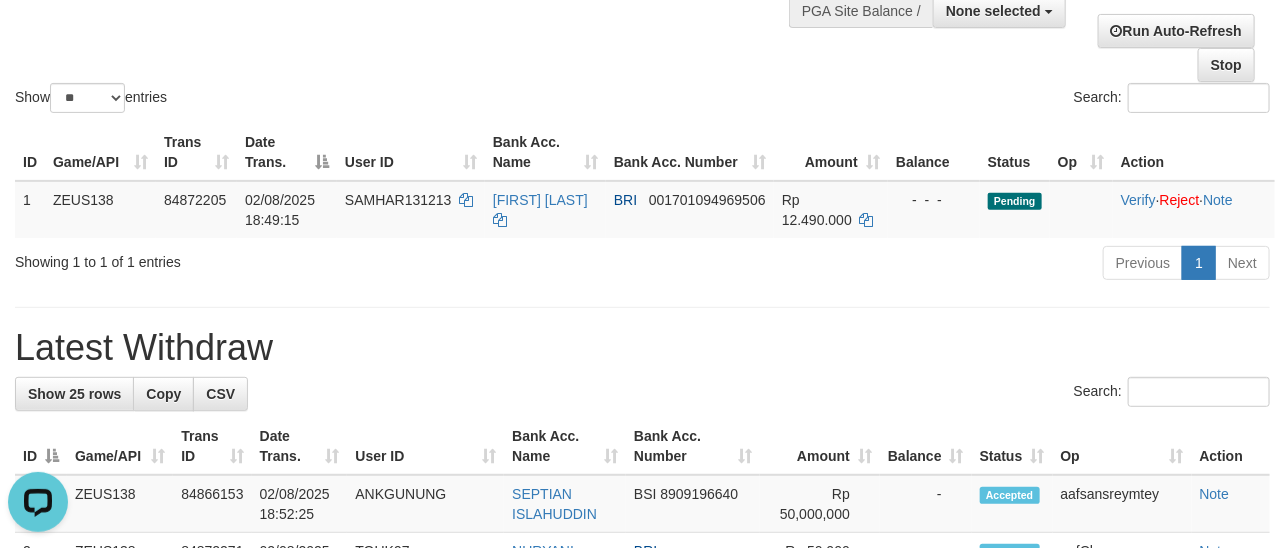 scroll, scrollTop: 0, scrollLeft: 0, axis: both 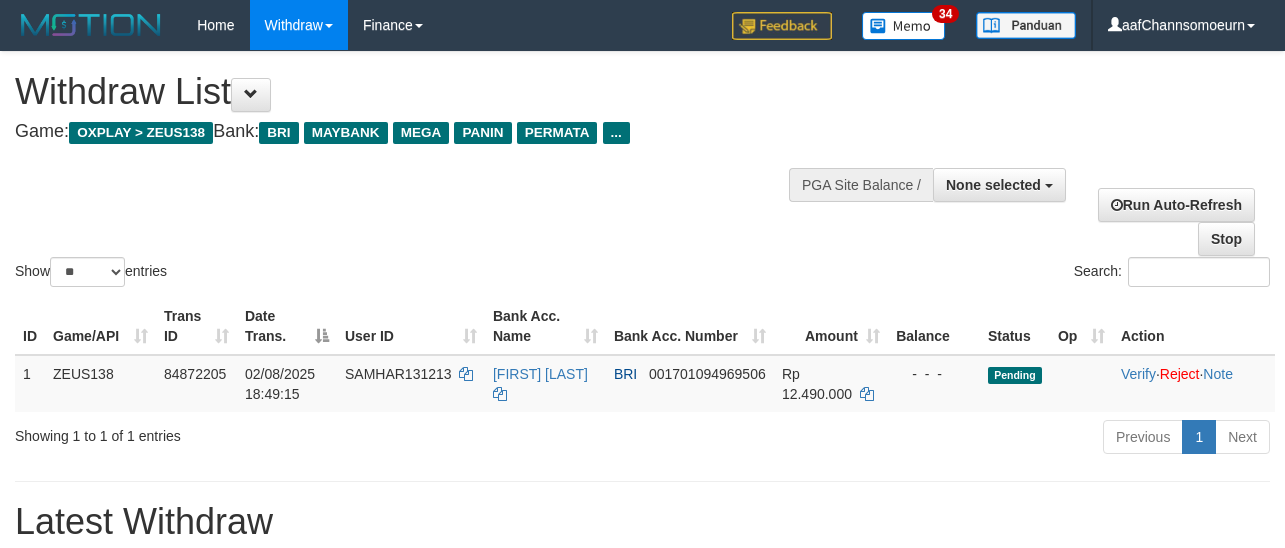 select 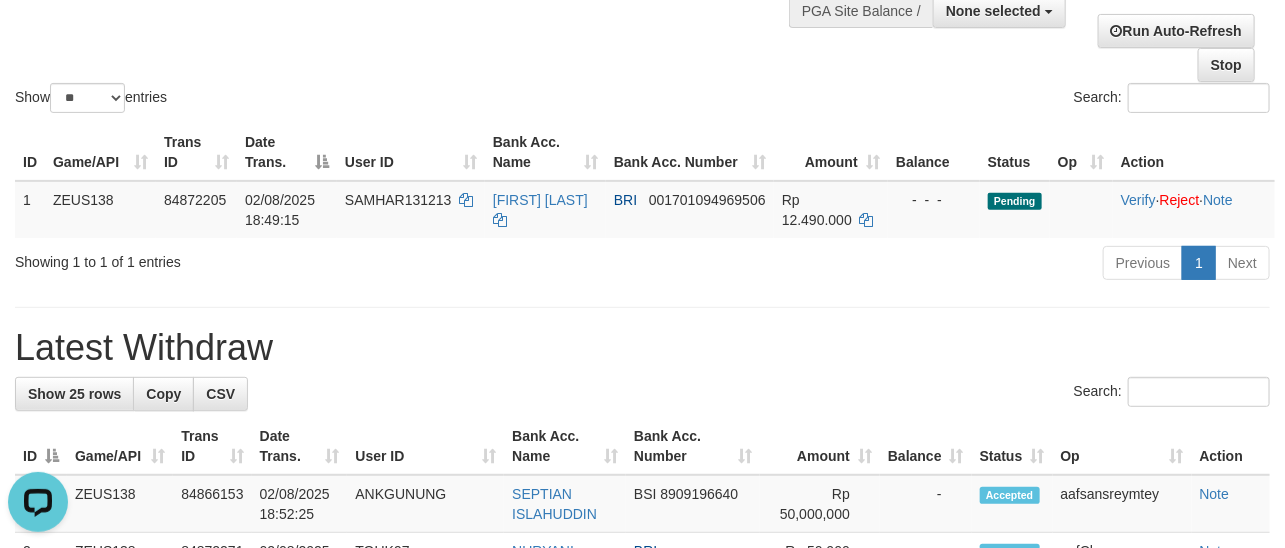 scroll, scrollTop: 0, scrollLeft: 0, axis: both 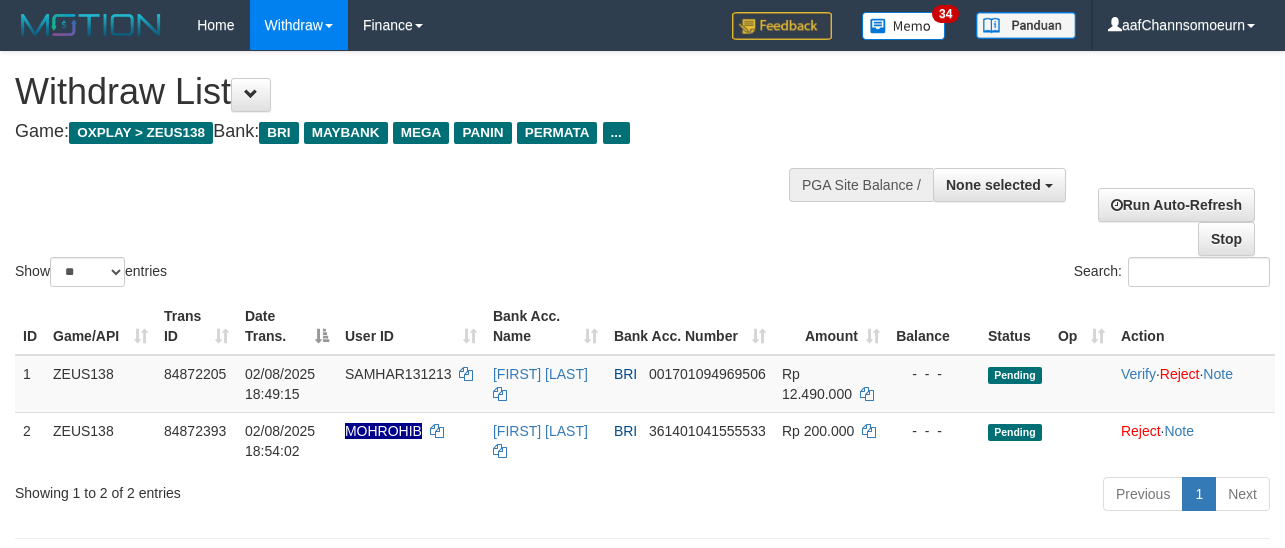 select 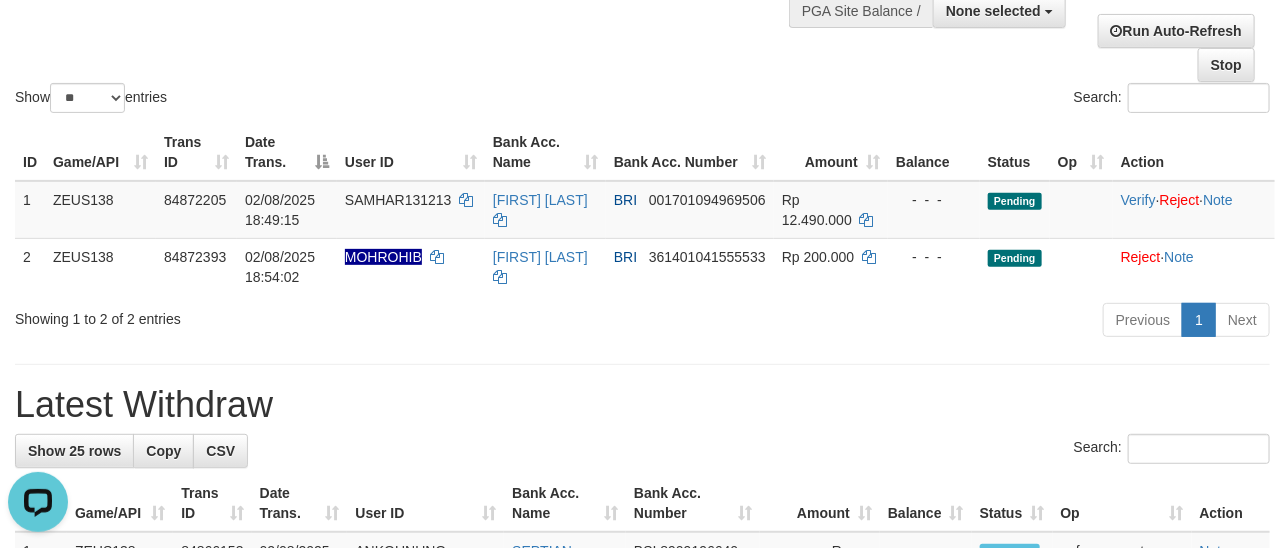scroll, scrollTop: 0, scrollLeft: 0, axis: both 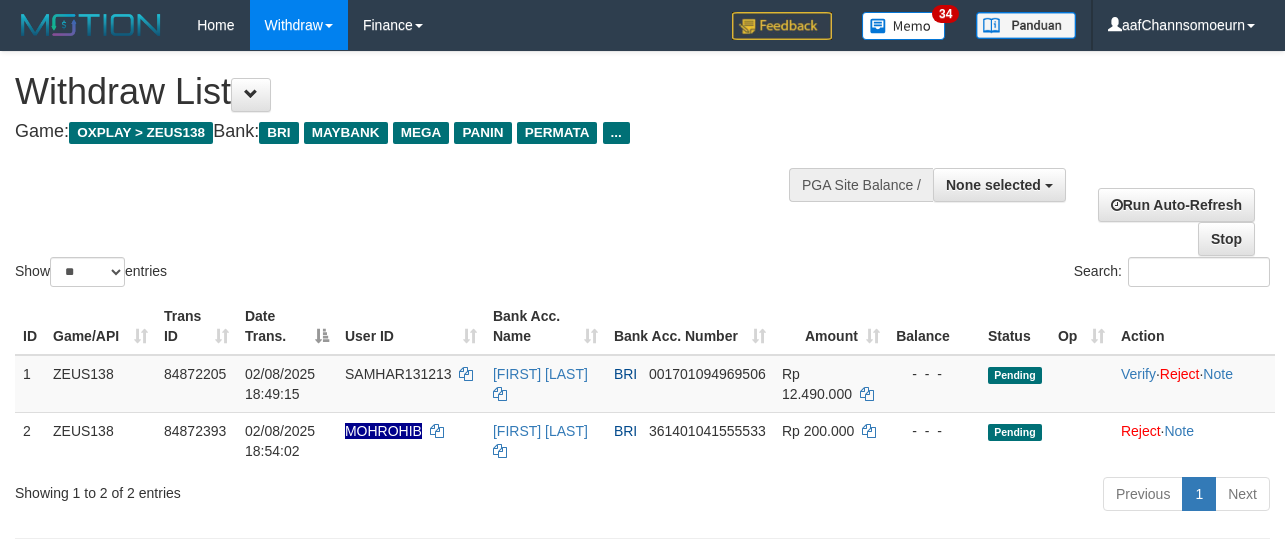 select 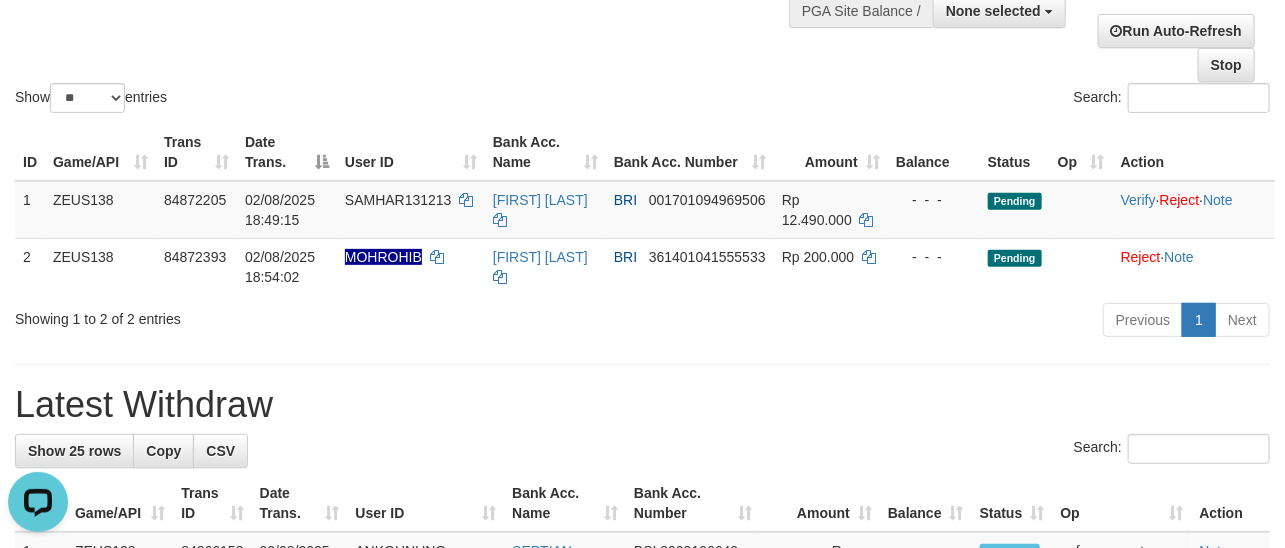 scroll, scrollTop: 0, scrollLeft: 0, axis: both 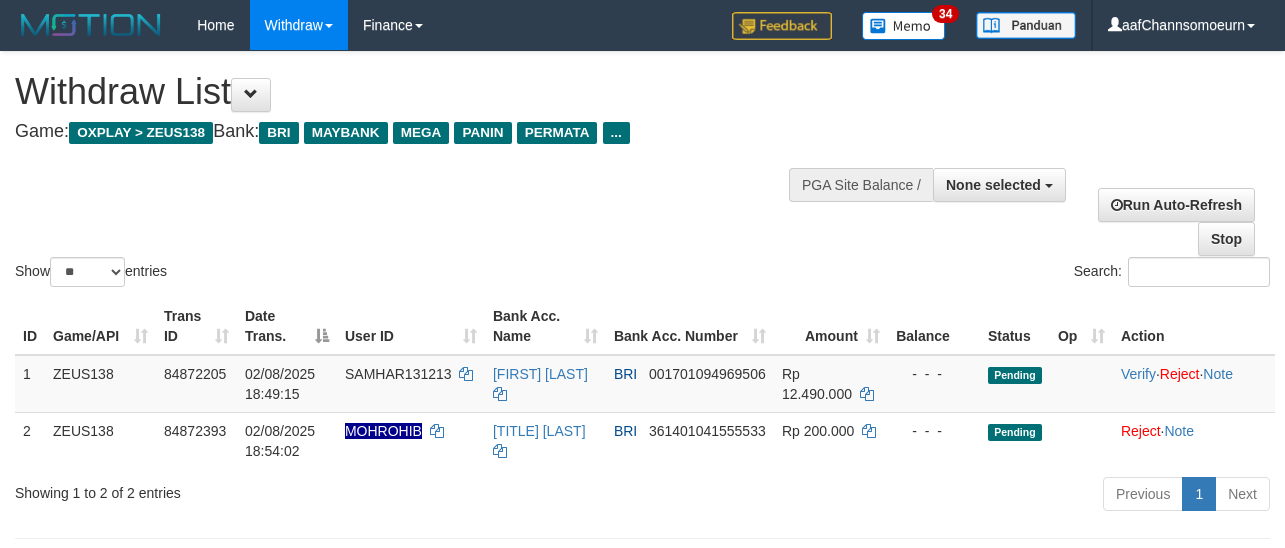 select 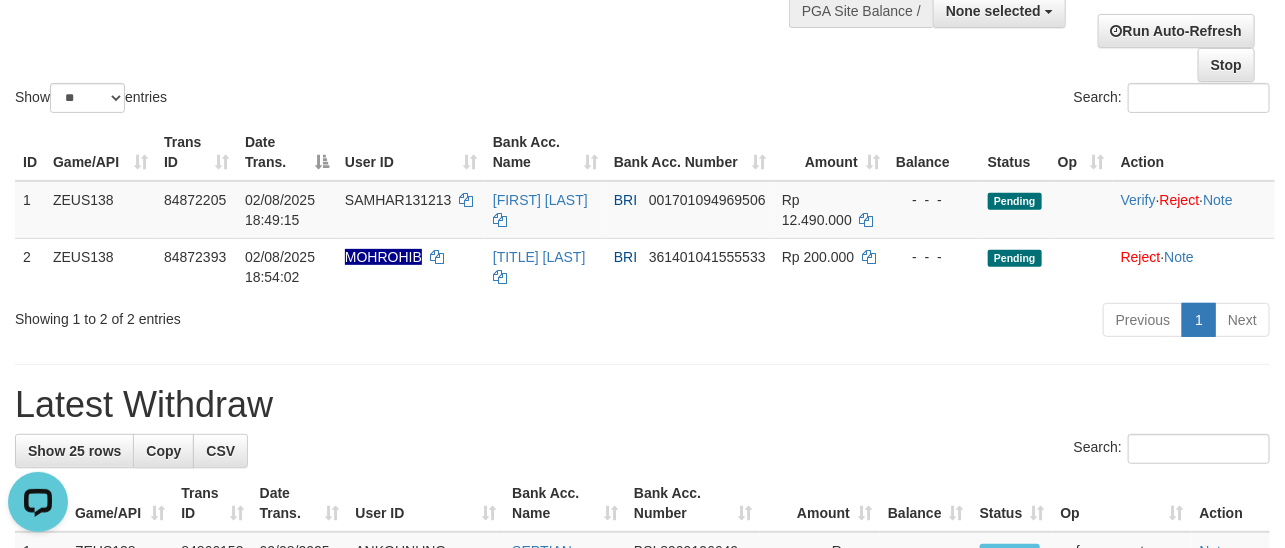 scroll, scrollTop: 0, scrollLeft: 0, axis: both 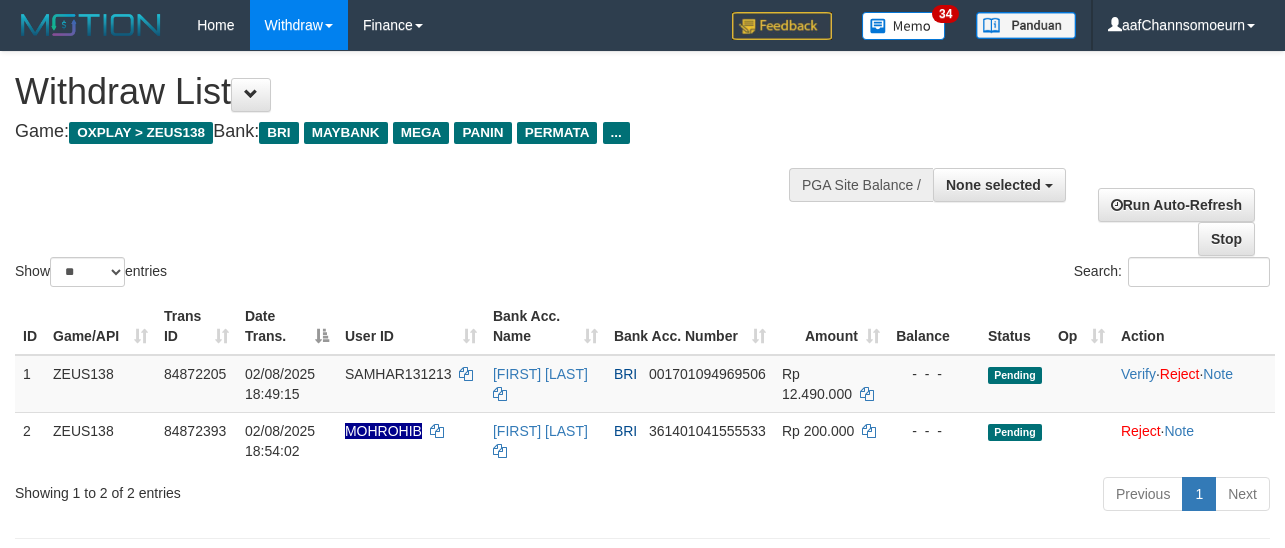 select 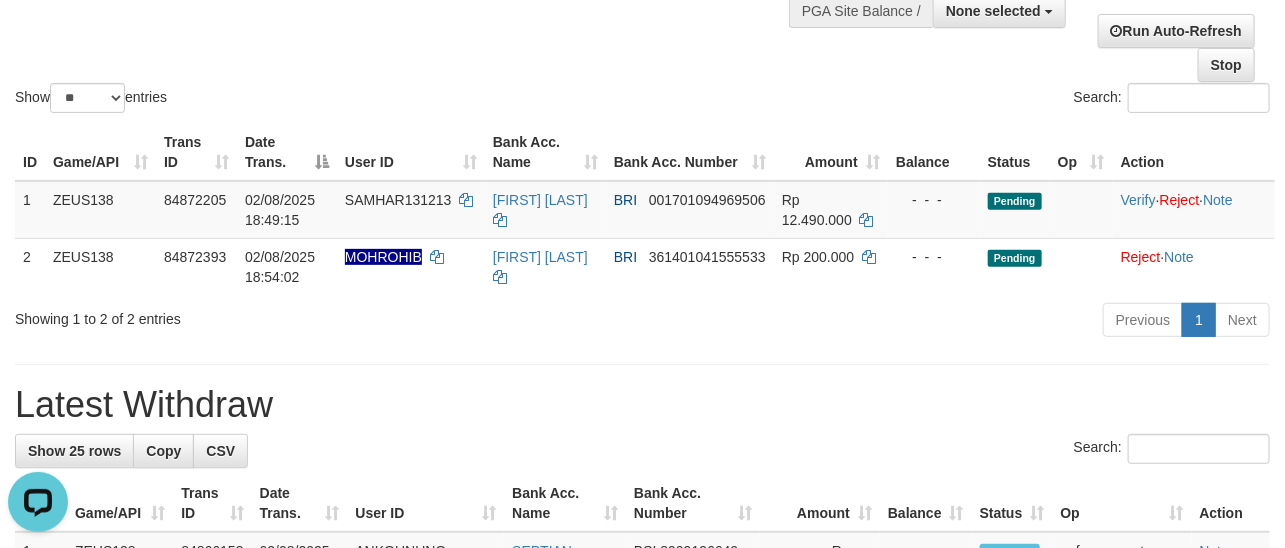 scroll, scrollTop: 0, scrollLeft: 0, axis: both 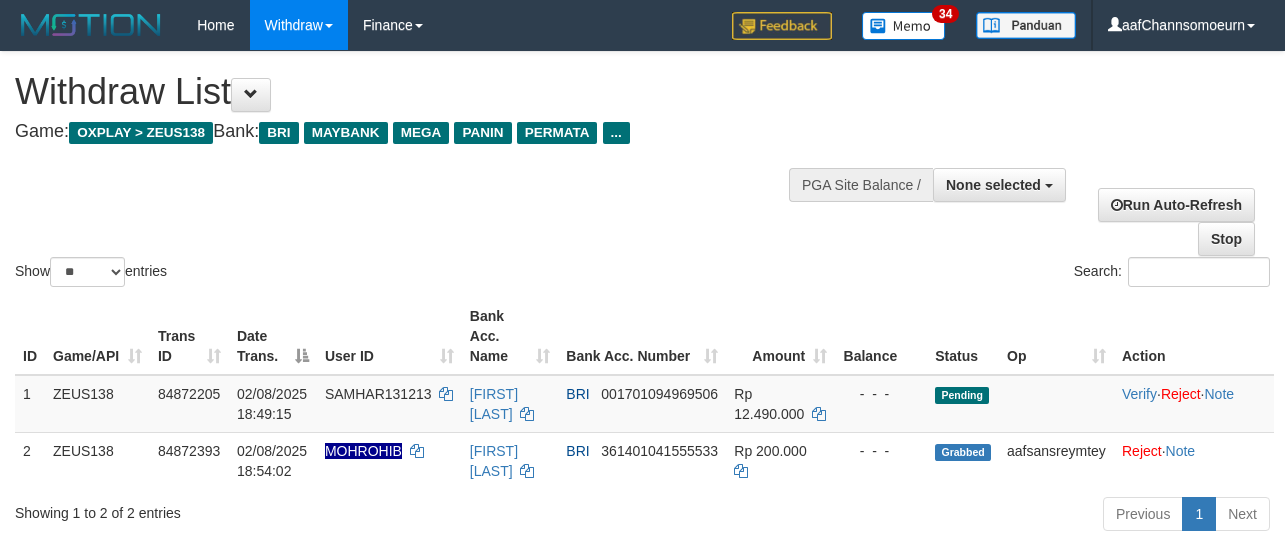select 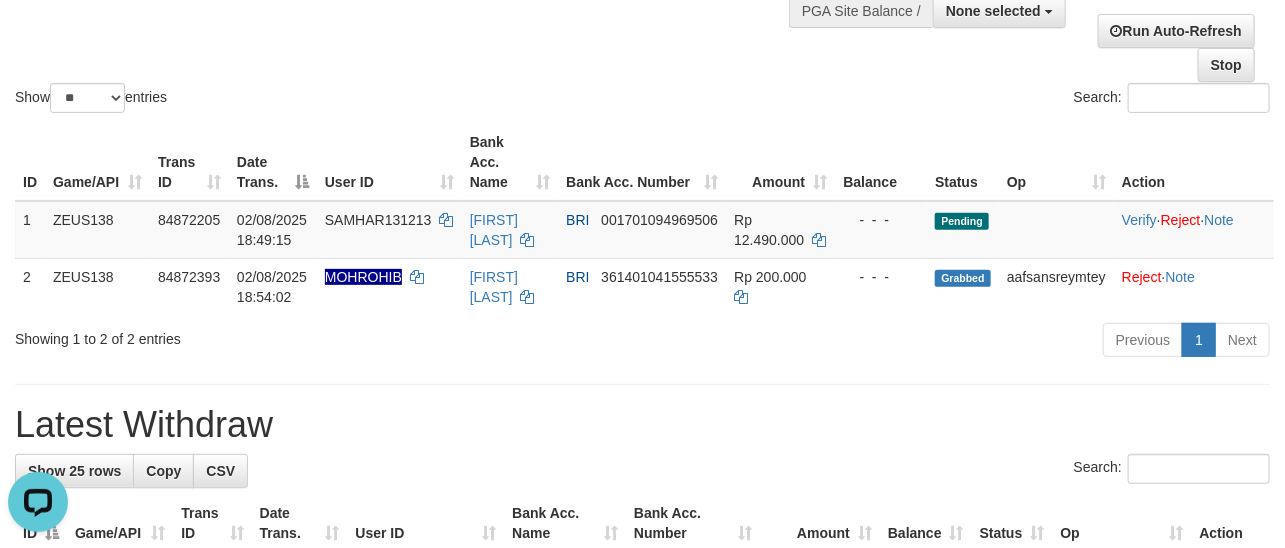 scroll, scrollTop: 0, scrollLeft: 0, axis: both 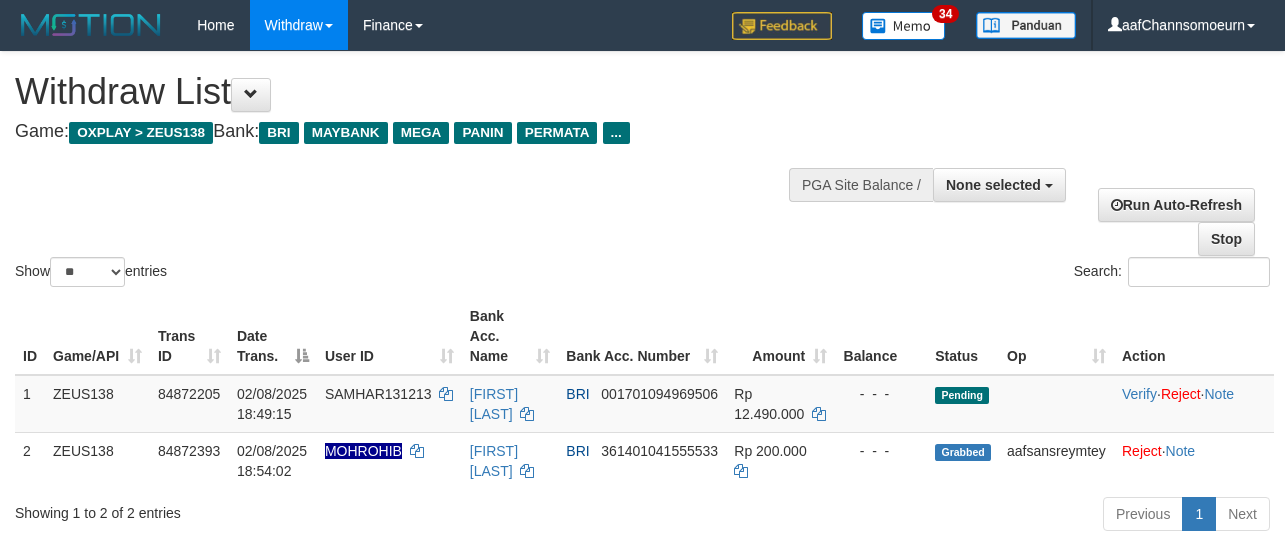 select 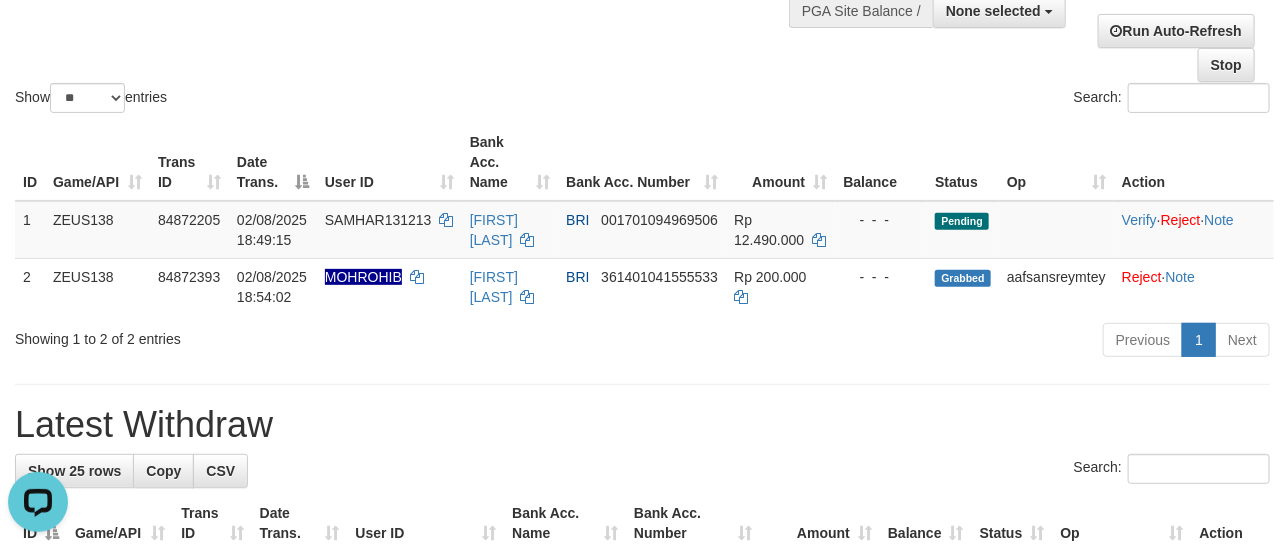 scroll, scrollTop: 0, scrollLeft: 0, axis: both 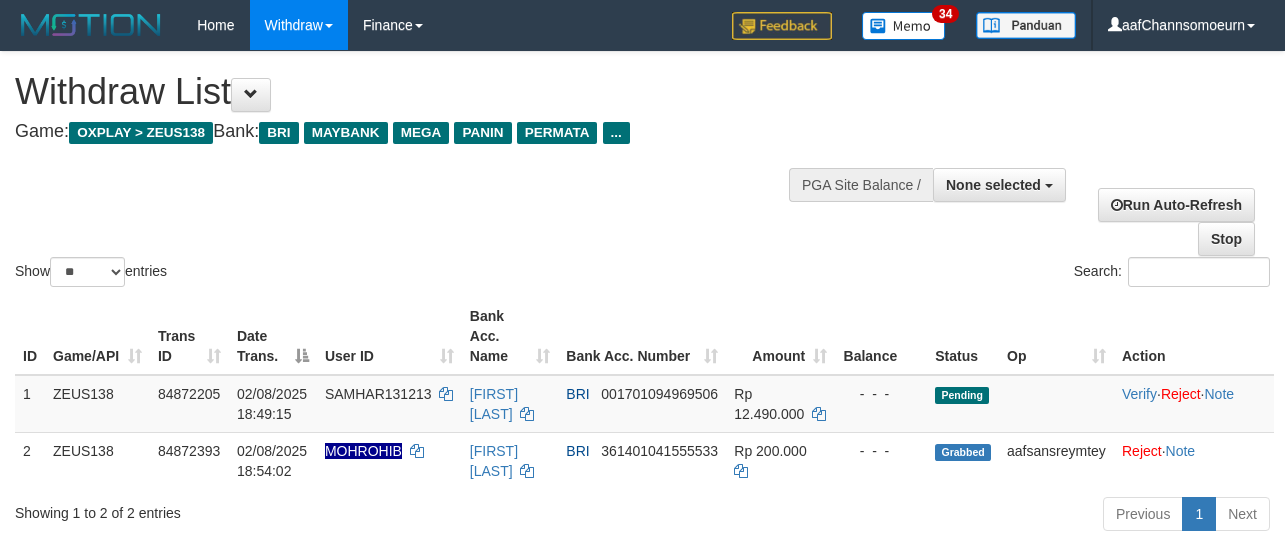 select 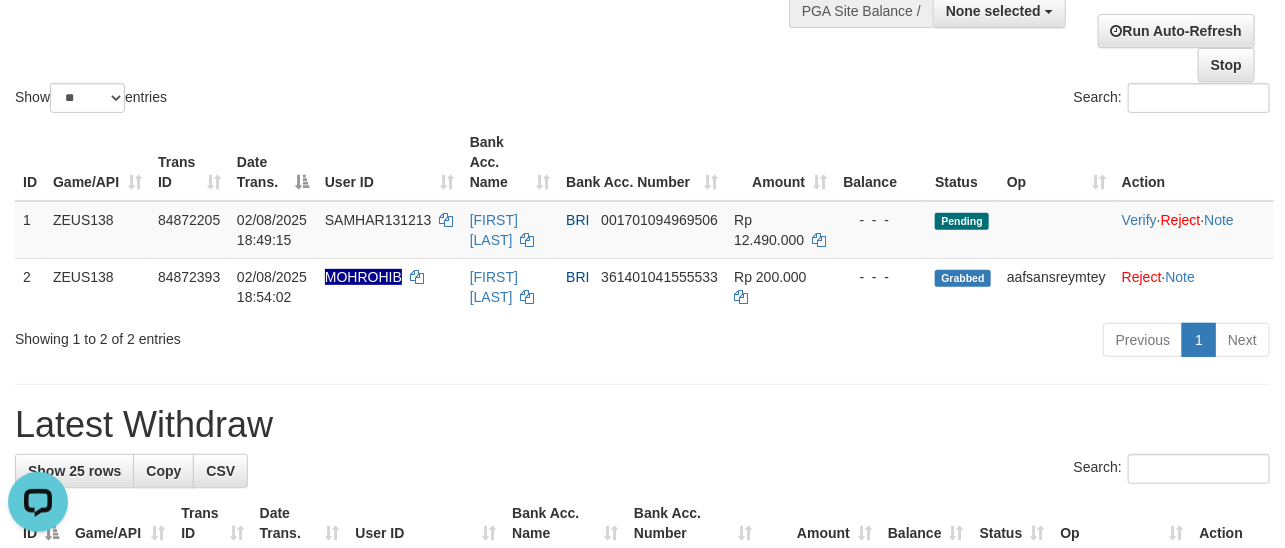 scroll, scrollTop: 0, scrollLeft: 0, axis: both 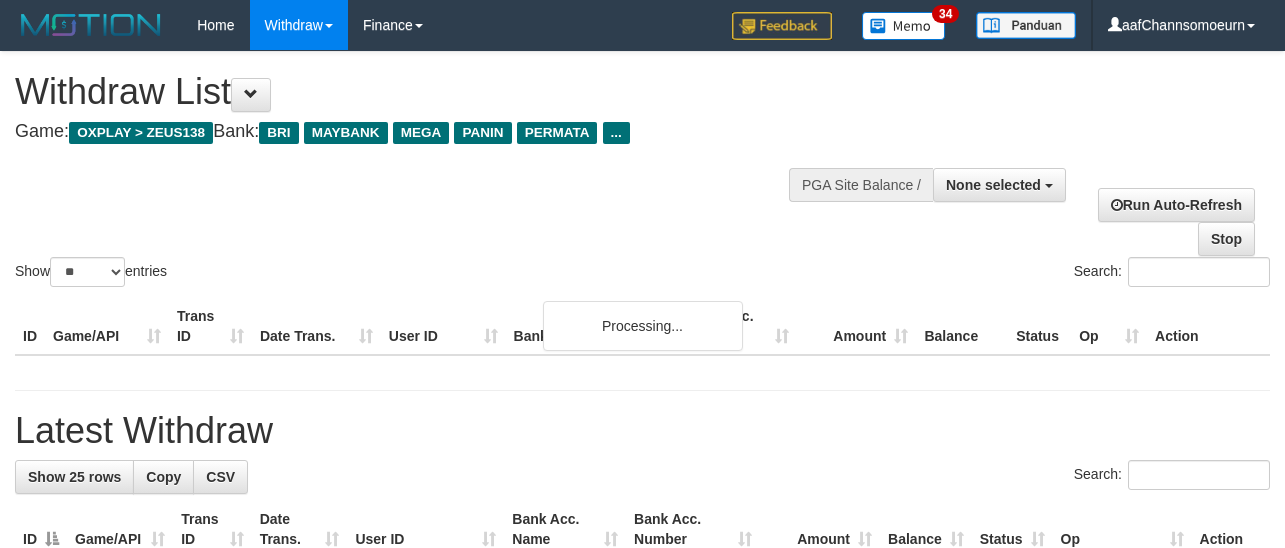 select 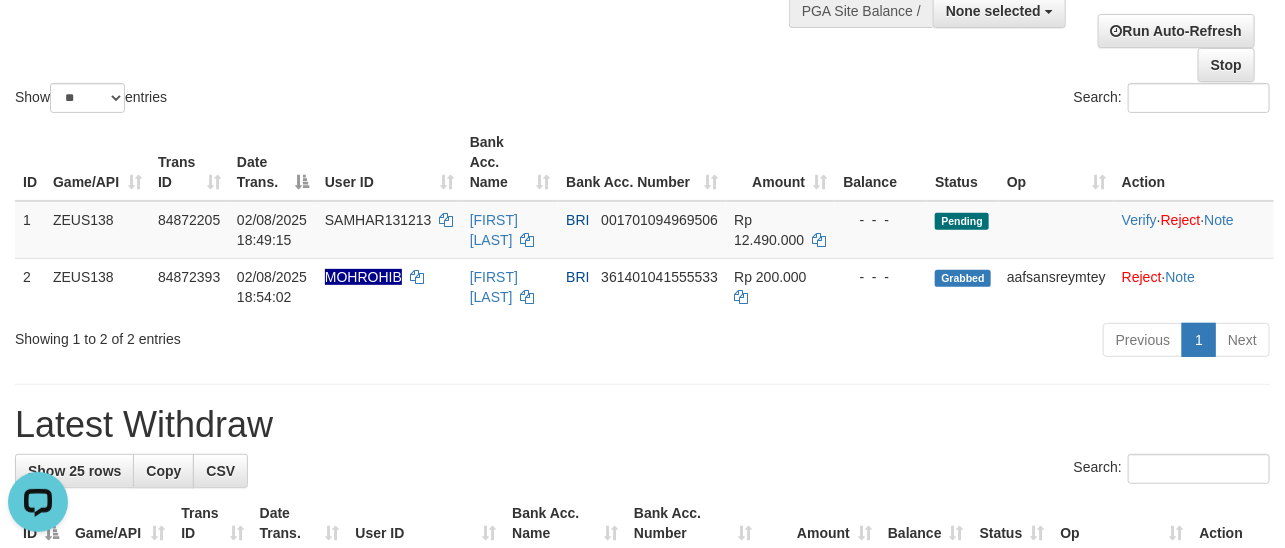 scroll, scrollTop: 0, scrollLeft: 0, axis: both 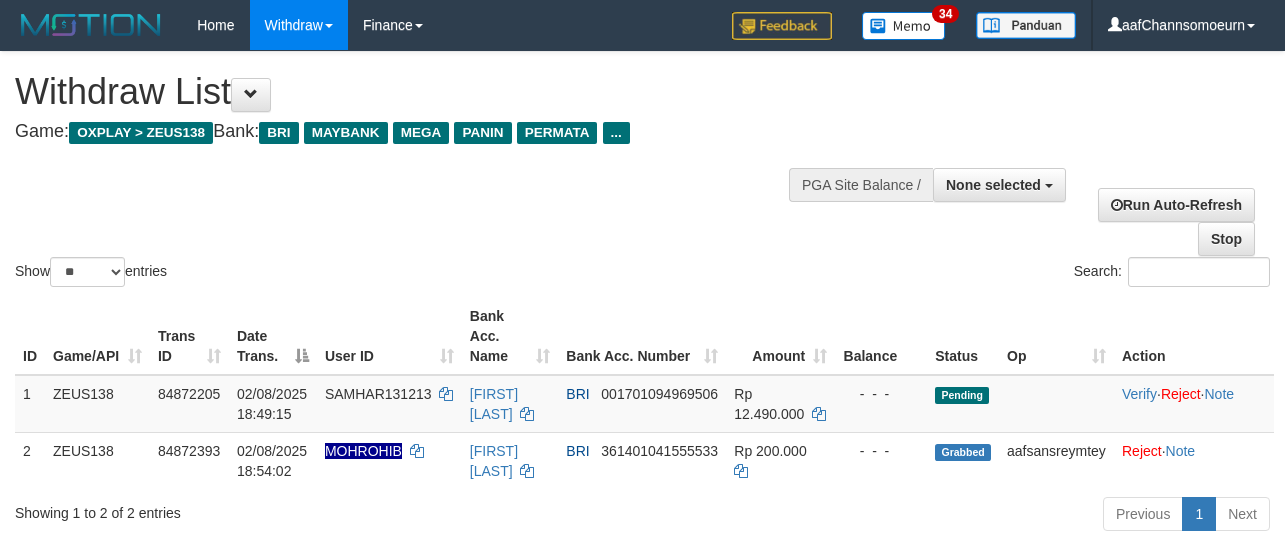 select 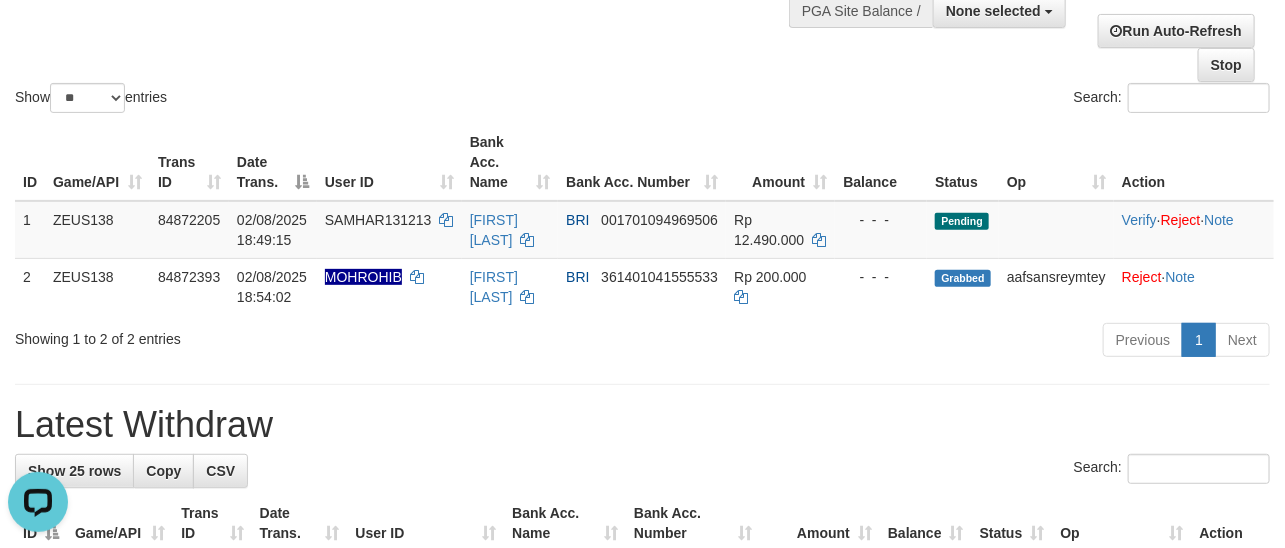 scroll, scrollTop: 0, scrollLeft: 0, axis: both 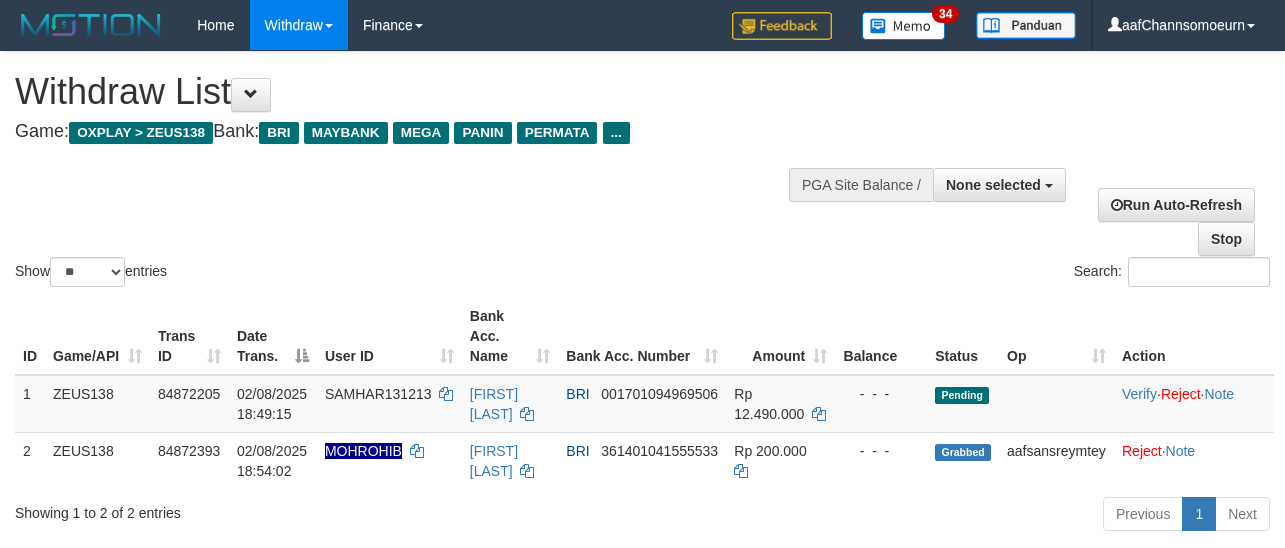 select 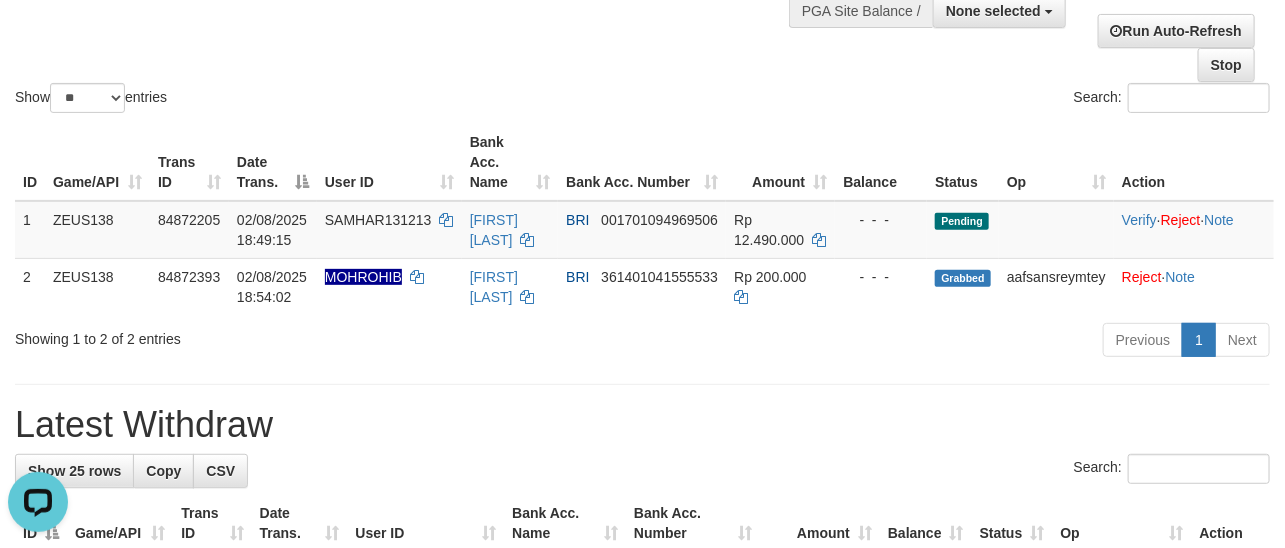 scroll, scrollTop: 0, scrollLeft: 0, axis: both 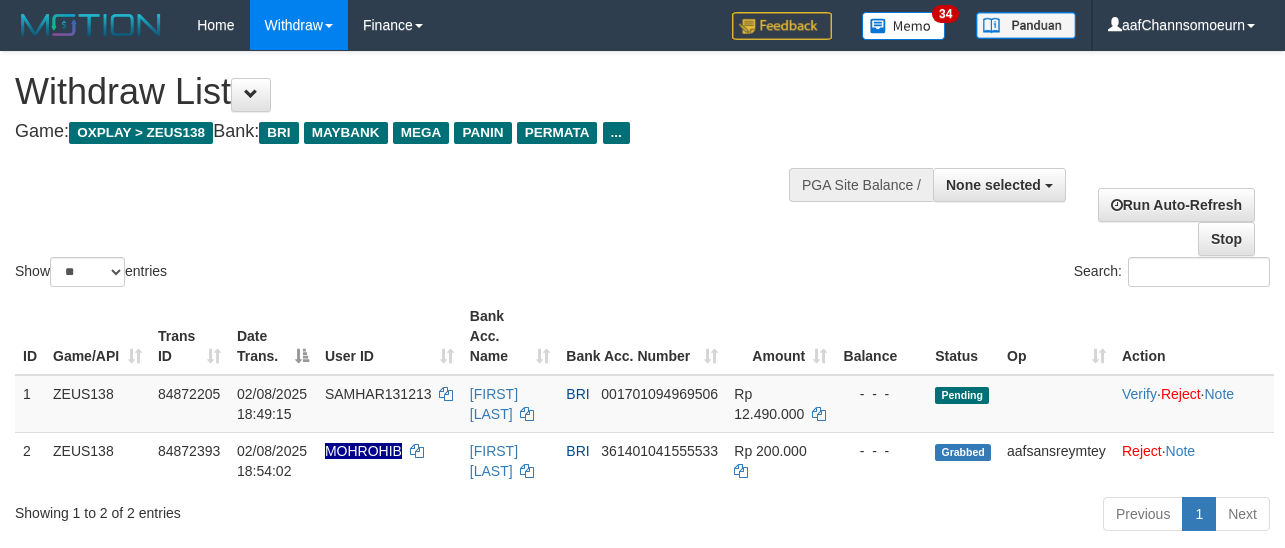 select 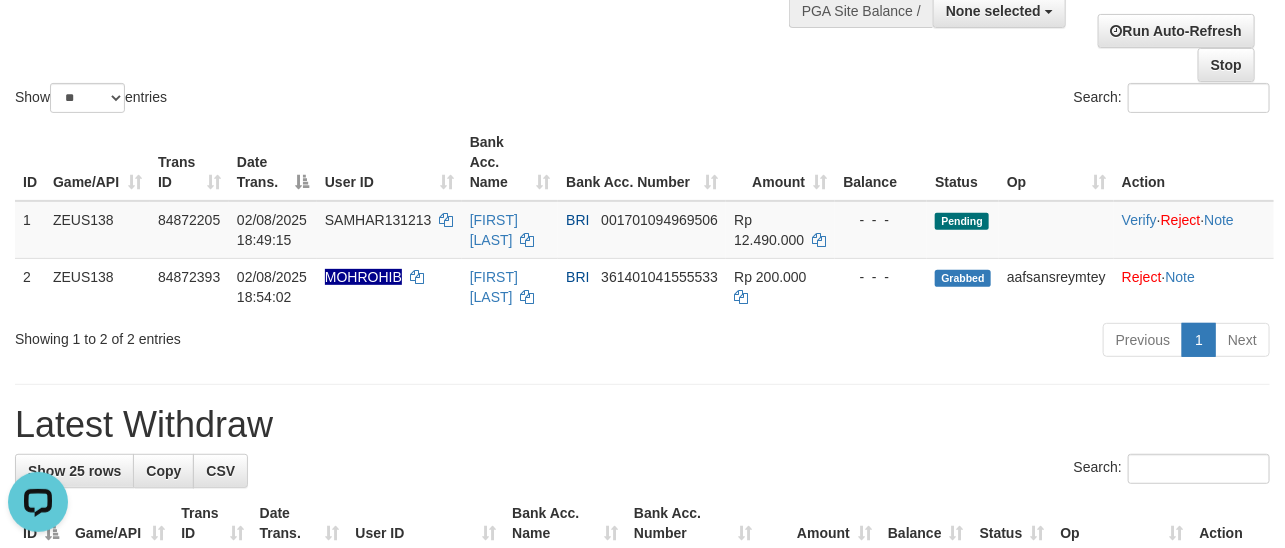 scroll, scrollTop: 0, scrollLeft: 0, axis: both 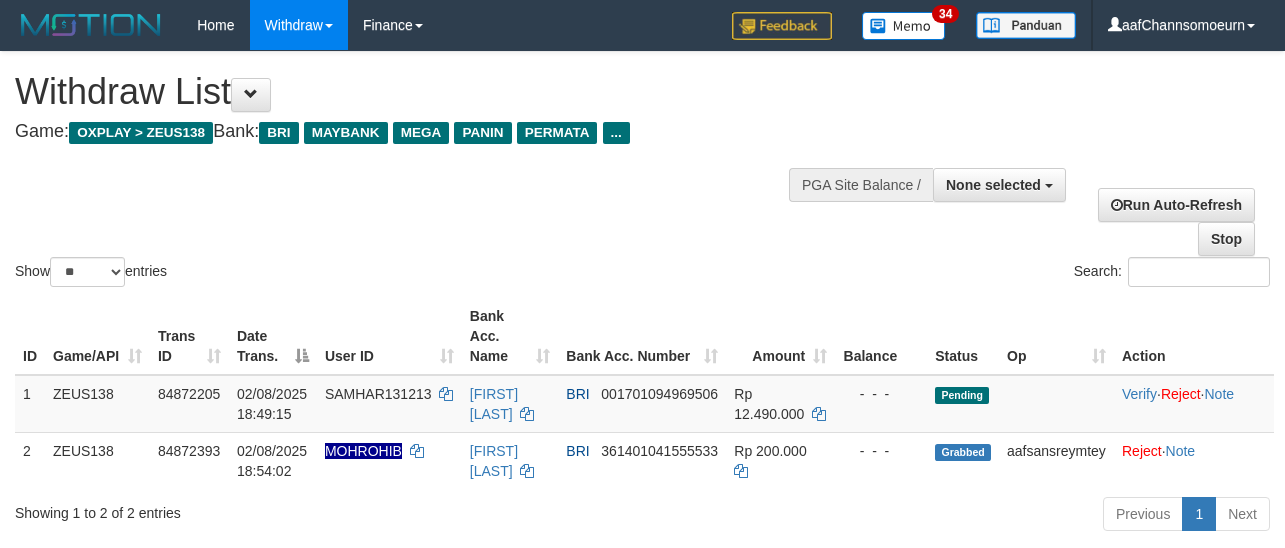select 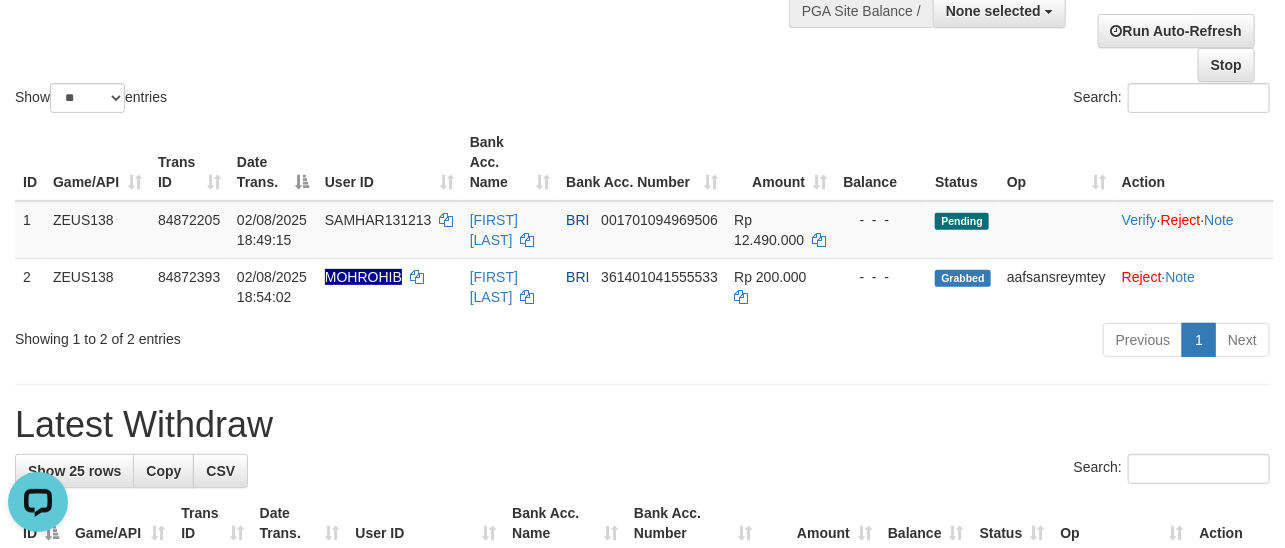 scroll, scrollTop: 0, scrollLeft: 0, axis: both 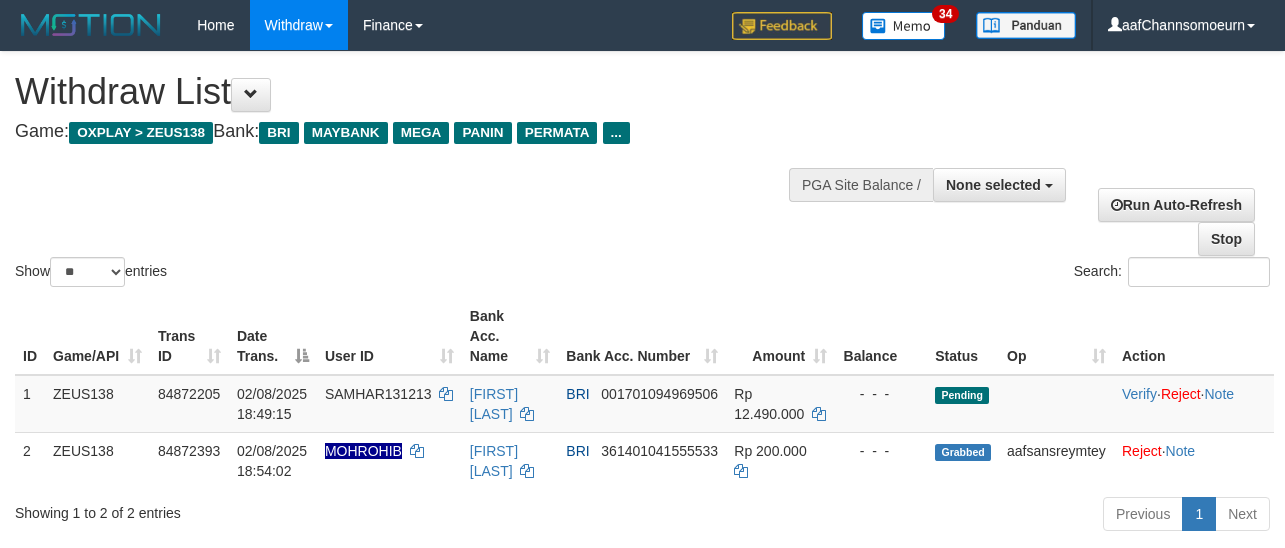 select 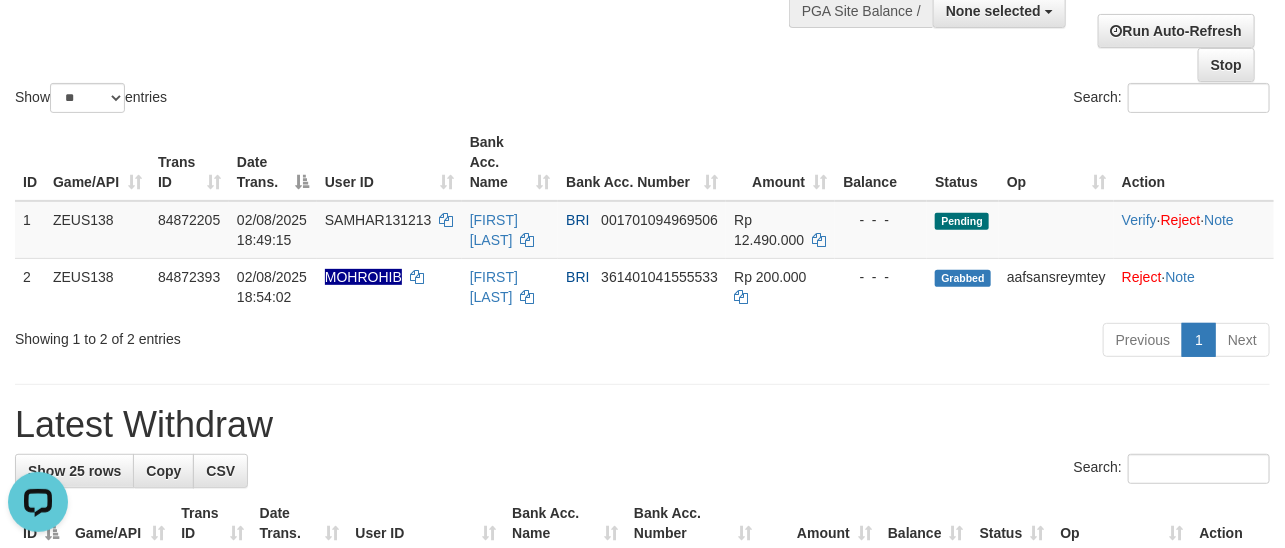 scroll, scrollTop: 0, scrollLeft: 0, axis: both 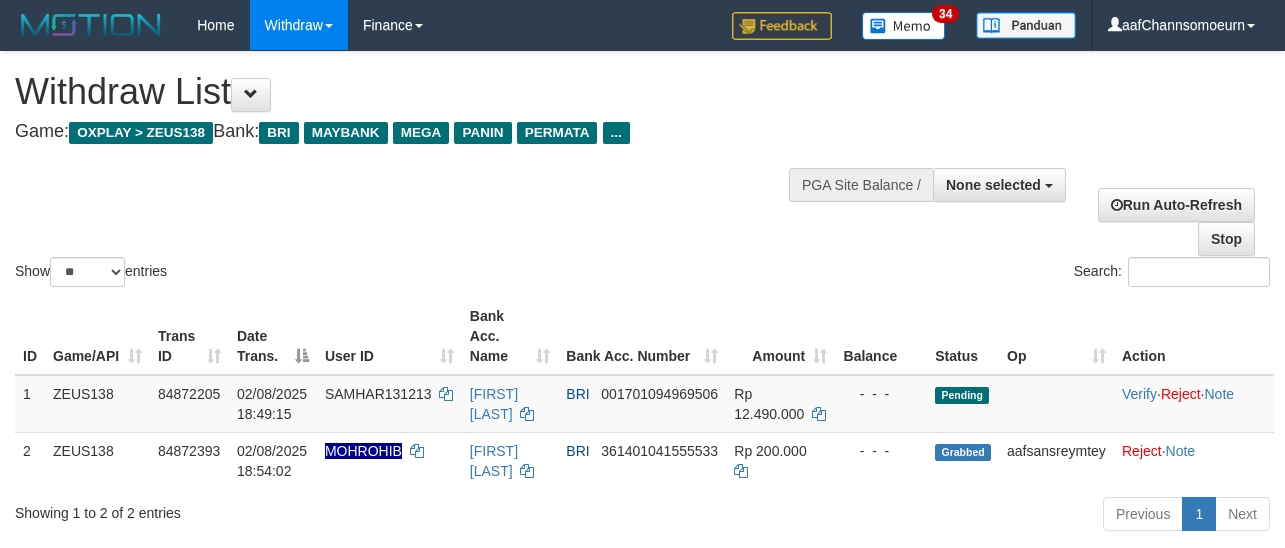 select 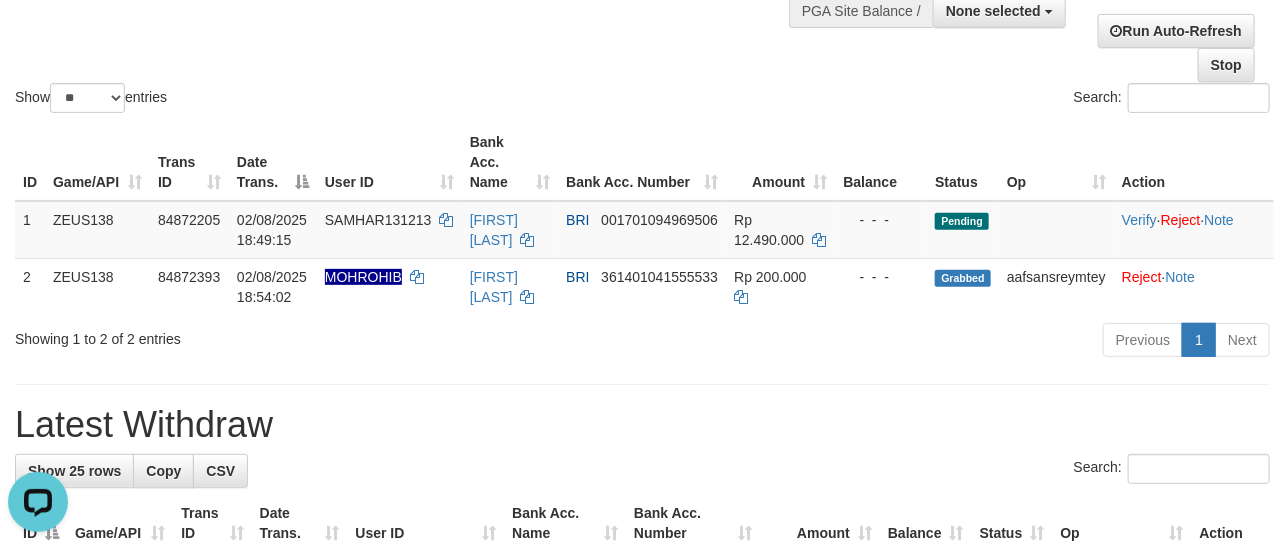 scroll, scrollTop: 0, scrollLeft: 0, axis: both 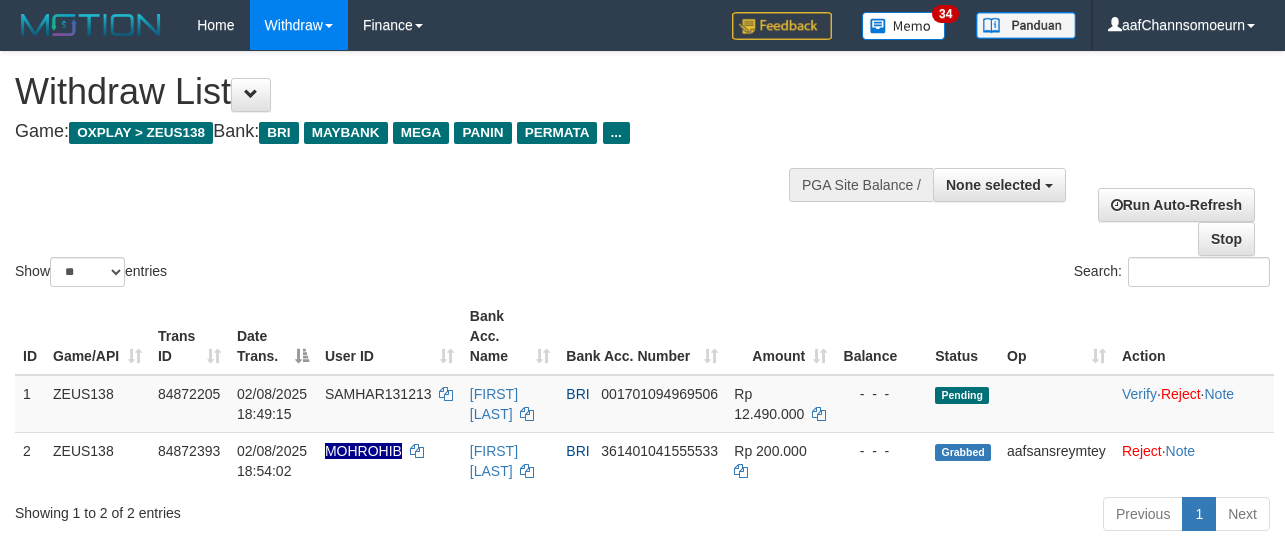 select 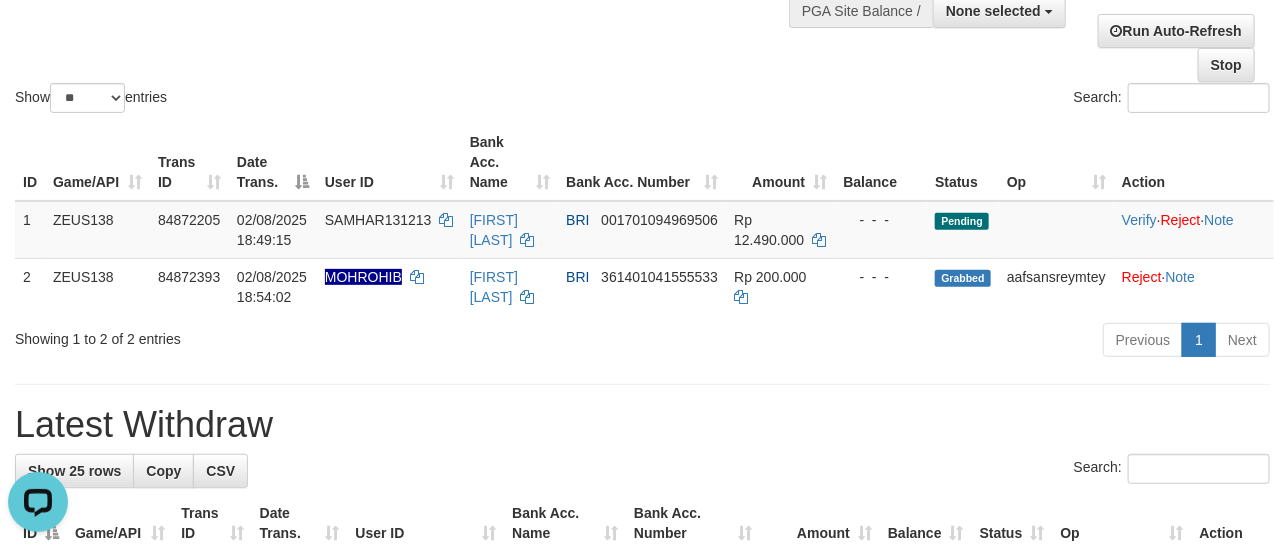 scroll, scrollTop: 0, scrollLeft: 0, axis: both 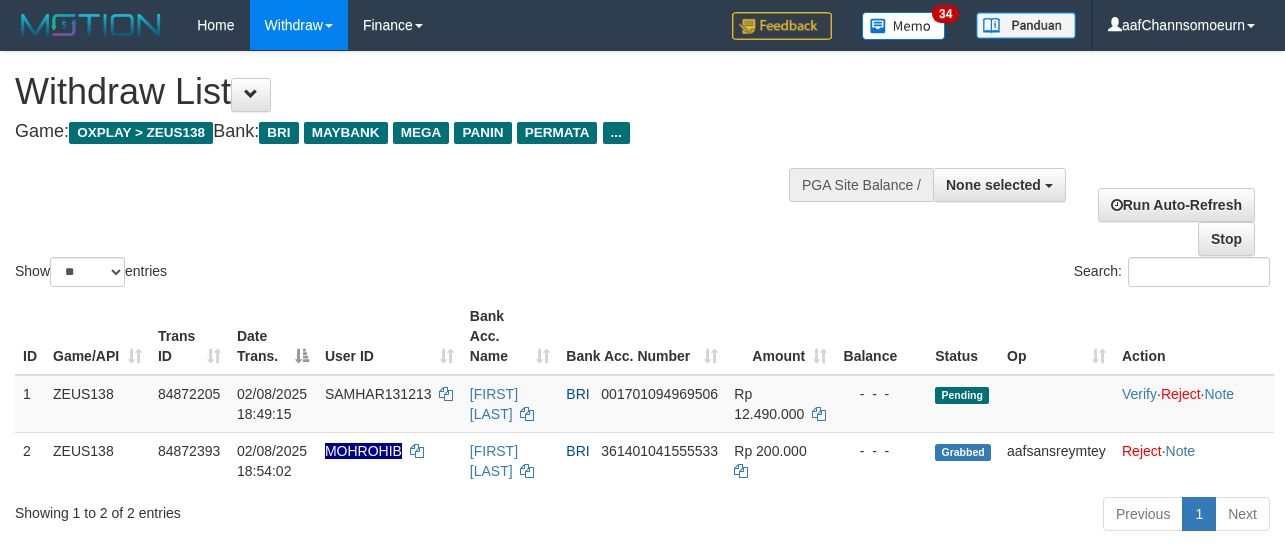 select 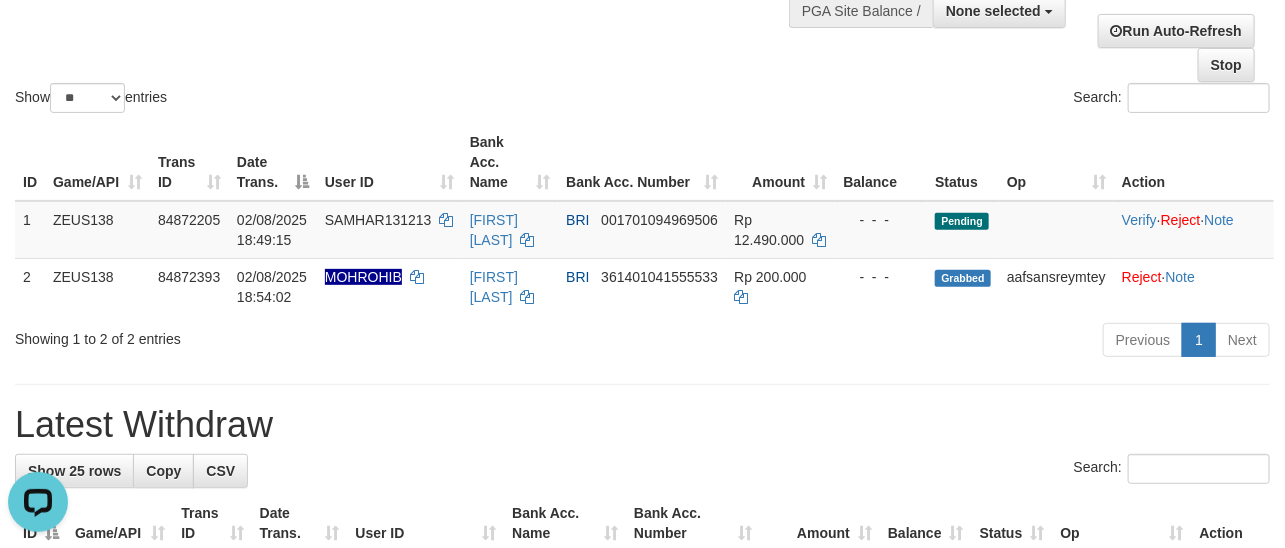 scroll, scrollTop: 0, scrollLeft: 0, axis: both 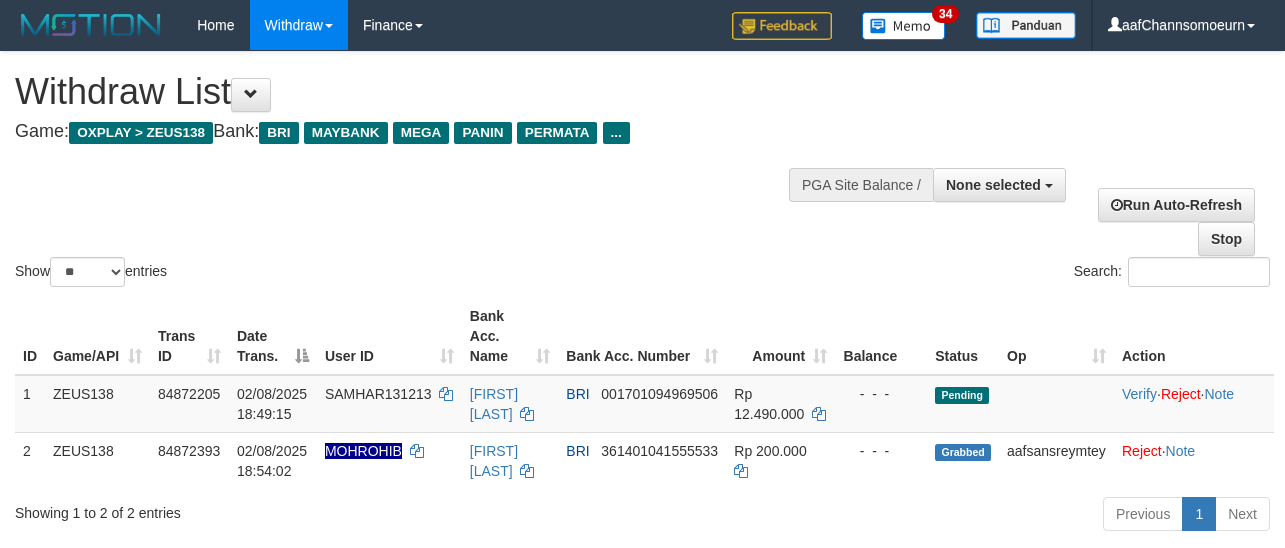 select 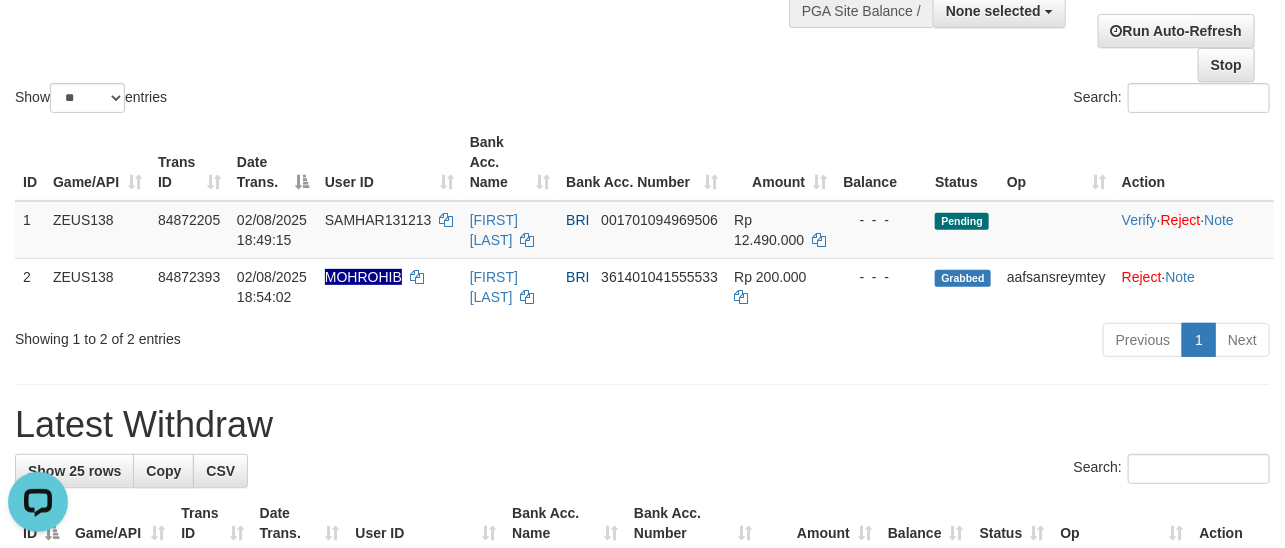 scroll, scrollTop: 0, scrollLeft: 0, axis: both 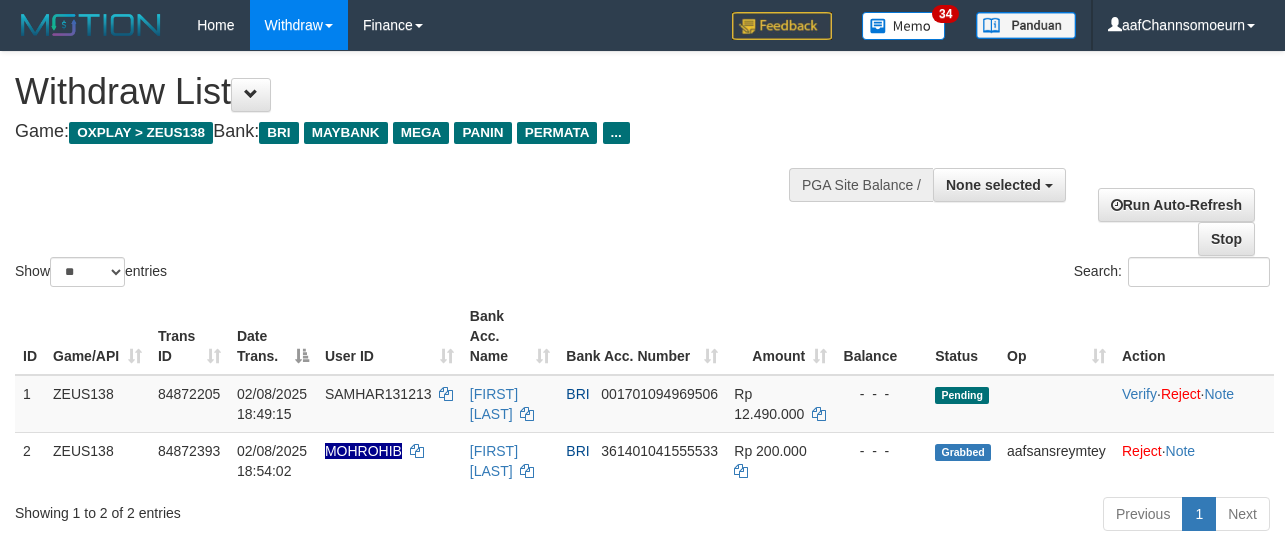 select 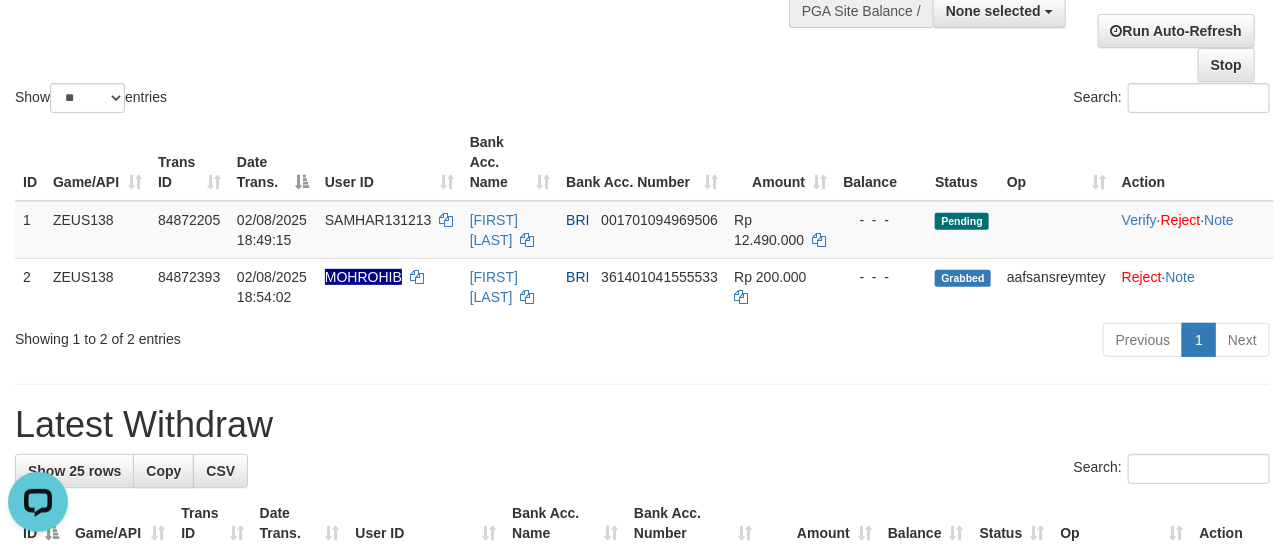 scroll, scrollTop: 0, scrollLeft: 0, axis: both 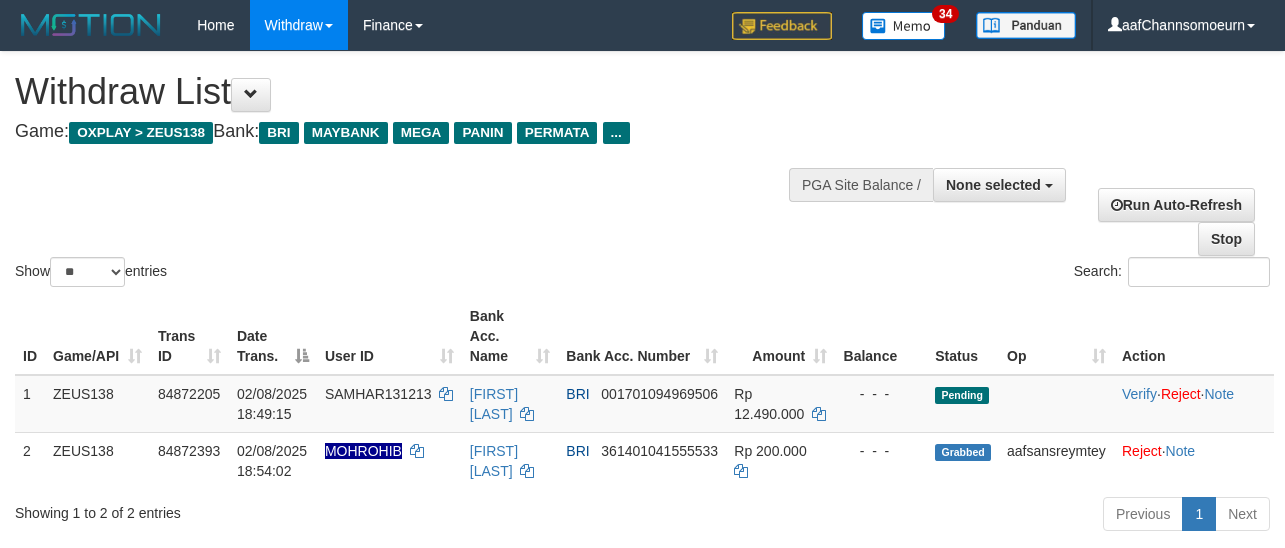select 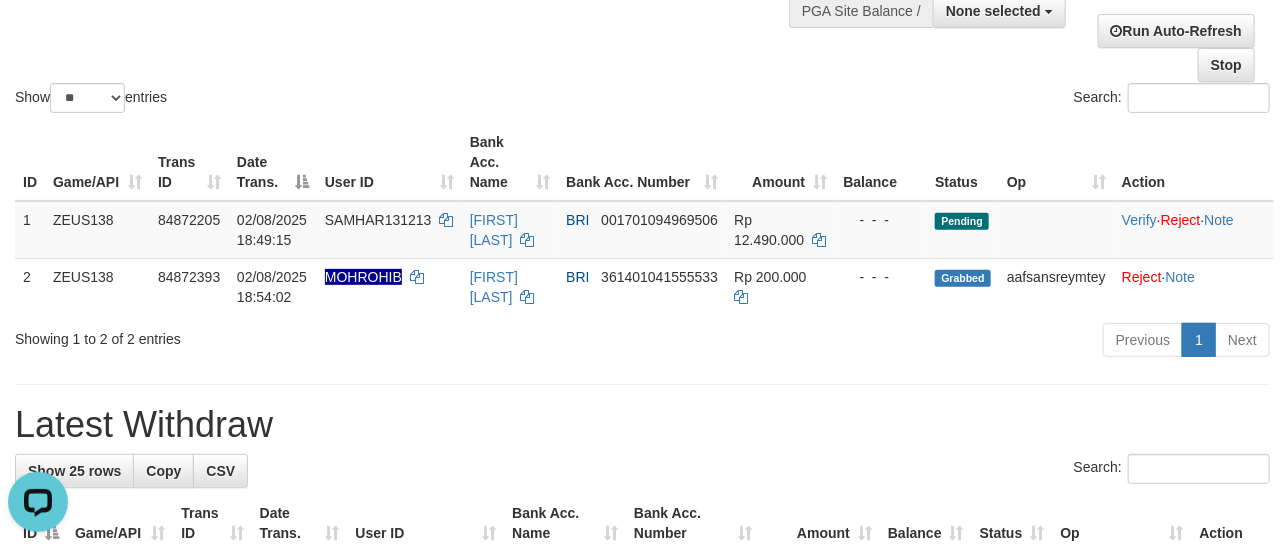scroll, scrollTop: 0, scrollLeft: 0, axis: both 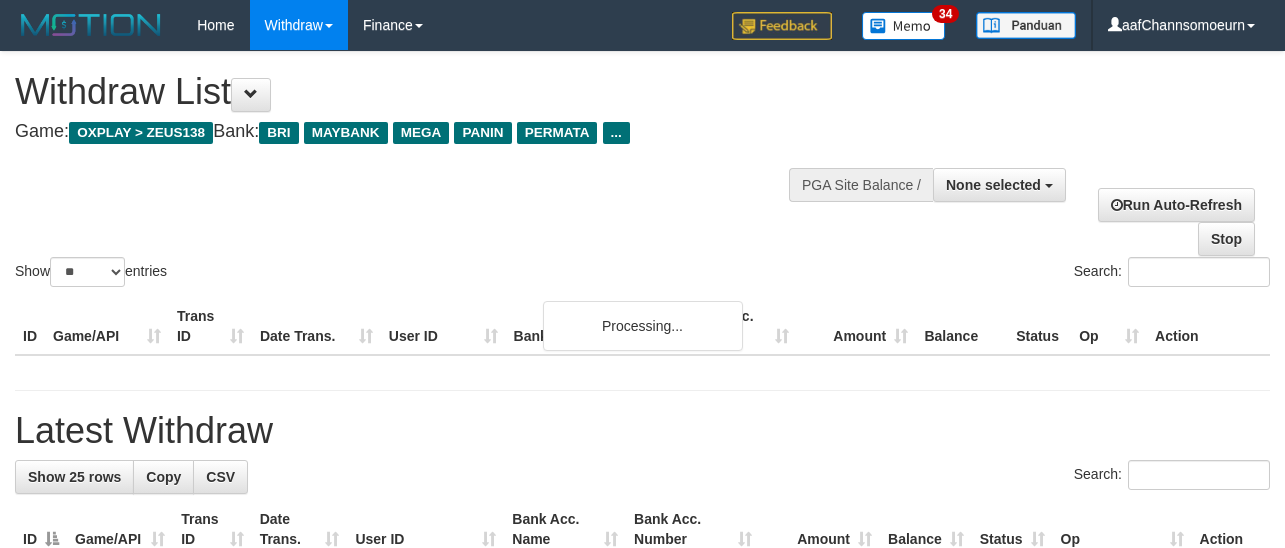 select 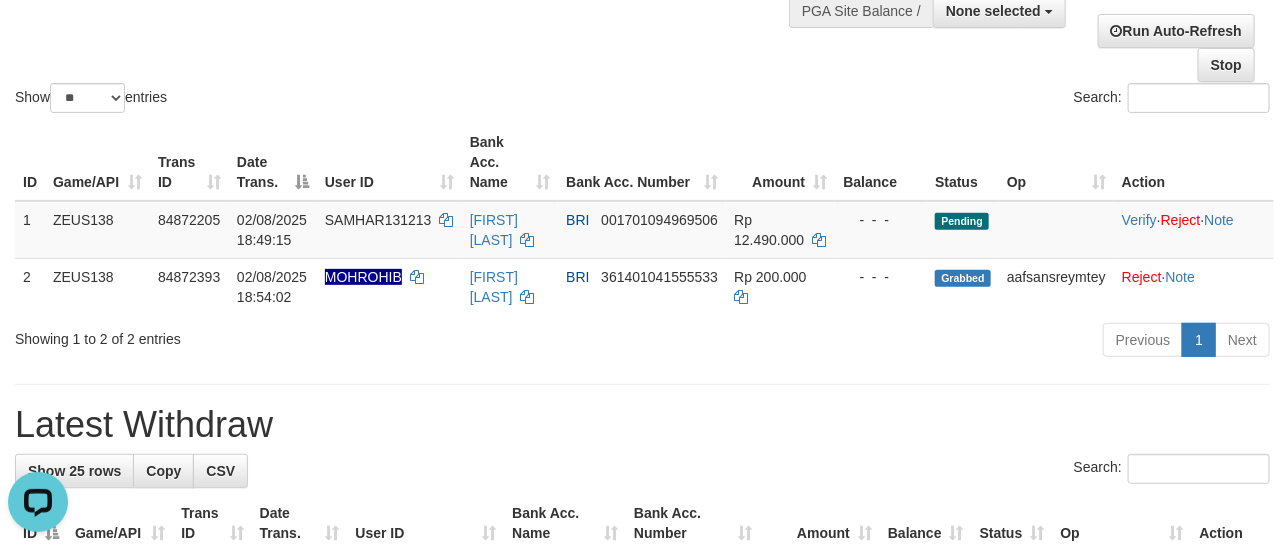 scroll, scrollTop: 0, scrollLeft: 0, axis: both 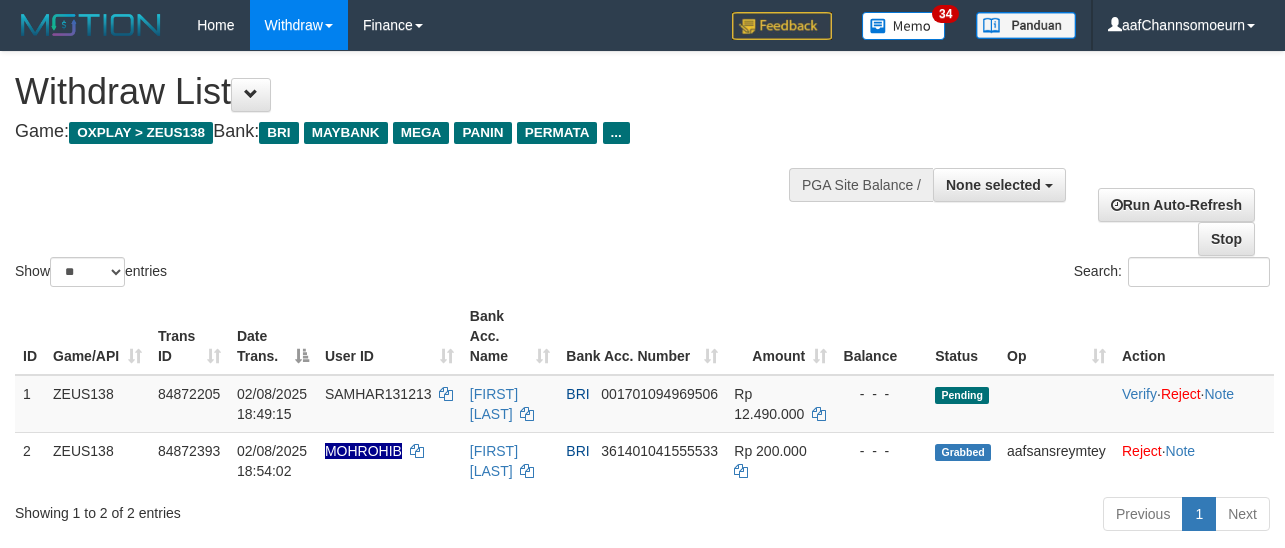 select 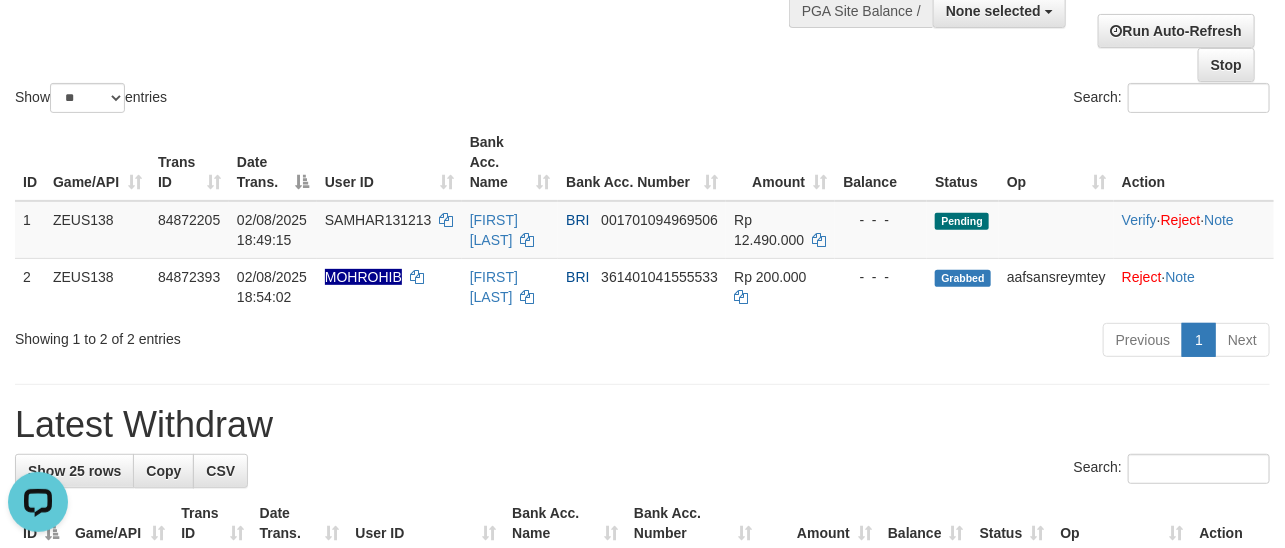 scroll, scrollTop: 0, scrollLeft: 0, axis: both 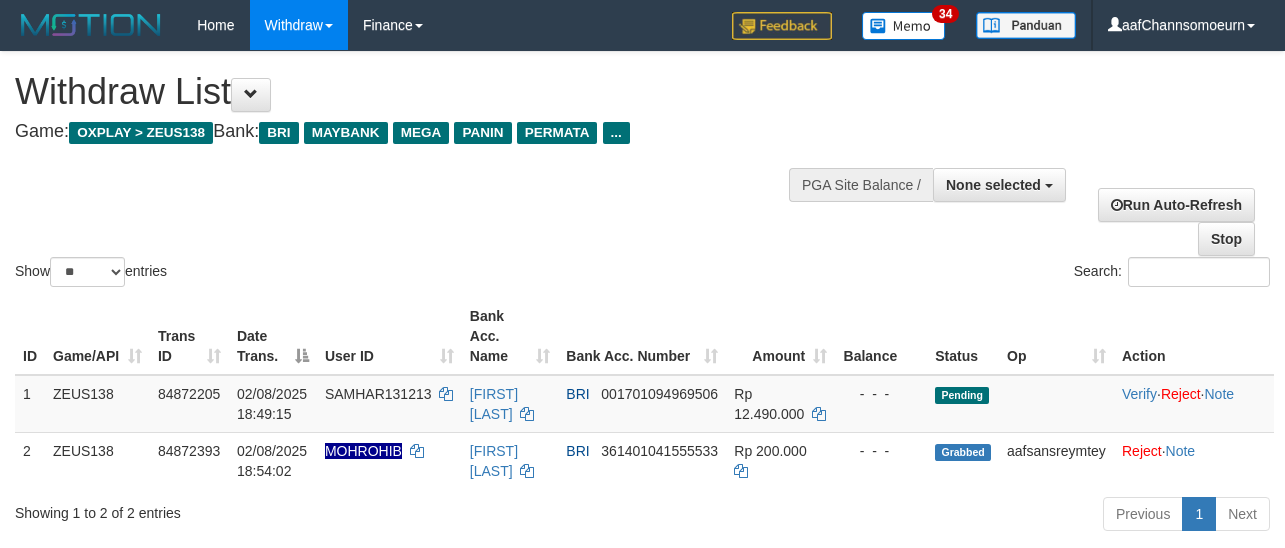 select 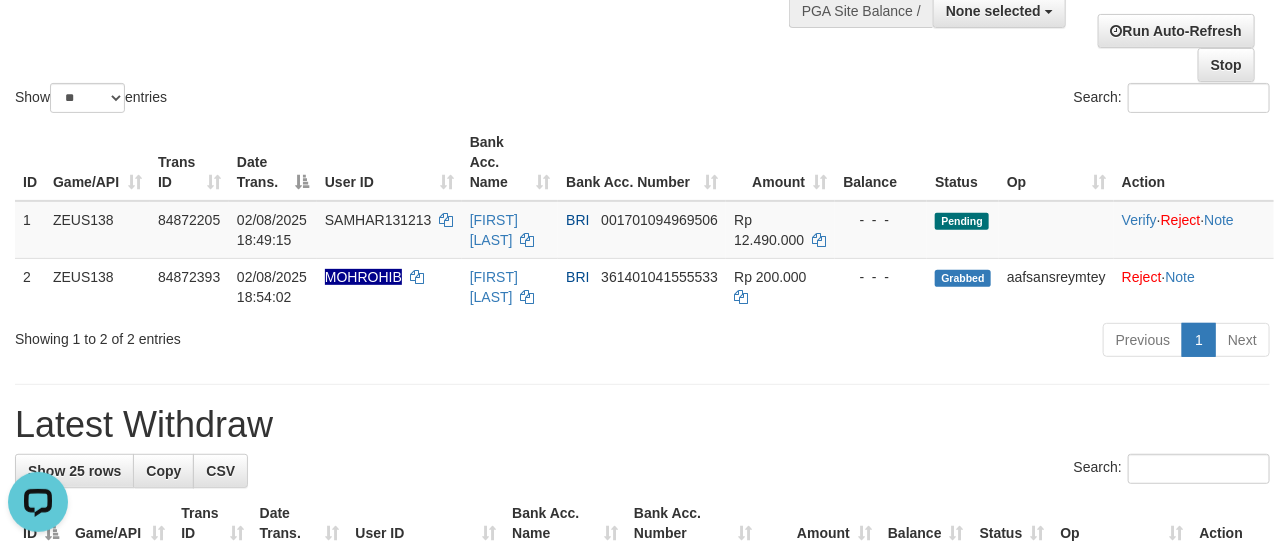 scroll, scrollTop: 0, scrollLeft: 0, axis: both 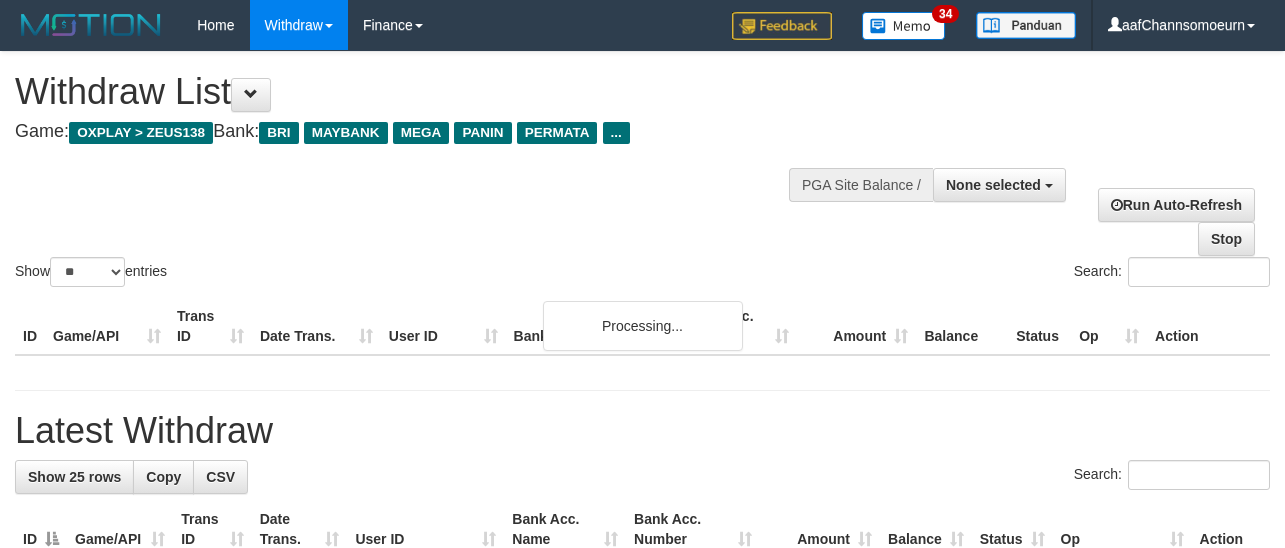 select 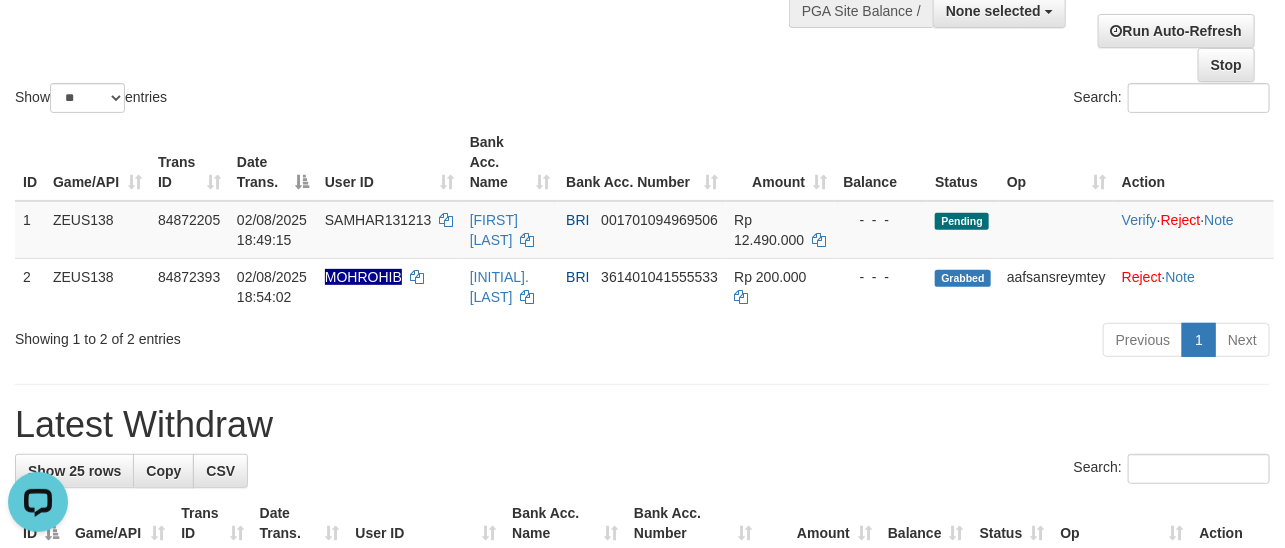 scroll, scrollTop: 0, scrollLeft: 0, axis: both 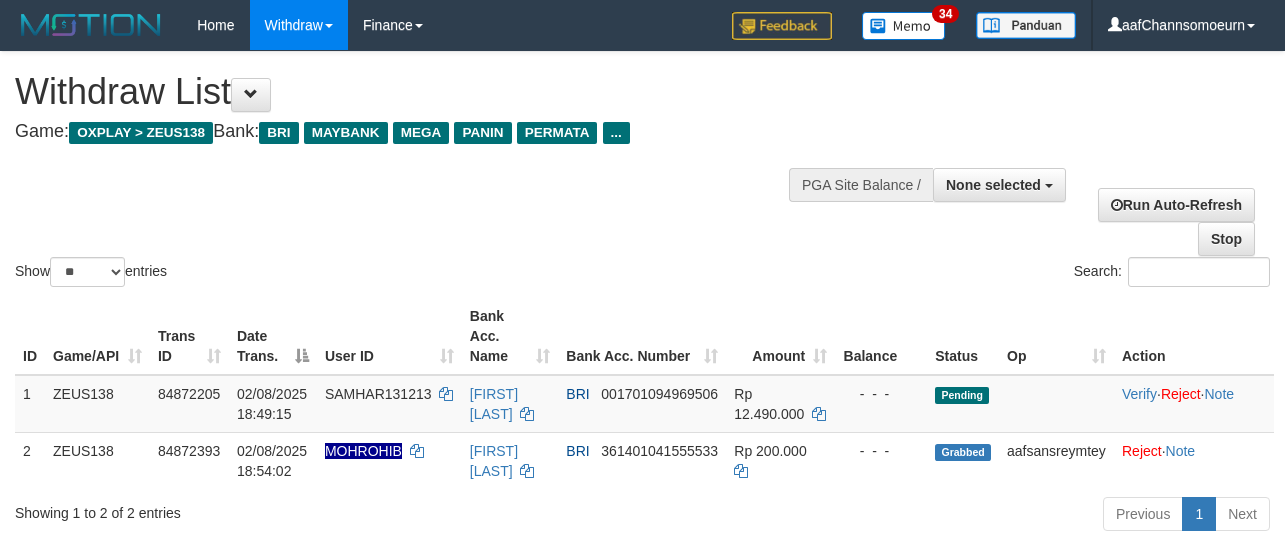 select 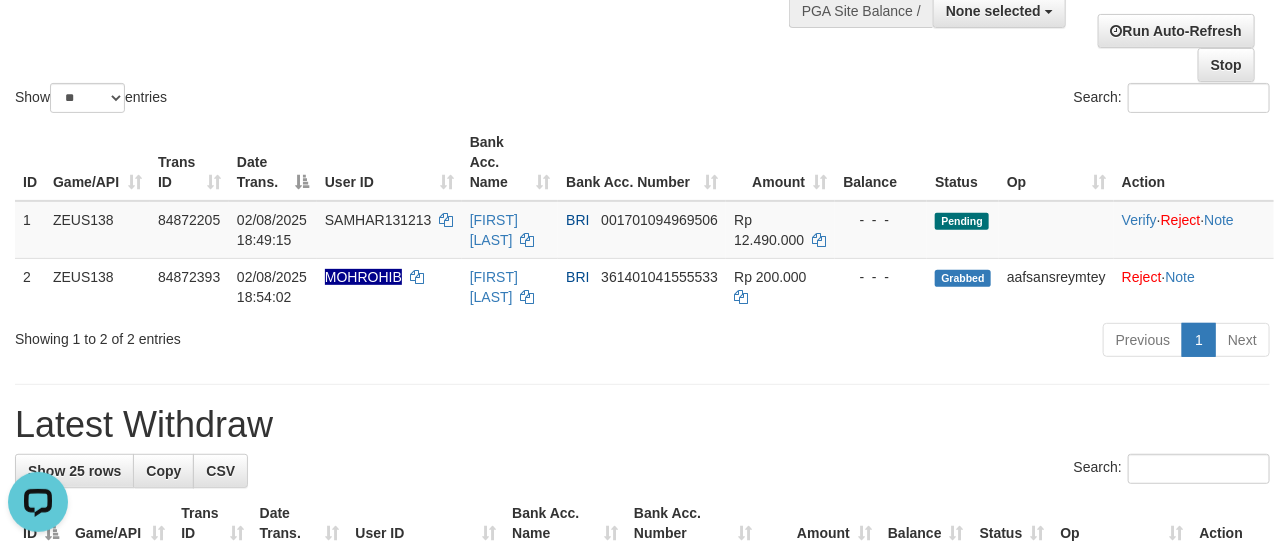 scroll, scrollTop: 0, scrollLeft: 0, axis: both 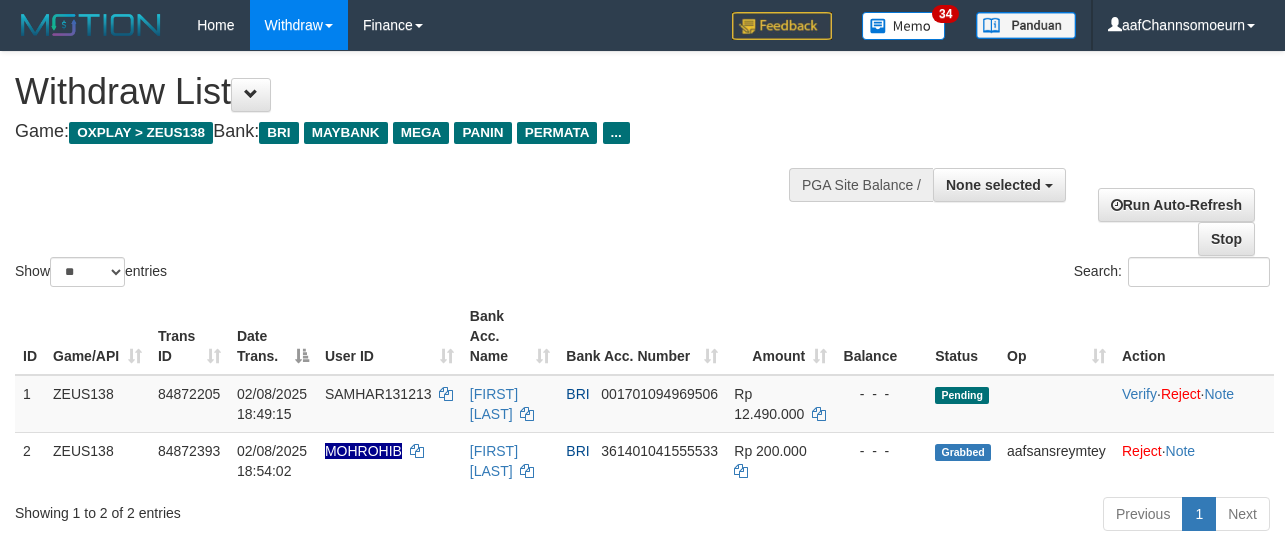 select 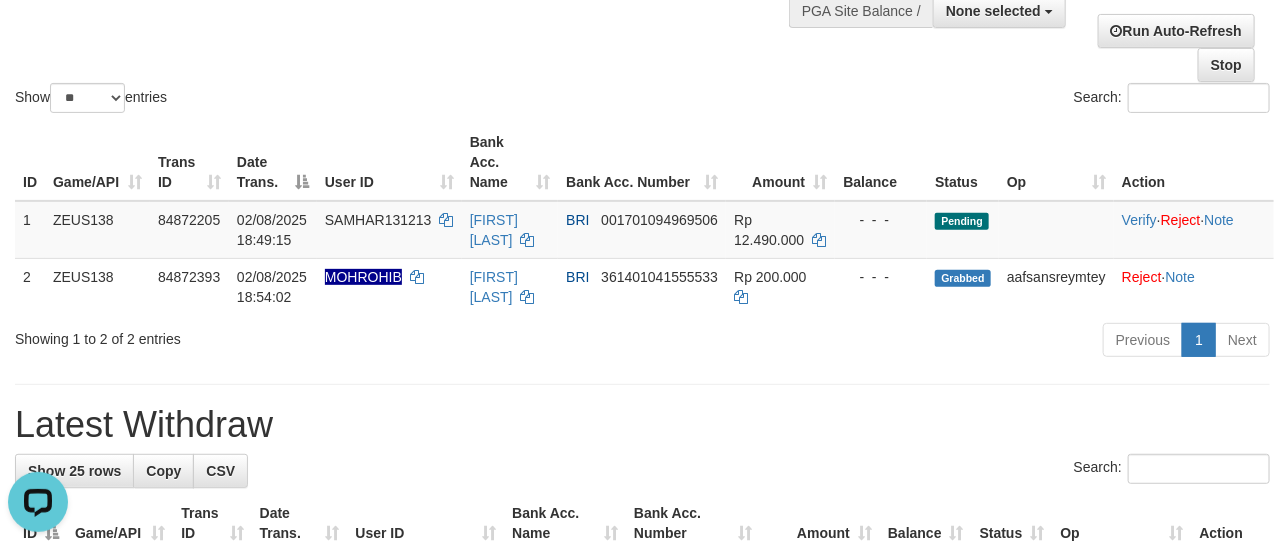 scroll, scrollTop: 0, scrollLeft: 0, axis: both 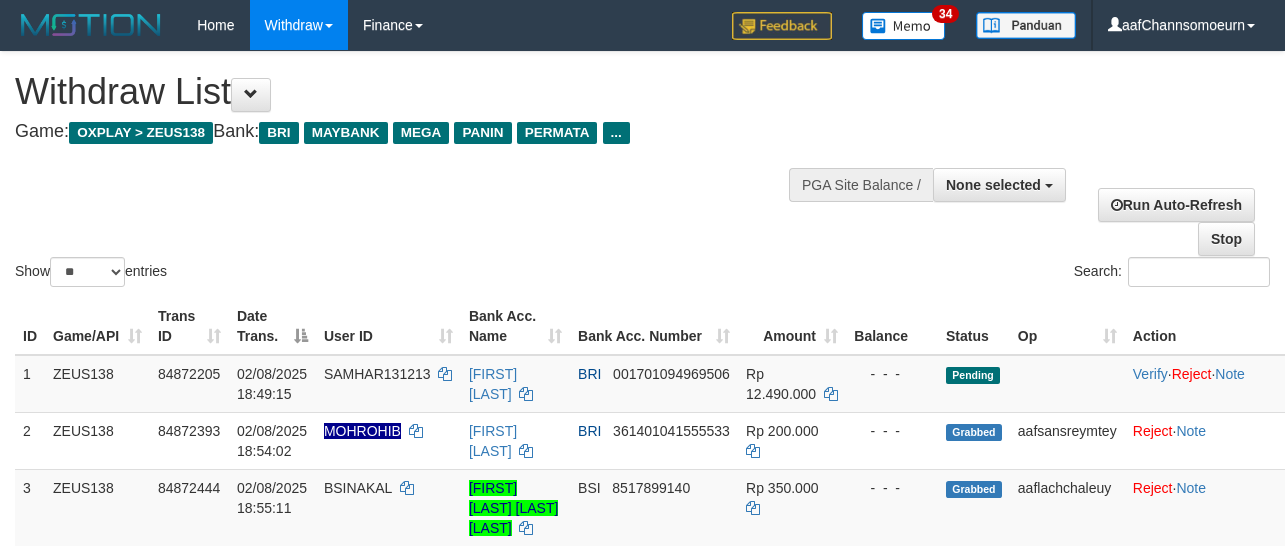 select 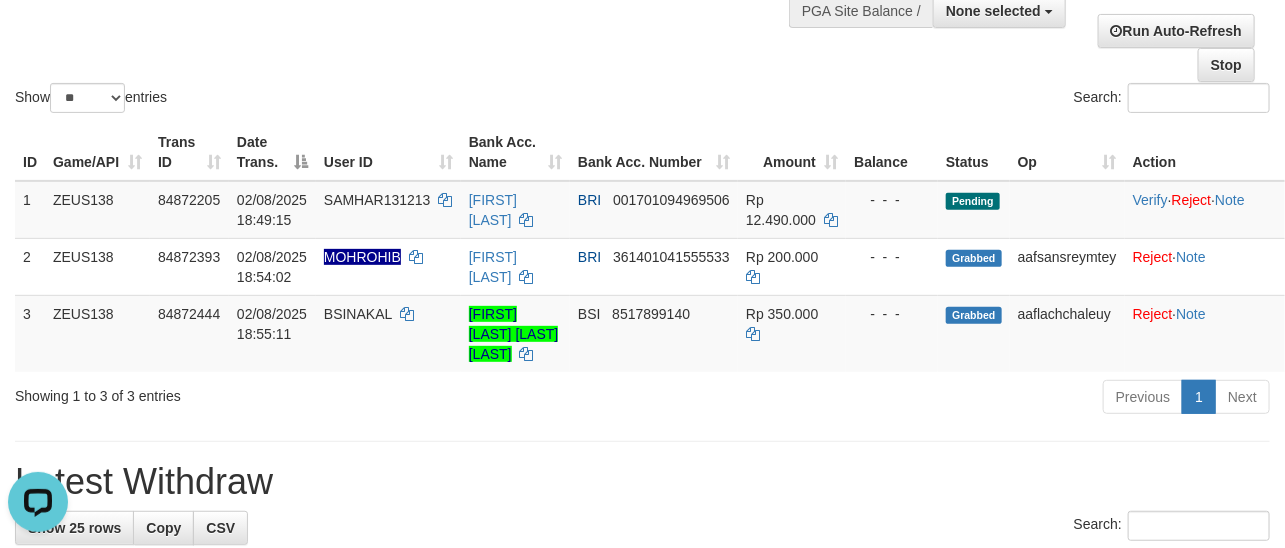 scroll, scrollTop: 0, scrollLeft: 0, axis: both 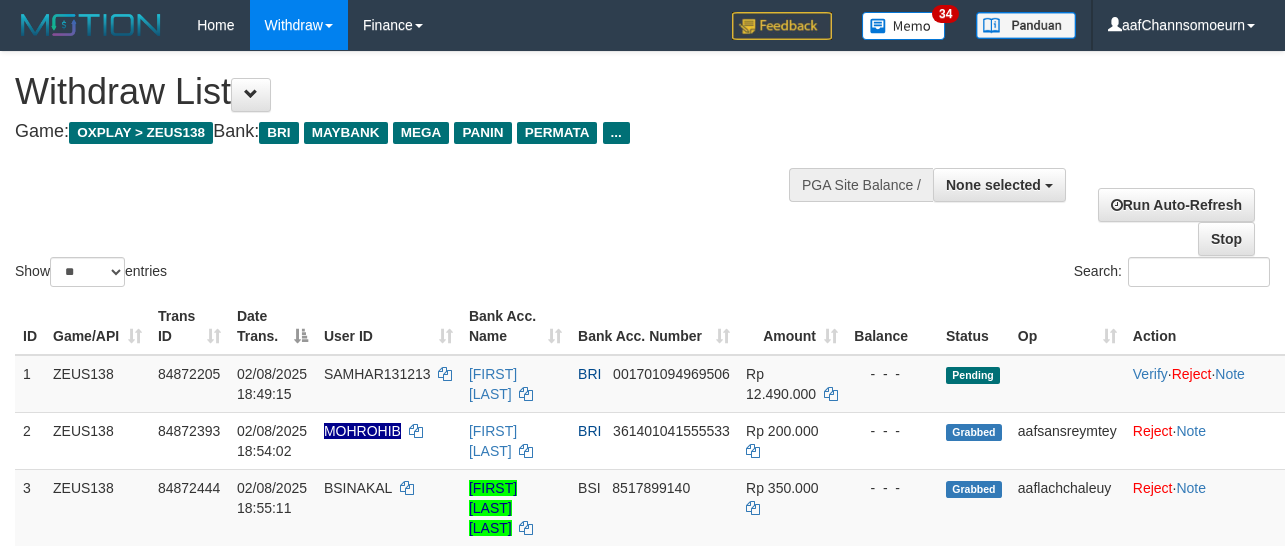 select 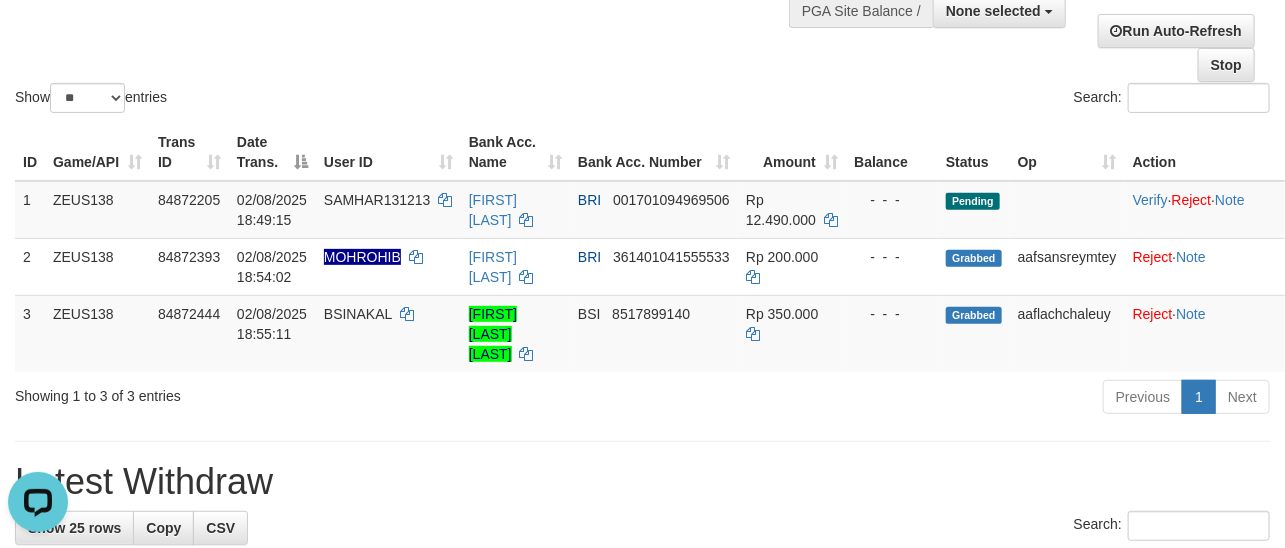 scroll, scrollTop: 0, scrollLeft: 0, axis: both 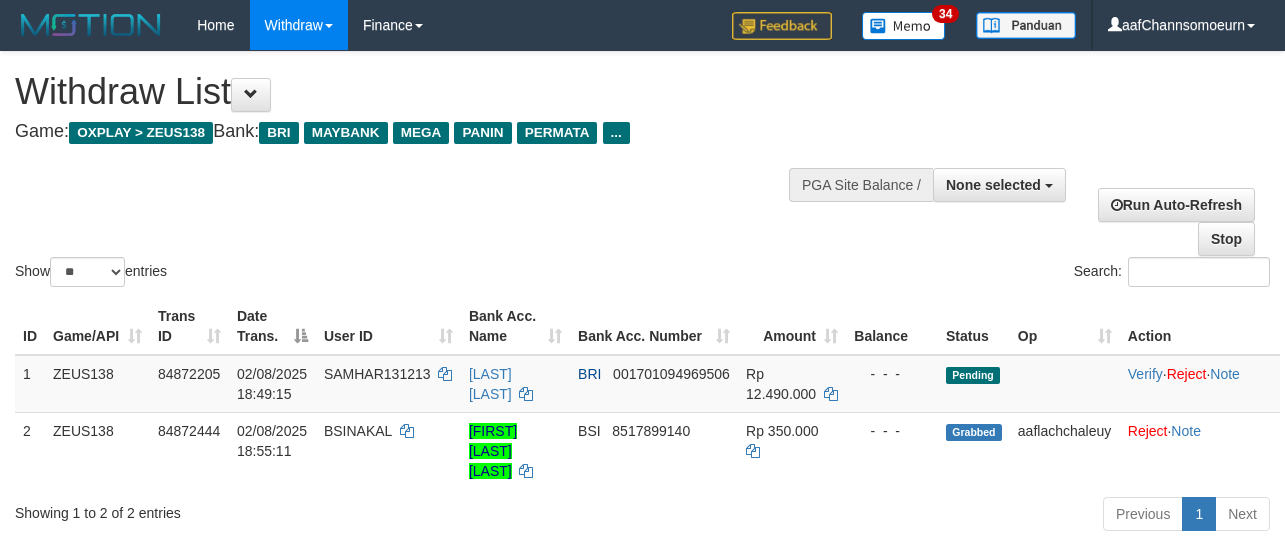 select 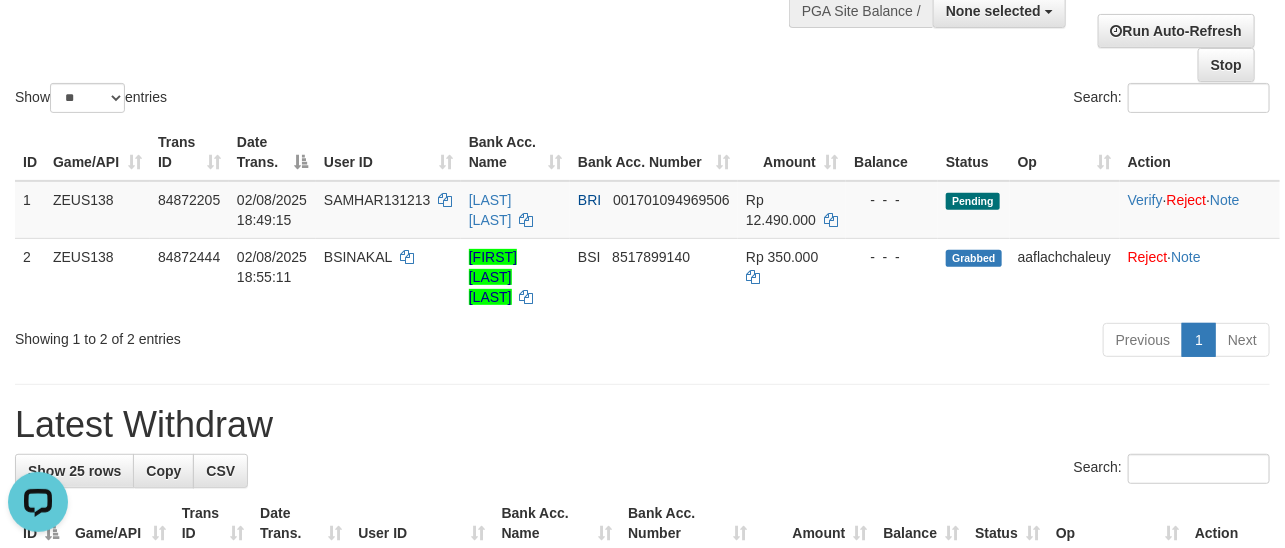 scroll, scrollTop: 0, scrollLeft: 0, axis: both 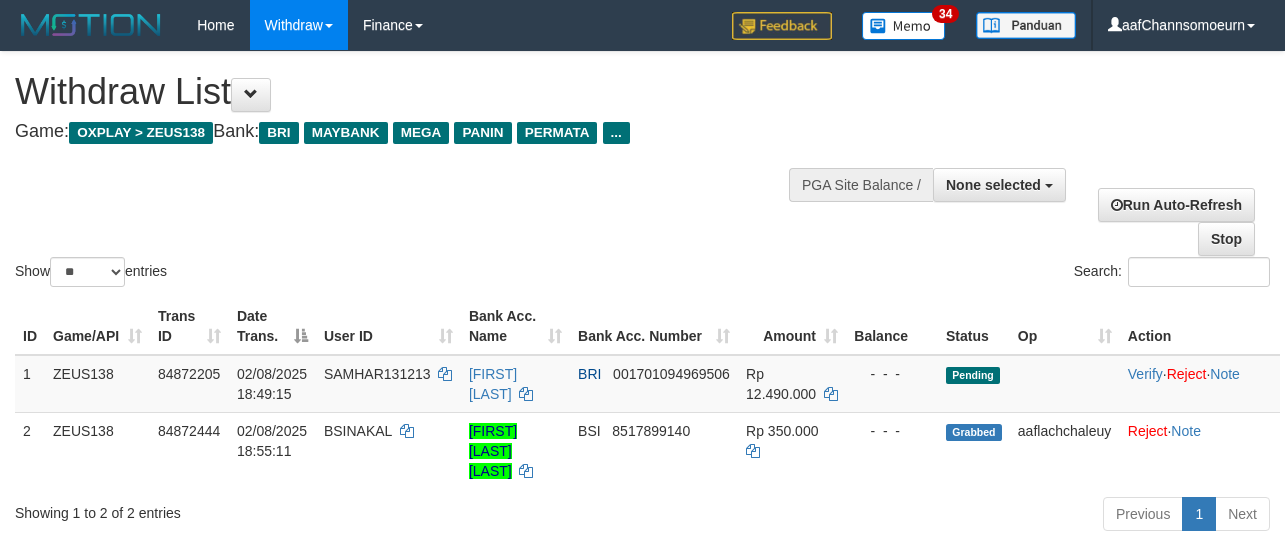 select 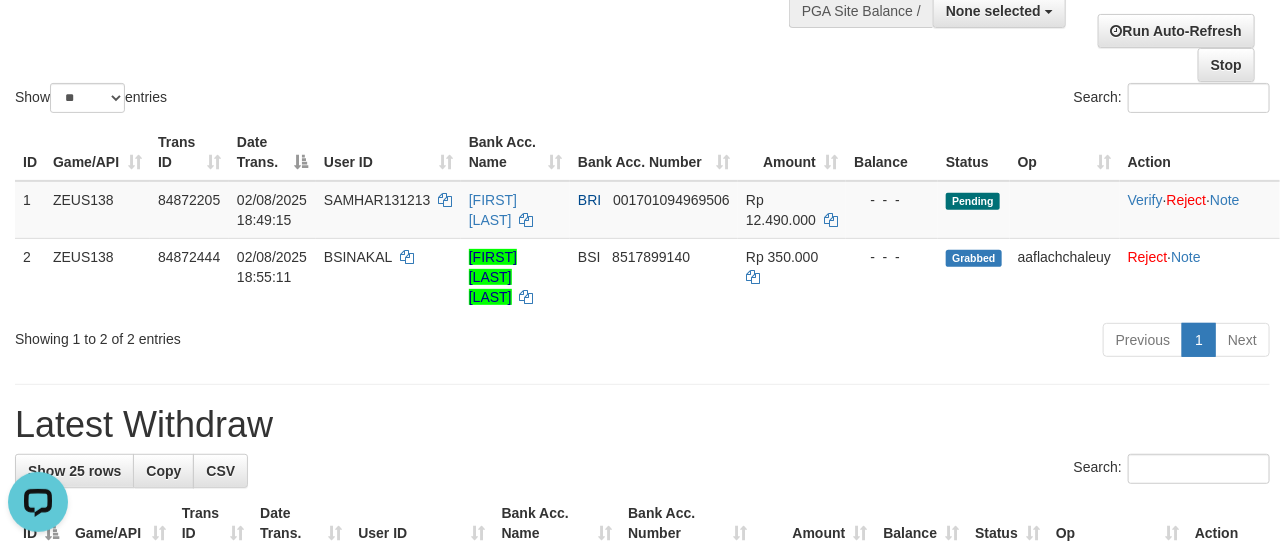 scroll, scrollTop: 0, scrollLeft: 0, axis: both 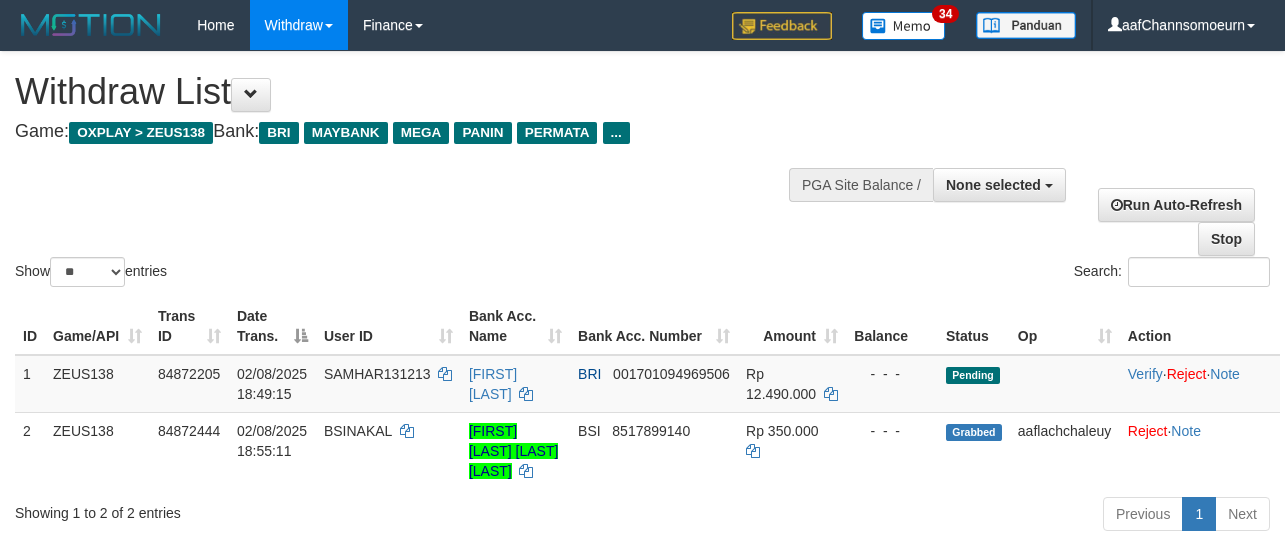 select 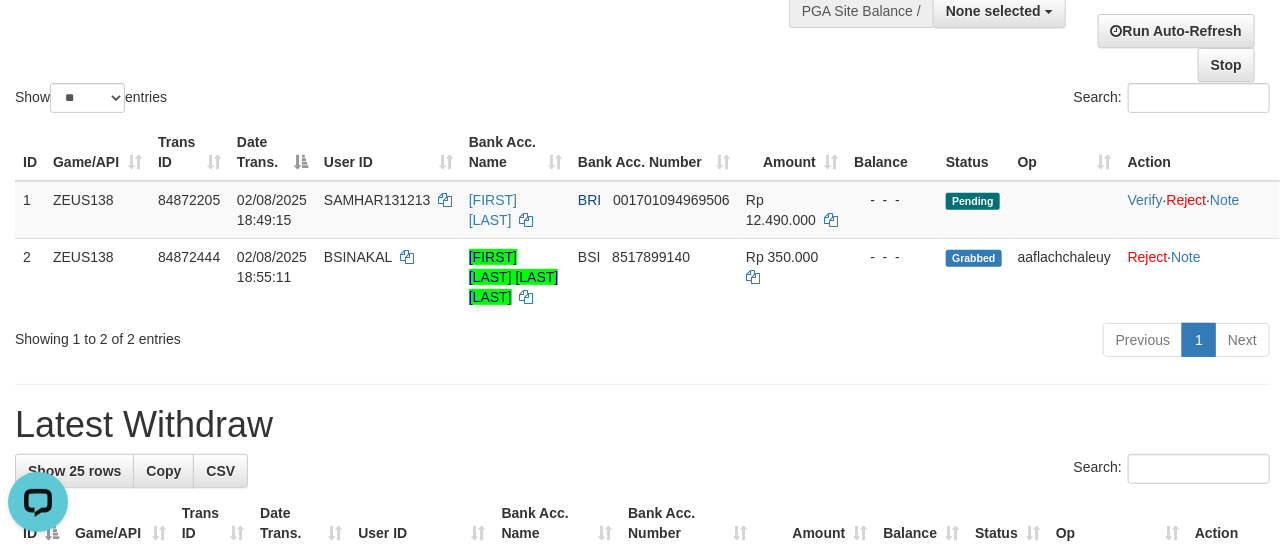 scroll, scrollTop: 0, scrollLeft: 0, axis: both 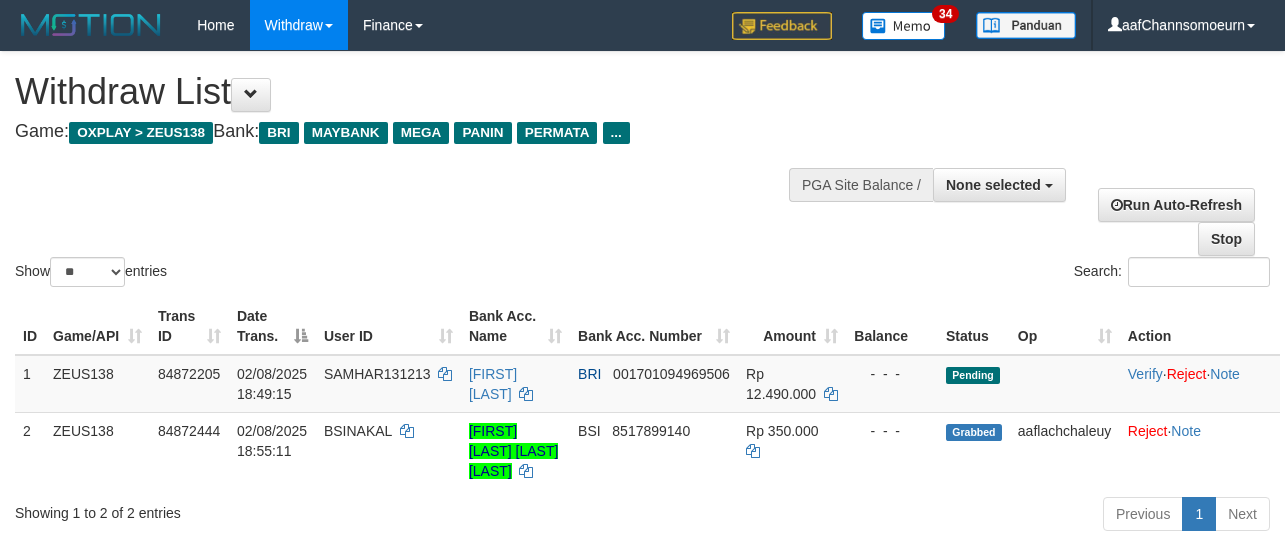 select 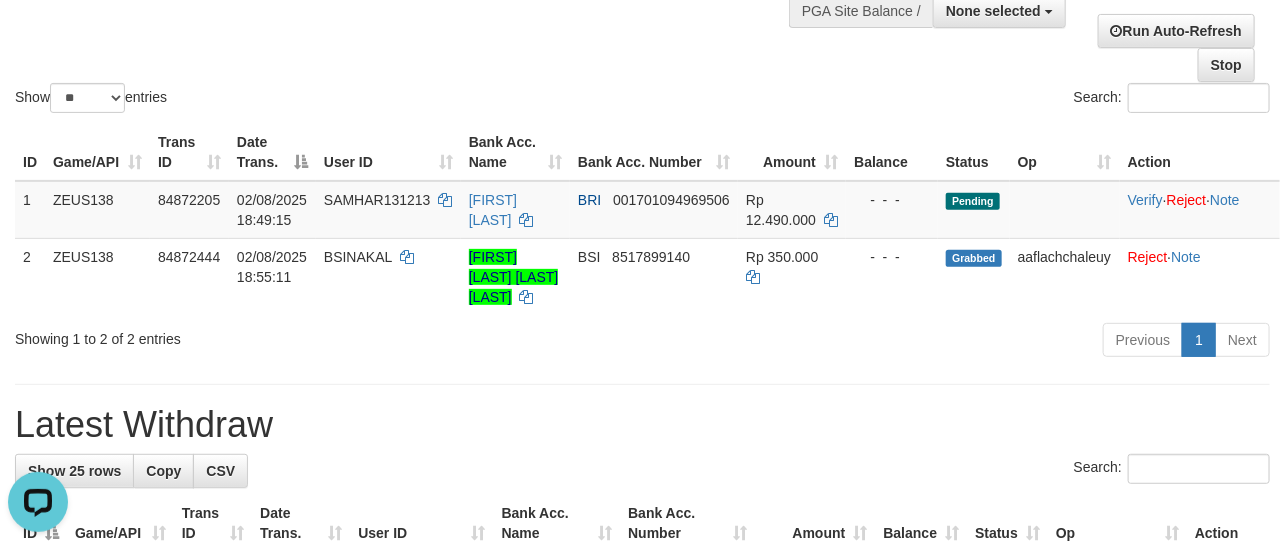 scroll, scrollTop: 0, scrollLeft: 0, axis: both 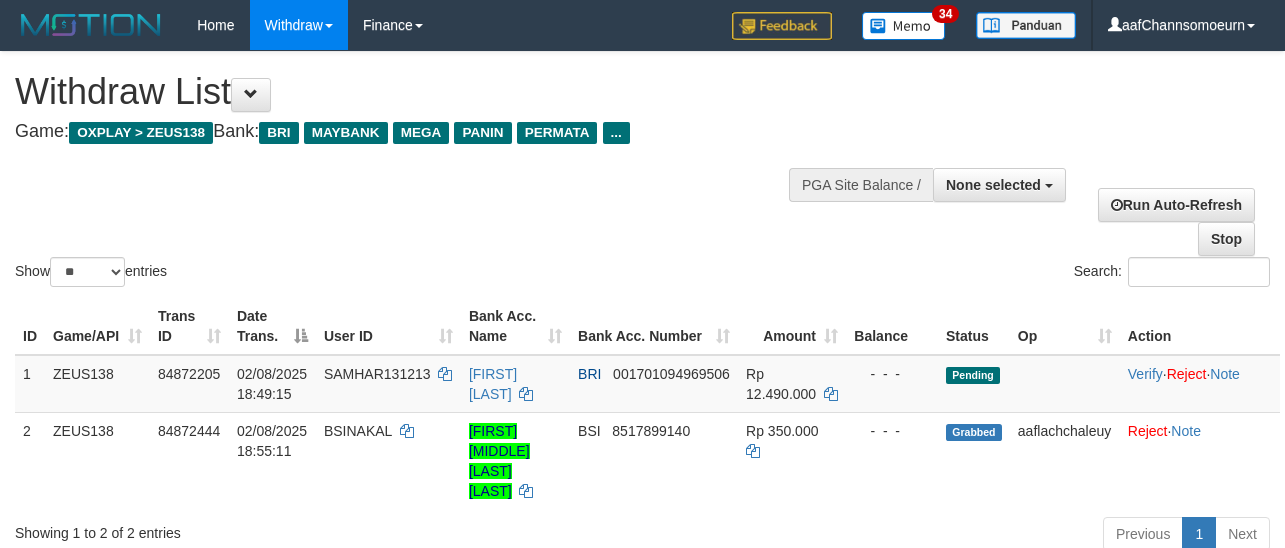 select 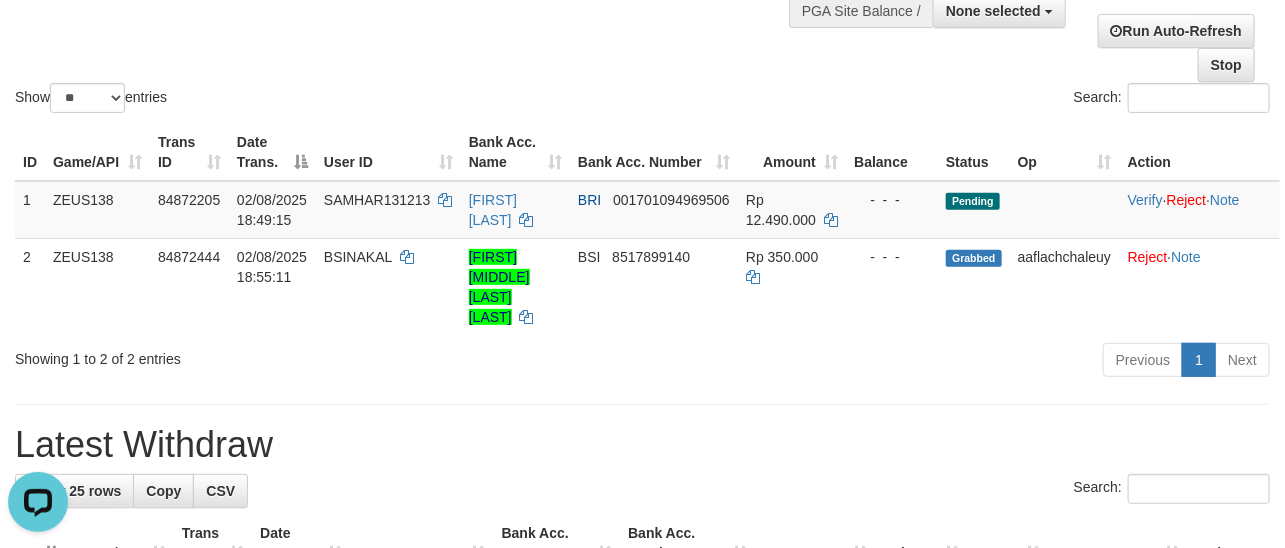 scroll, scrollTop: 0, scrollLeft: 0, axis: both 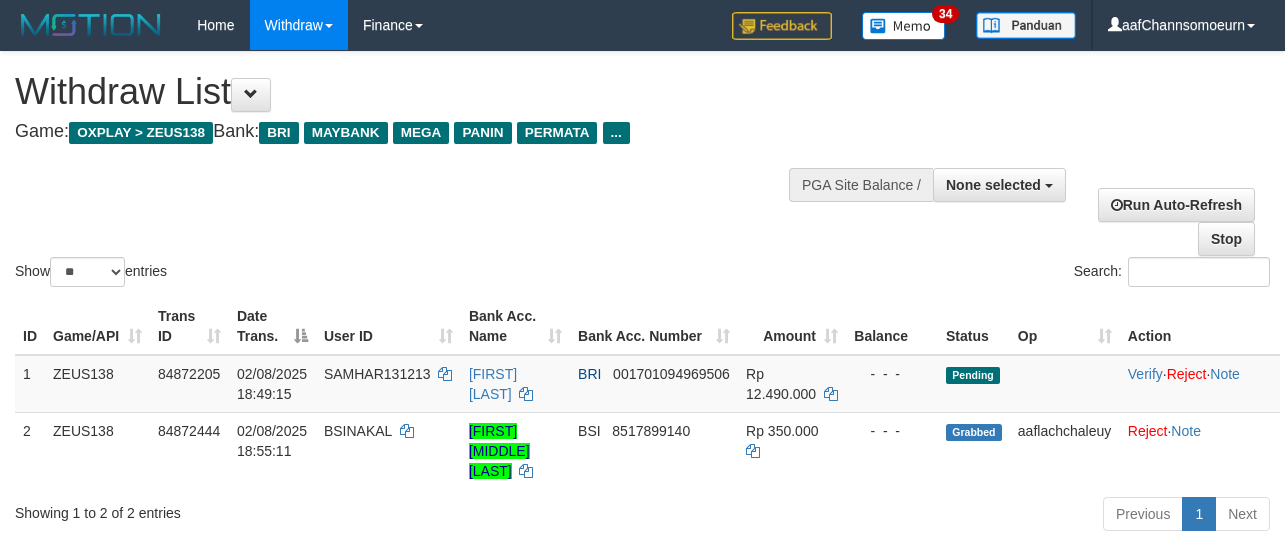 select 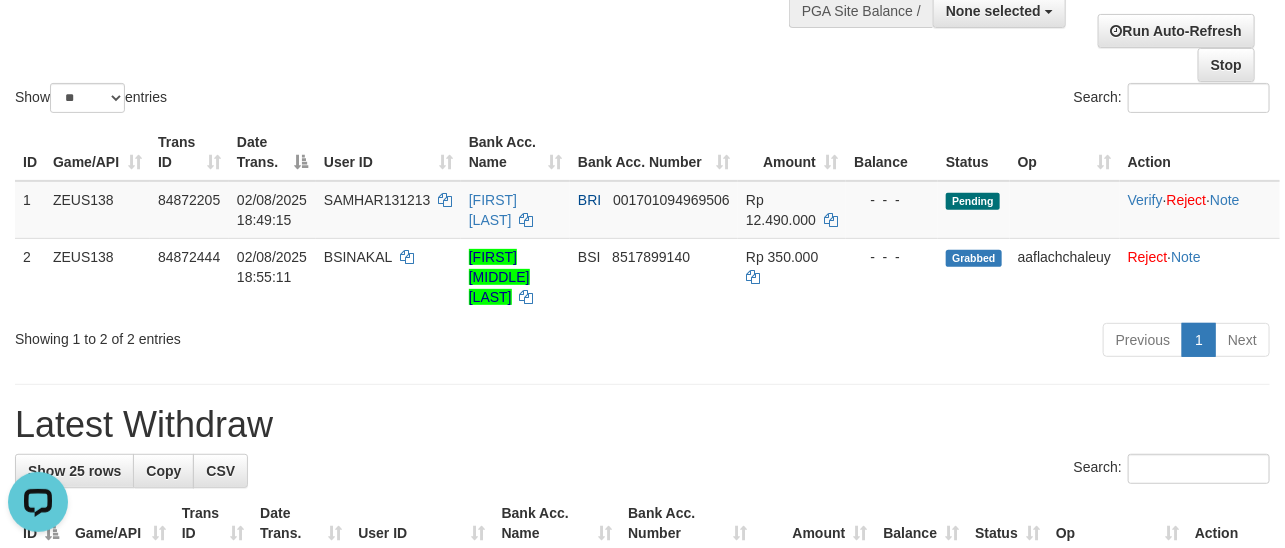 scroll, scrollTop: 0, scrollLeft: 0, axis: both 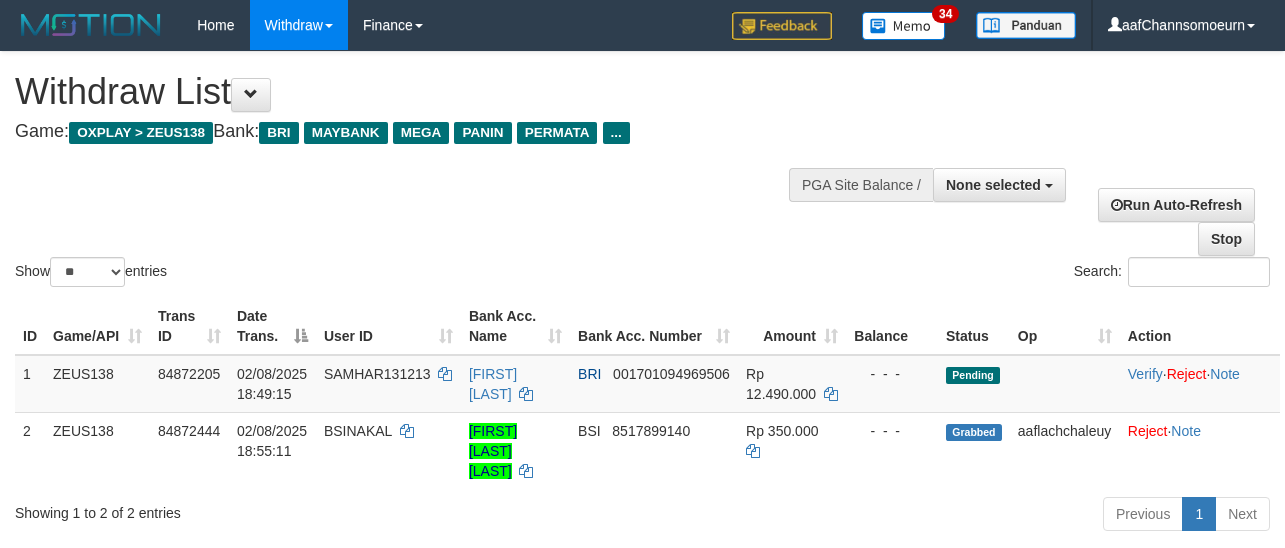 select 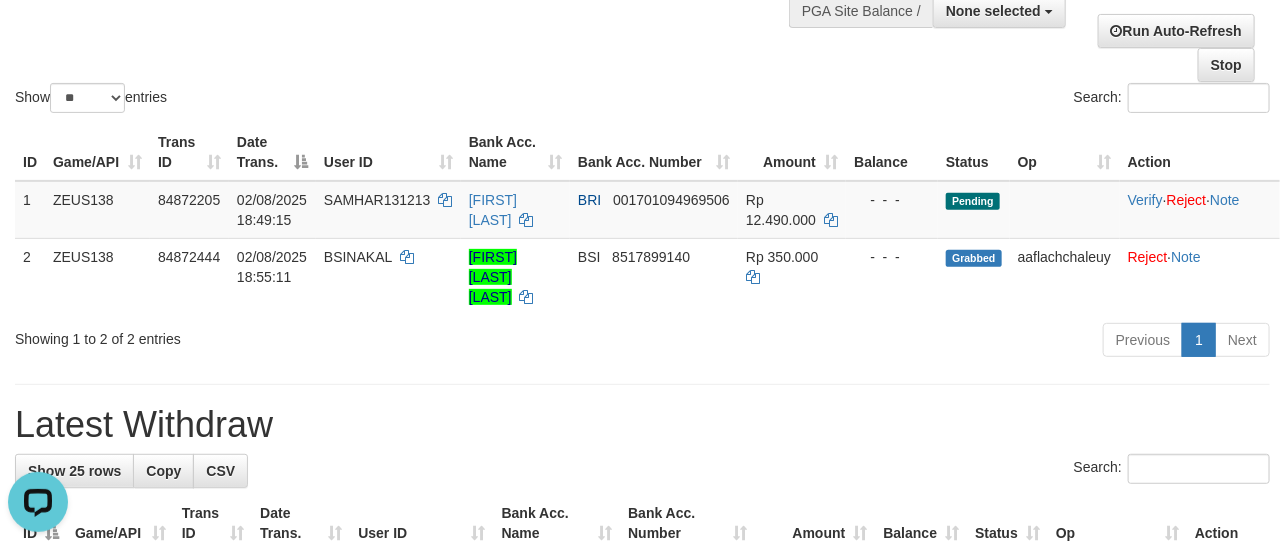 scroll, scrollTop: 0, scrollLeft: 0, axis: both 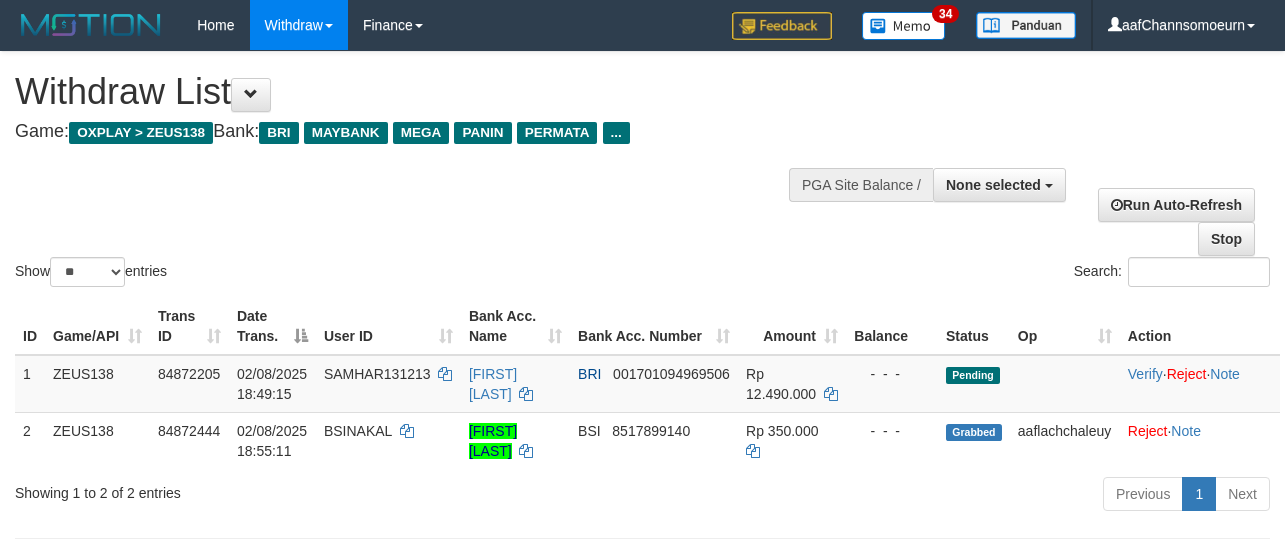 select 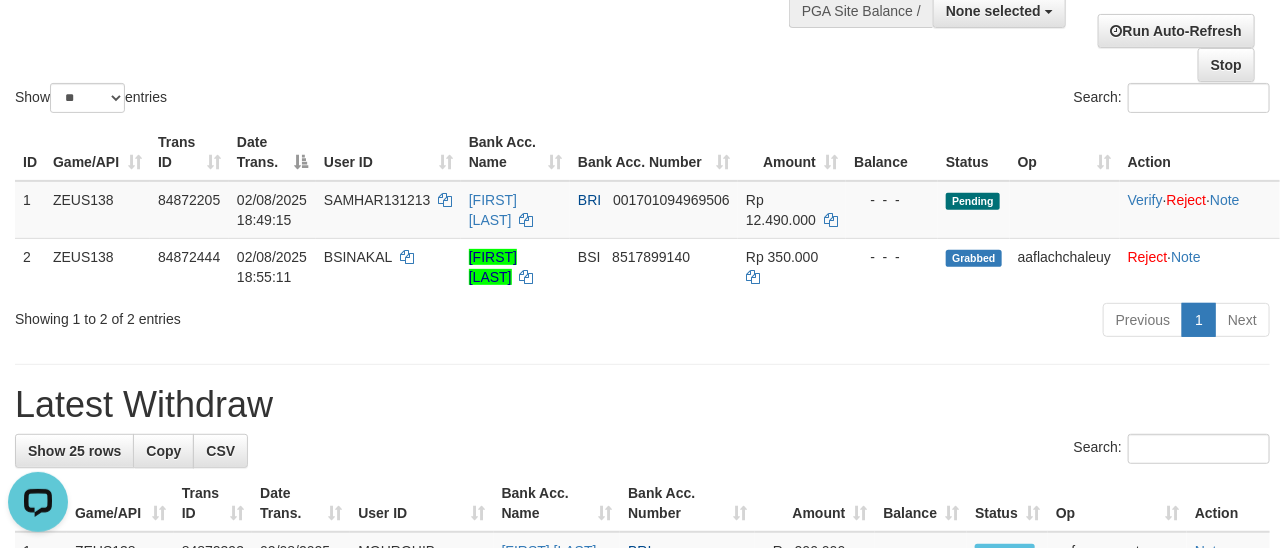 scroll, scrollTop: 0, scrollLeft: 0, axis: both 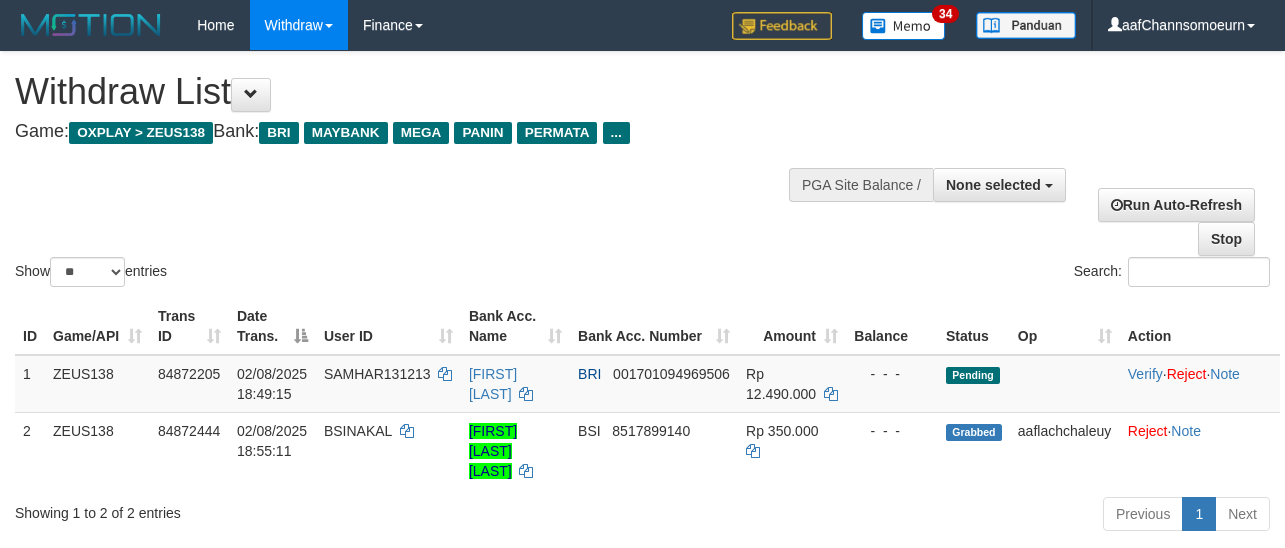 select 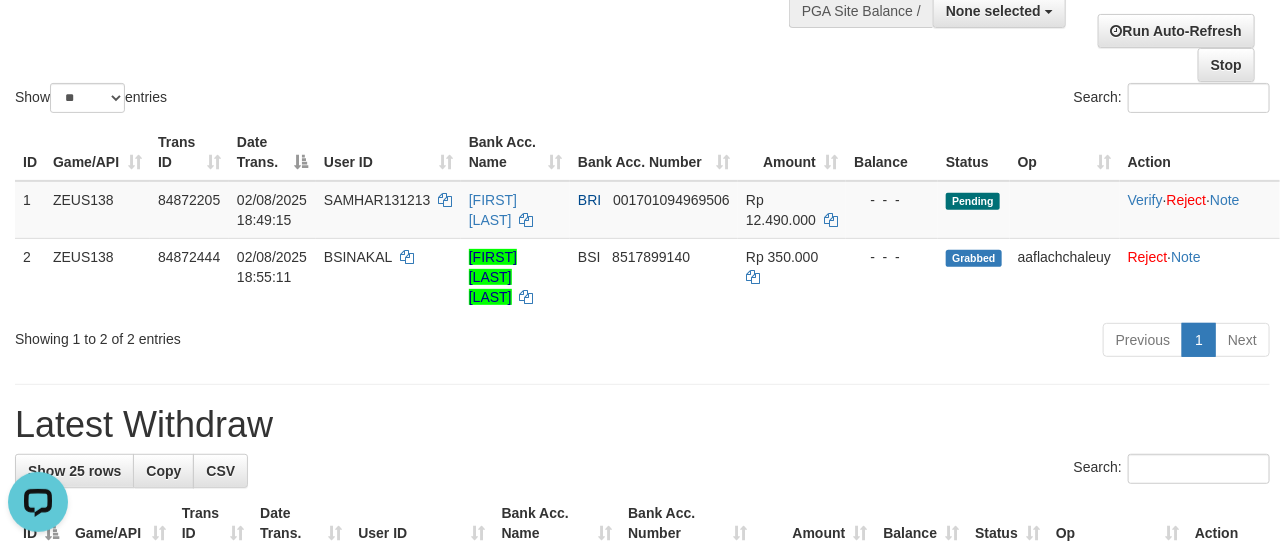 scroll, scrollTop: 0, scrollLeft: 0, axis: both 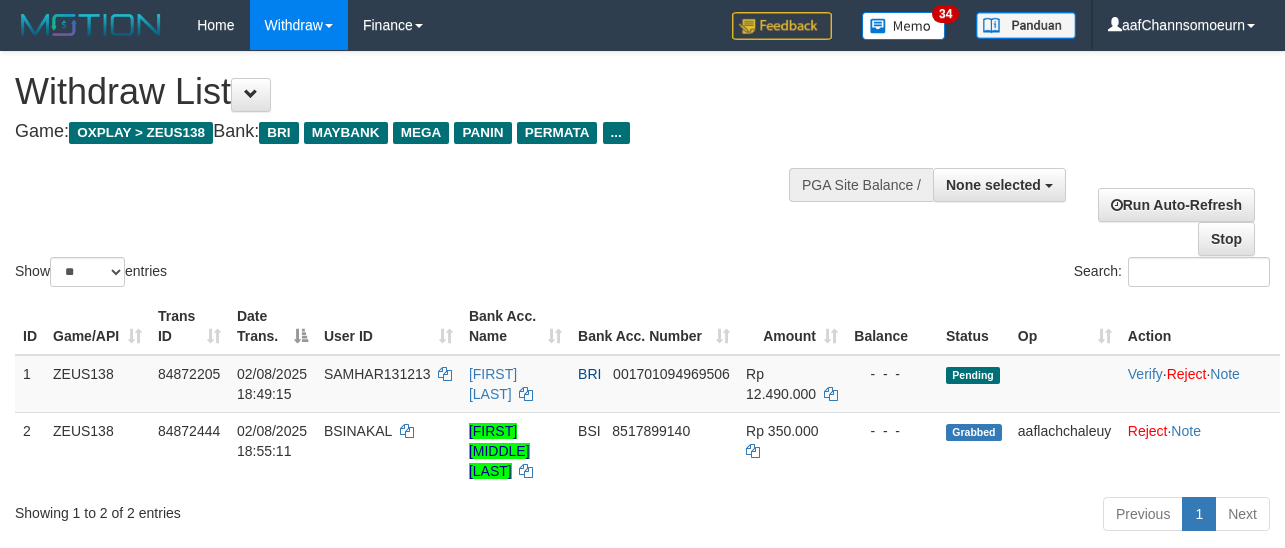 select 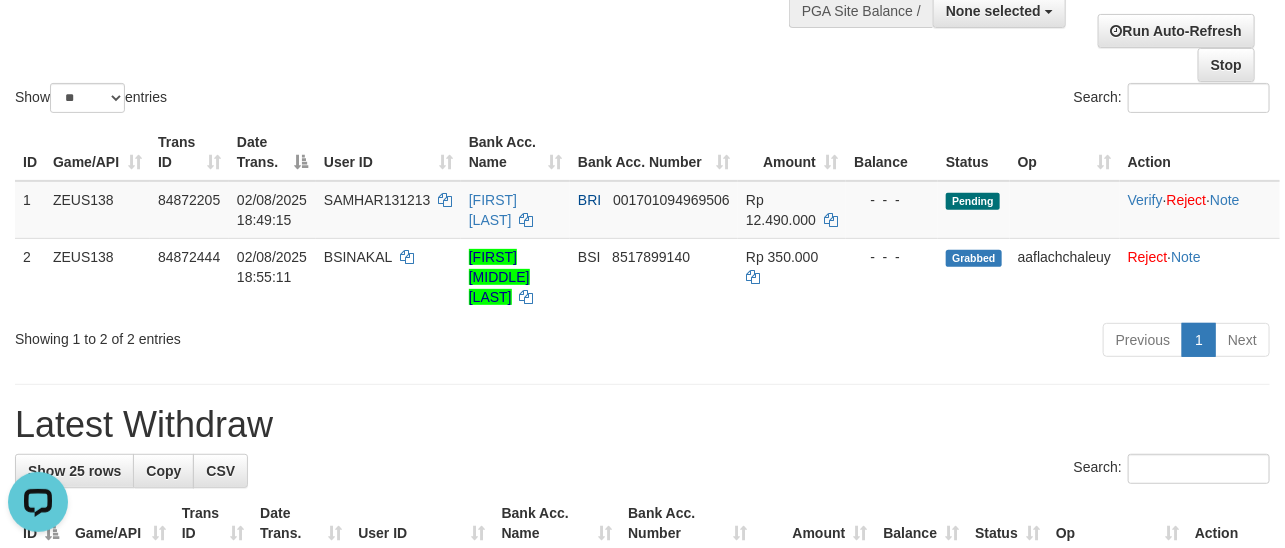 scroll, scrollTop: 0, scrollLeft: 0, axis: both 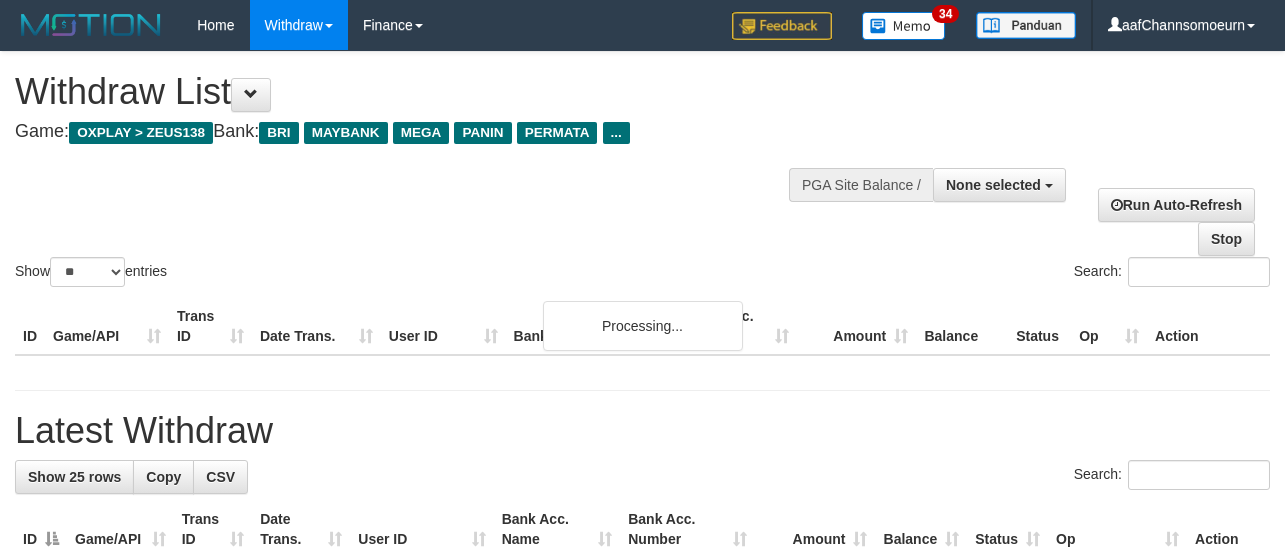 select 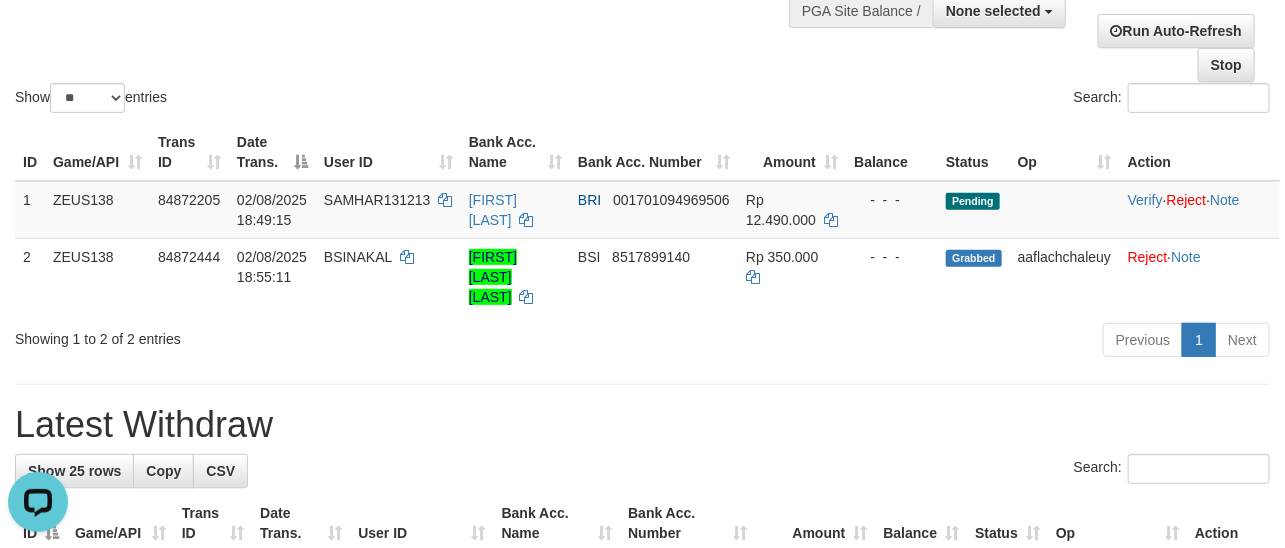 scroll, scrollTop: 0, scrollLeft: 0, axis: both 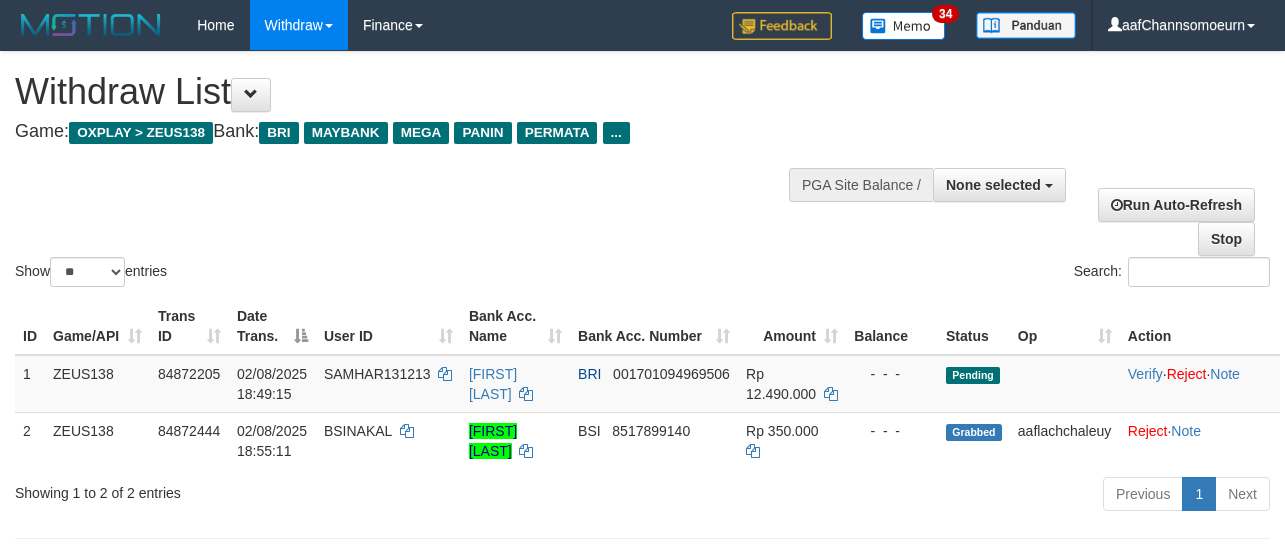 select 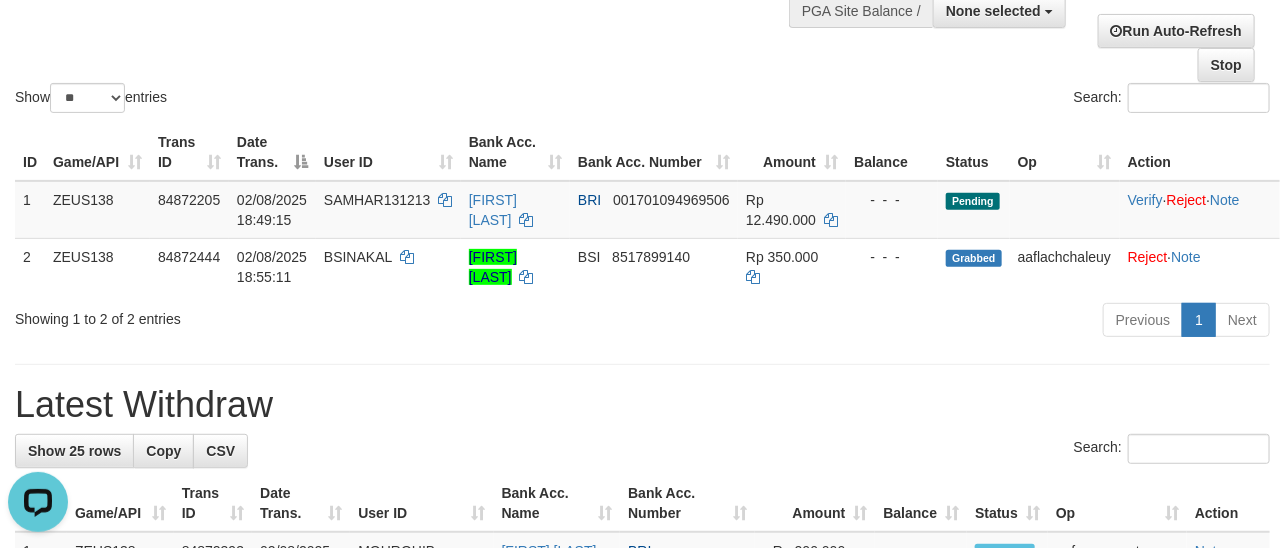 scroll, scrollTop: 0, scrollLeft: 0, axis: both 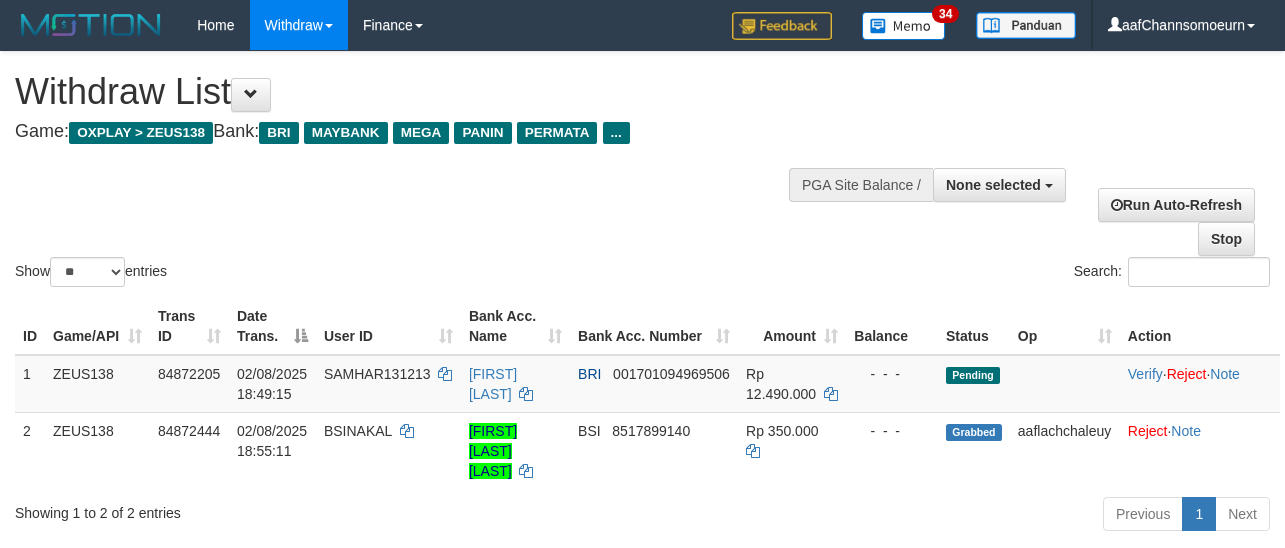 select 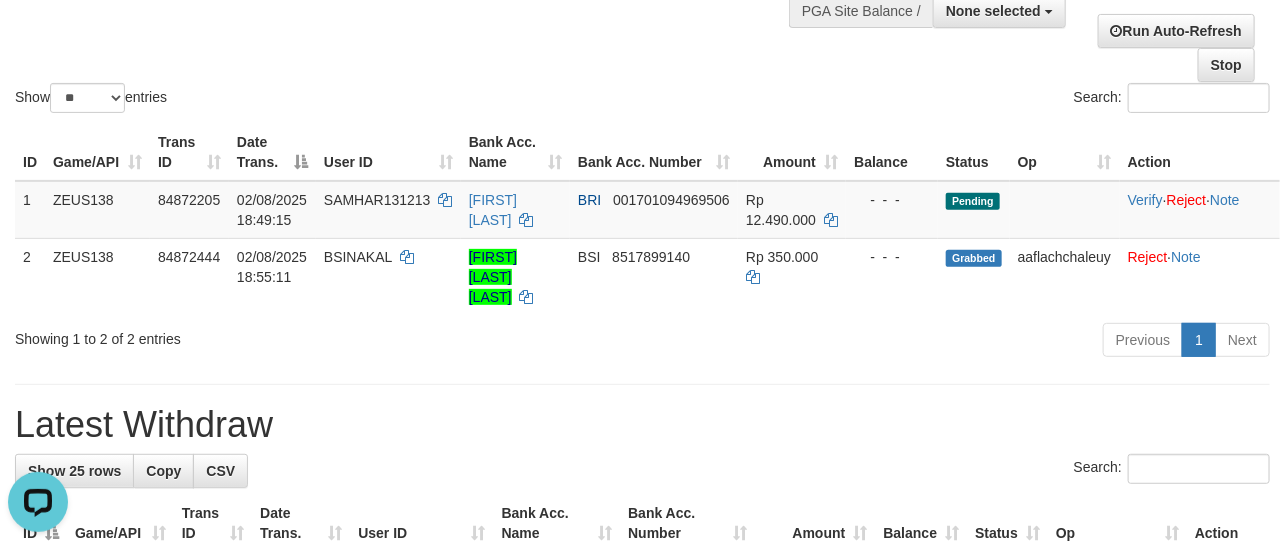 scroll, scrollTop: 0, scrollLeft: 0, axis: both 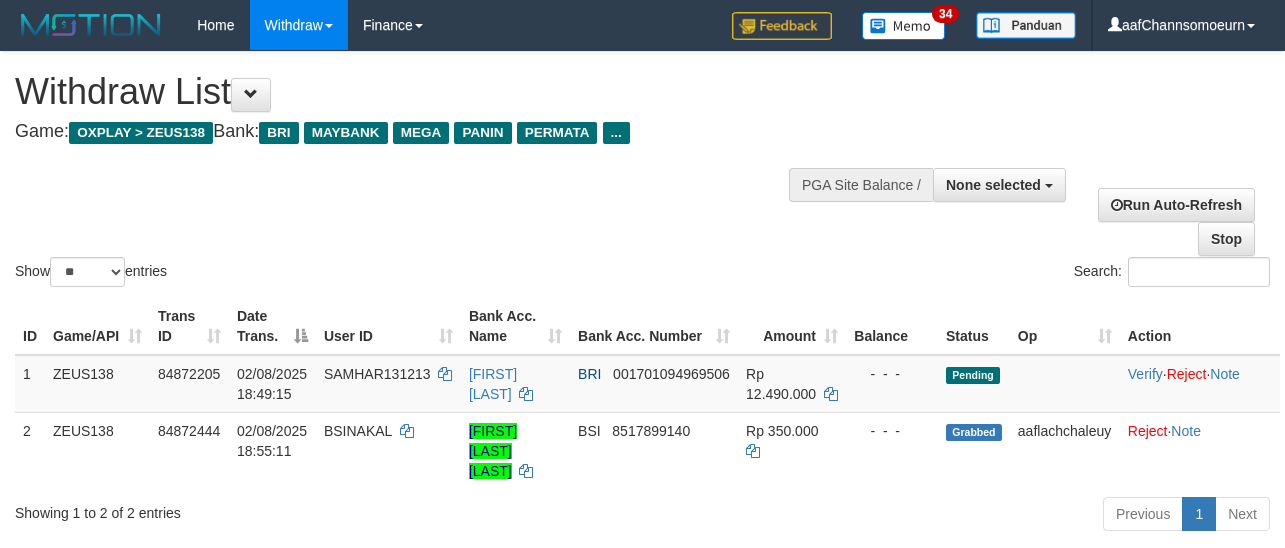 select 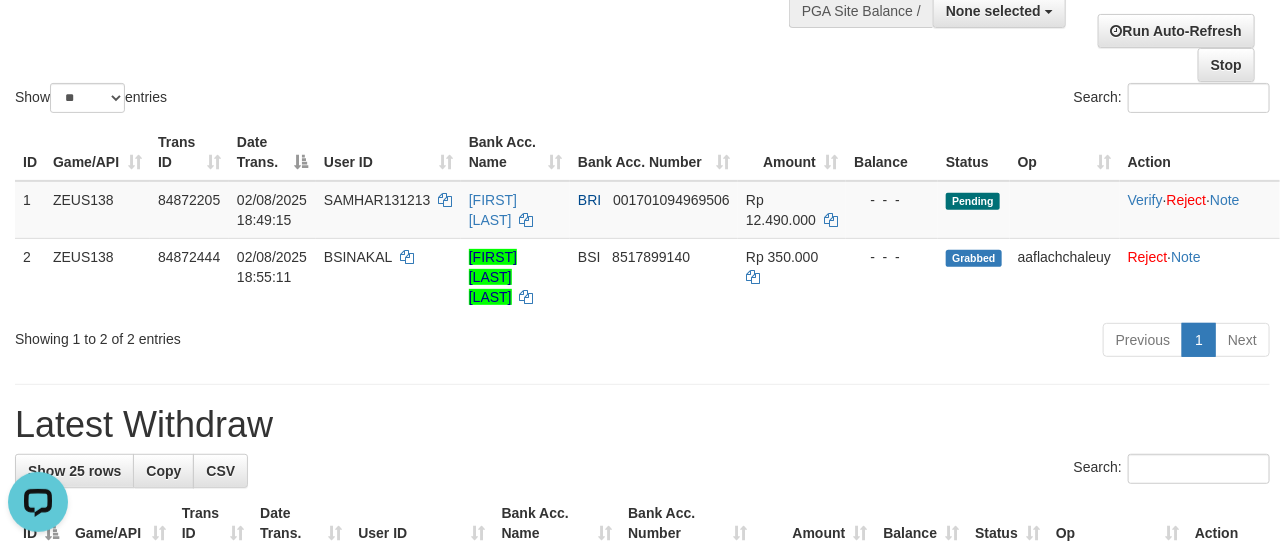 scroll, scrollTop: 0, scrollLeft: 0, axis: both 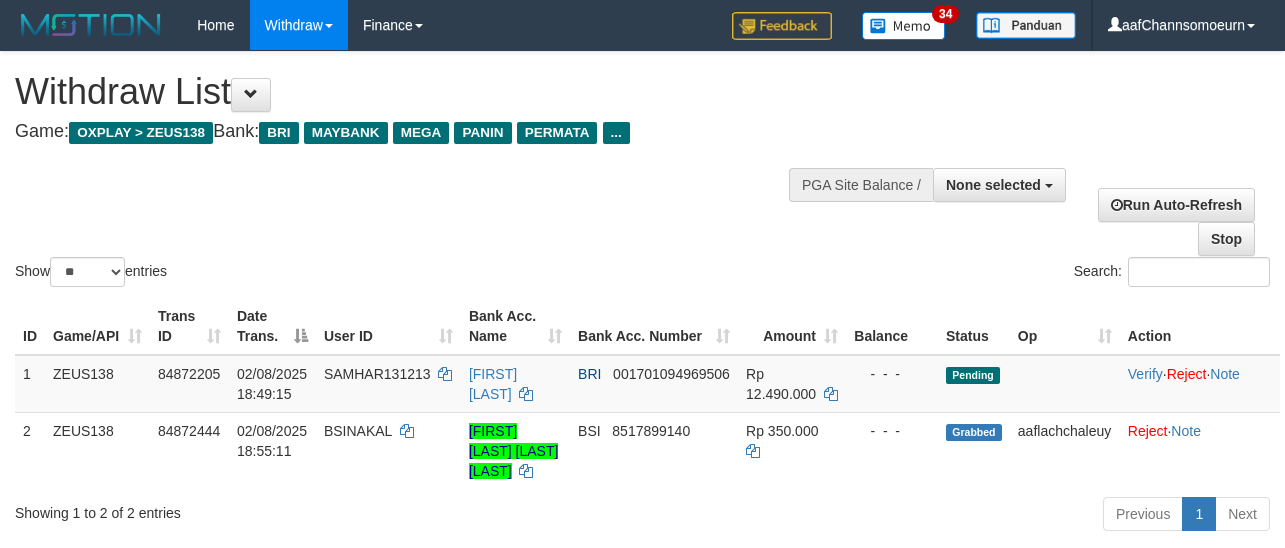 select 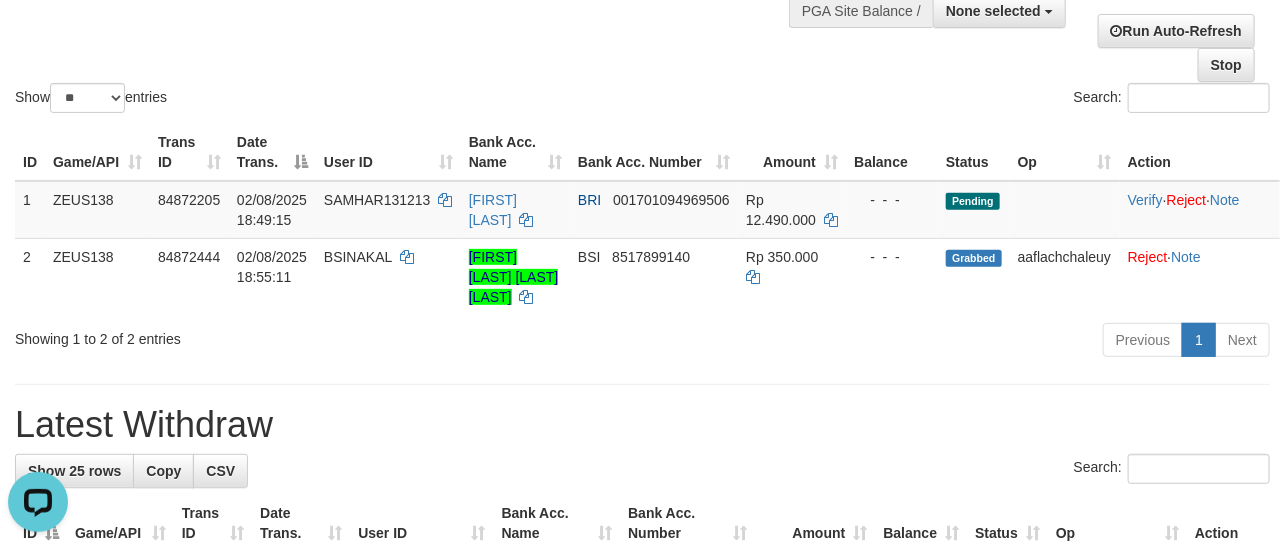 scroll, scrollTop: 0, scrollLeft: 0, axis: both 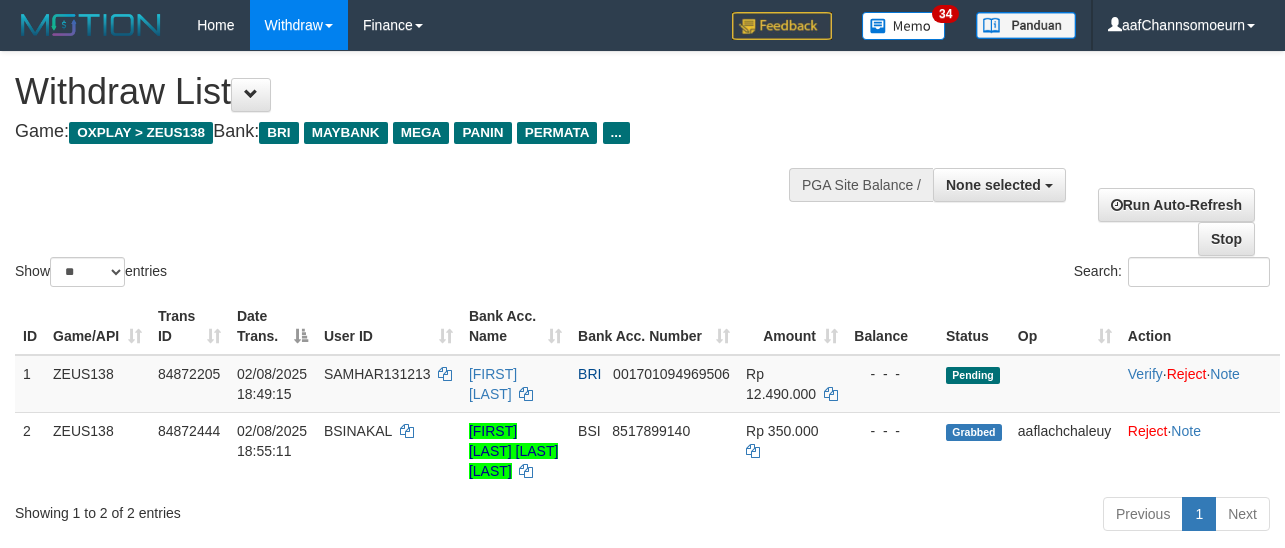 select 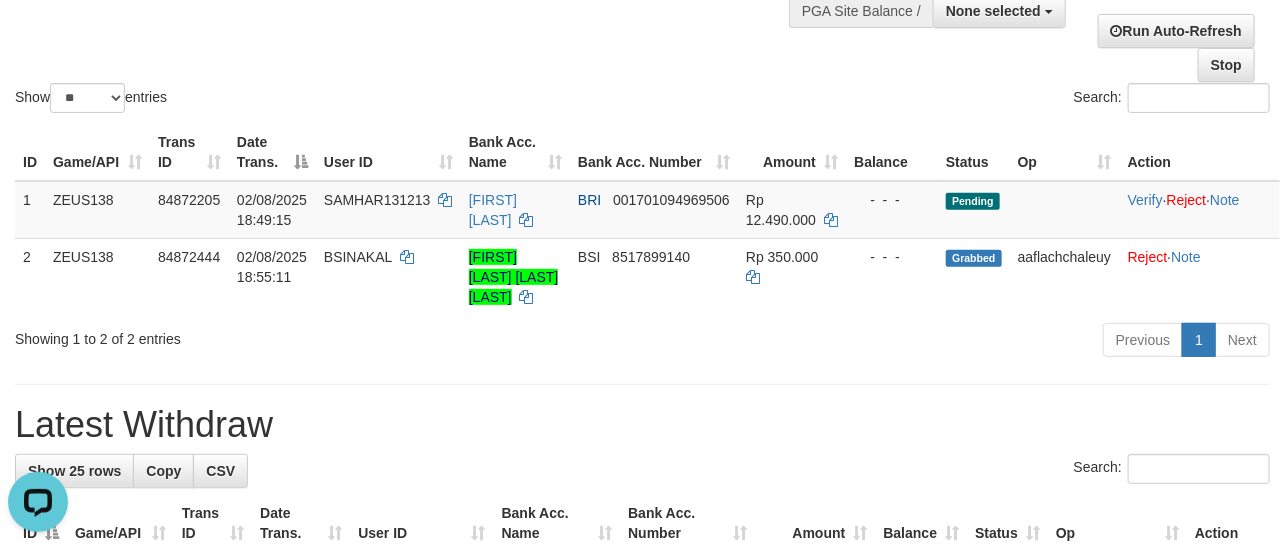 scroll, scrollTop: 0, scrollLeft: 0, axis: both 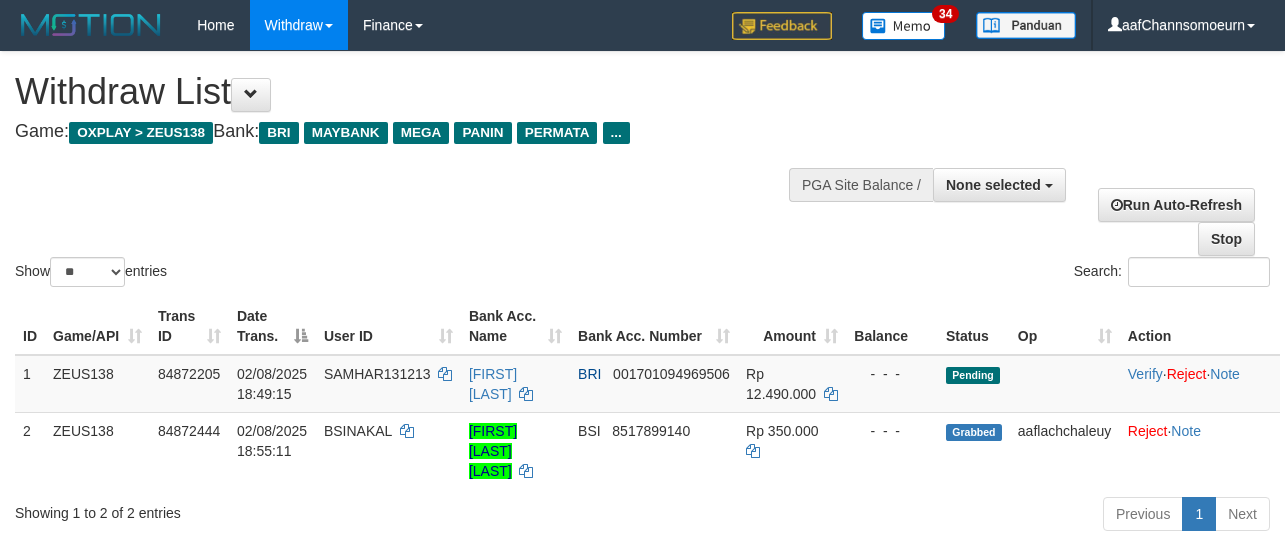 select 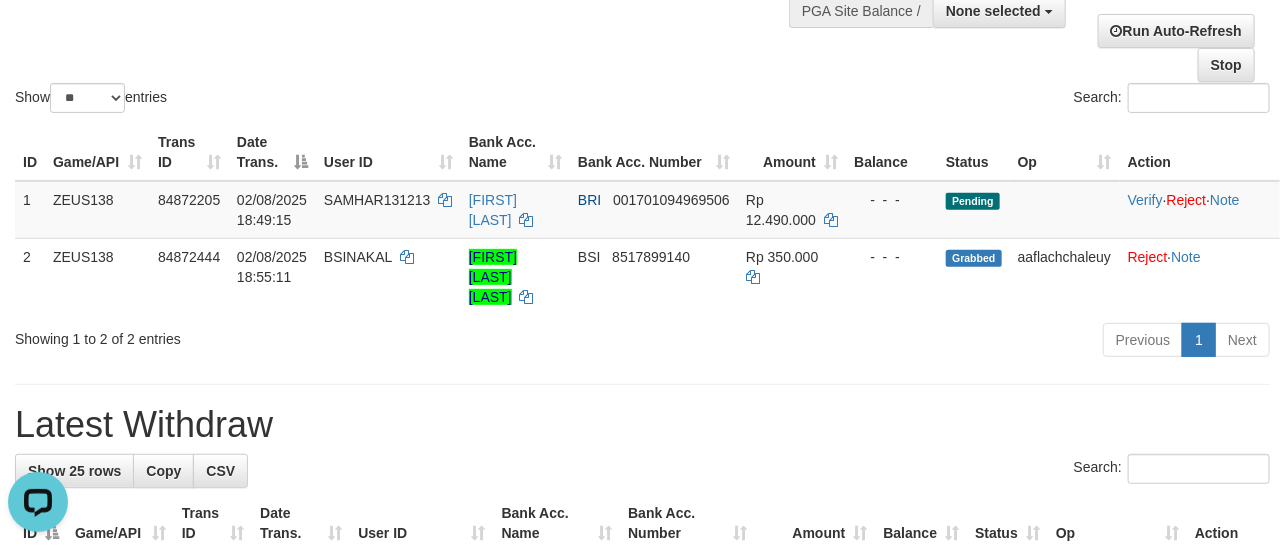 scroll, scrollTop: 0, scrollLeft: 0, axis: both 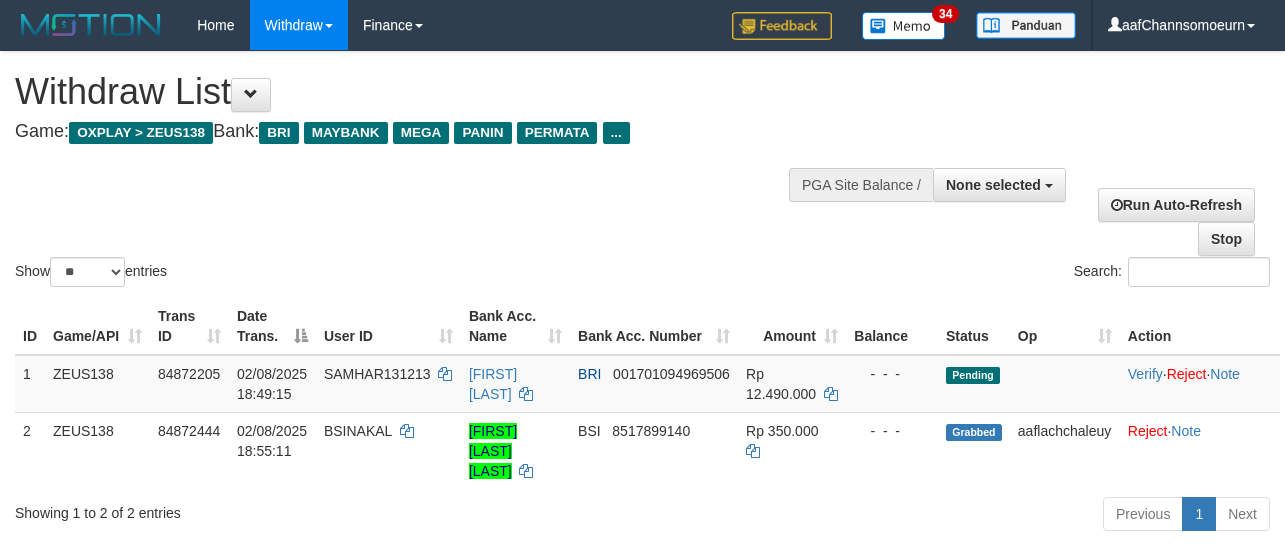 select 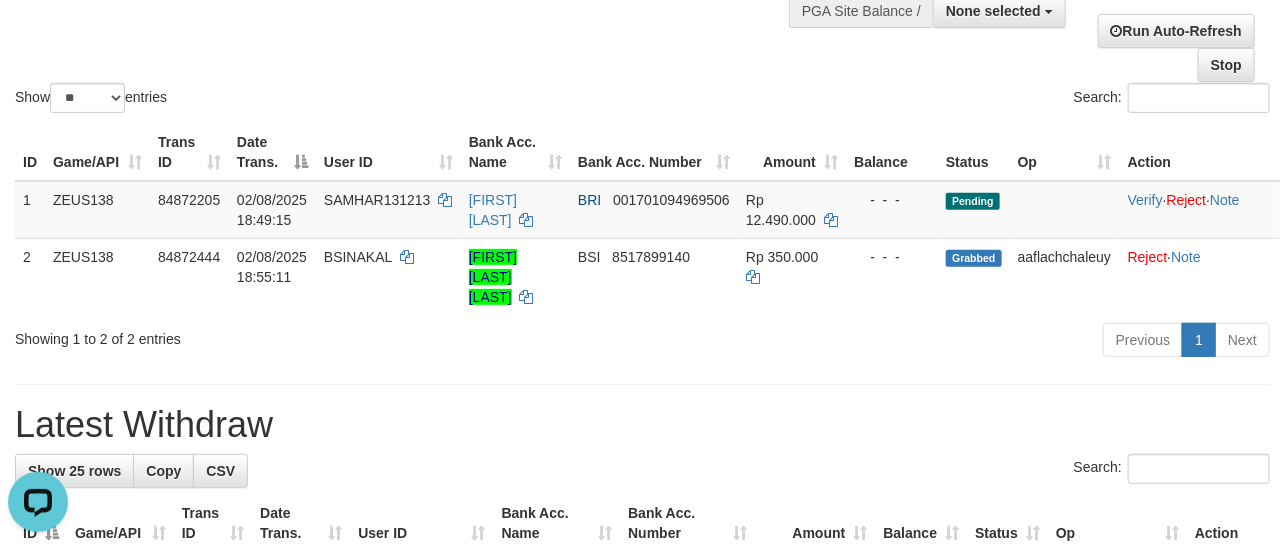 scroll, scrollTop: 0, scrollLeft: 0, axis: both 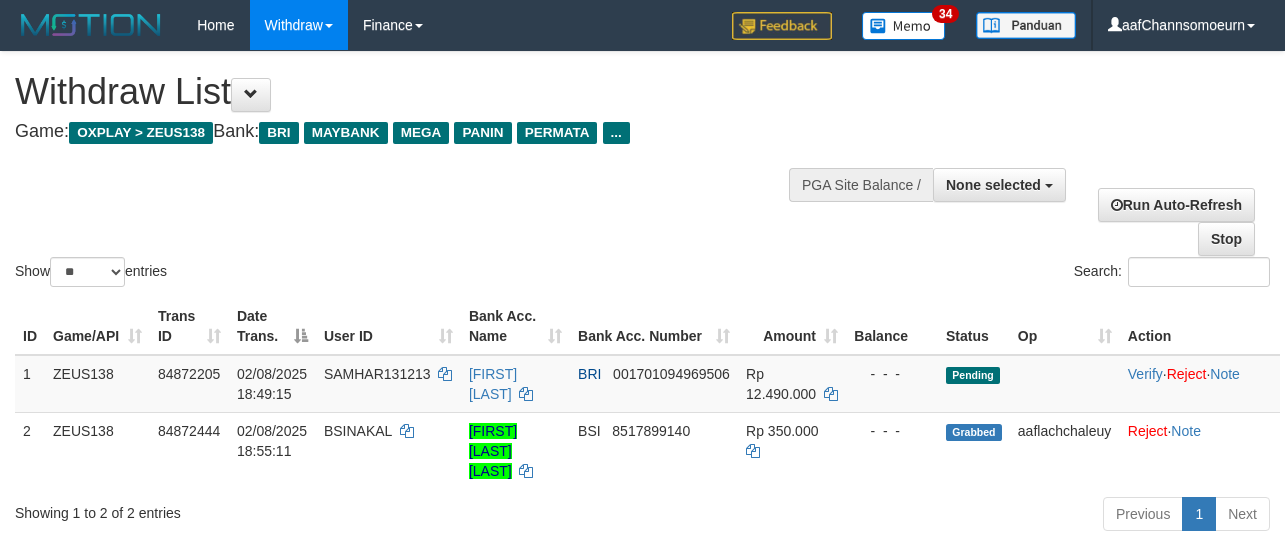 select 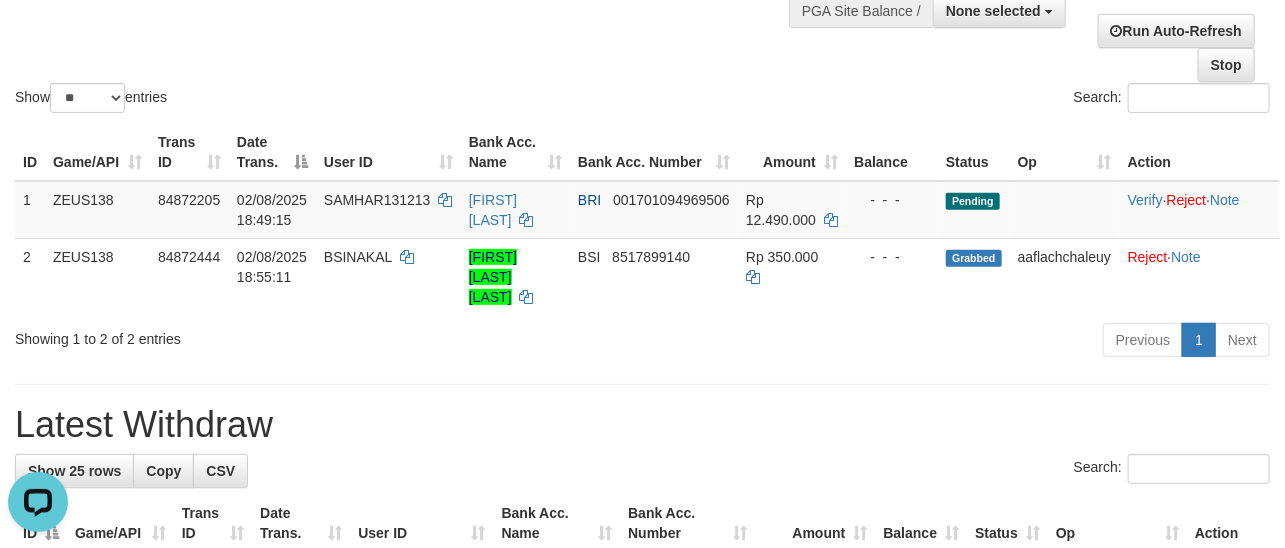 scroll, scrollTop: 0, scrollLeft: 0, axis: both 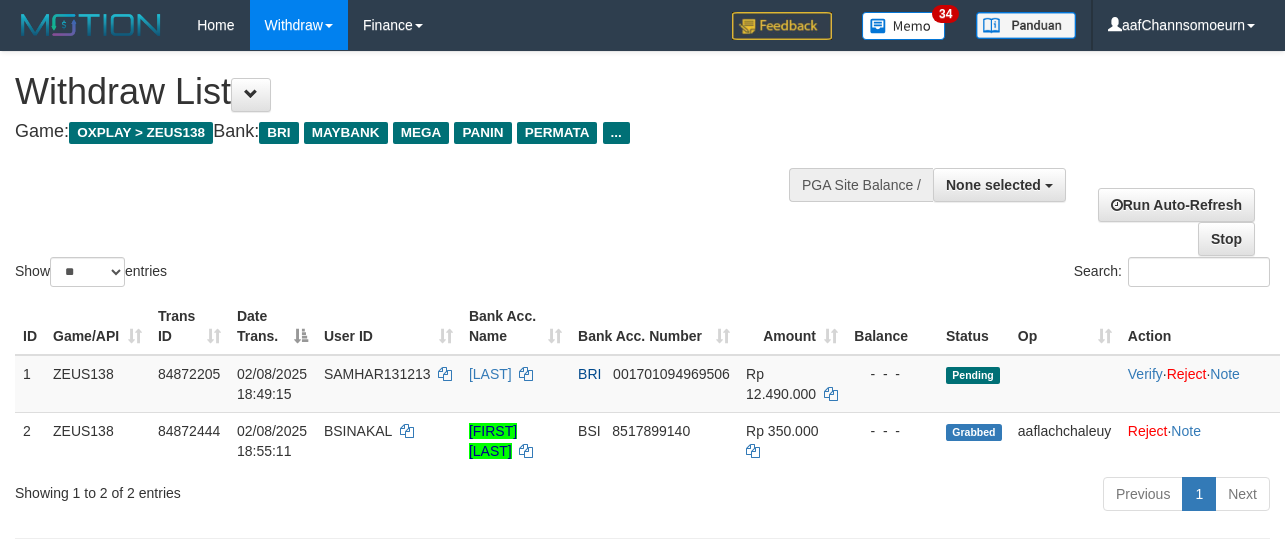 select 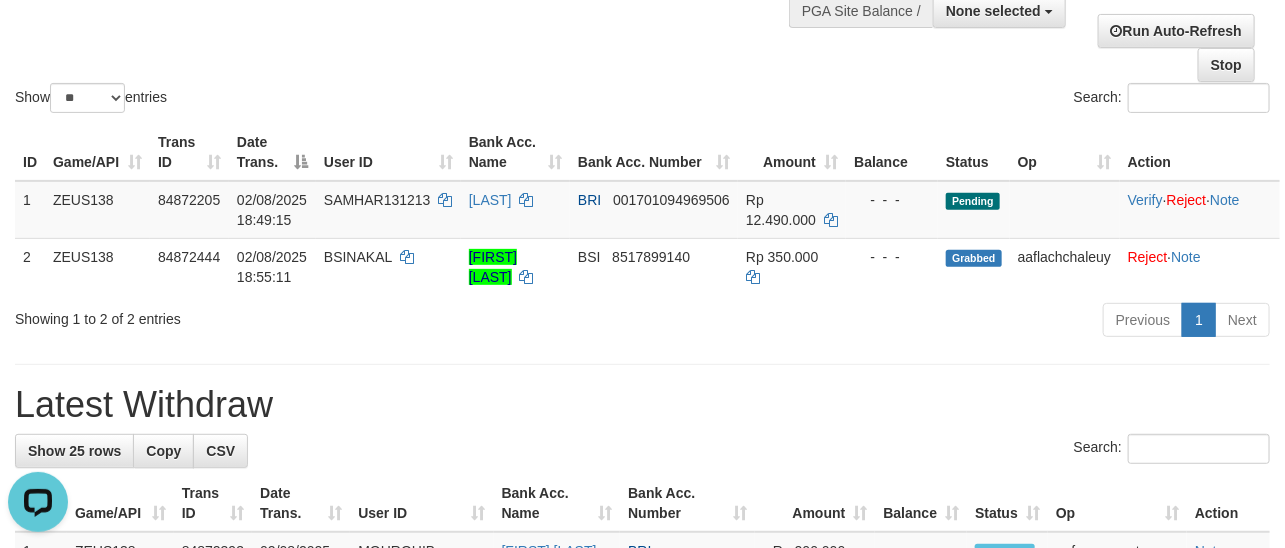 scroll, scrollTop: 0, scrollLeft: 0, axis: both 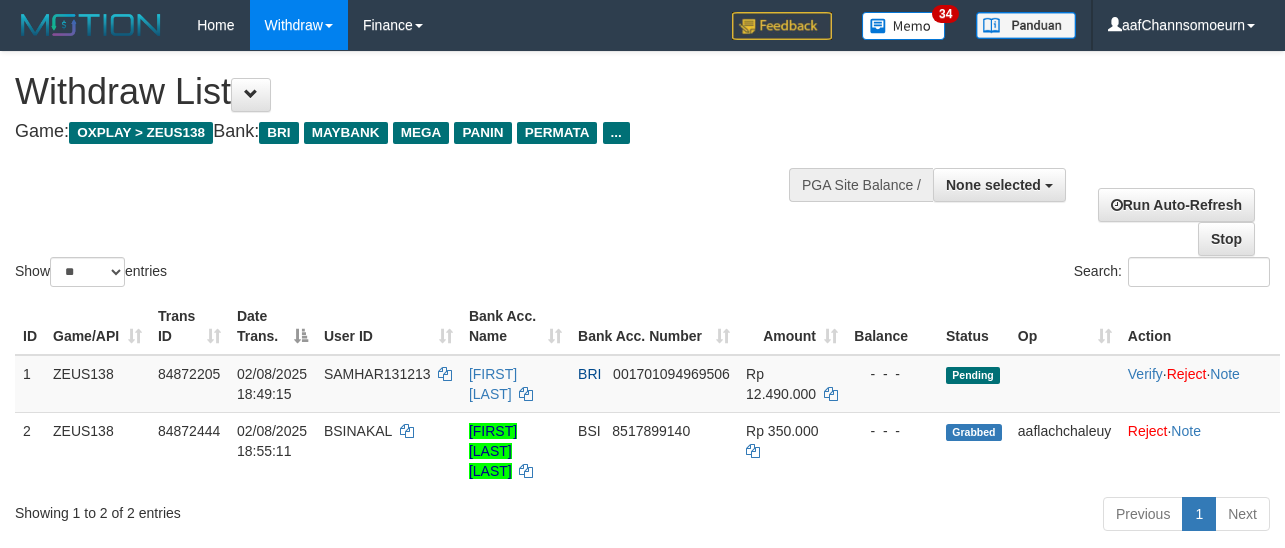 select 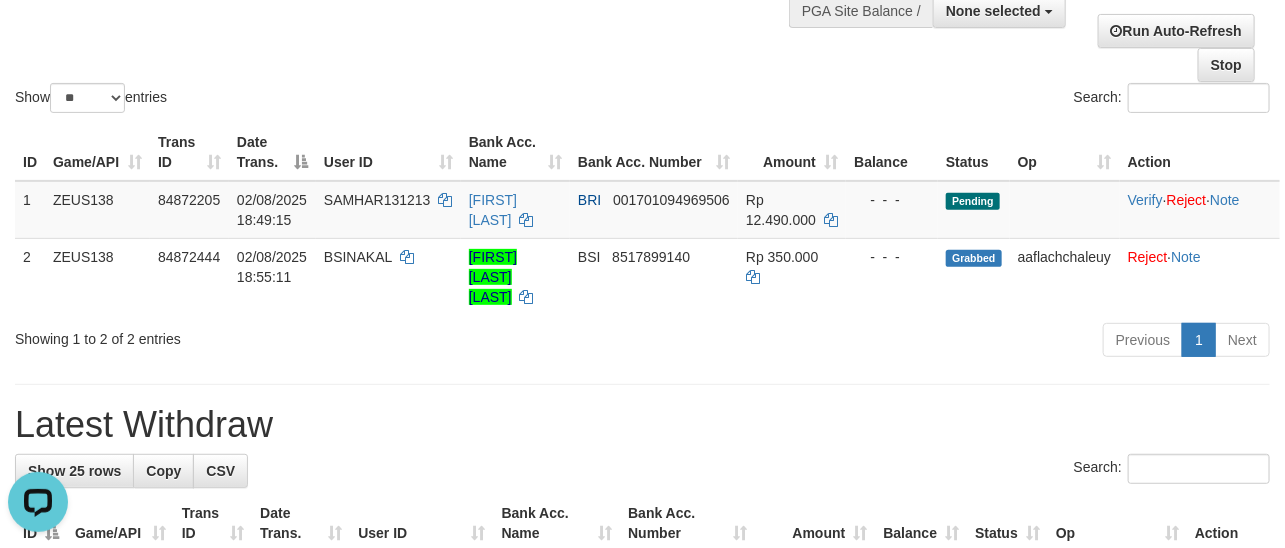 scroll, scrollTop: 0, scrollLeft: 0, axis: both 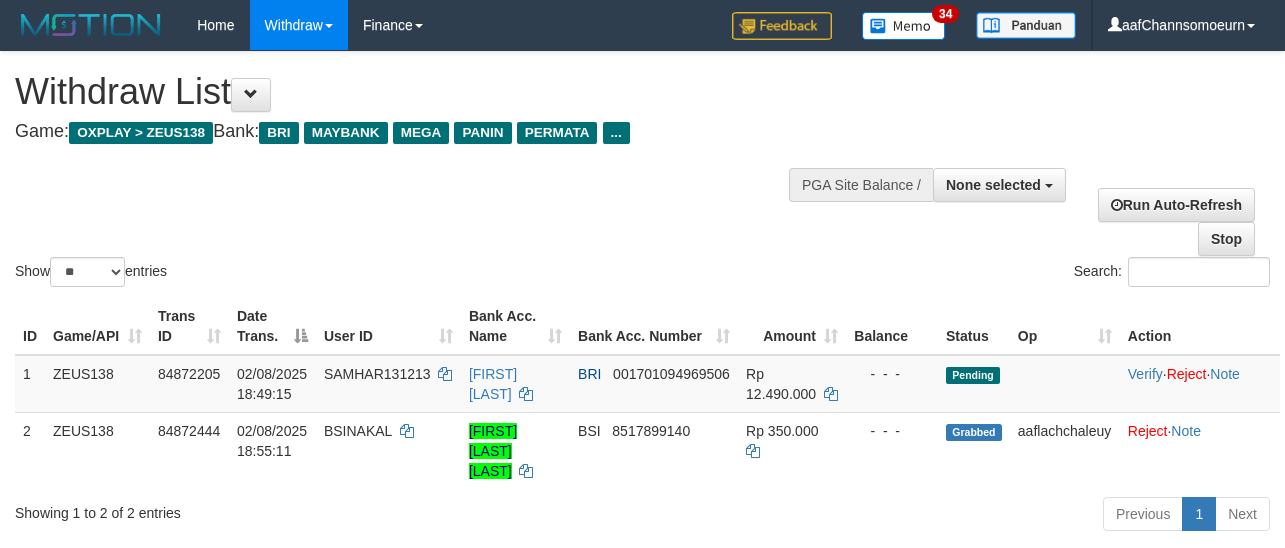 select 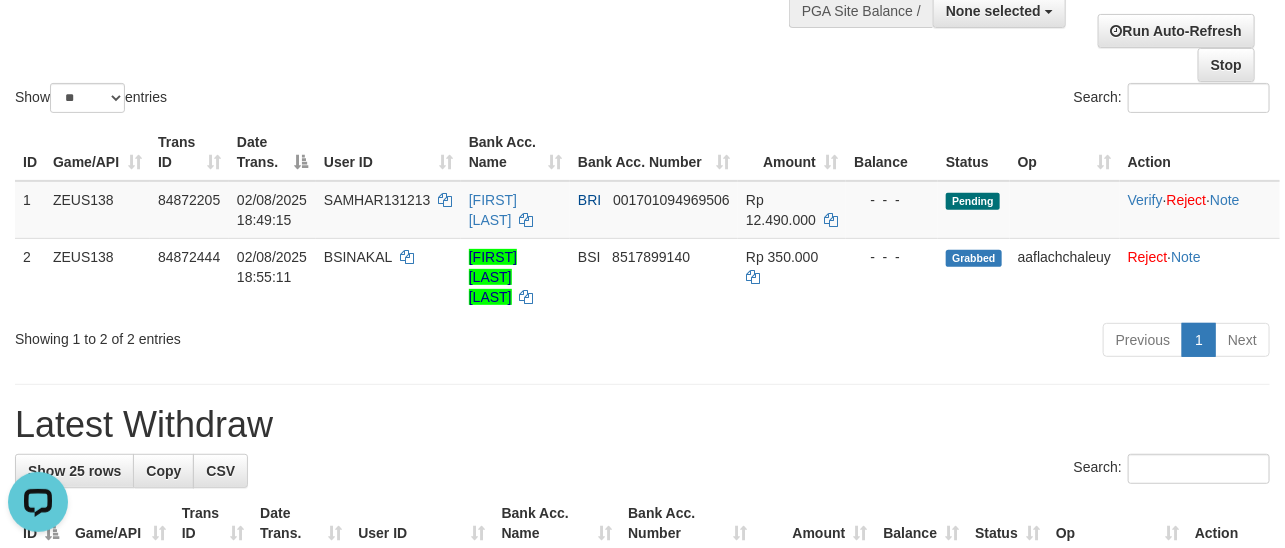 scroll, scrollTop: 0, scrollLeft: 0, axis: both 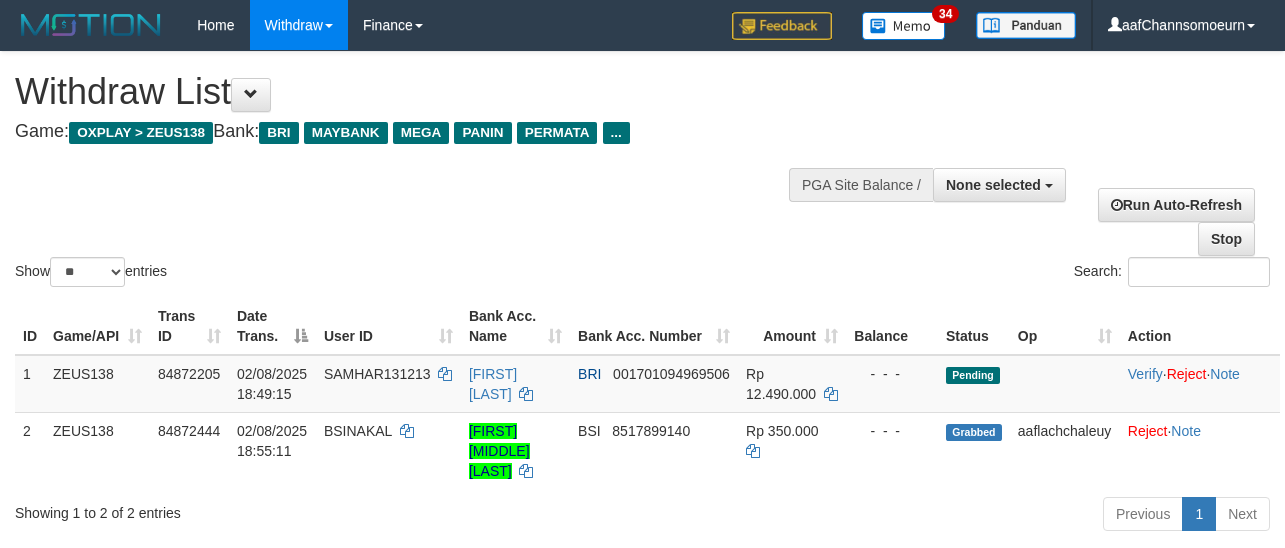 select 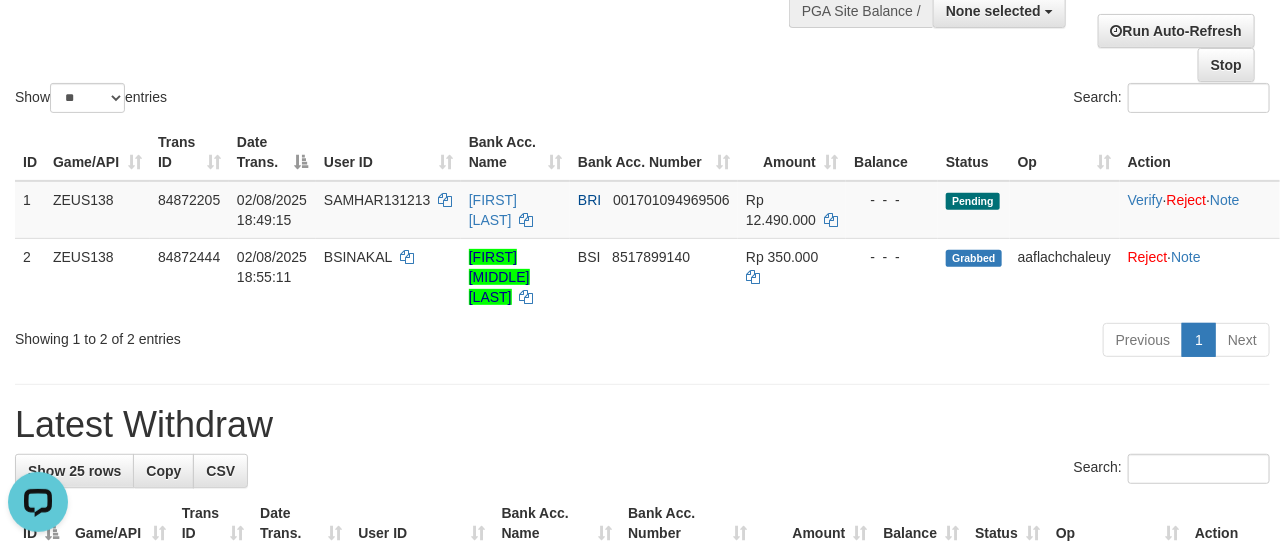 scroll, scrollTop: 0, scrollLeft: 0, axis: both 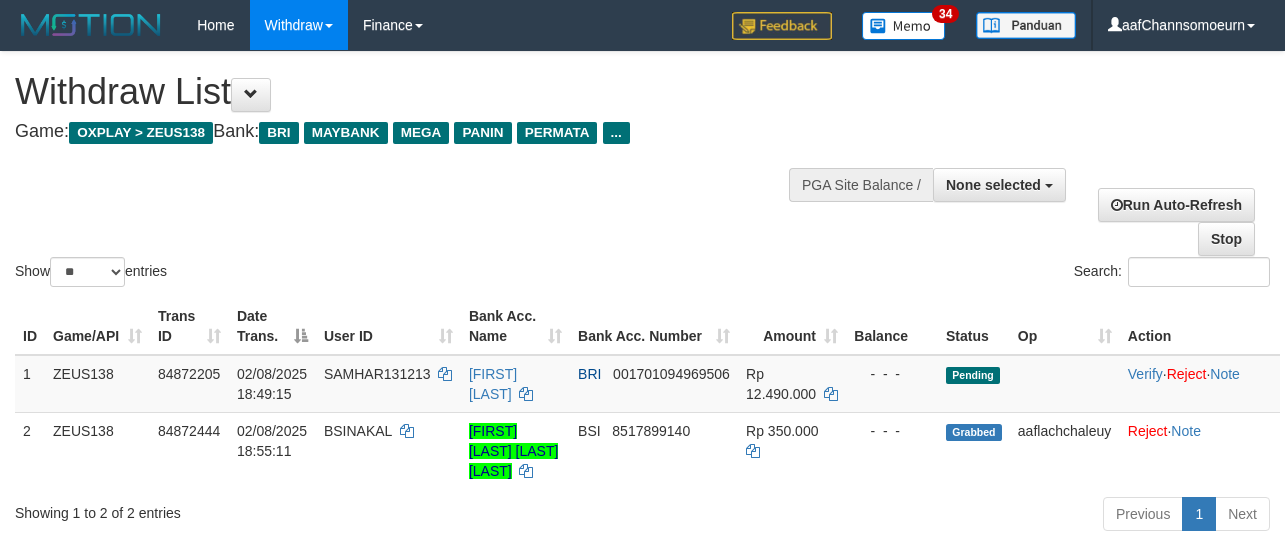 select 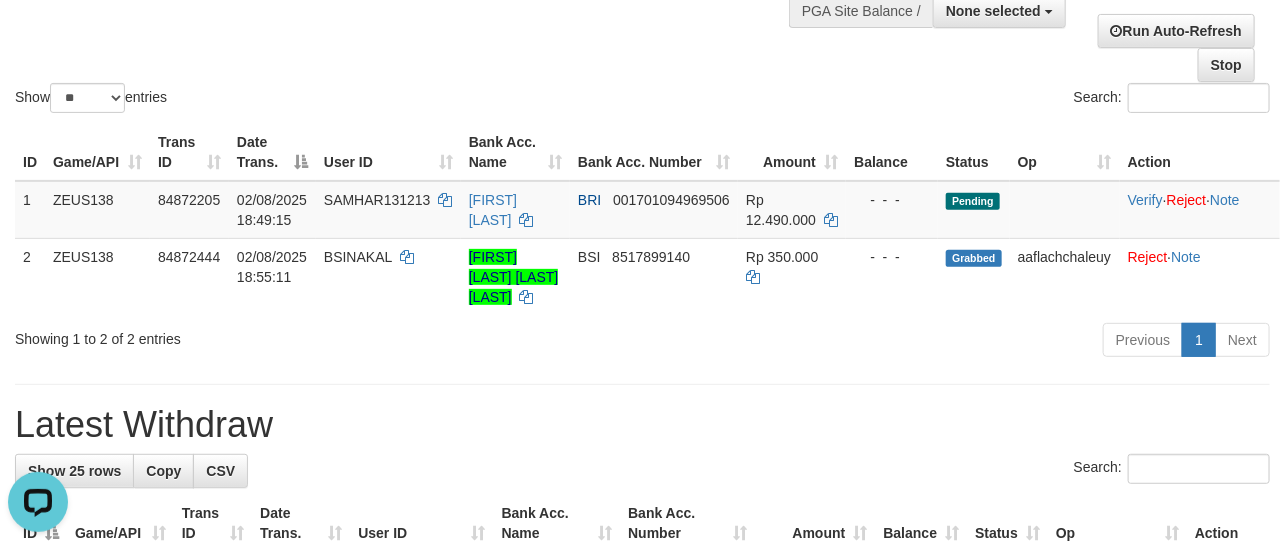 scroll, scrollTop: 0, scrollLeft: 0, axis: both 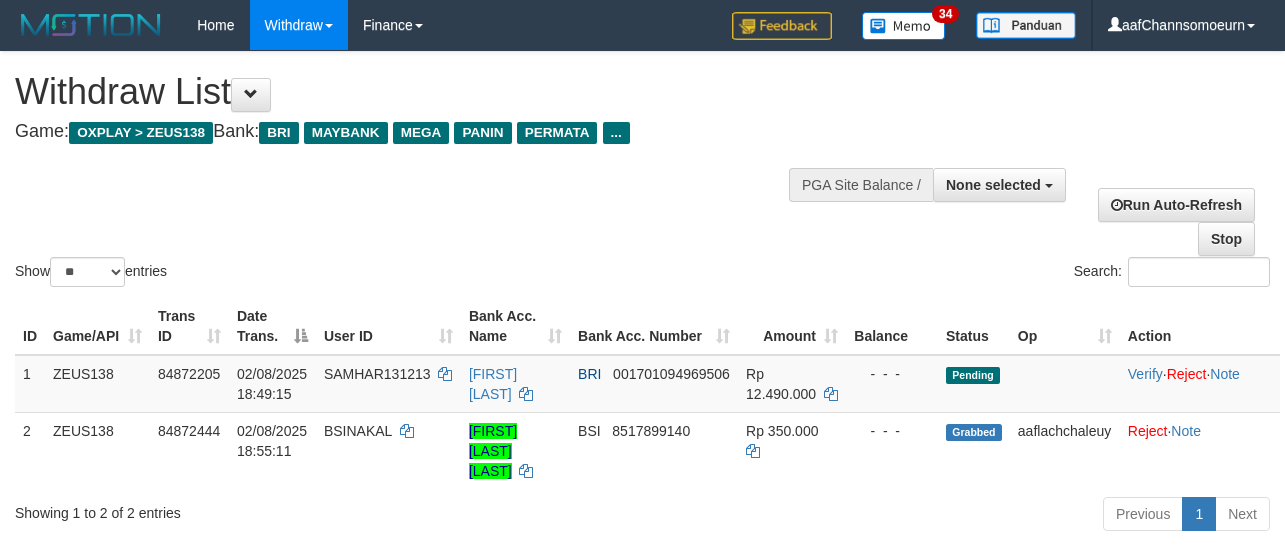 select 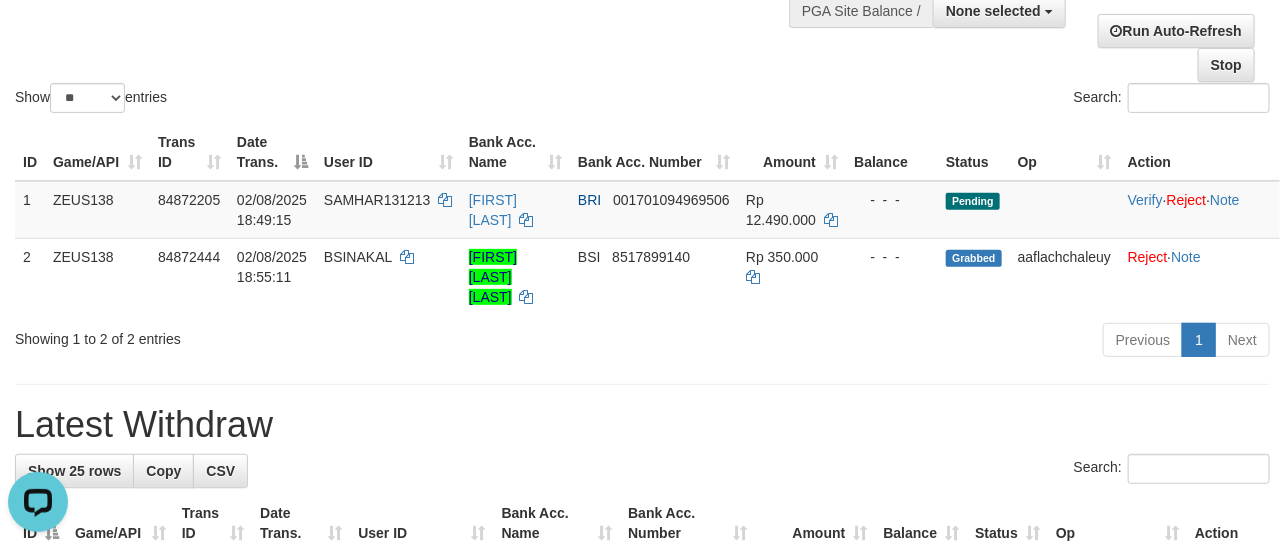 scroll, scrollTop: 0, scrollLeft: 0, axis: both 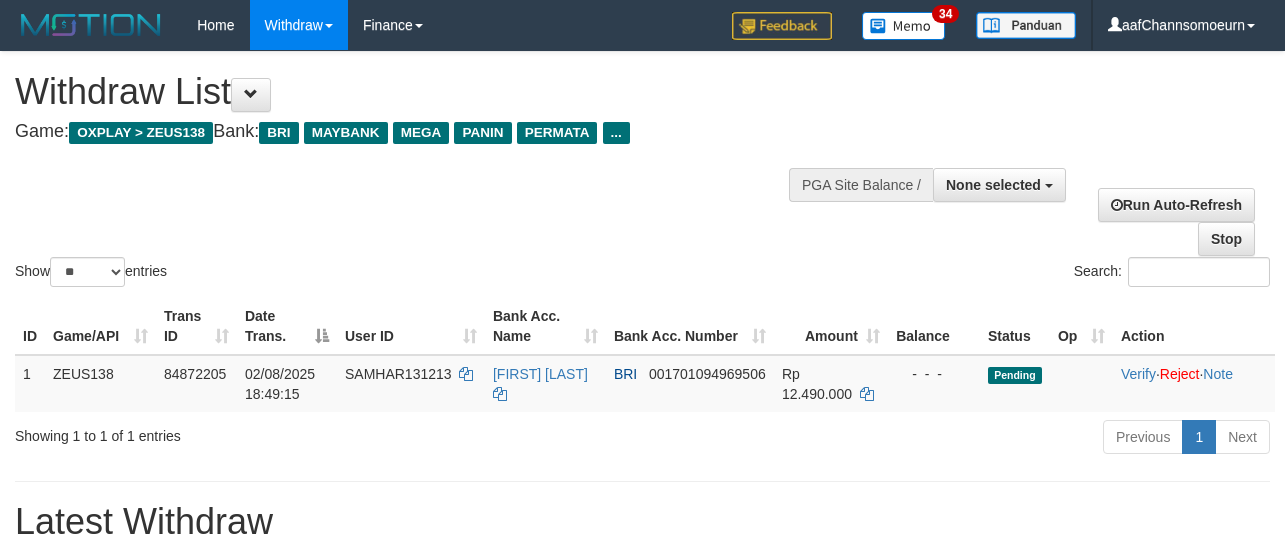 select 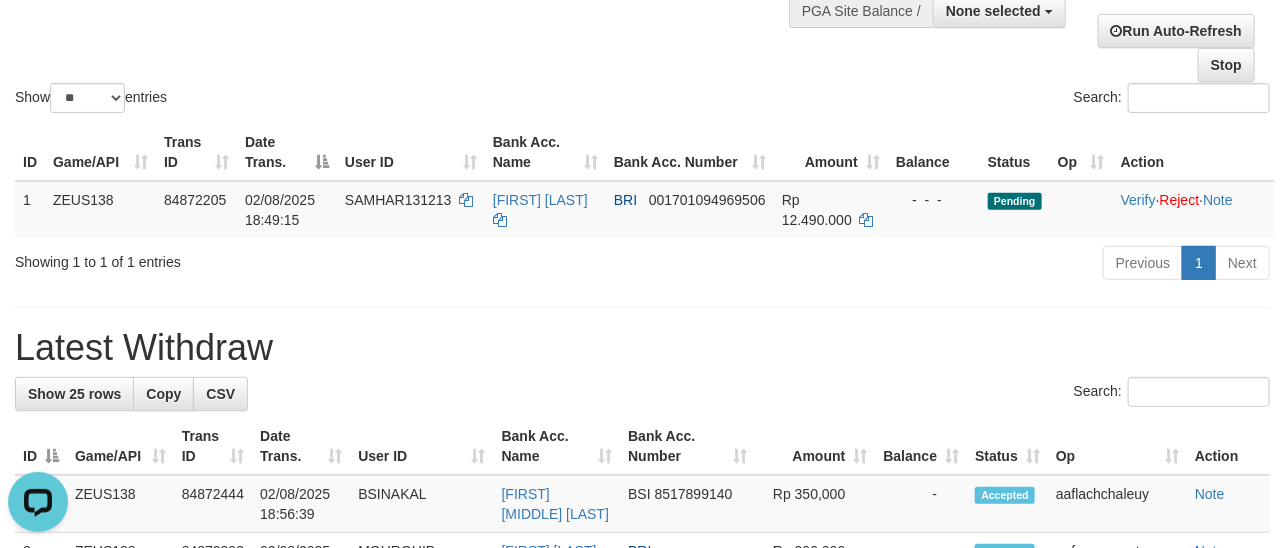 scroll, scrollTop: 0, scrollLeft: 0, axis: both 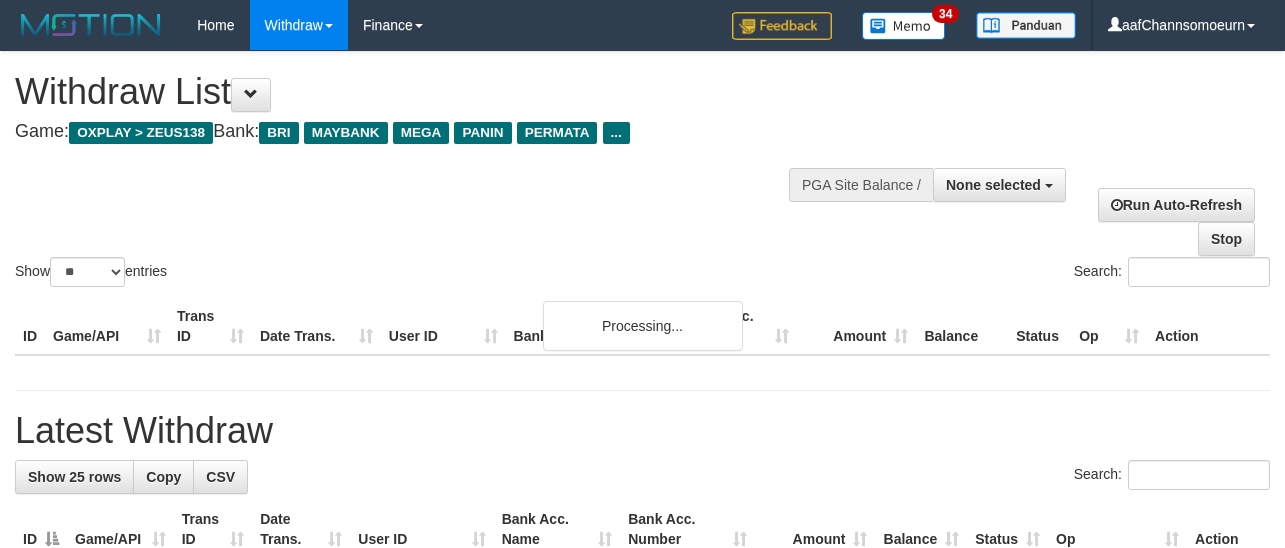 select 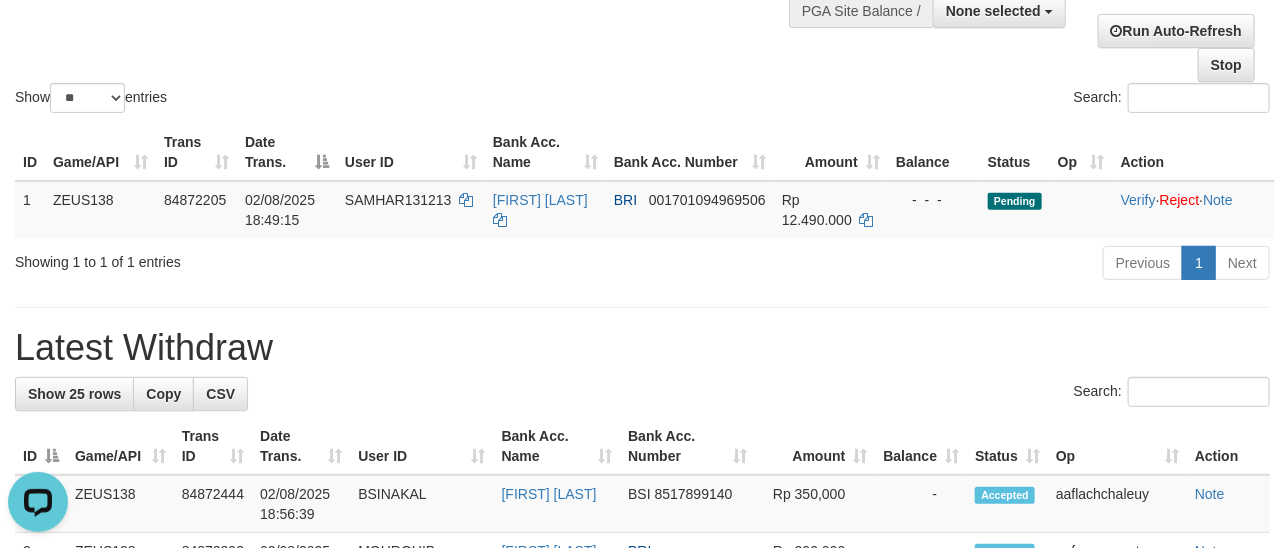 scroll, scrollTop: 0, scrollLeft: 0, axis: both 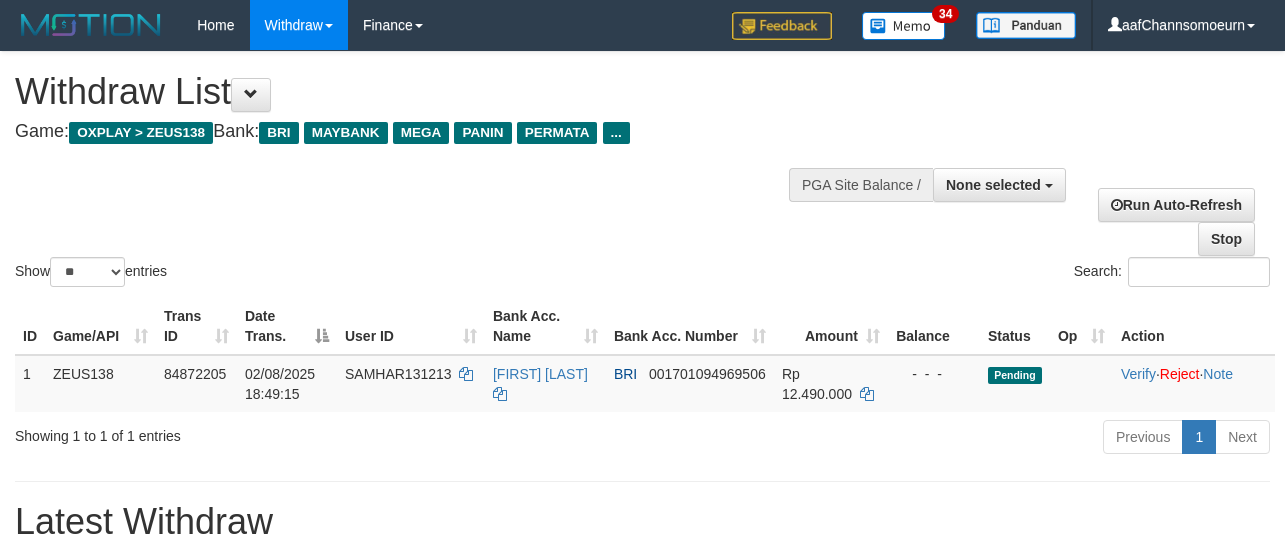 select 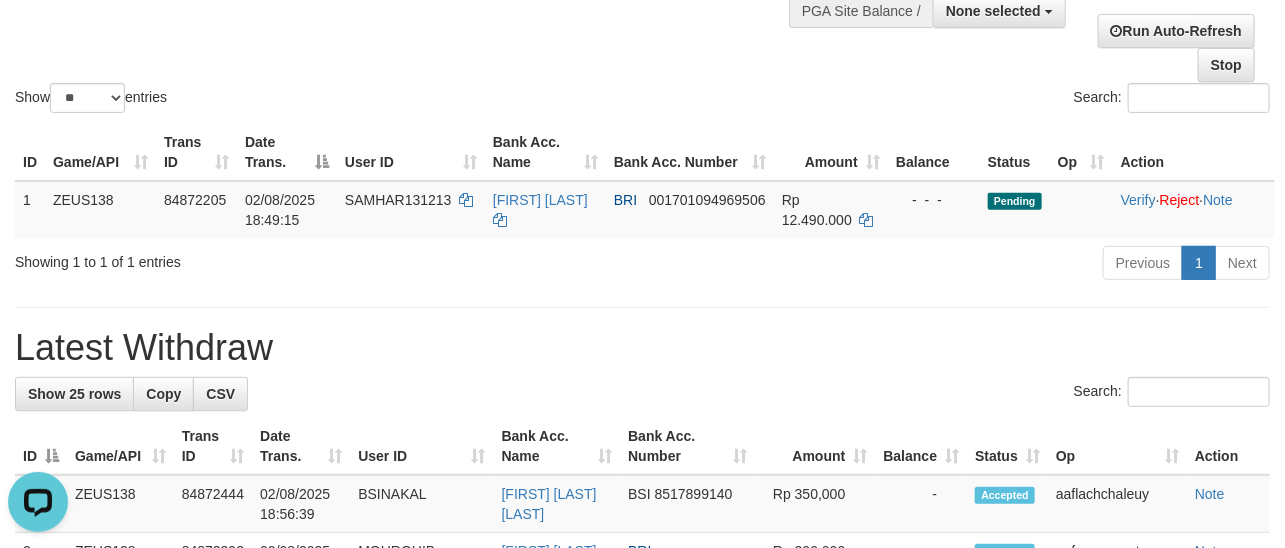 scroll, scrollTop: 0, scrollLeft: 0, axis: both 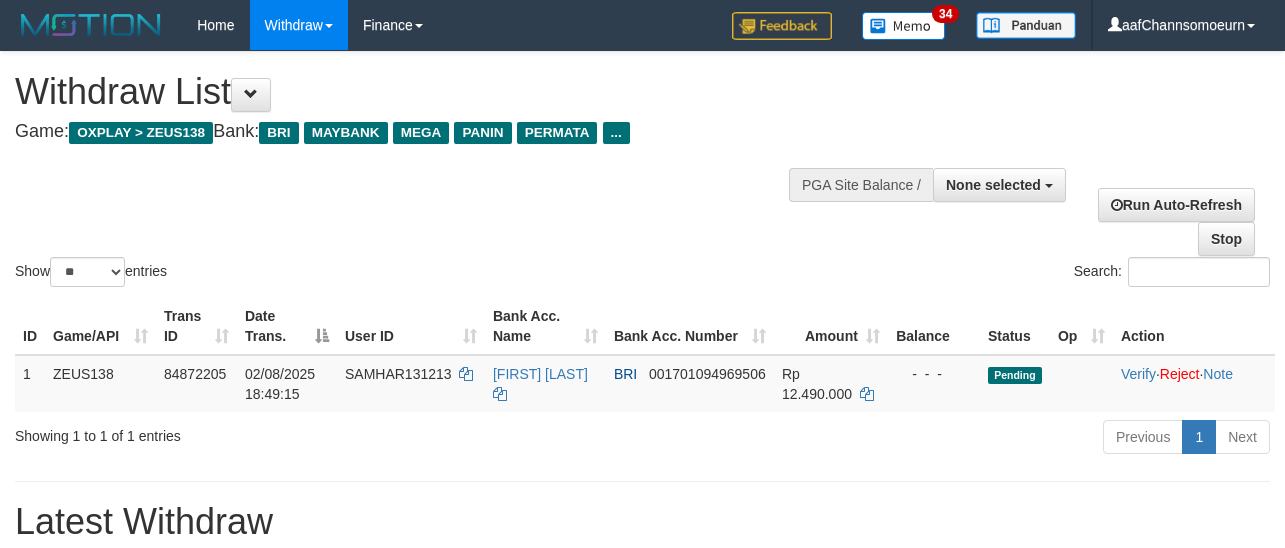 select 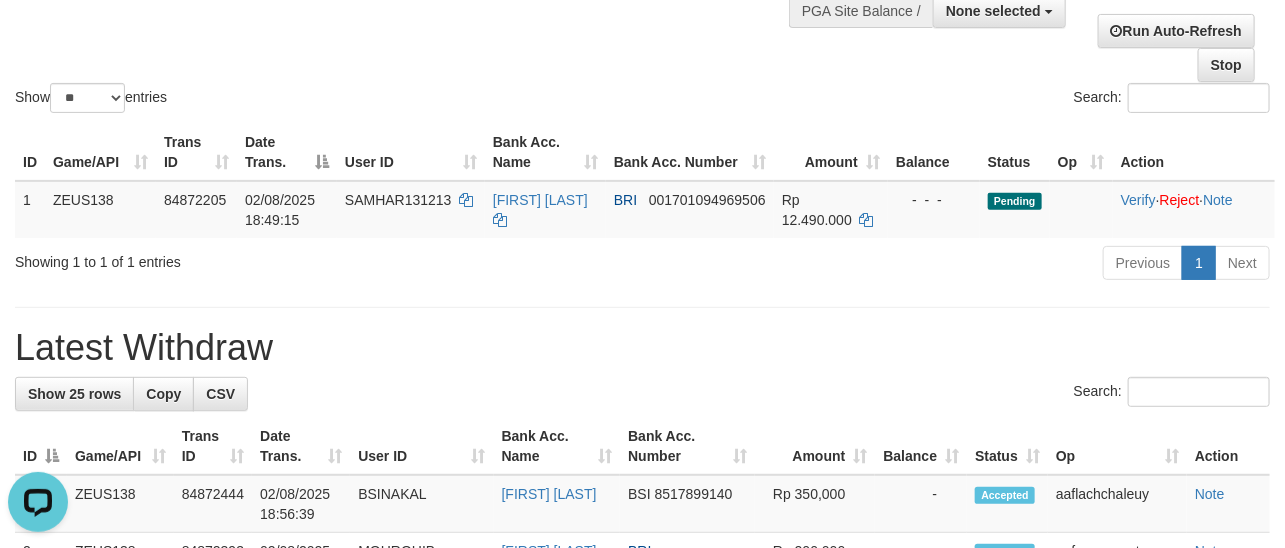 scroll, scrollTop: 0, scrollLeft: 0, axis: both 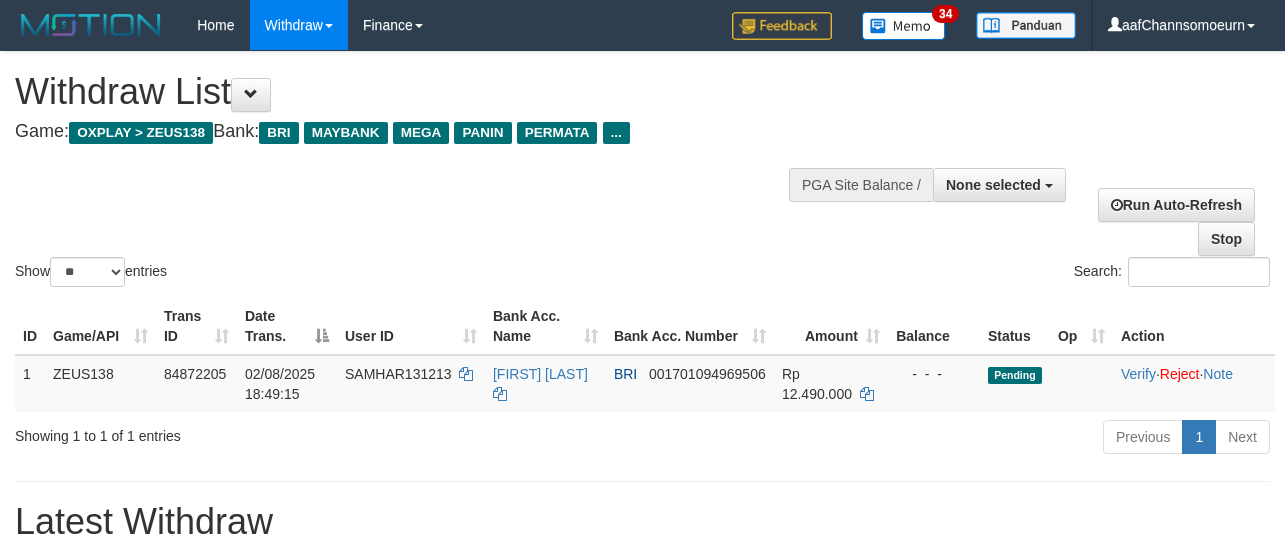select 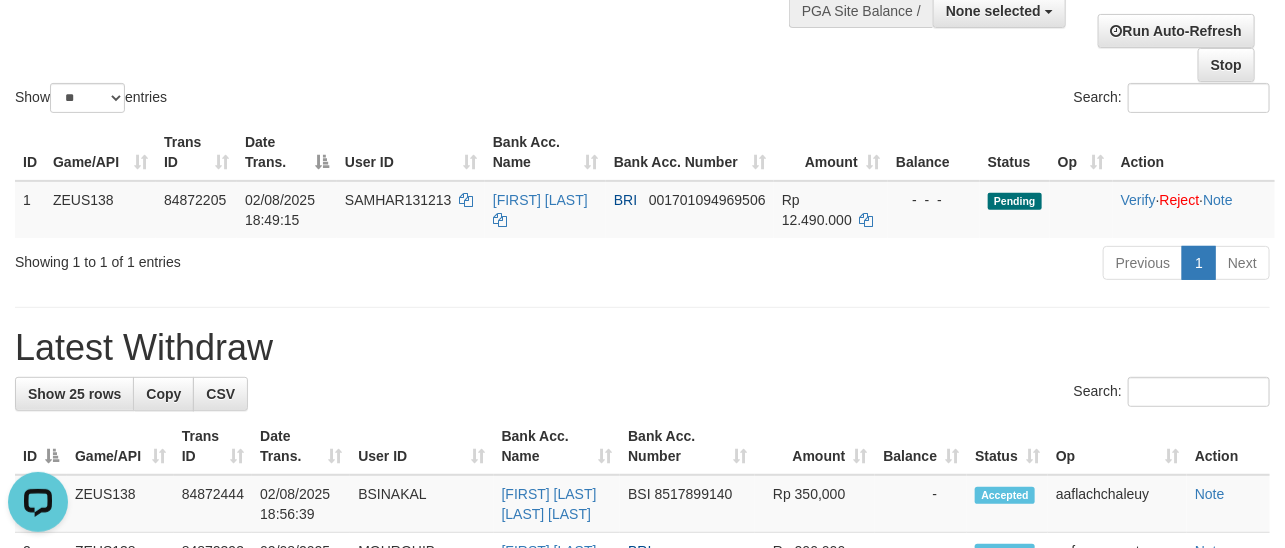 scroll, scrollTop: 0, scrollLeft: 0, axis: both 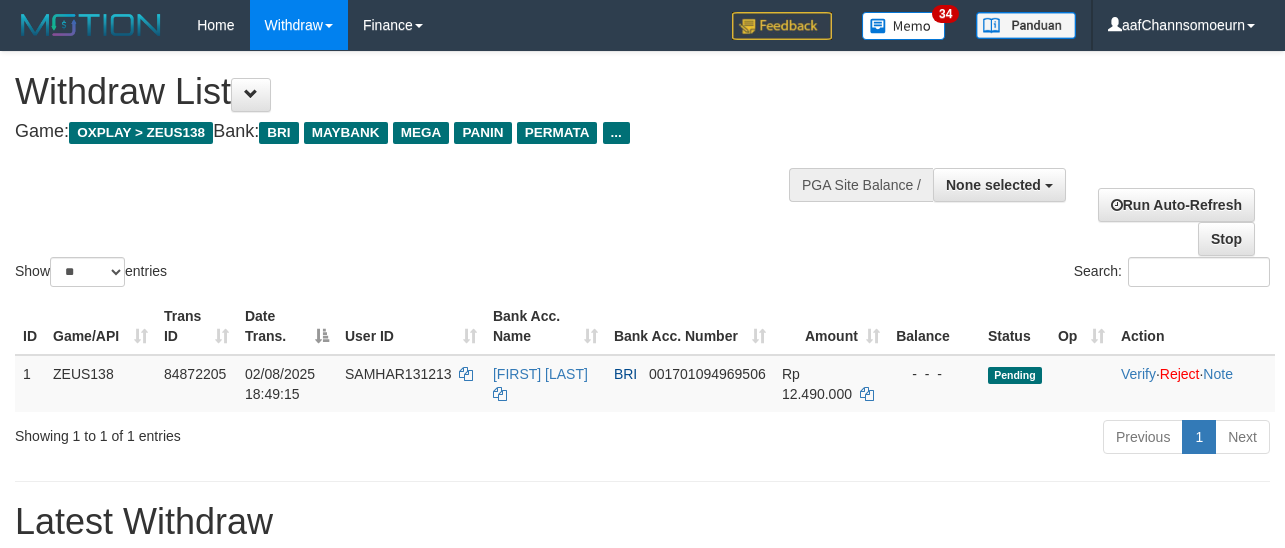 select 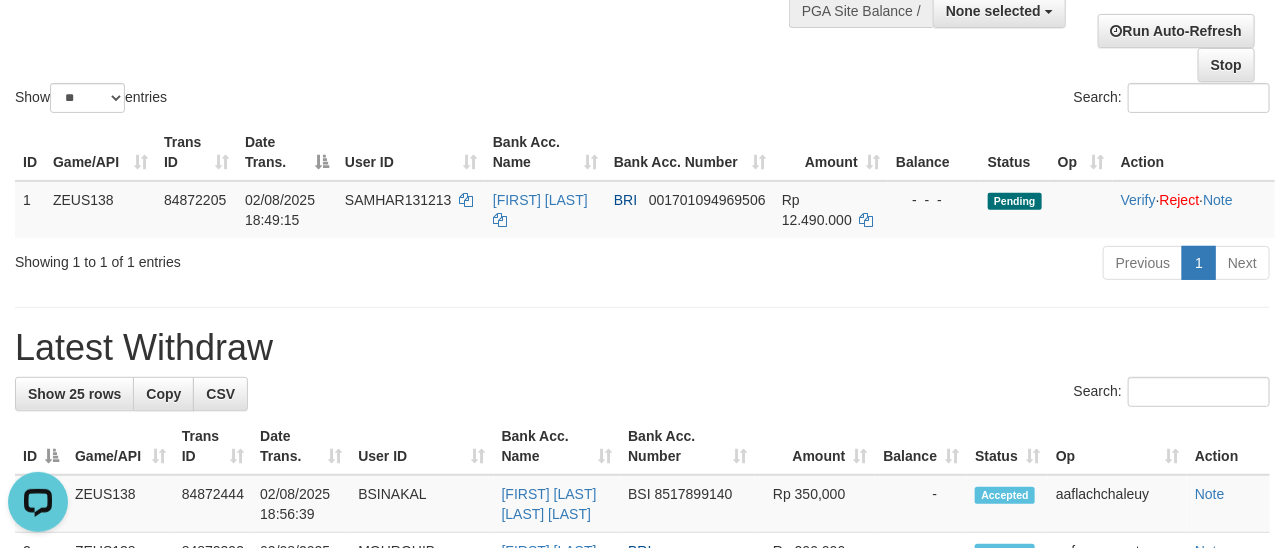 scroll, scrollTop: 0, scrollLeft: 0, axis: both 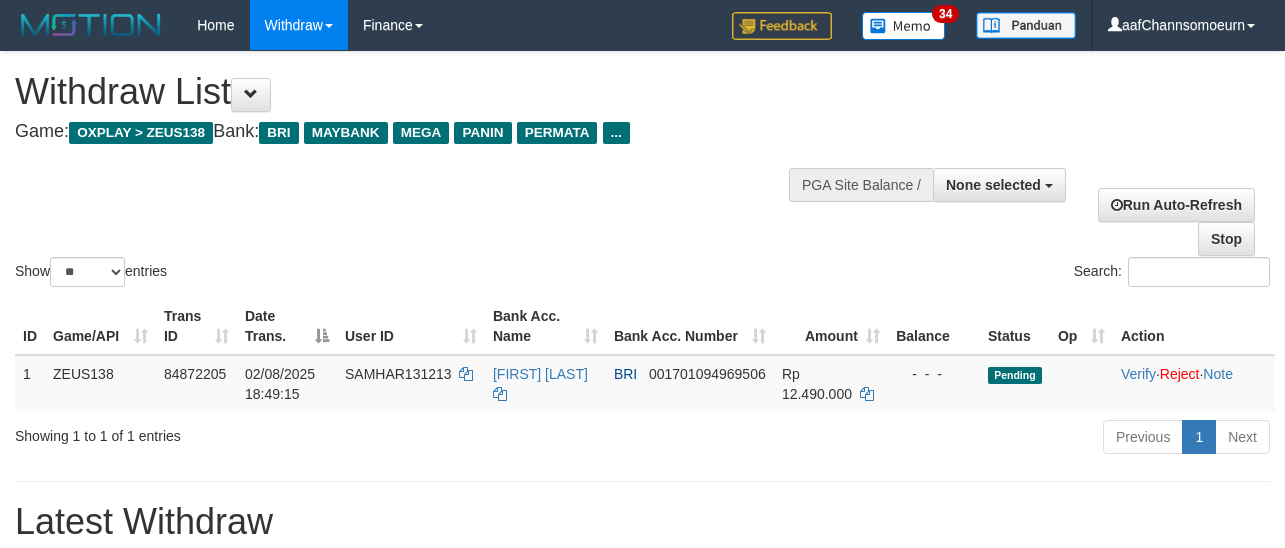 select 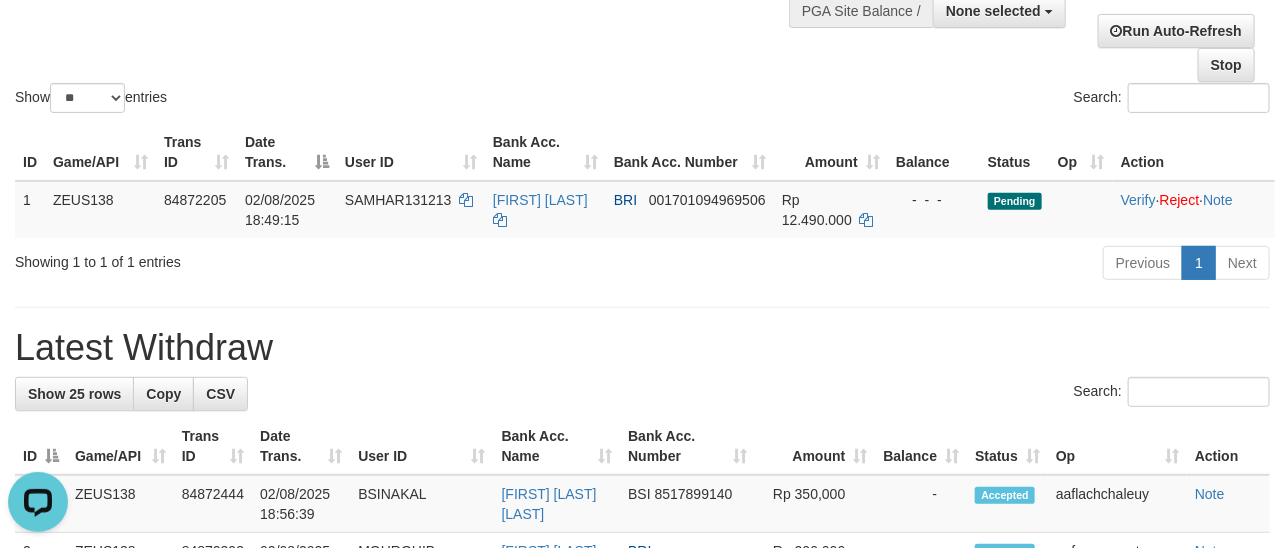 scroll, scrollTop: 0, scrollLeft: 0, axis: both 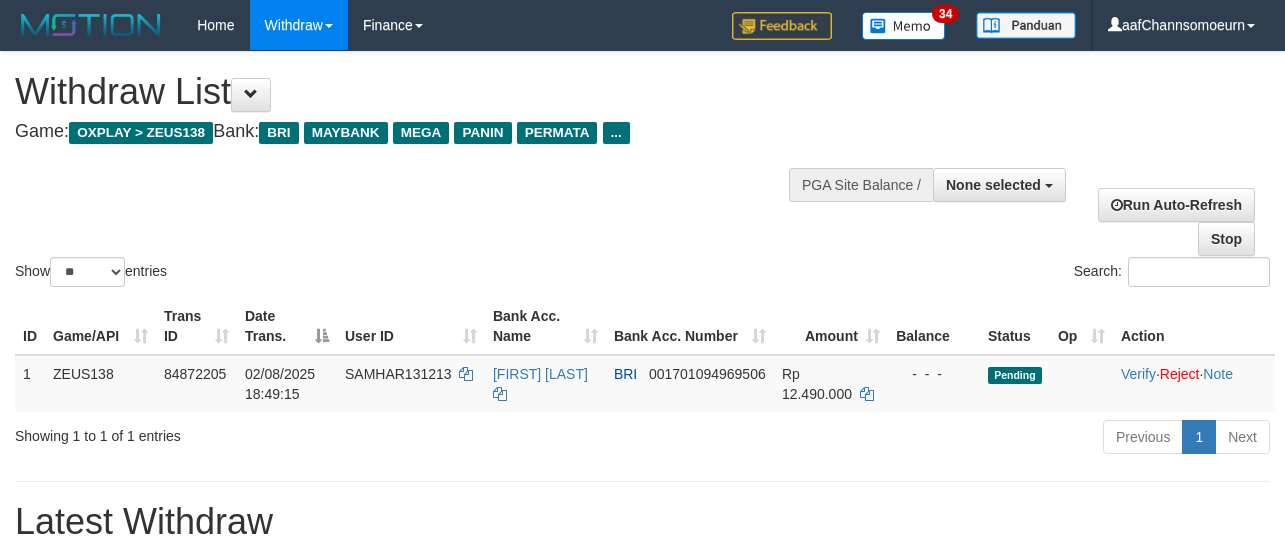 select 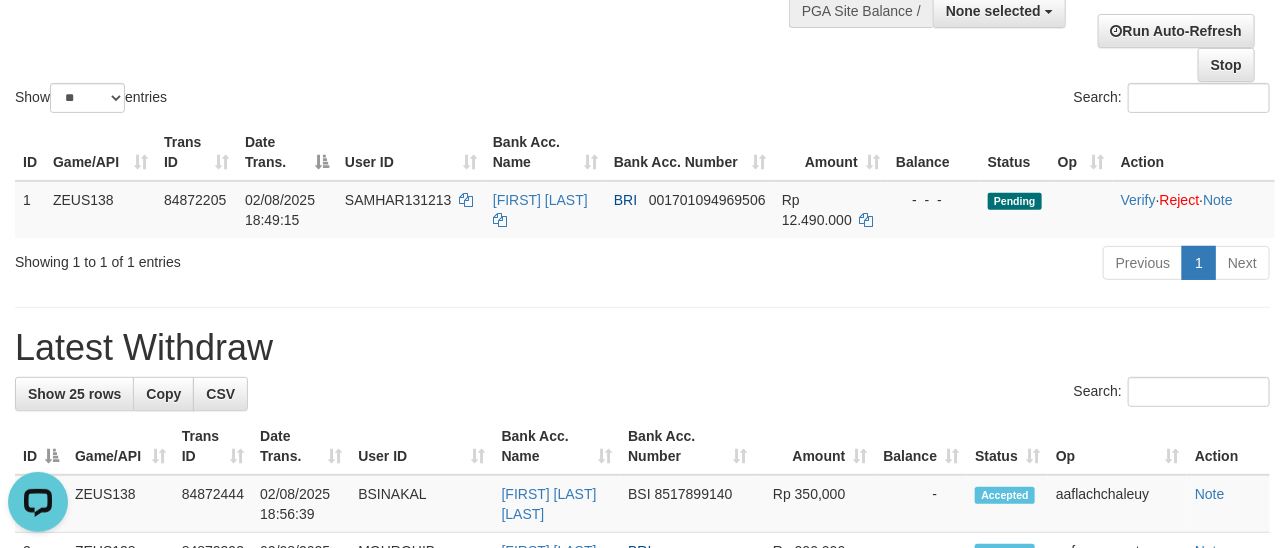 scroll, scrollTop: 0, scrollLeft: 0, axis: both 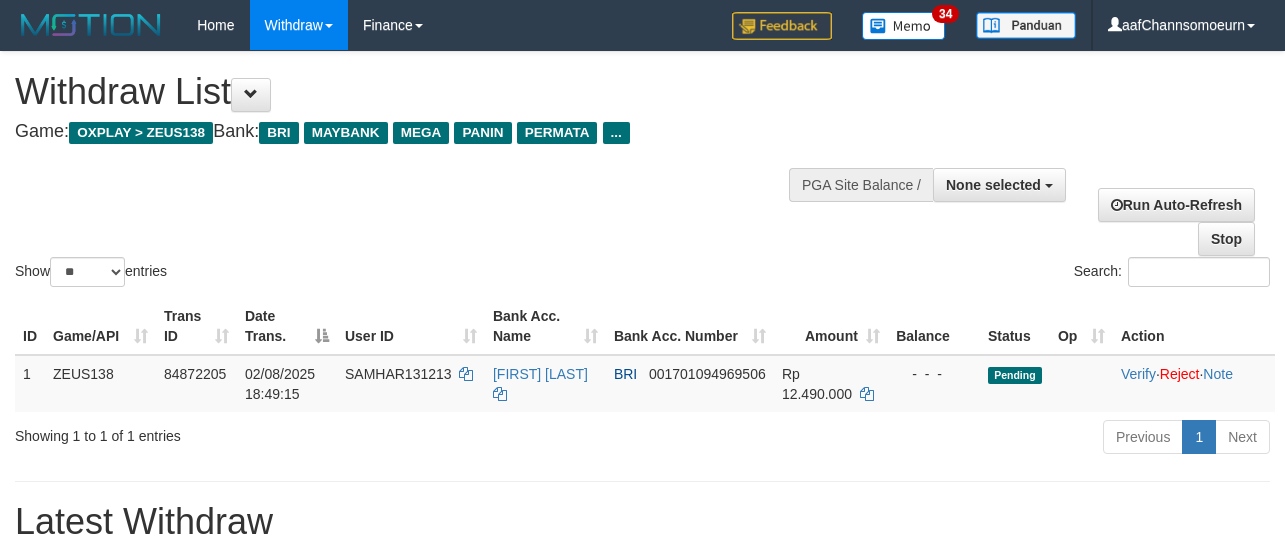 select 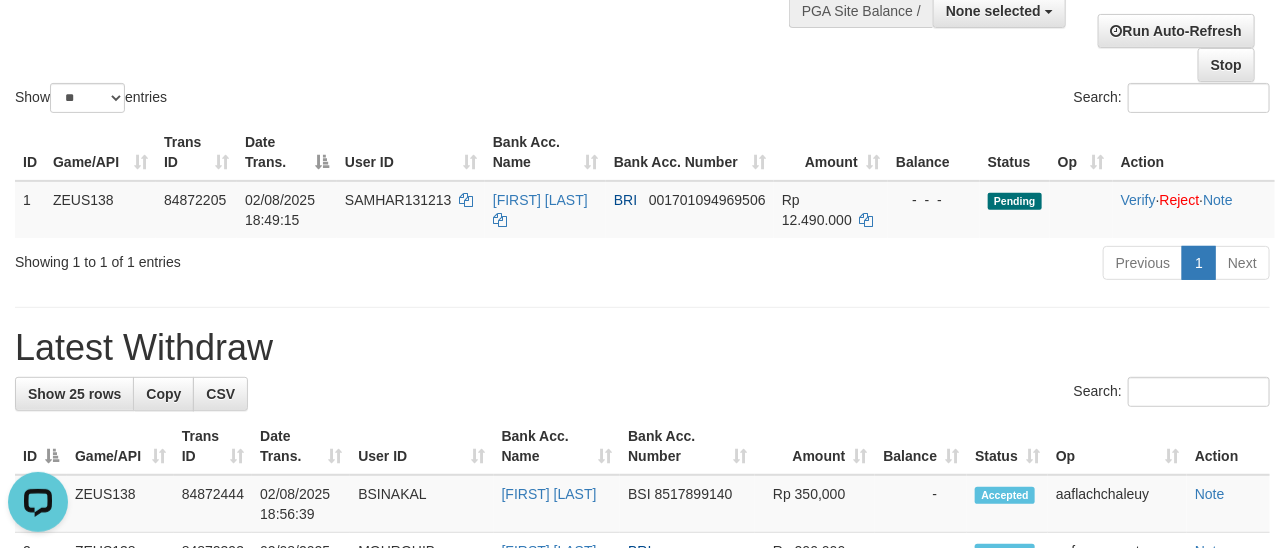 scroll, scrollTop: 0, scrollLeft: 0, axis: both 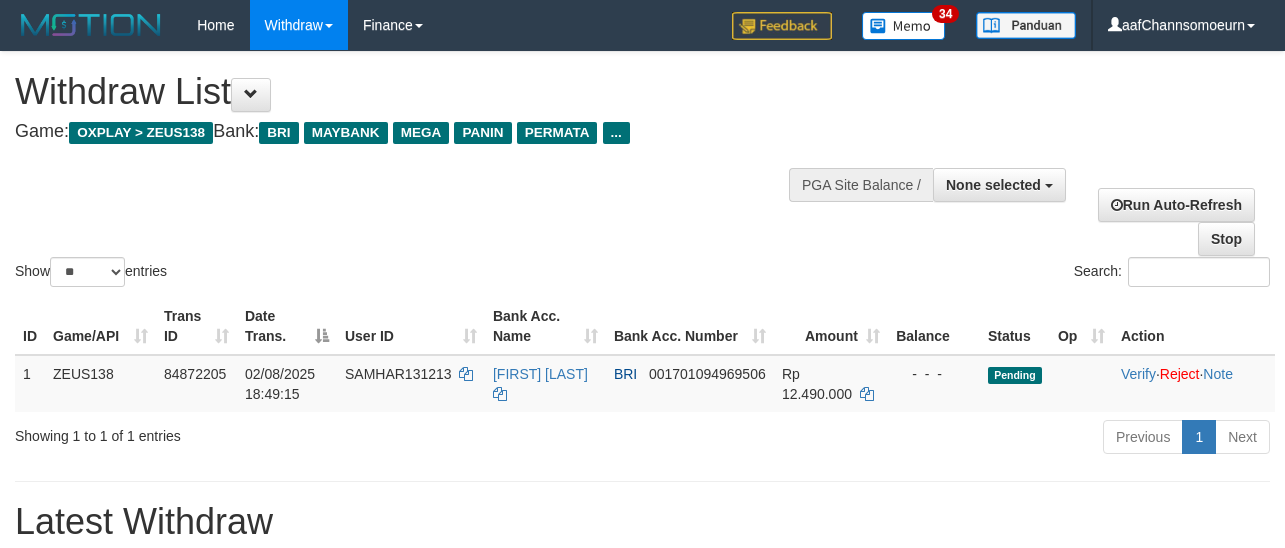 select 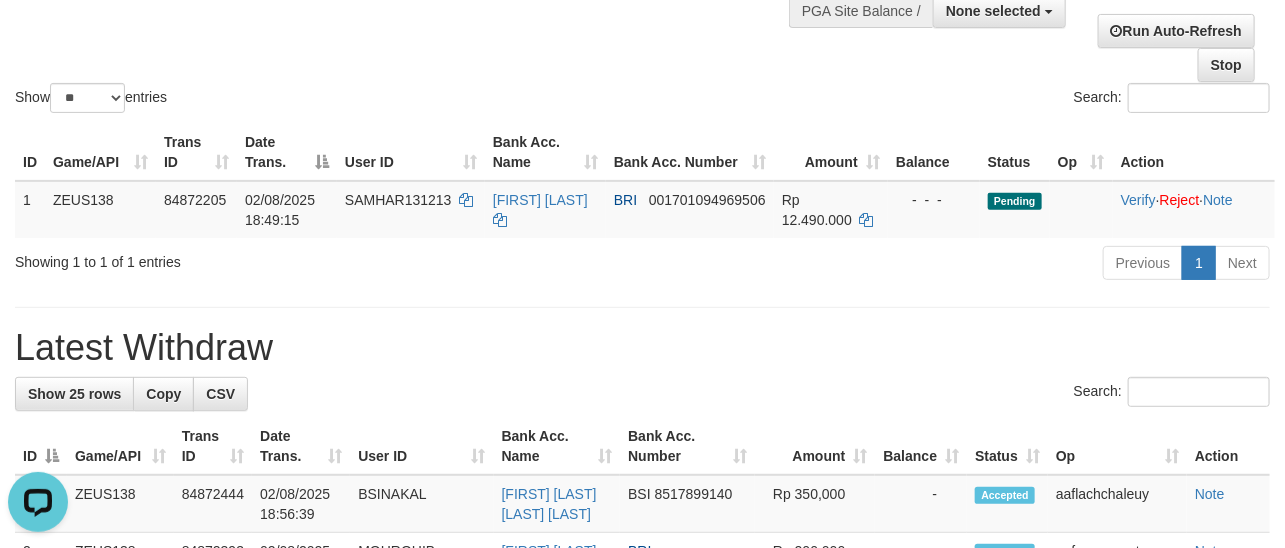 scroll, scrollTop: 0, scrollLeft: 0, axis: both 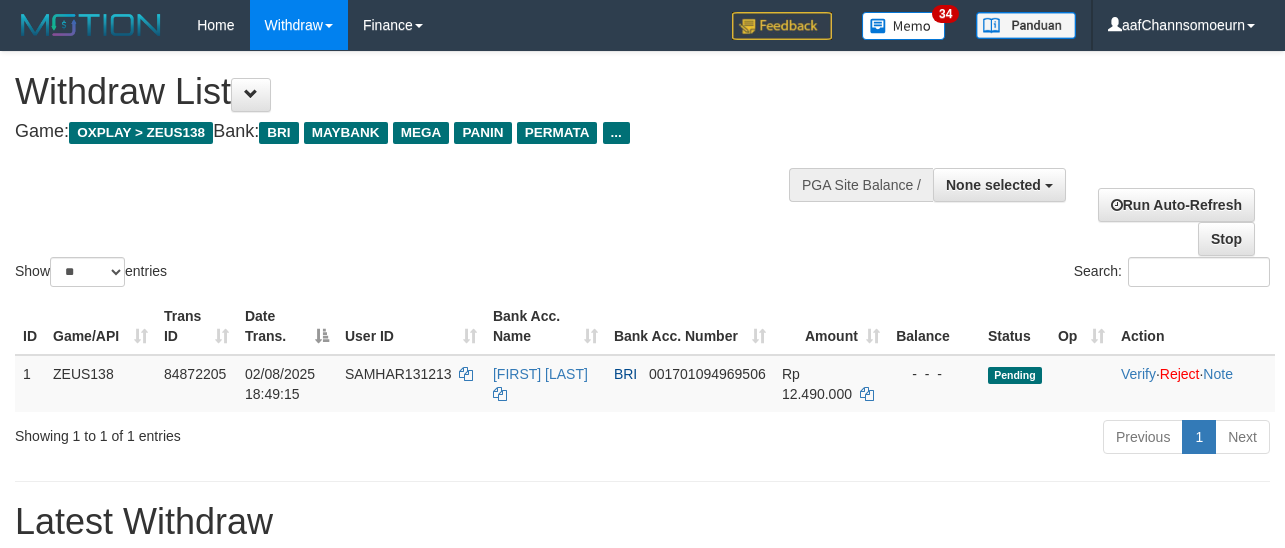 select 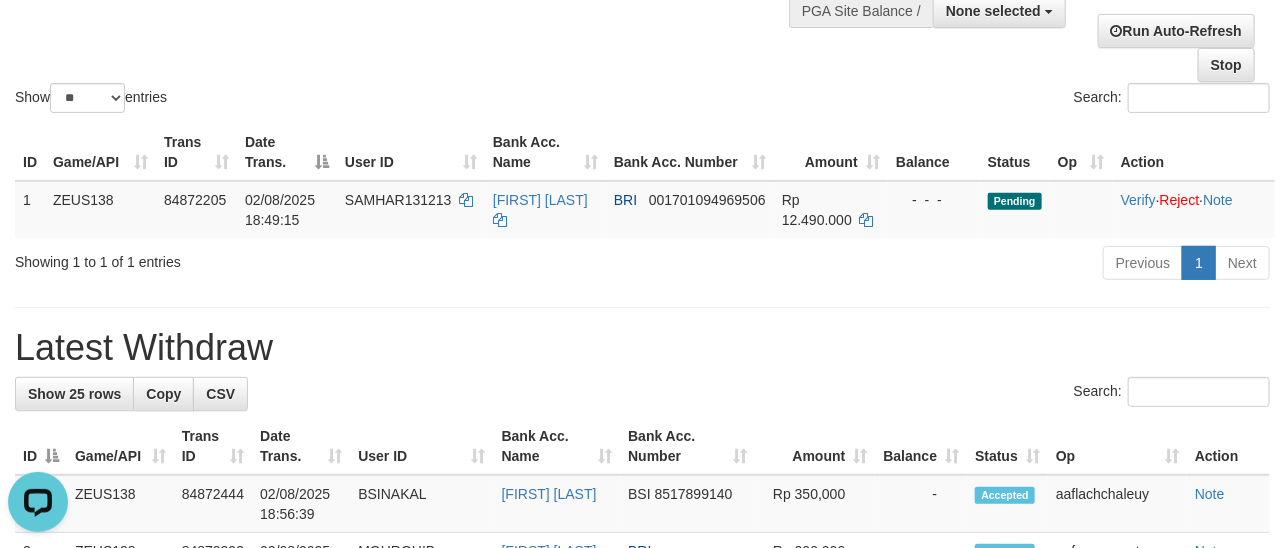 scroll, scrollTop: 0, scrollLeft: 0, axis: both 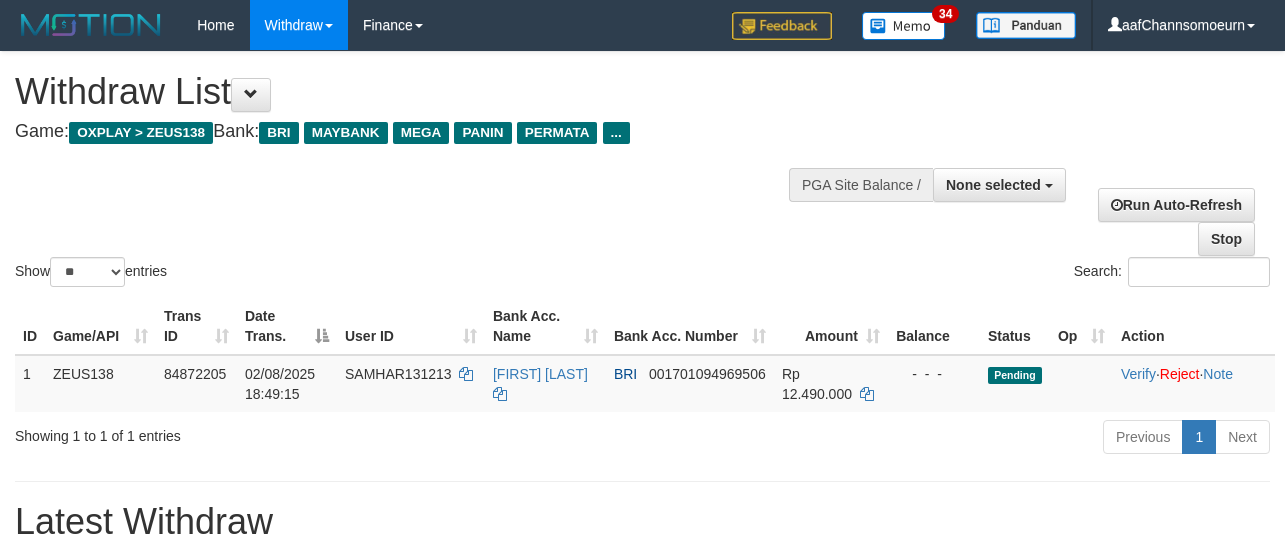 select 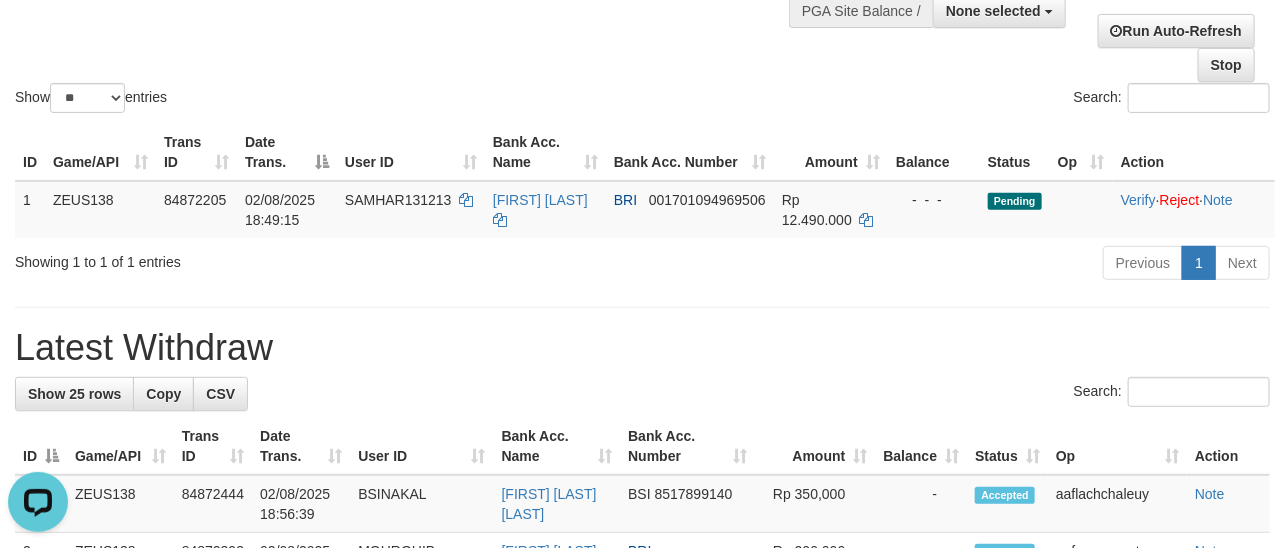 scroll, scrollTop: 0, scrollLeft: 0, axis: both 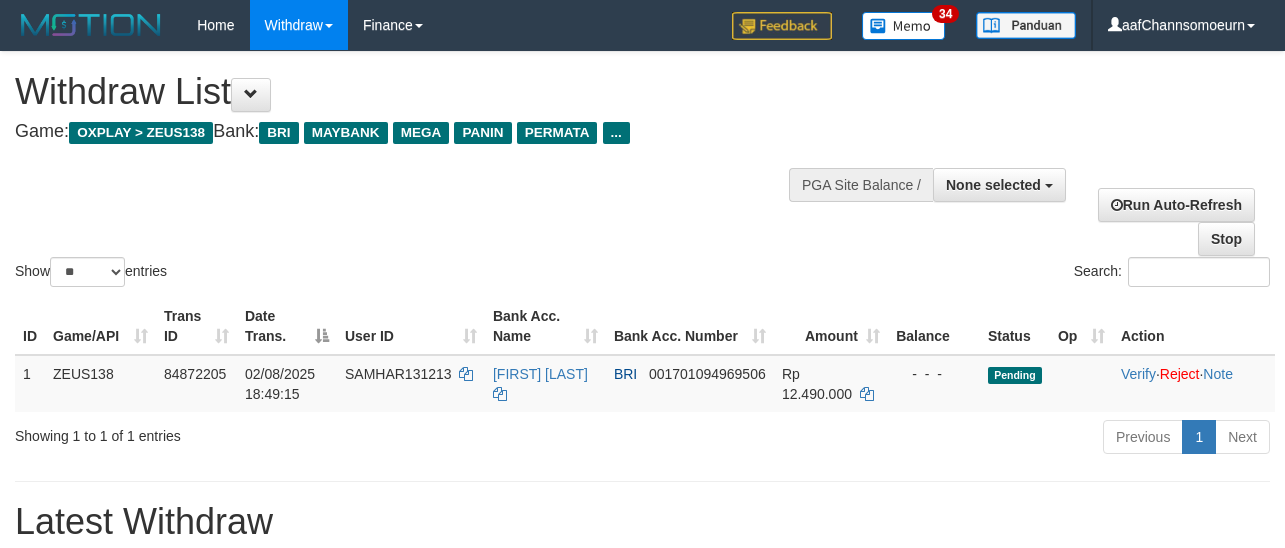 select 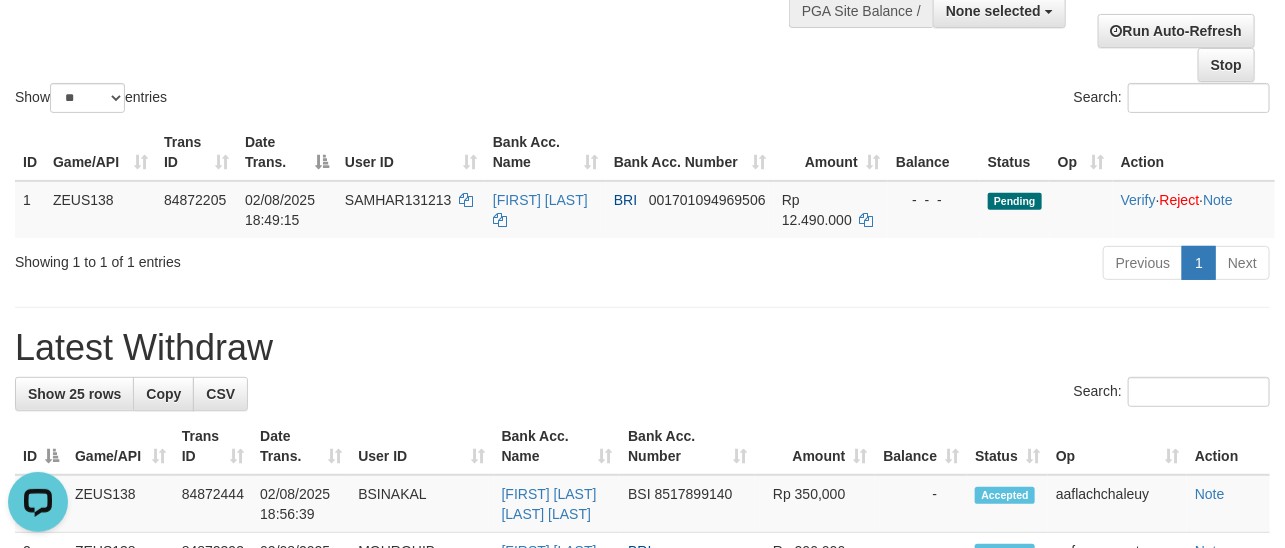 scroll, scrollTop: 0, scrollLeft: 0, axis: both 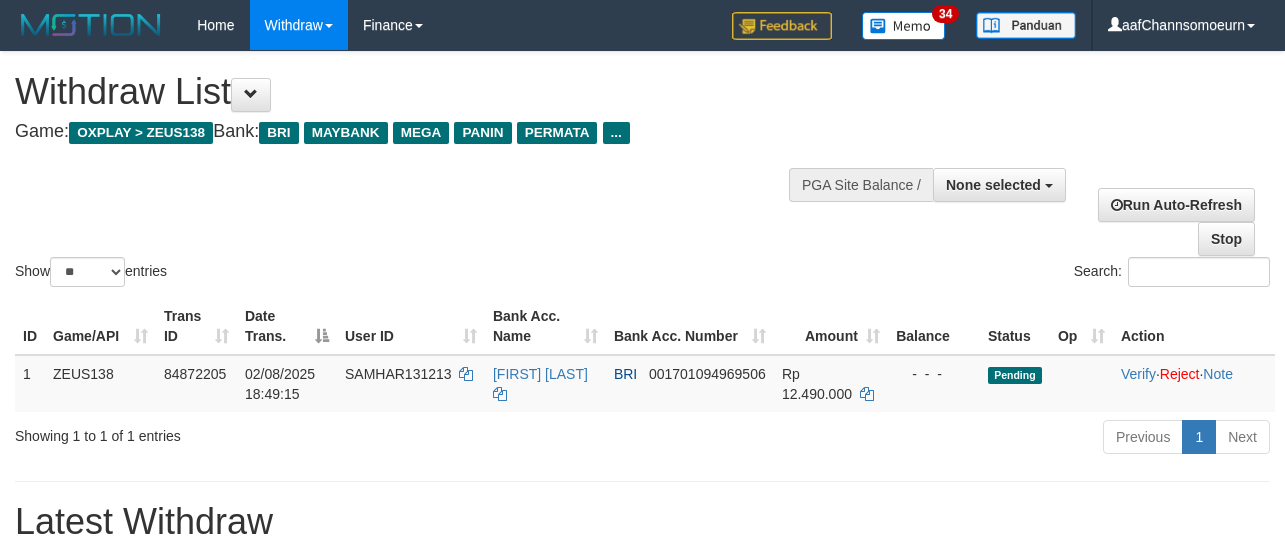 select 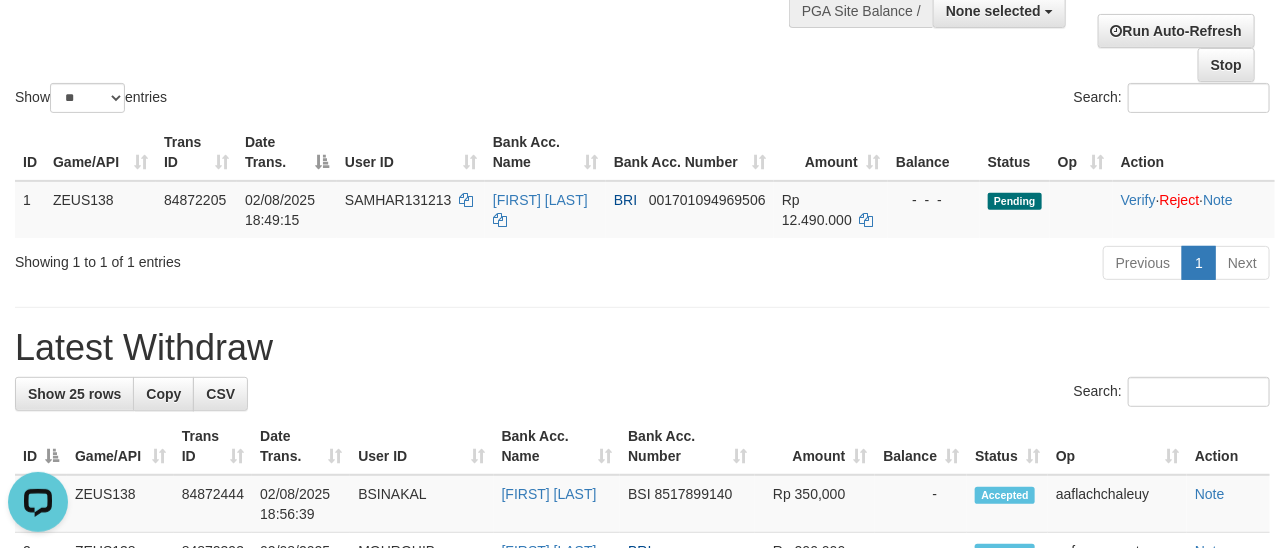 scroll, scrollTop: 0, scrollLeft: 0, axis: both 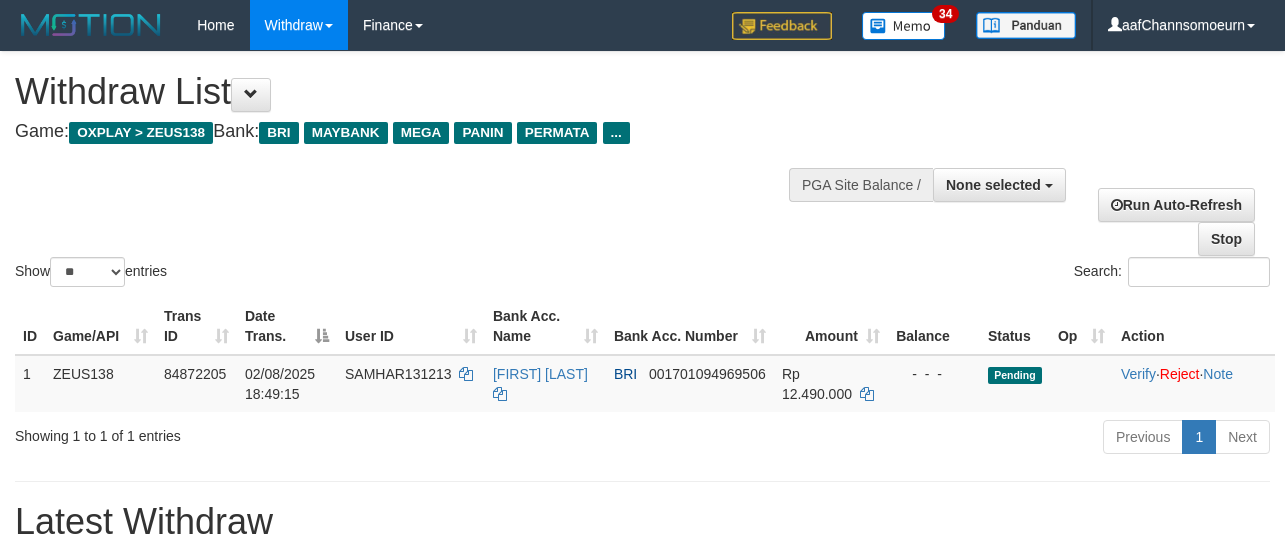 select 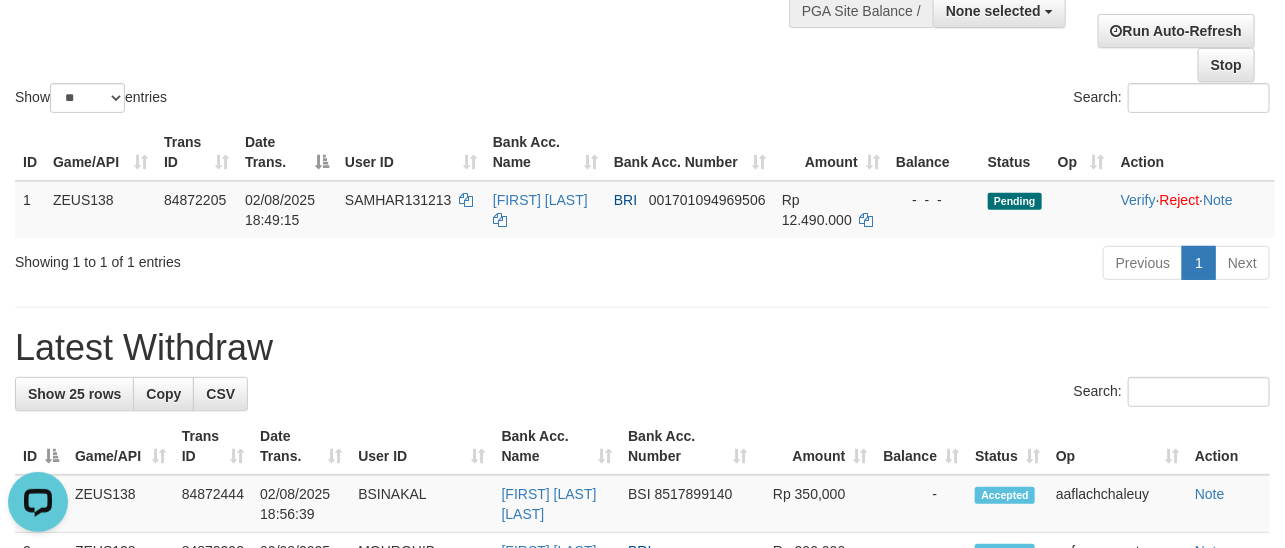 scroll, scrollTop: 0, scrollLeft: 0, axis: both 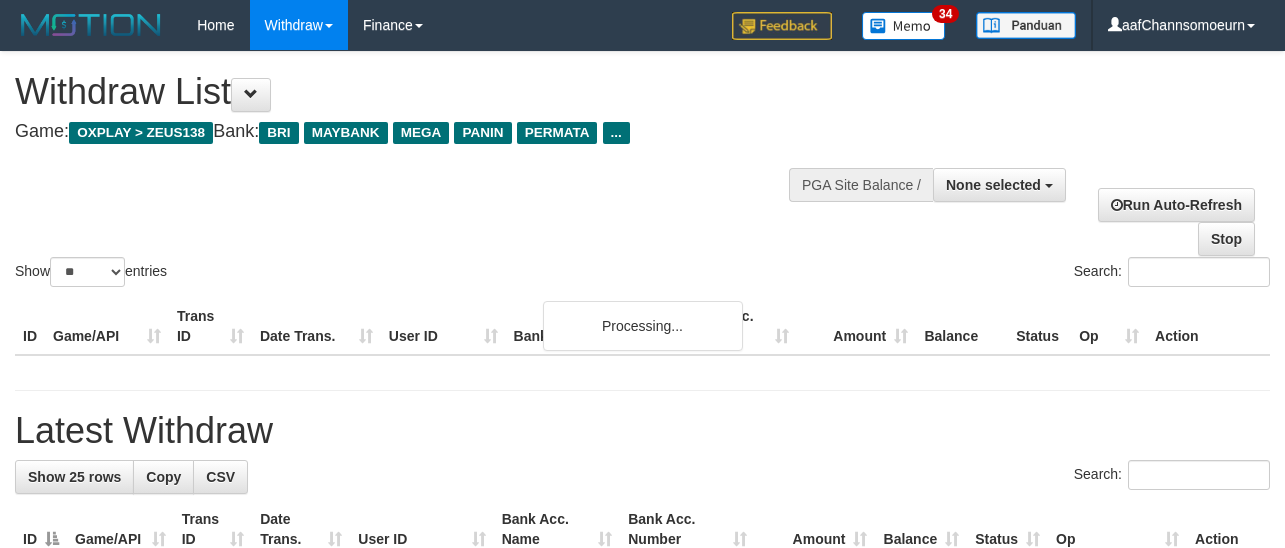 select 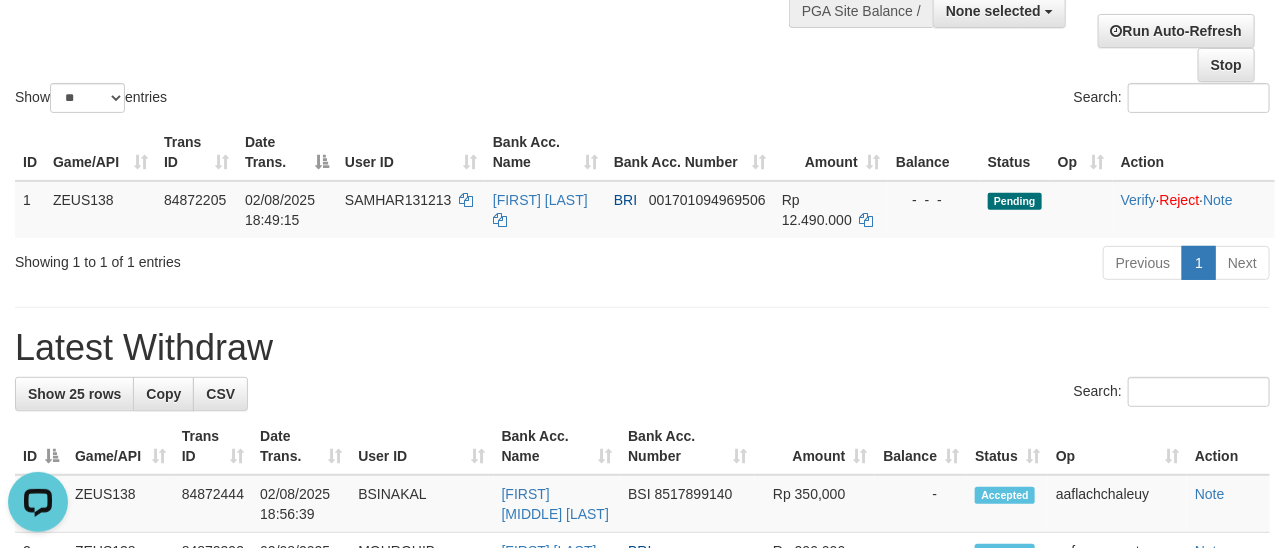 scroll, scrollTop: 0, scrollLeft: 0, axis: both 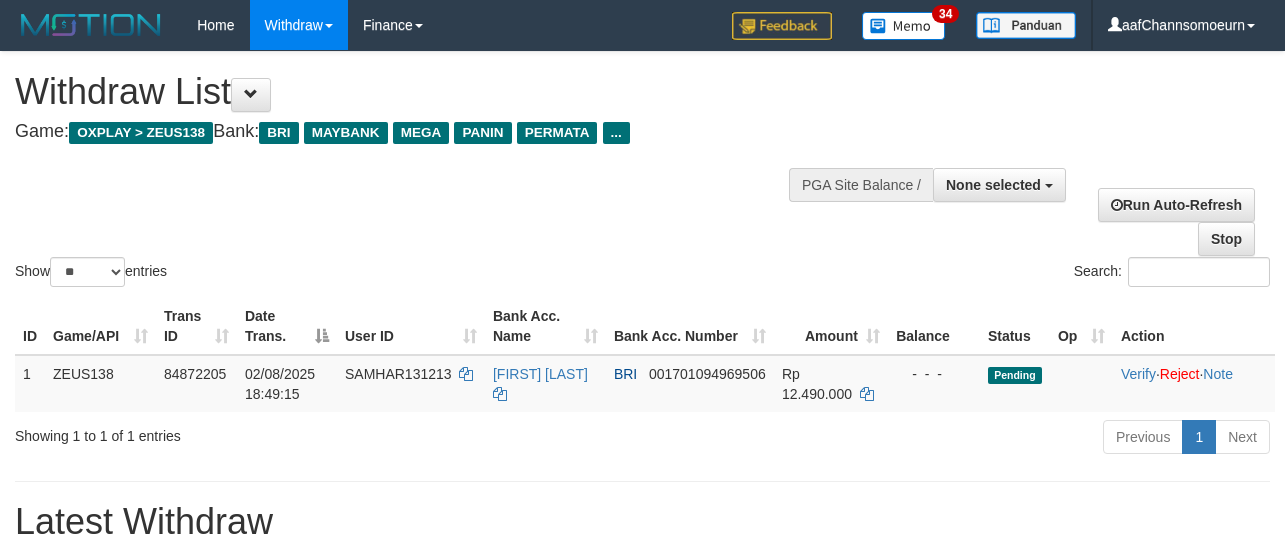 select 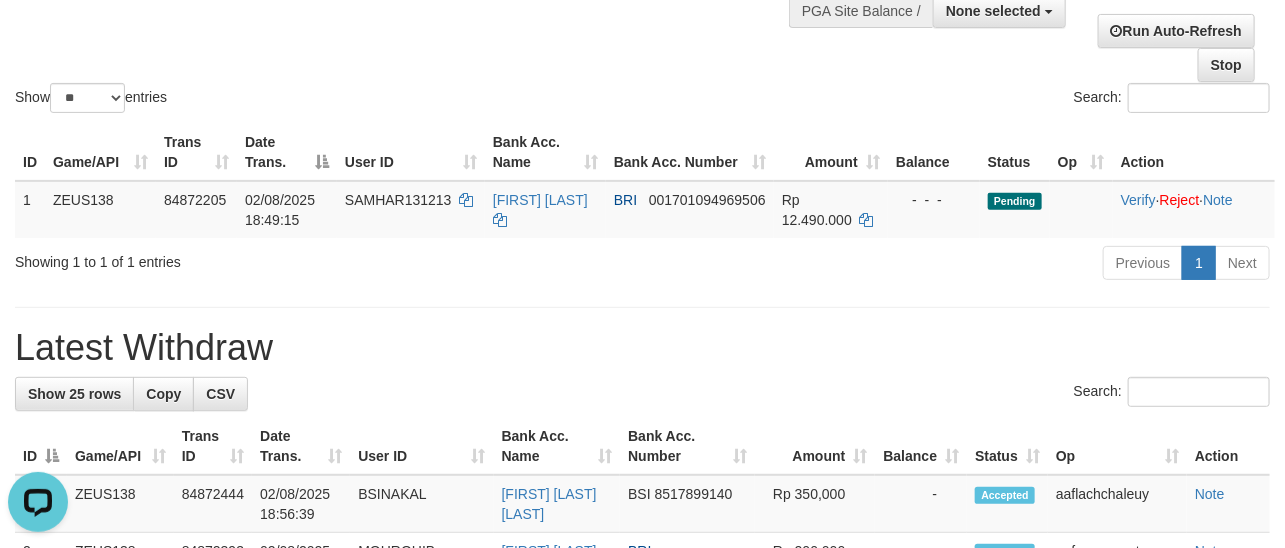 scroll, scrollTop: 0, scrollLeft: 0, axis: both 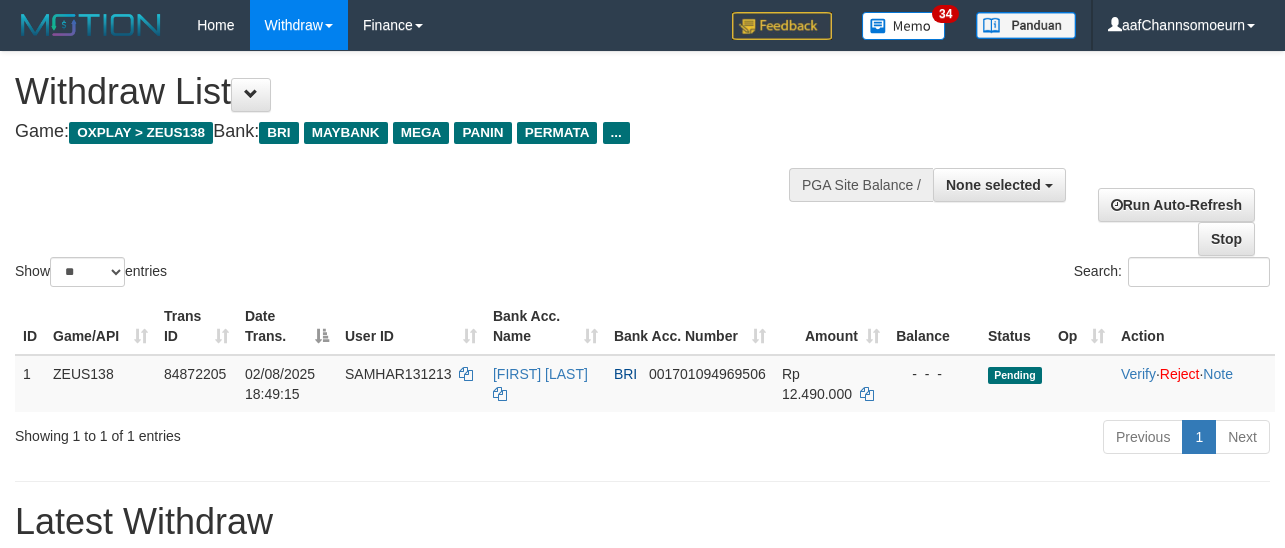 select 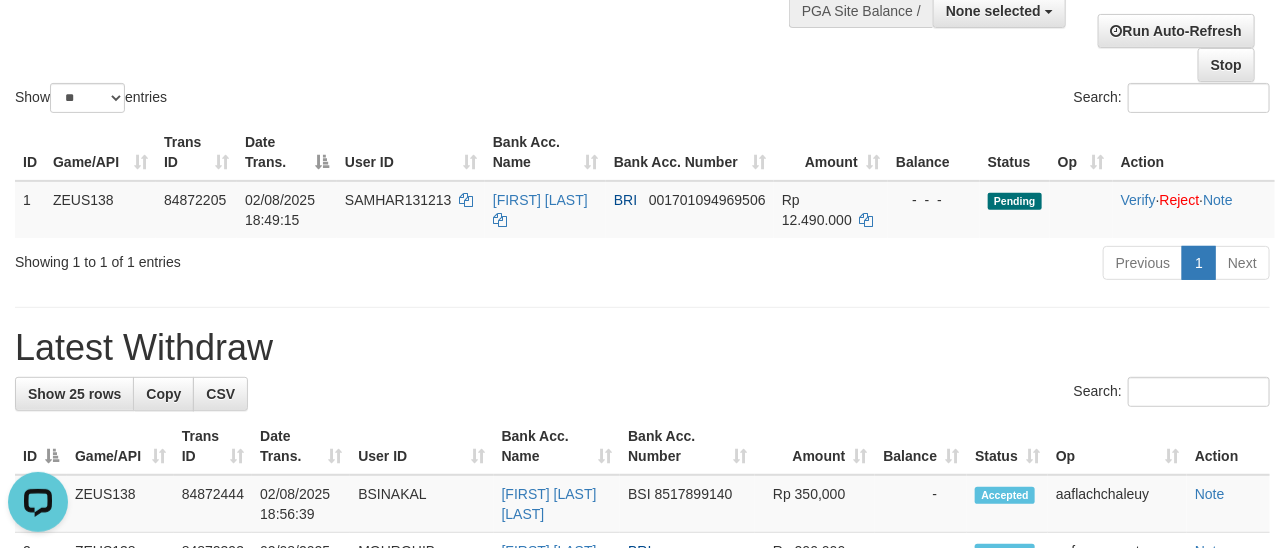 scroll, scrollTop: 0, scrollLeft: 0, axis: both 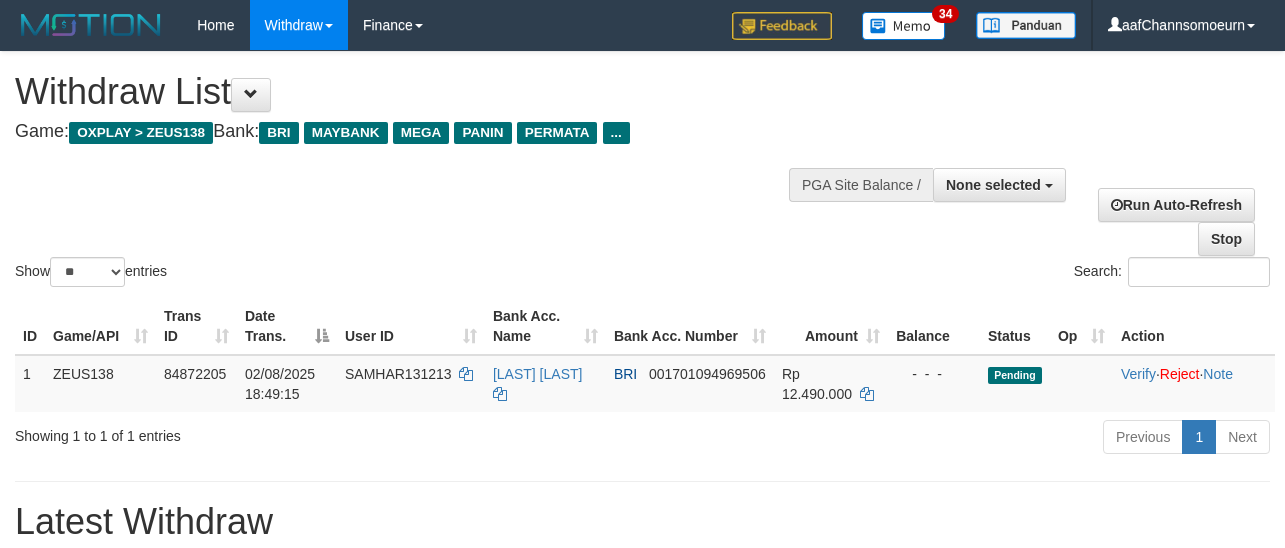 select 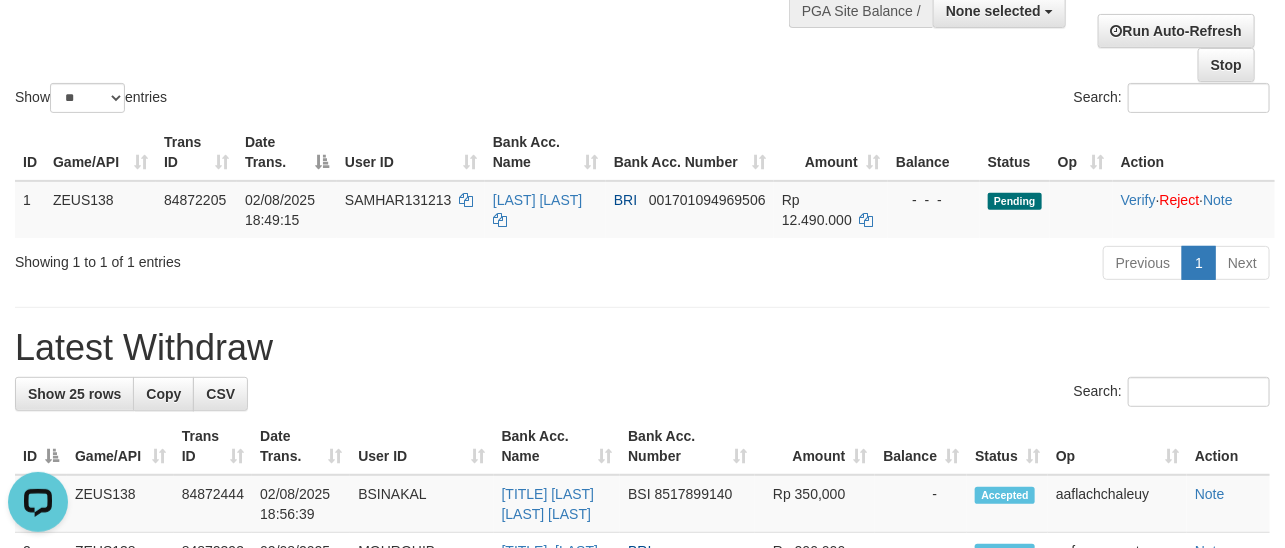 scroll, scrollTop: 0, scrollLeft: 0, axis: both 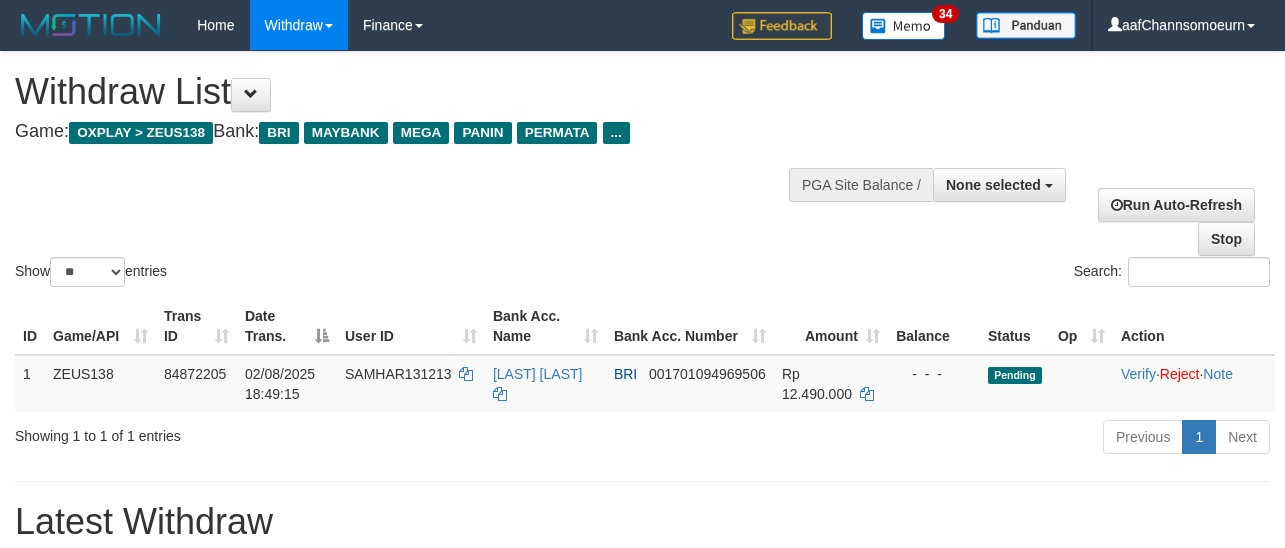 select 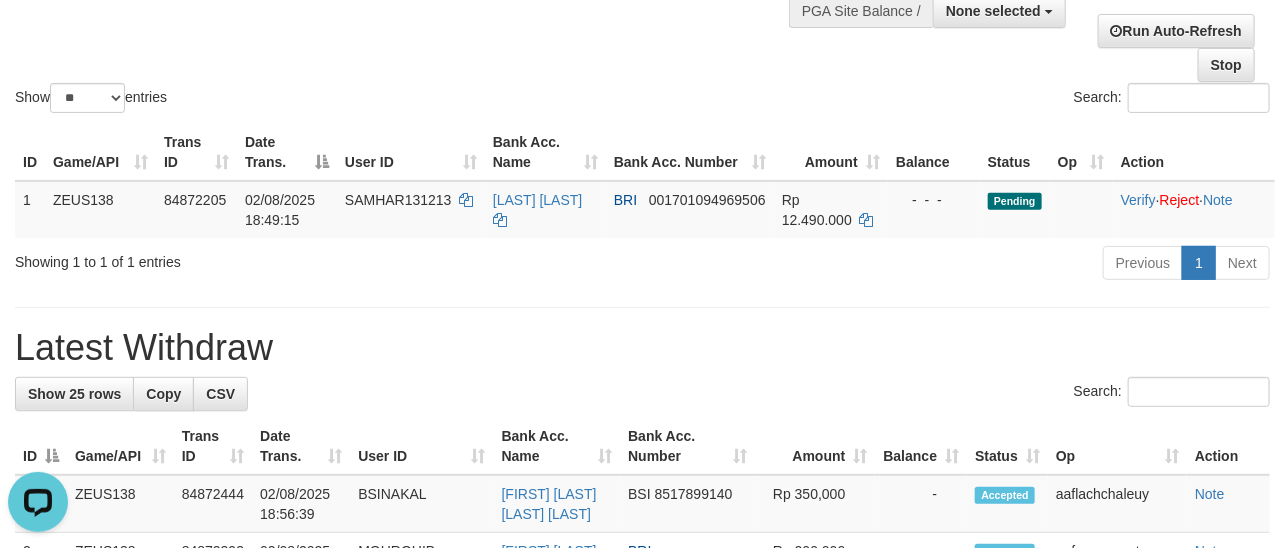 scroll, scrollTop: 0, scrollLeft: 0, axis: both 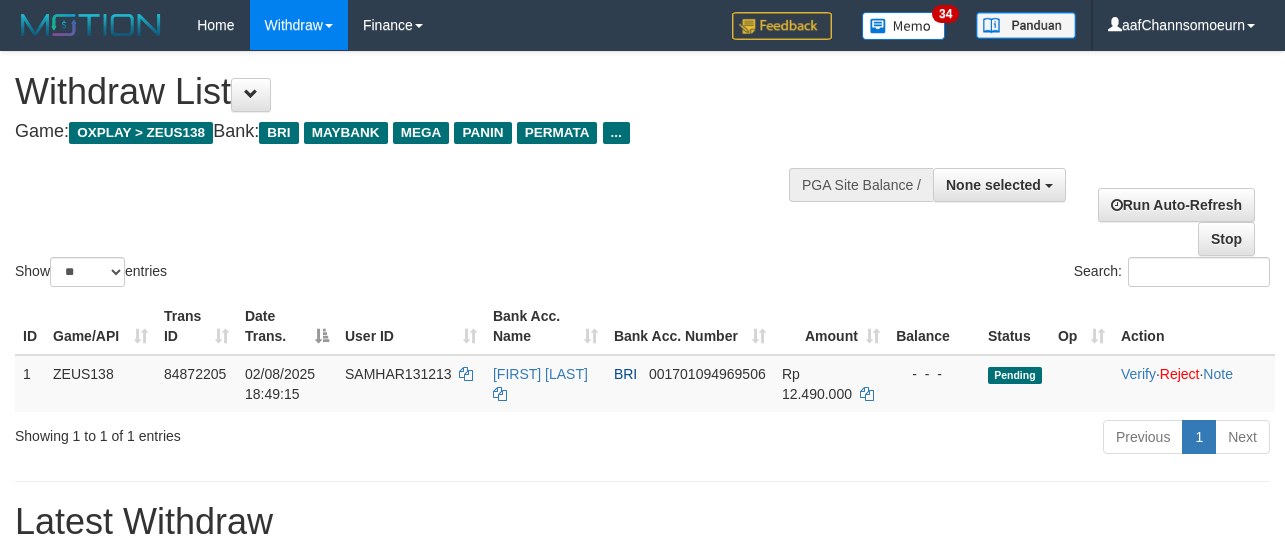 select 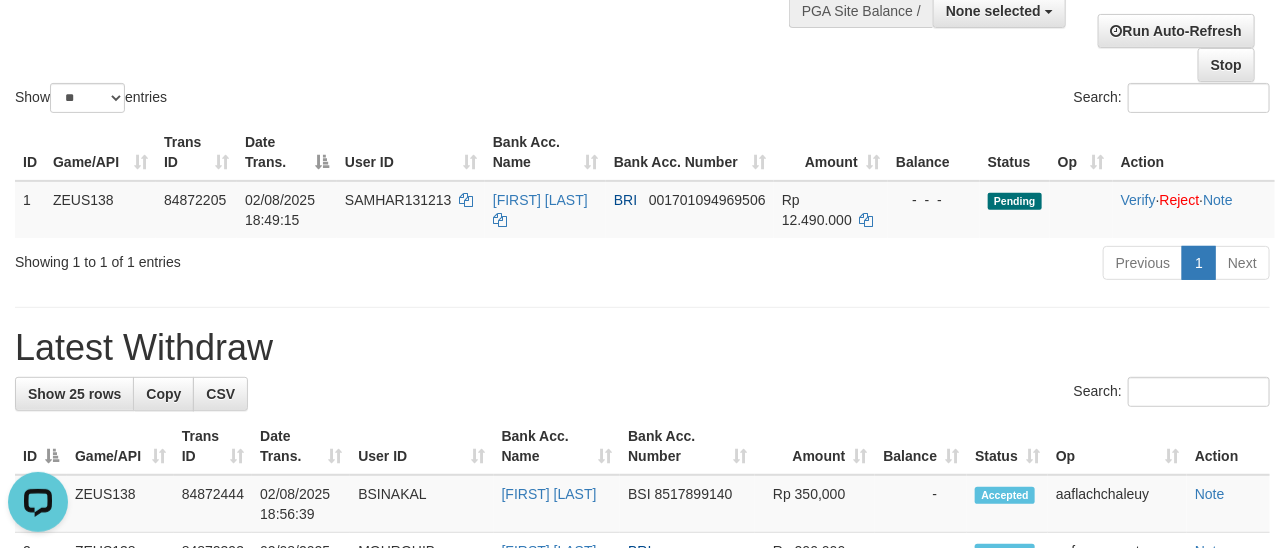 scroll, scrollTop: 0, scrollLeft: 0, axis: both 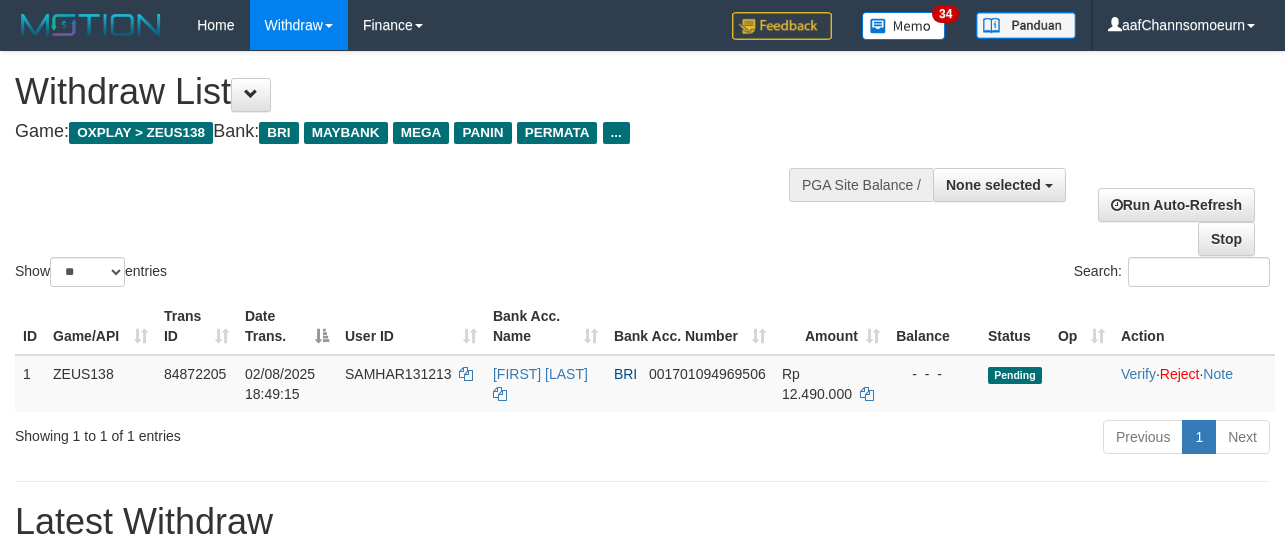 select 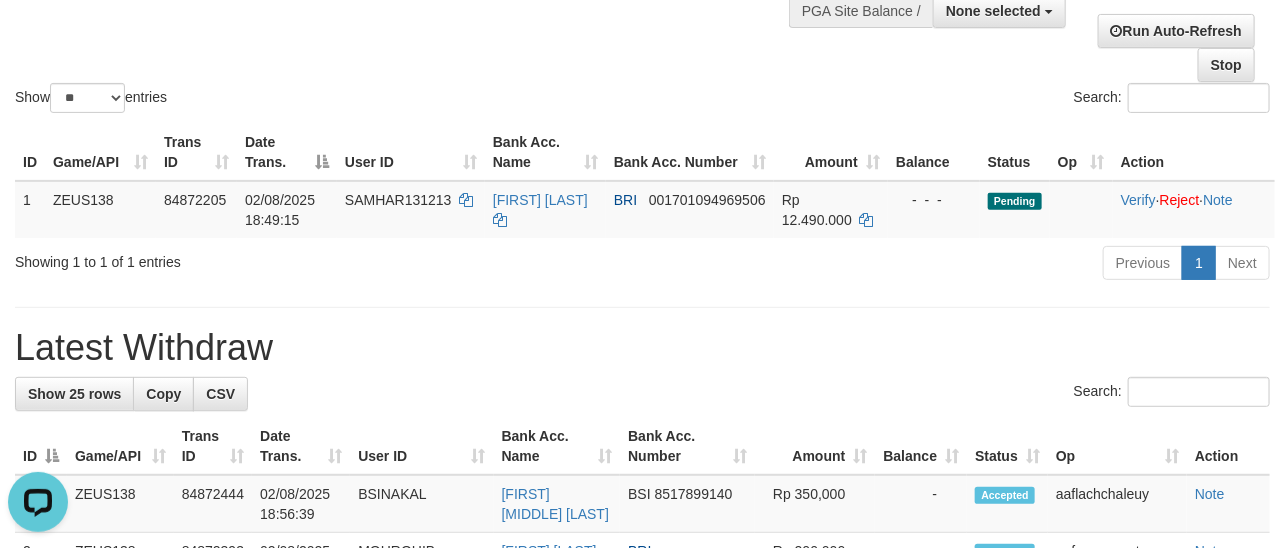 scroll, scrollTop: 0, scrollLeft: 0, axis: both 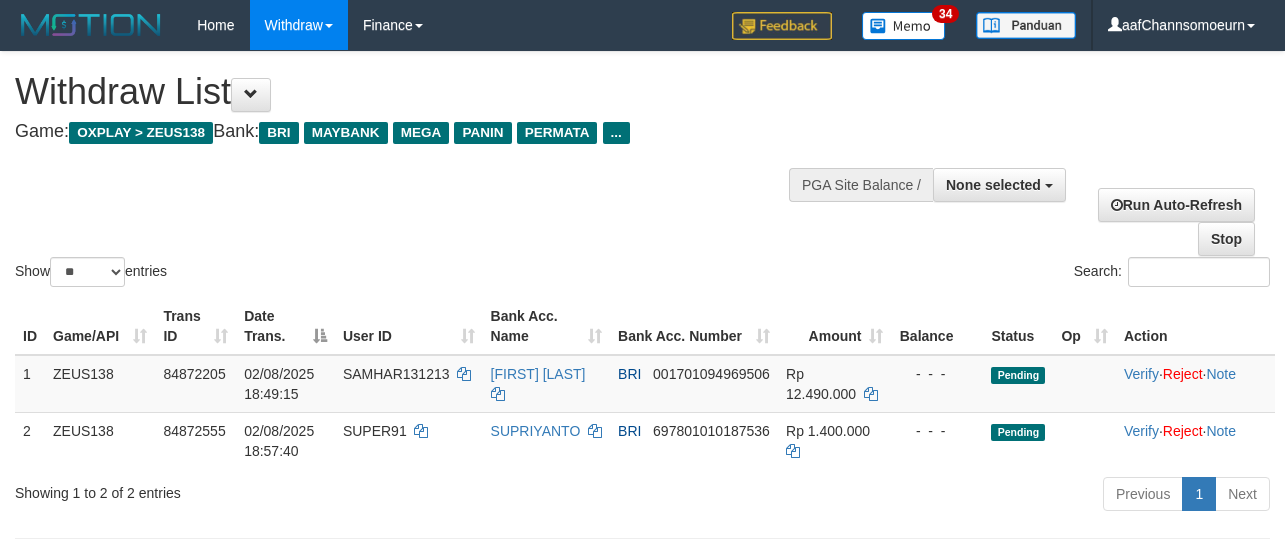 select 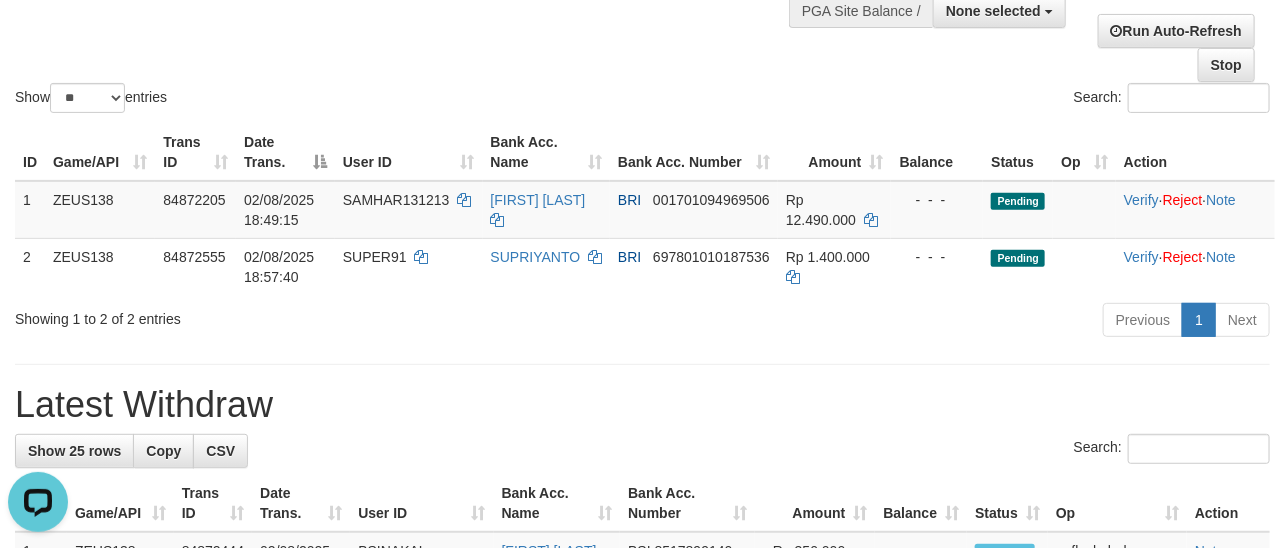 scroll, scrollTop: 0, scrollLeft: 0, axis: both 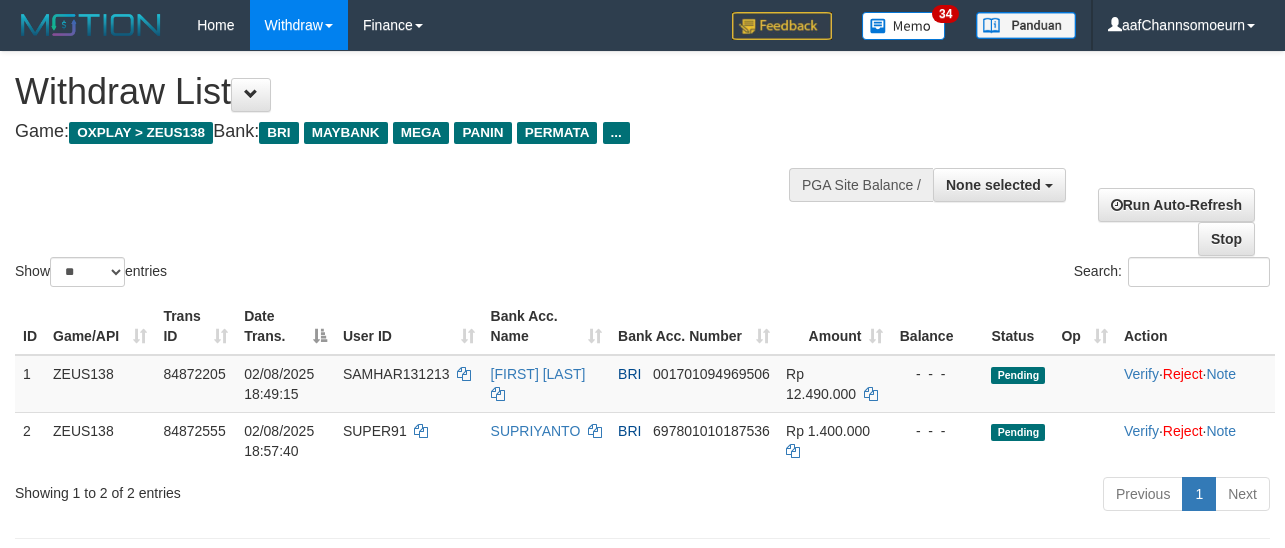 select 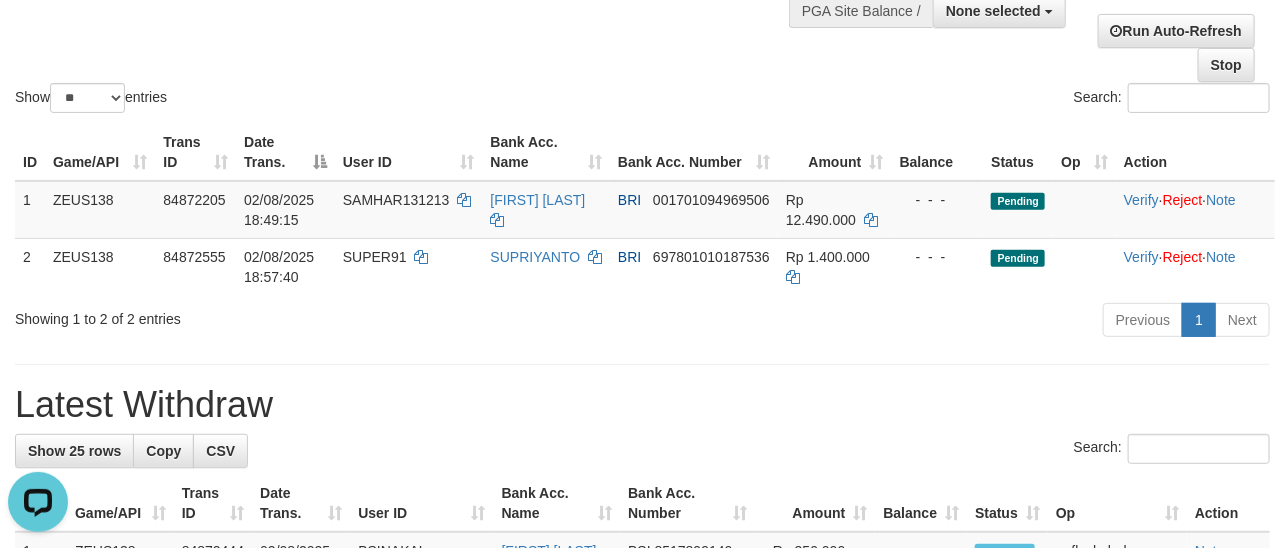scroll, scrollTop: 0, scrollLeft: 0, axis: both 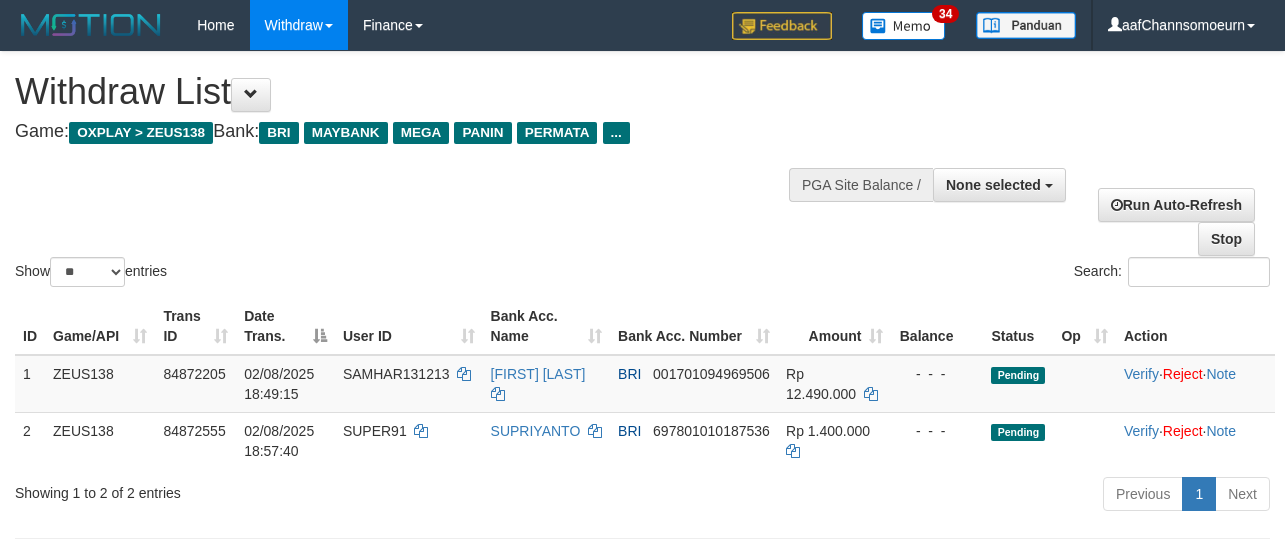 select 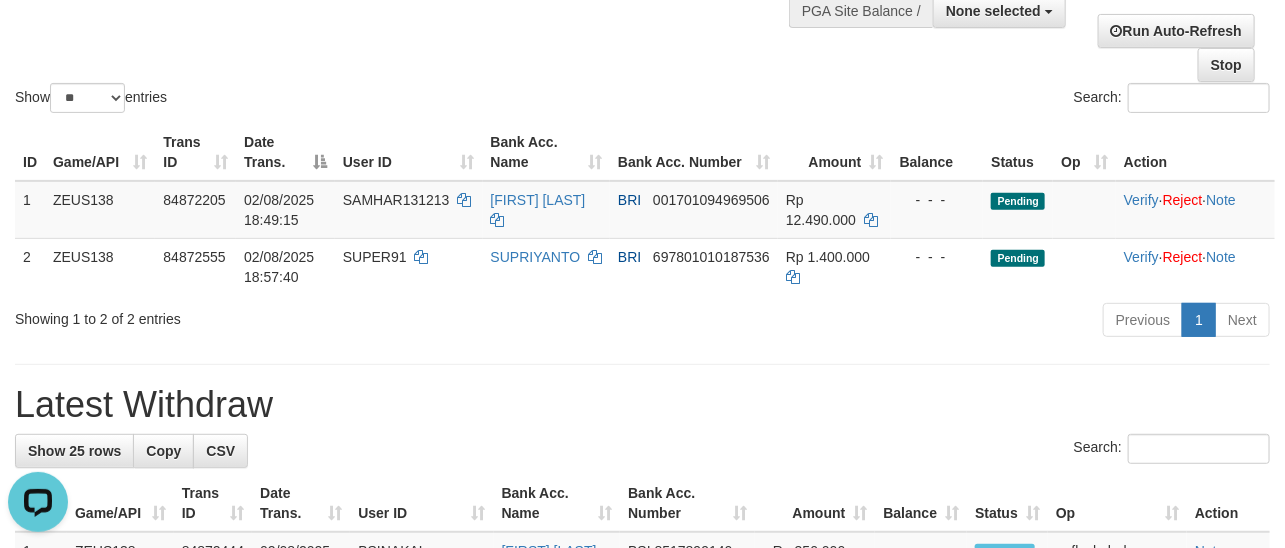 scroll, scrollTop: 0, scrollLeft: 0, axis: both 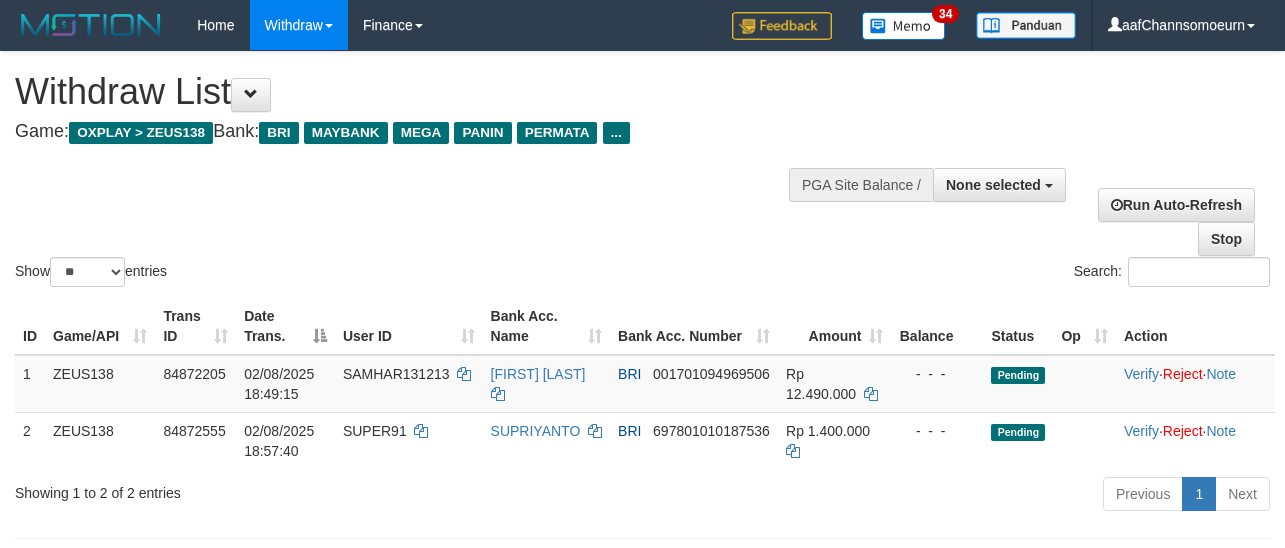 select 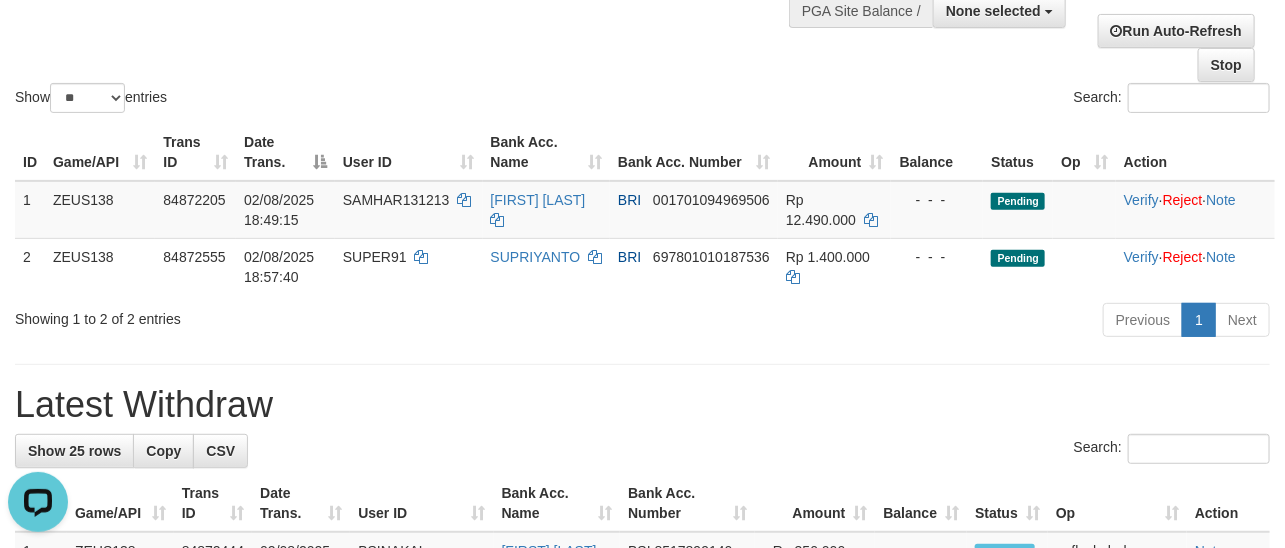 scroll, scrollTop: 0, scrollLeft: 0, axis: both 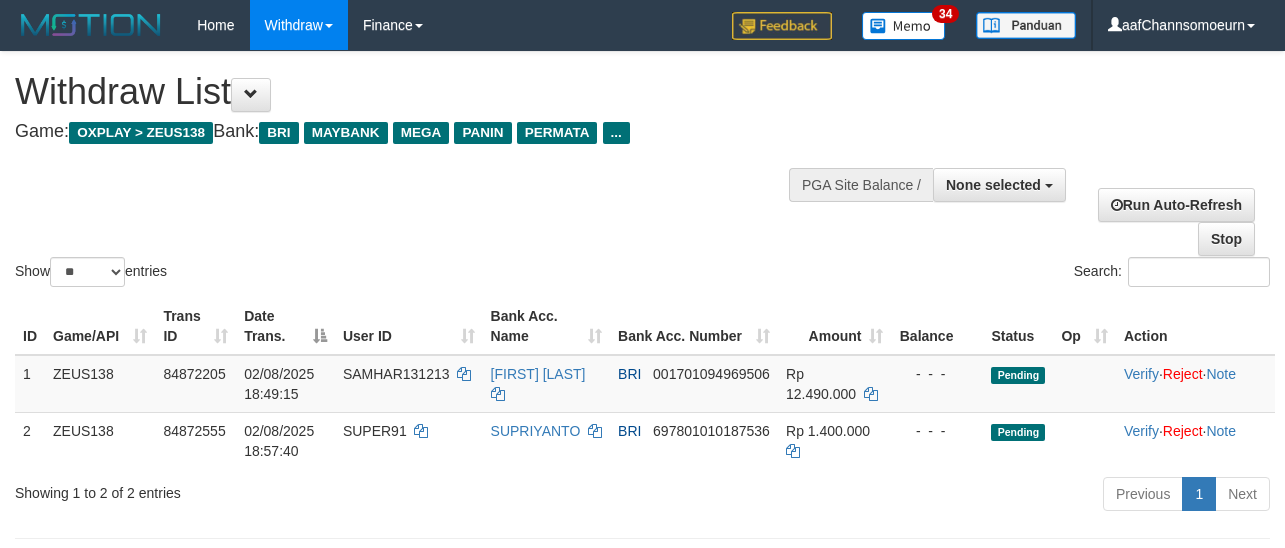 select 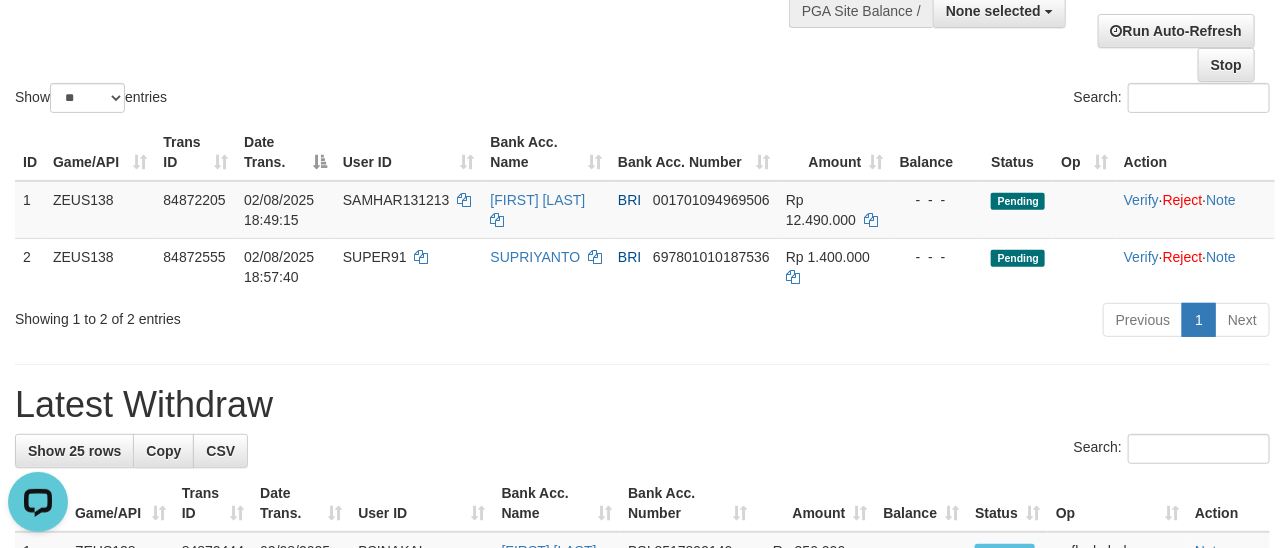 scroll, scrollTop: 0, scrollLeft: 0, axis: both 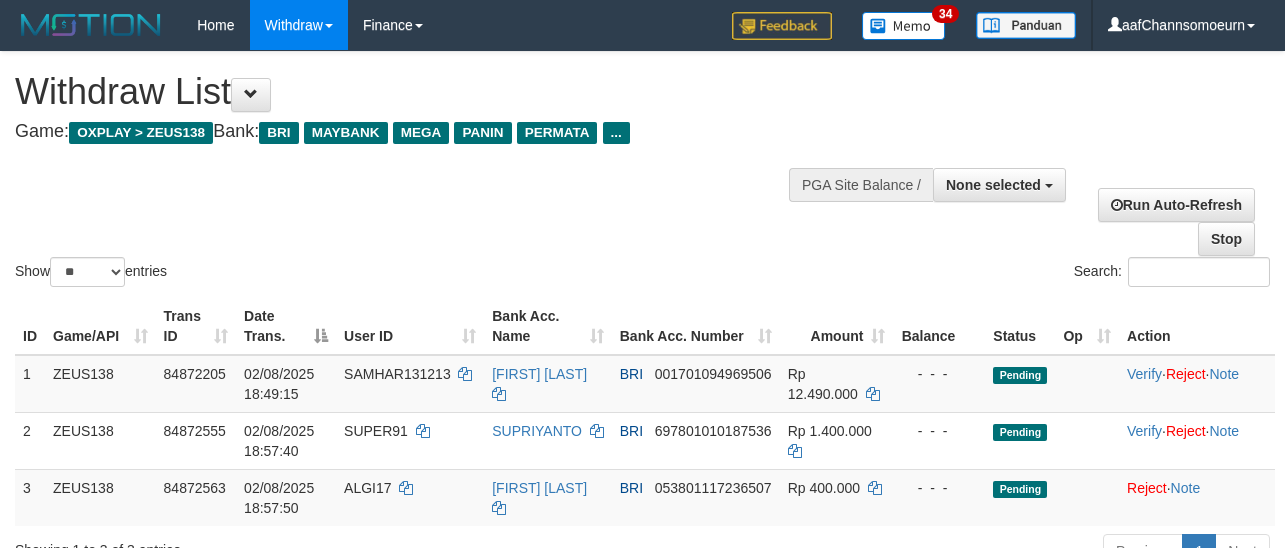 select 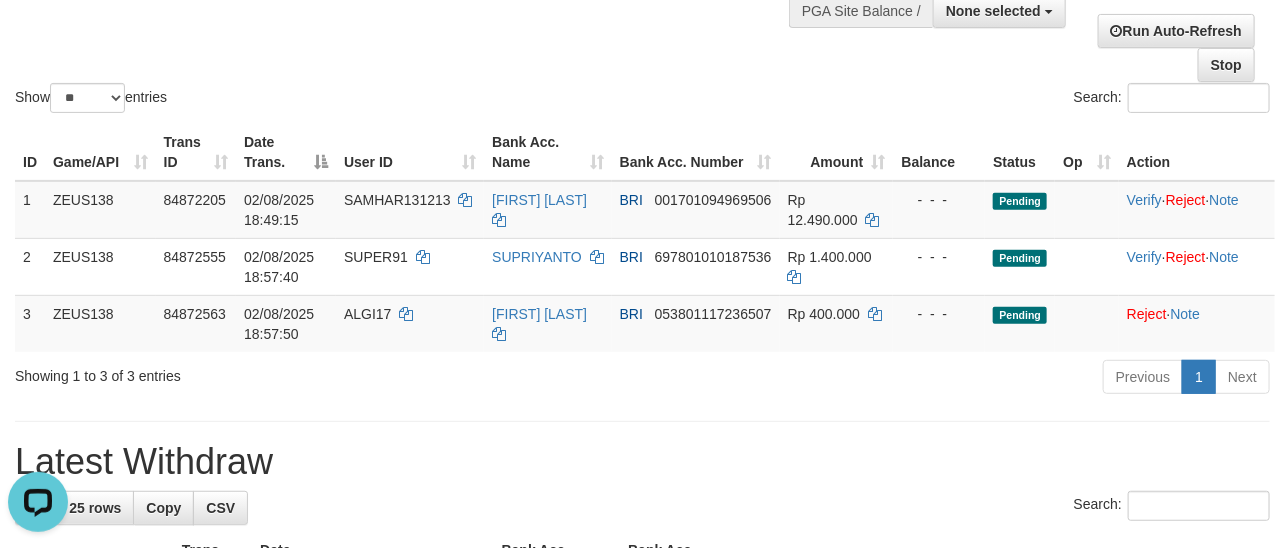 scroll, scrollTop: 0, scrollLeft: 0, axis: both 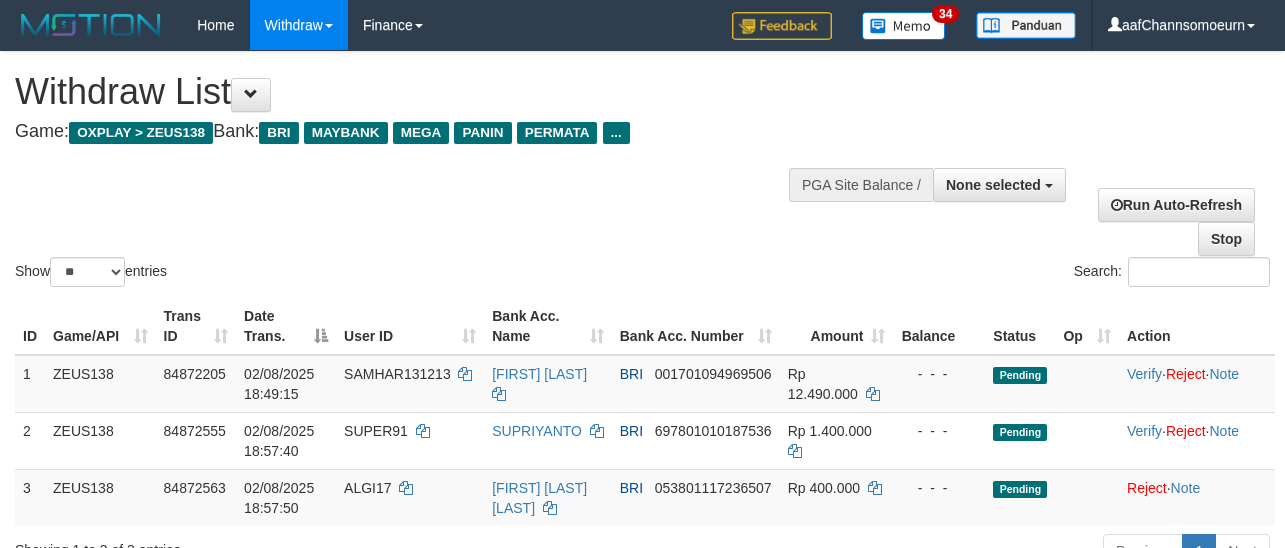 select 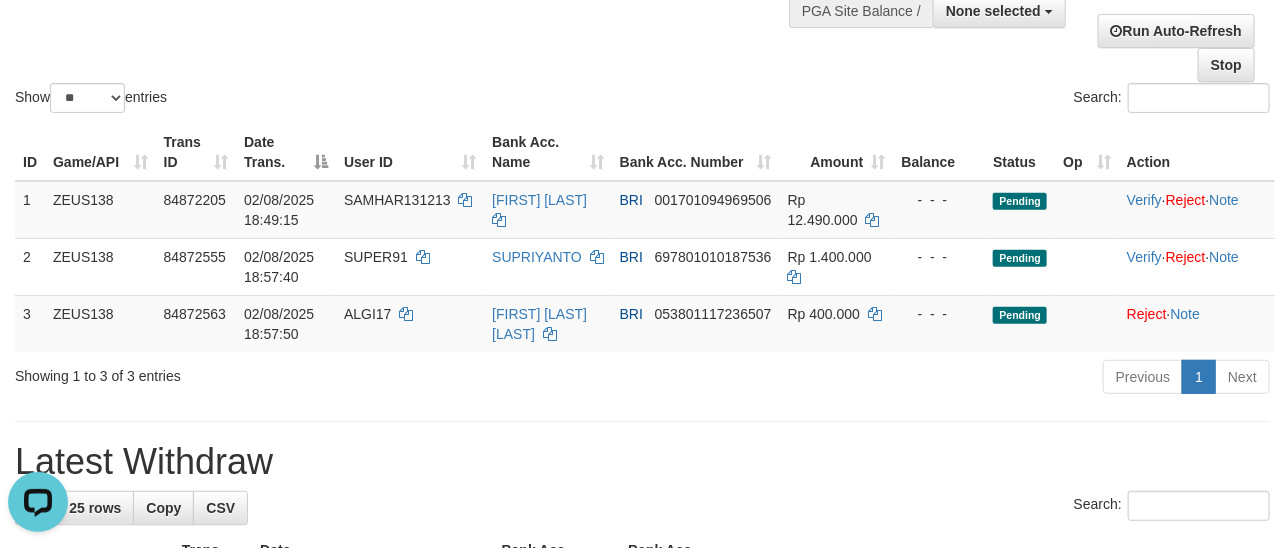 scroll, scrollTop: 0, scrollLeft: 0, axis: both 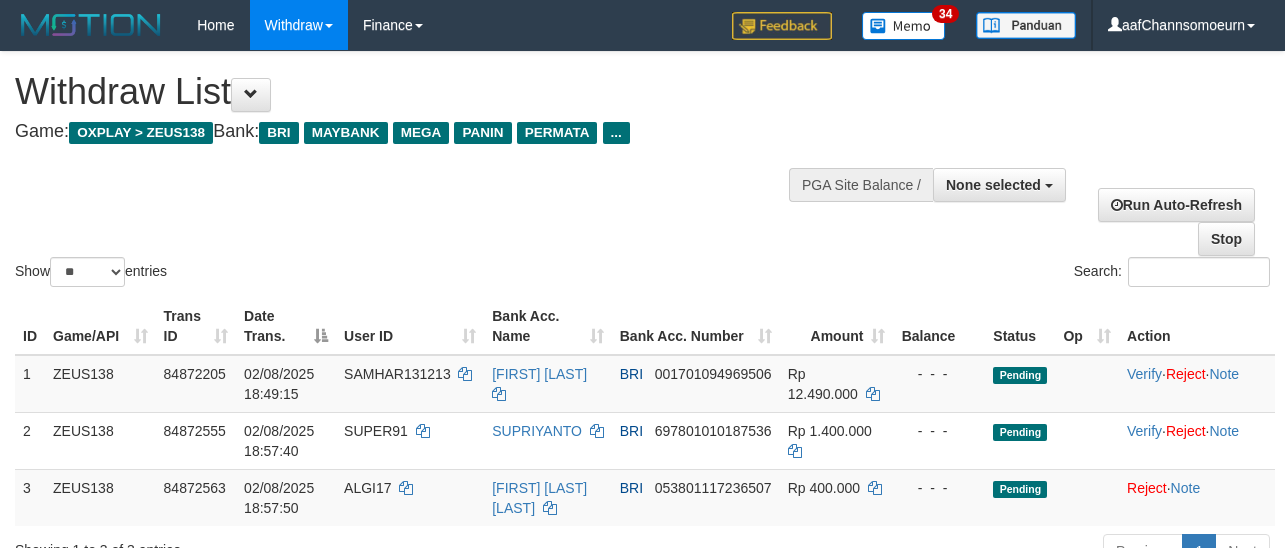 select 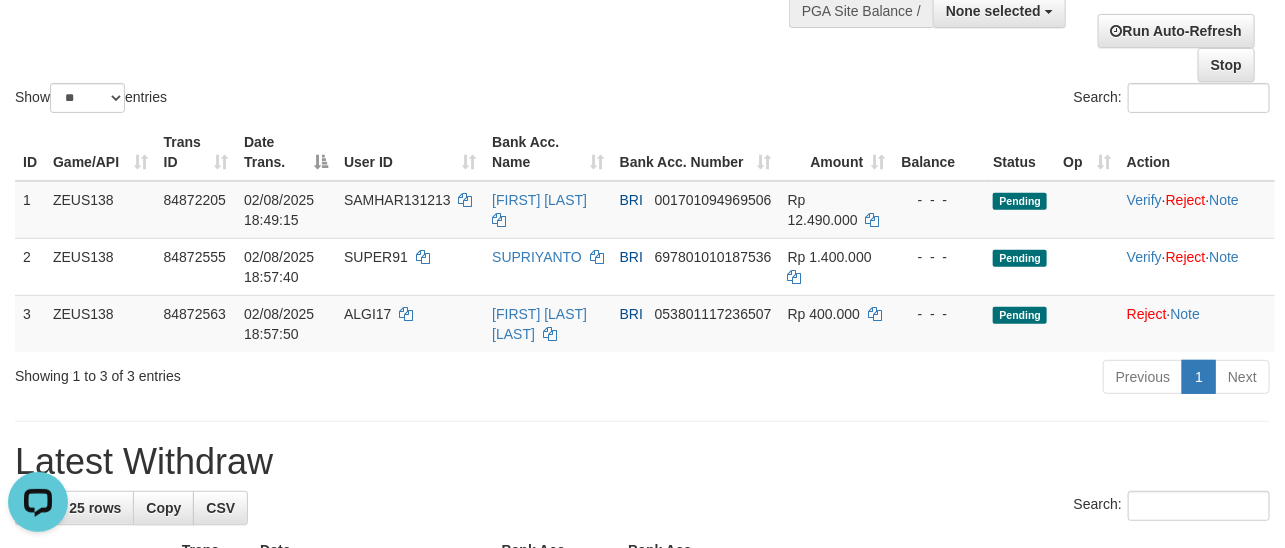 scroll, scrollTop: 0, scrollLeft: 0, axis: both 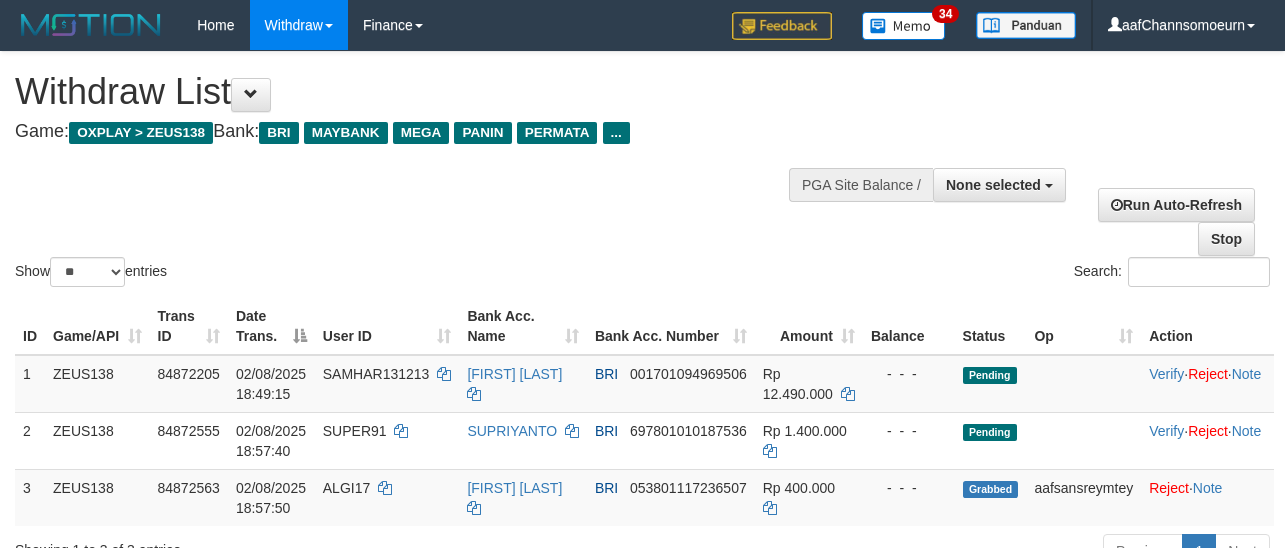 select 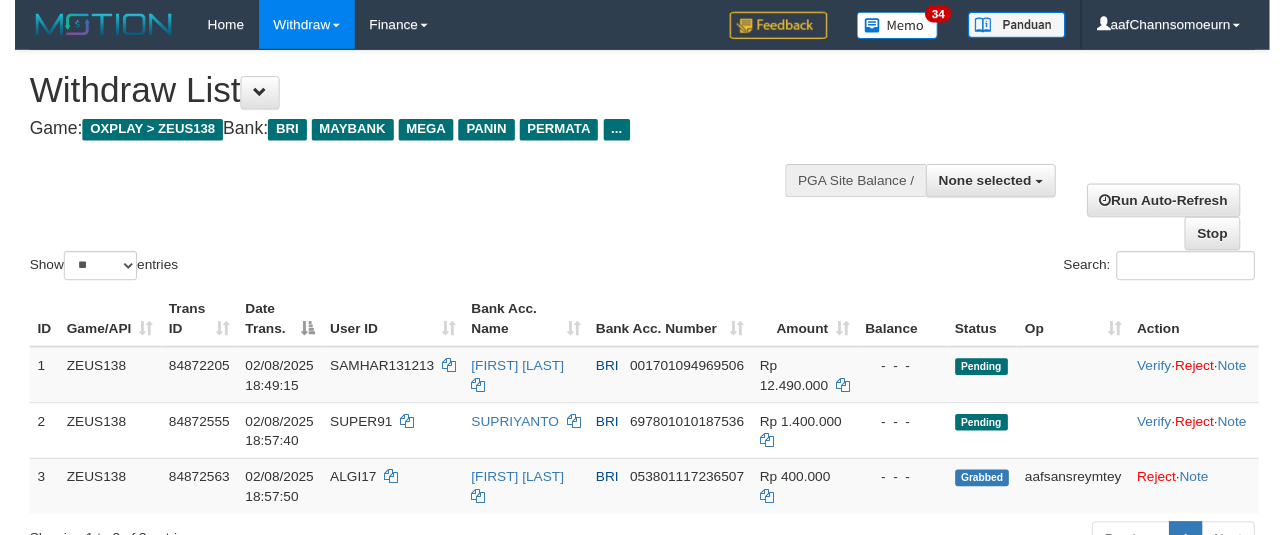 scroll, scrollTop: 174, scrollLeft: 0, axis: vertical 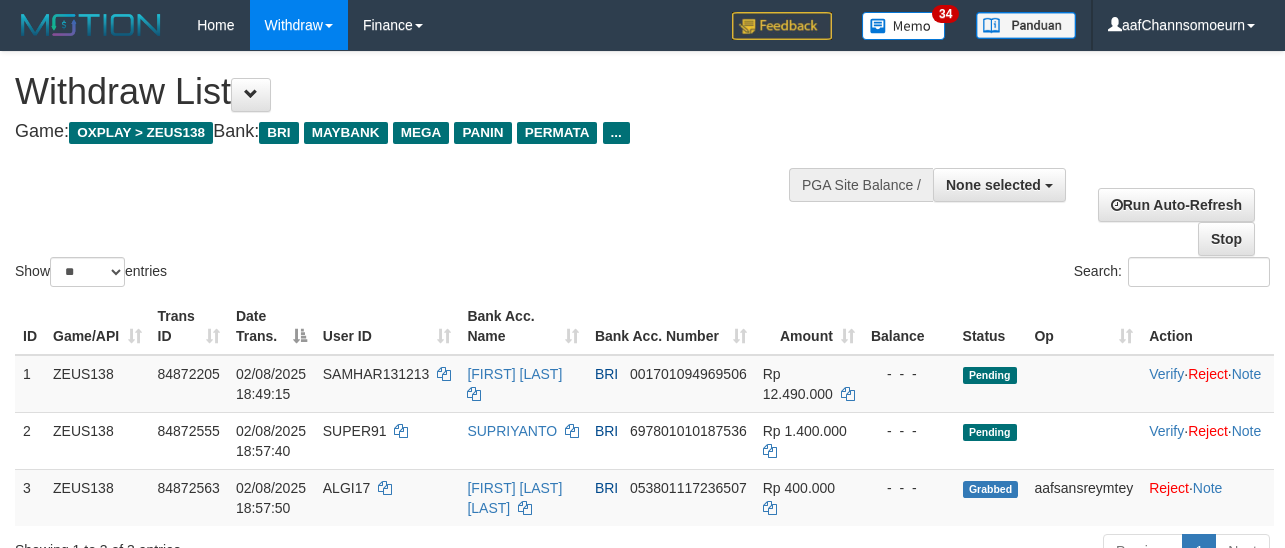 select 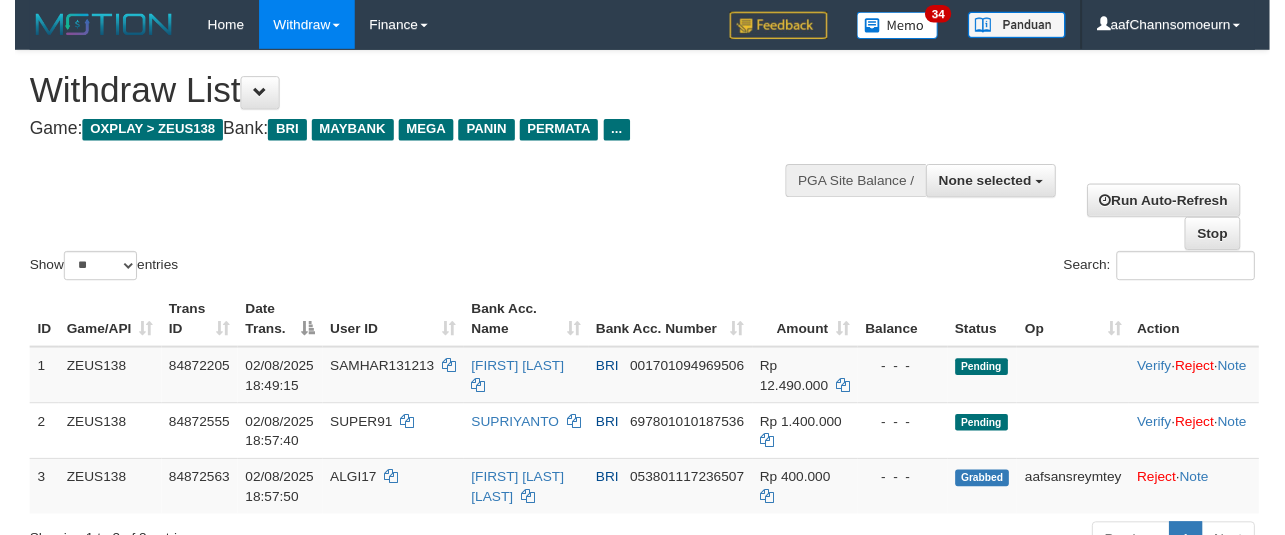 scroll, scrollTop: 174, scrollLeft: 0, axis: vertical 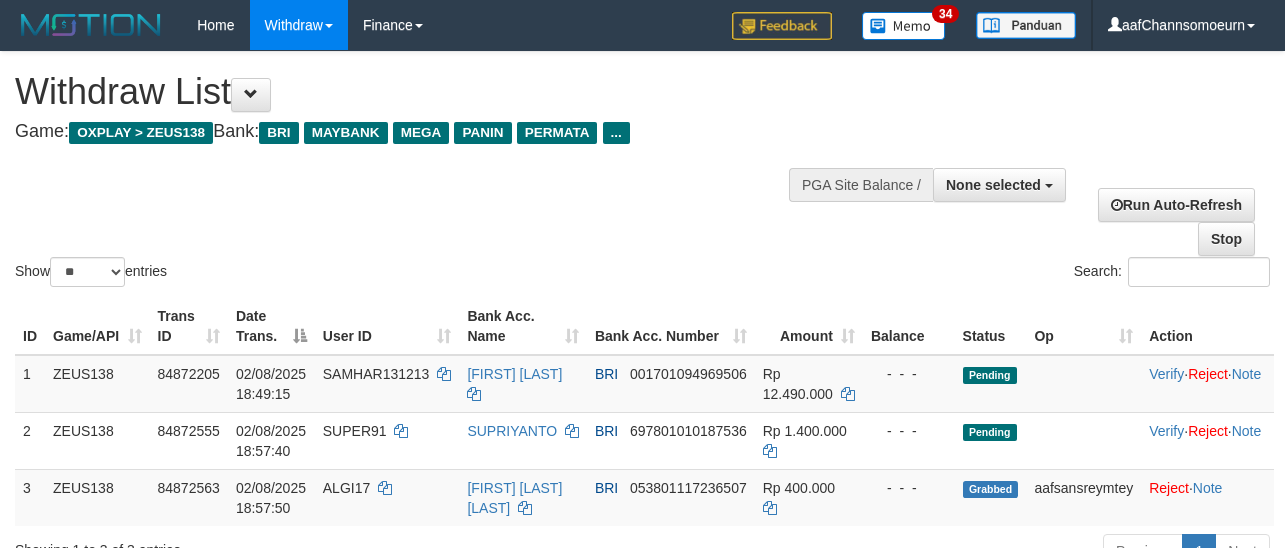 select 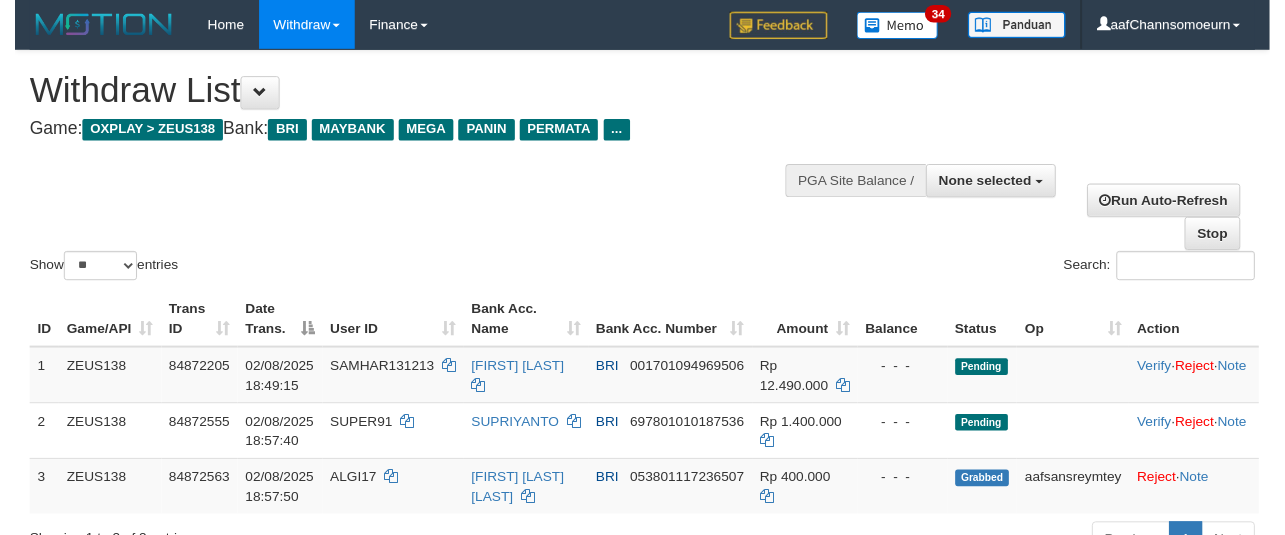 scroll, scrollTop: 174, scrollLeft: 0, axis: vertical 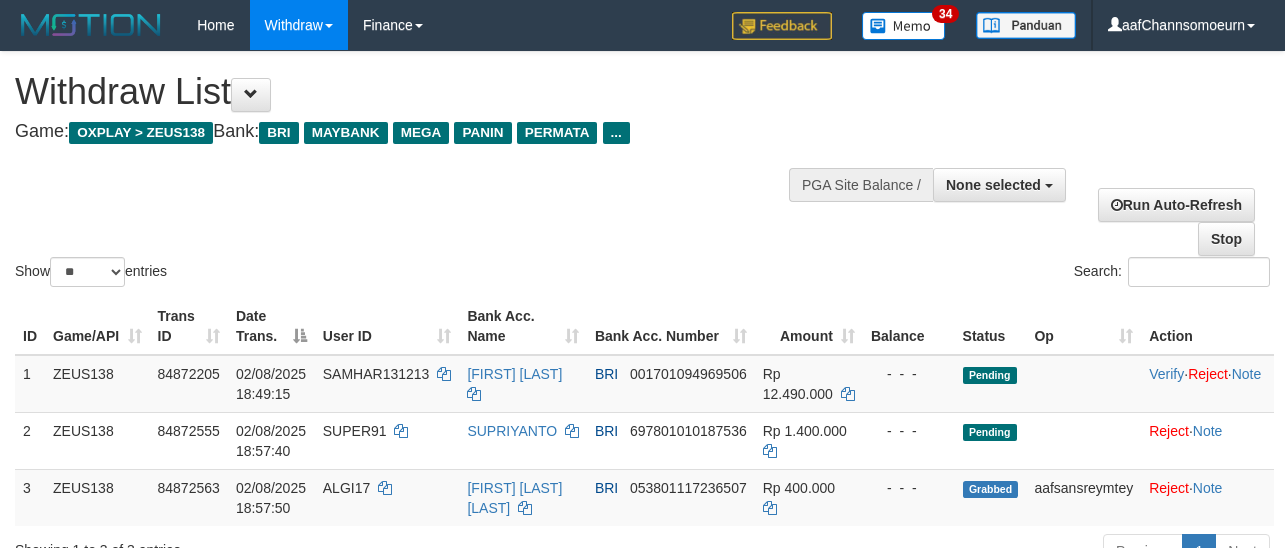 select 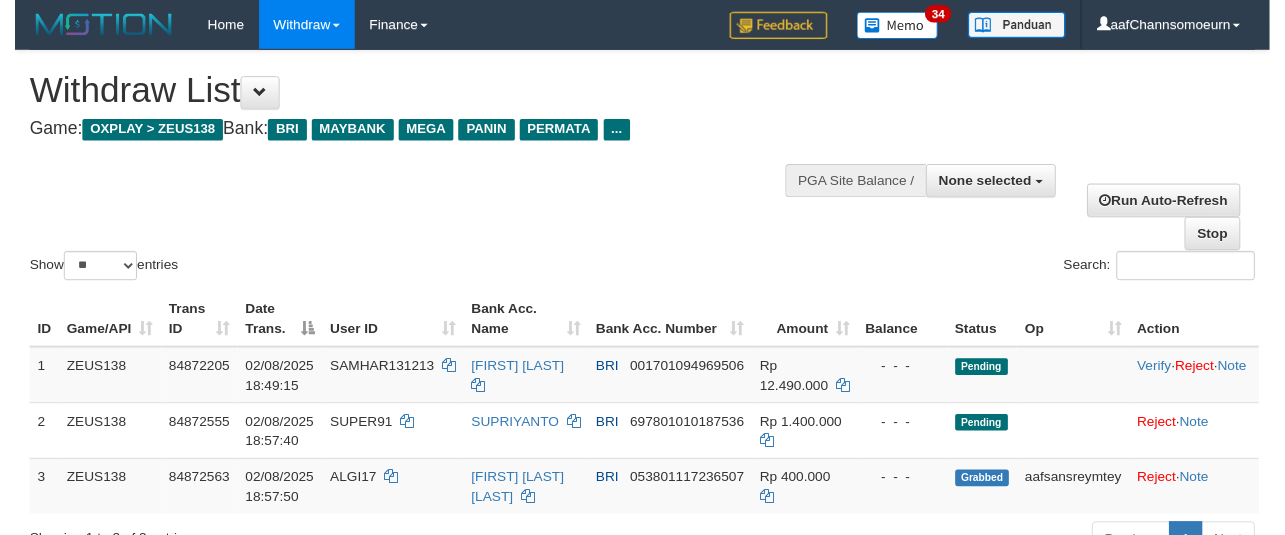 scroll, scrollTop: 174, scrollLeft: 0, axis: vertical 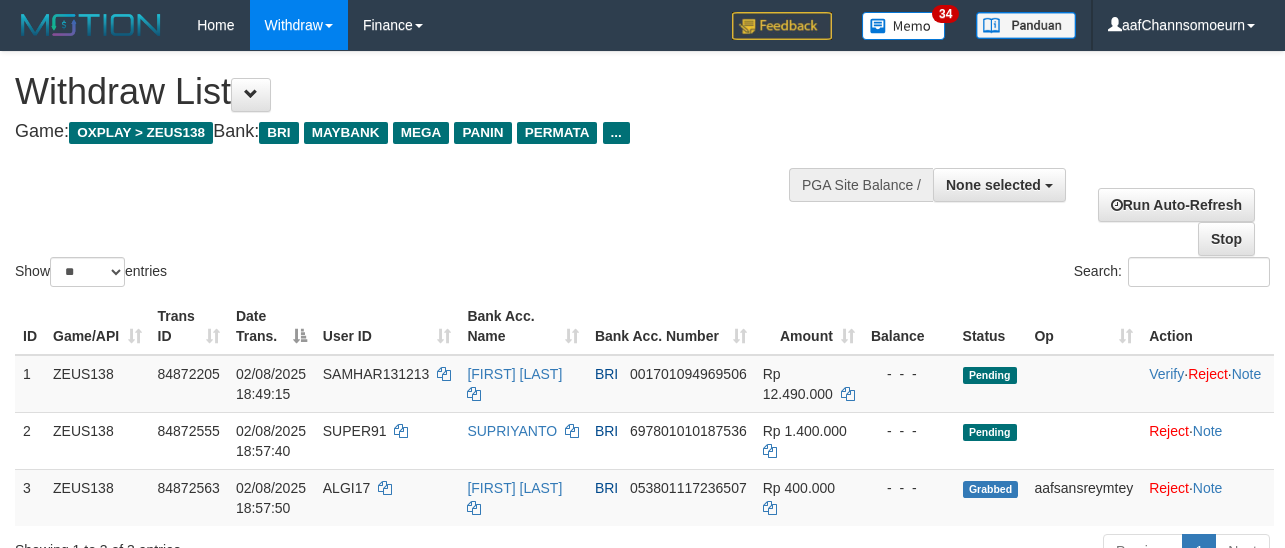 select 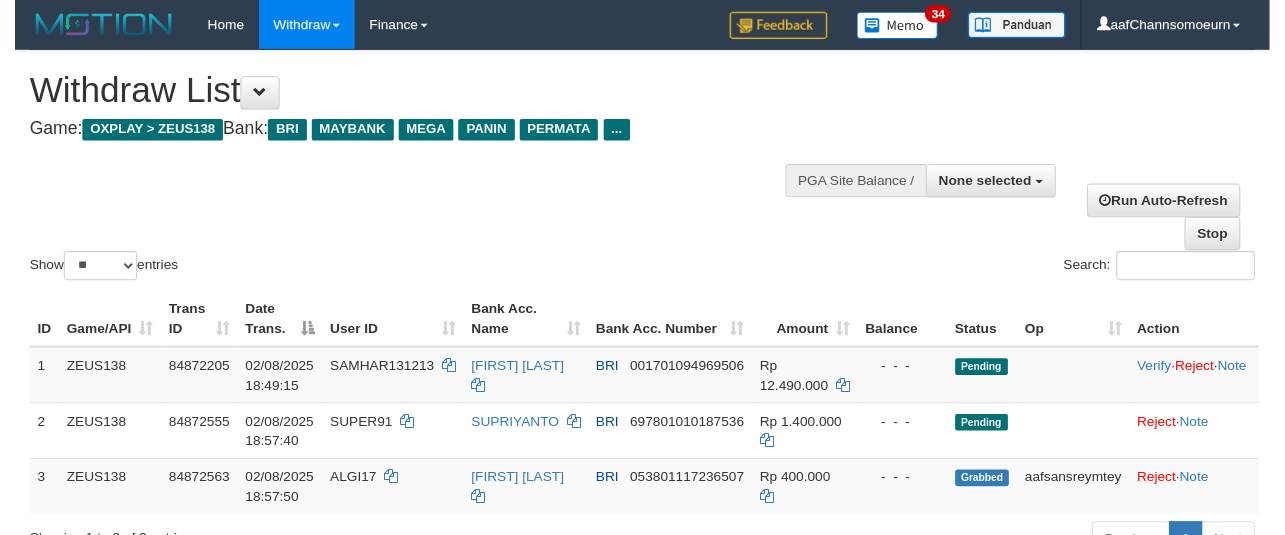 scroll, scrollTop: 174, scrollLeft: 0, axis: vertical 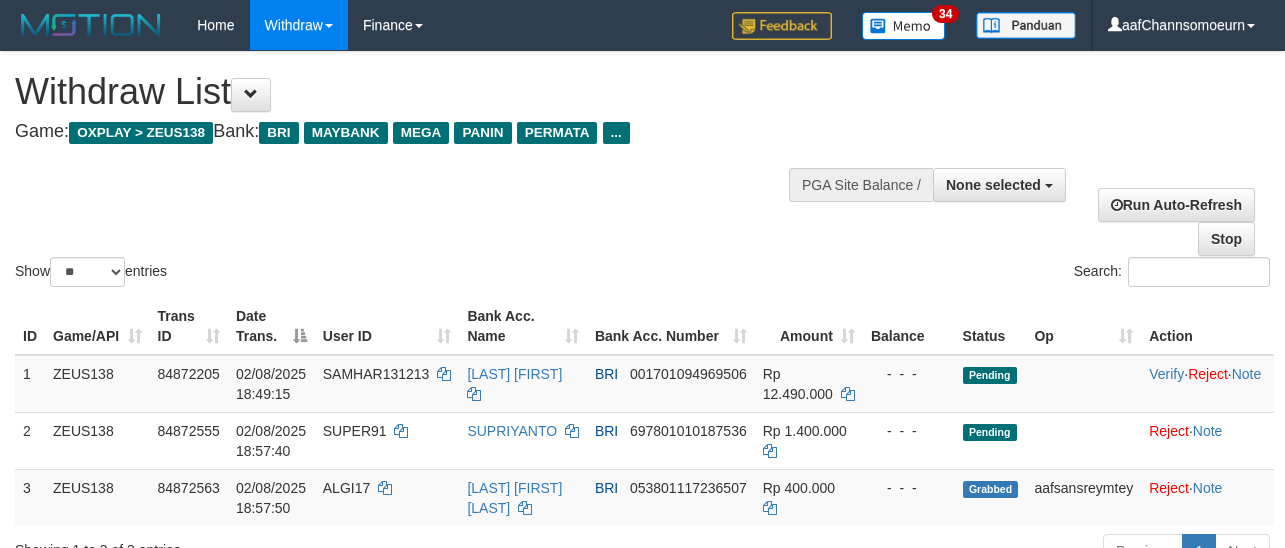 select 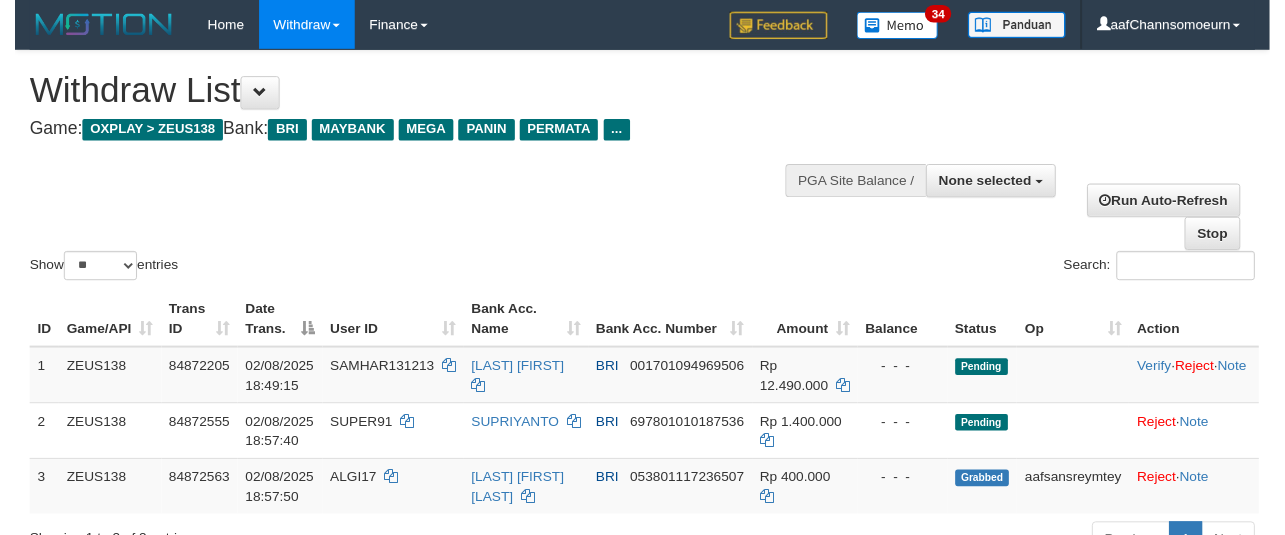 scroll, scrollTop: 174, scrollLeft: 0, axis: vertical 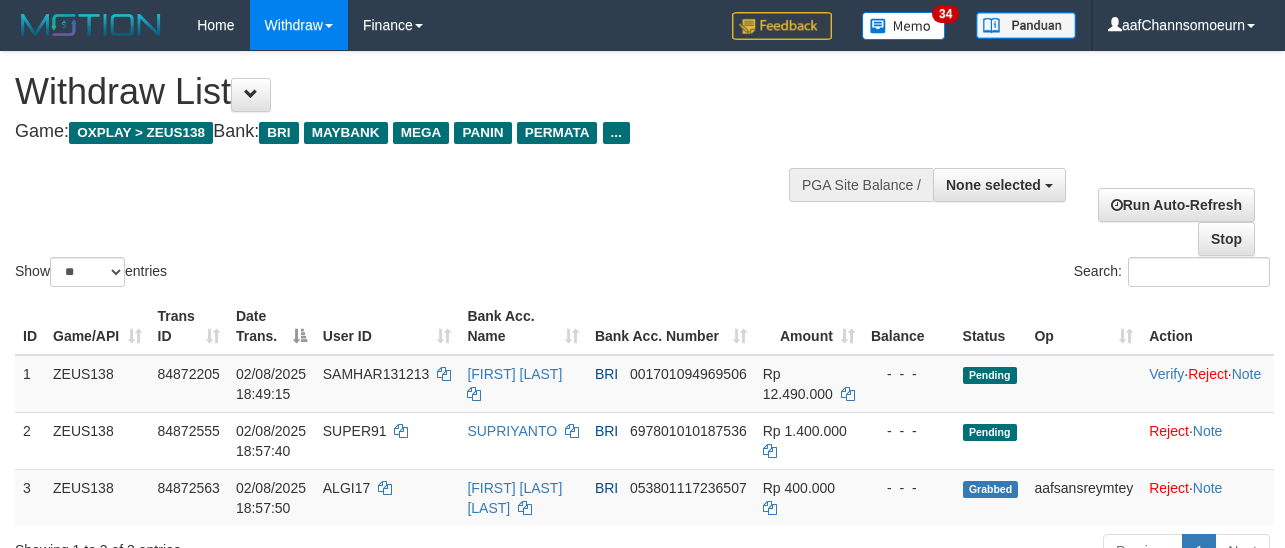 select 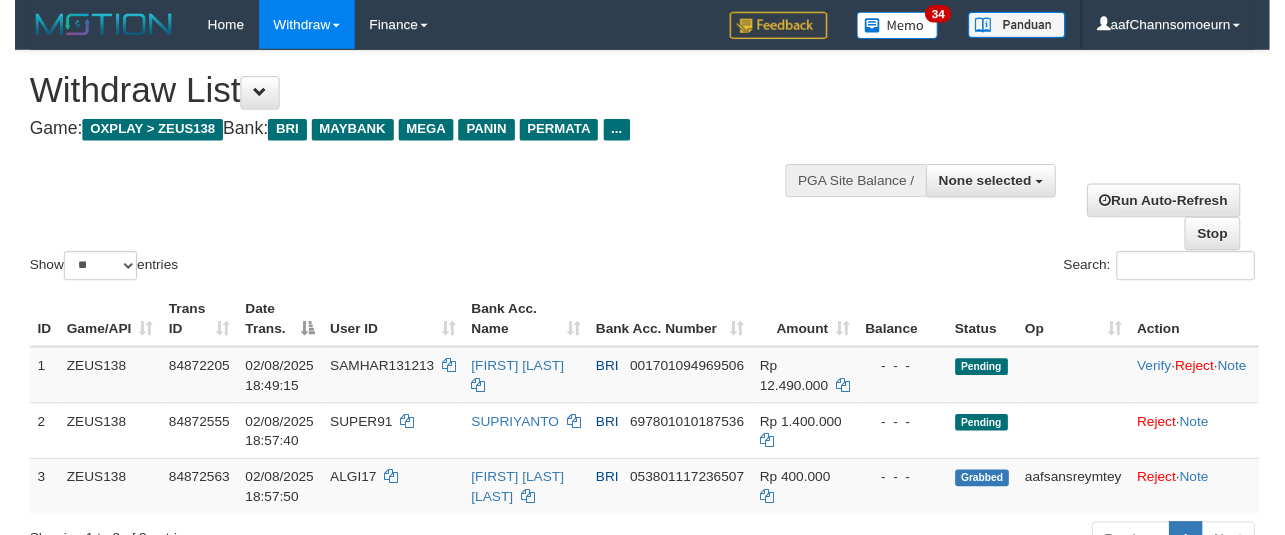 scroll, scrollTop: 174, scrollLeft: 0, axis: vertical 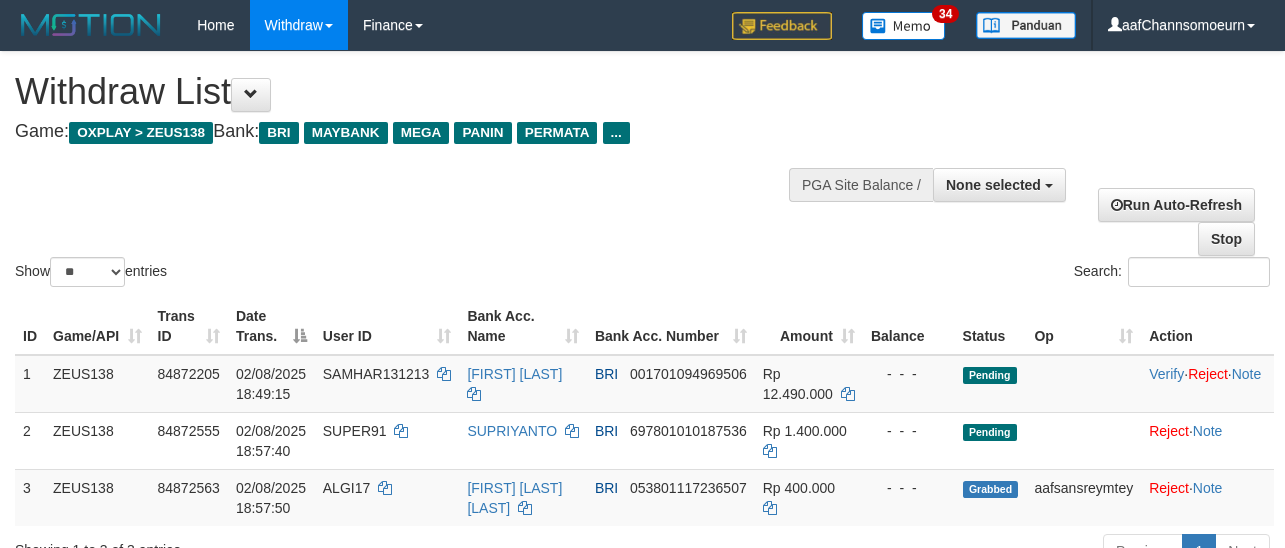 select 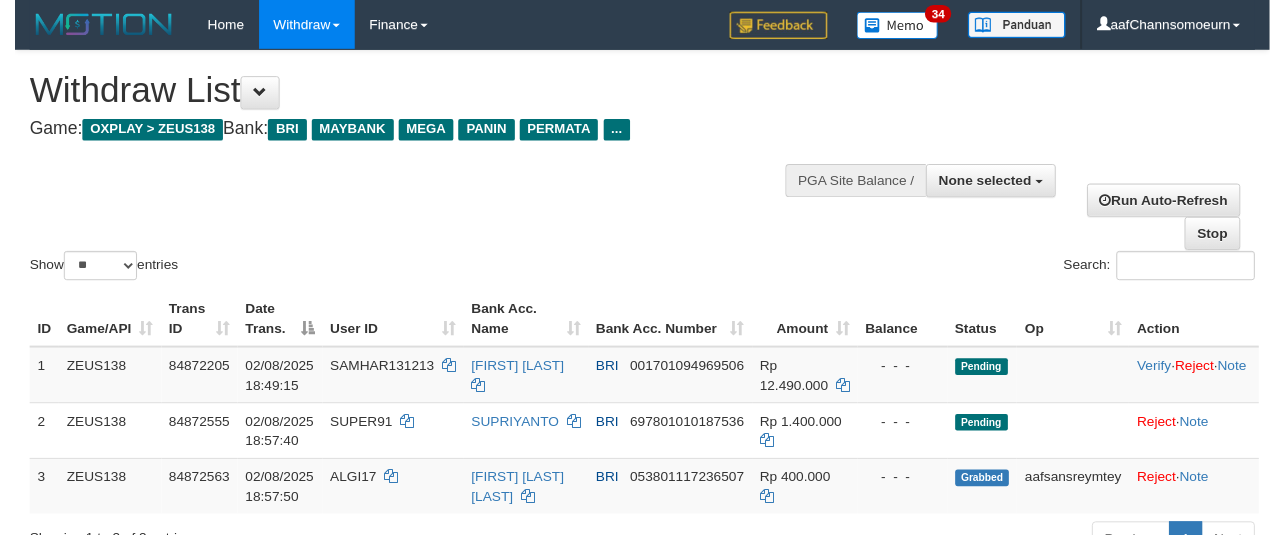 scroll, scrollTop: 174, scrollLeft: 0, axis: vertical 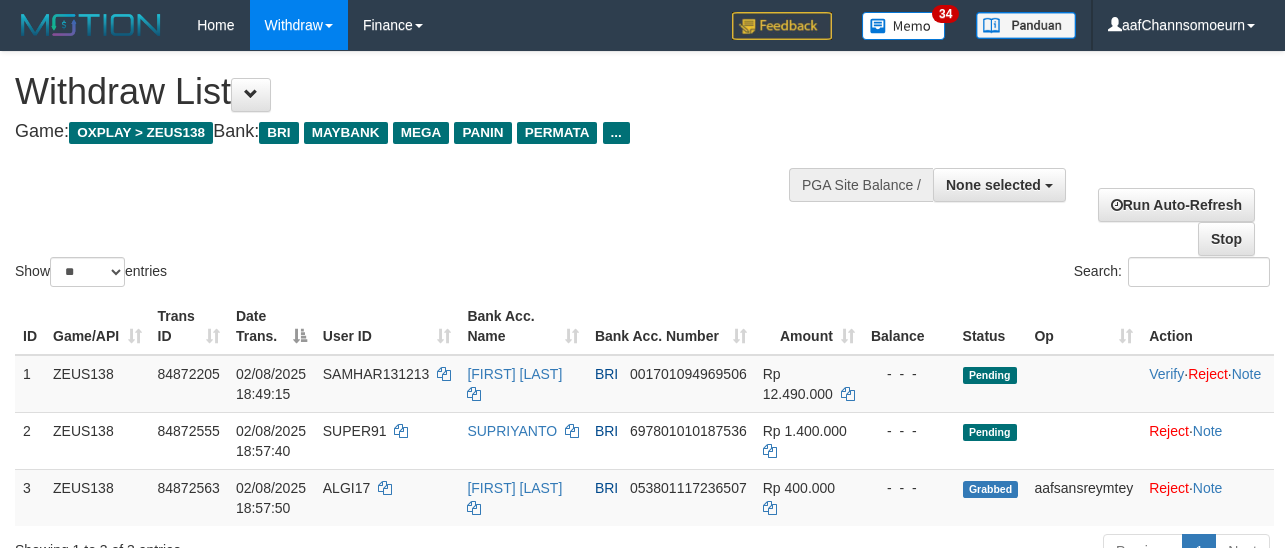 select 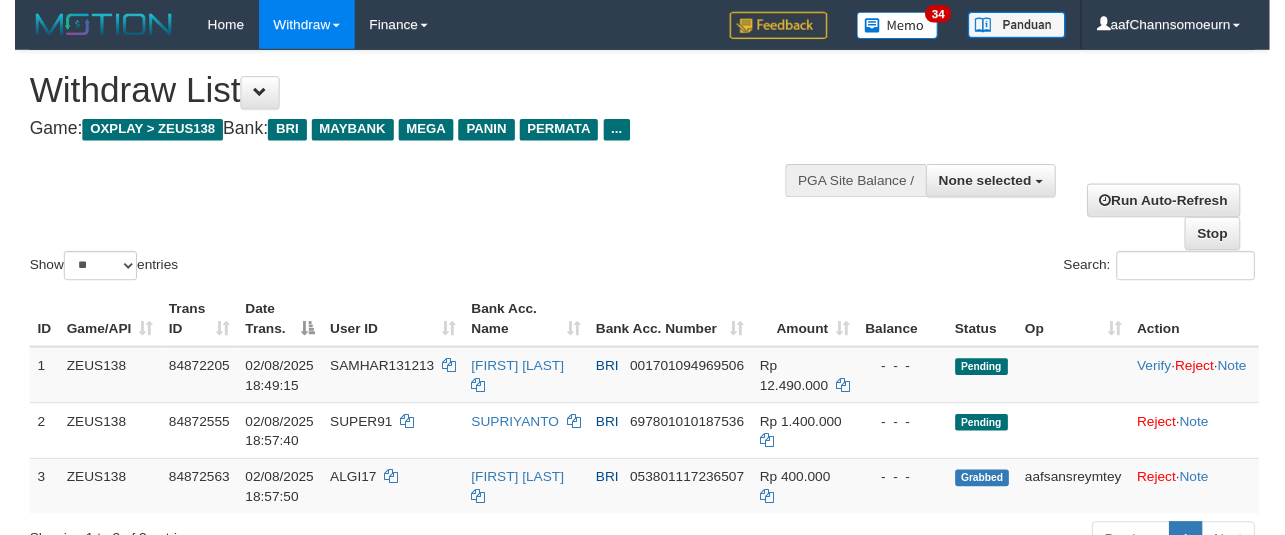 scroll, scrollTop: 174, scrollLeft: 0, axis: vertical 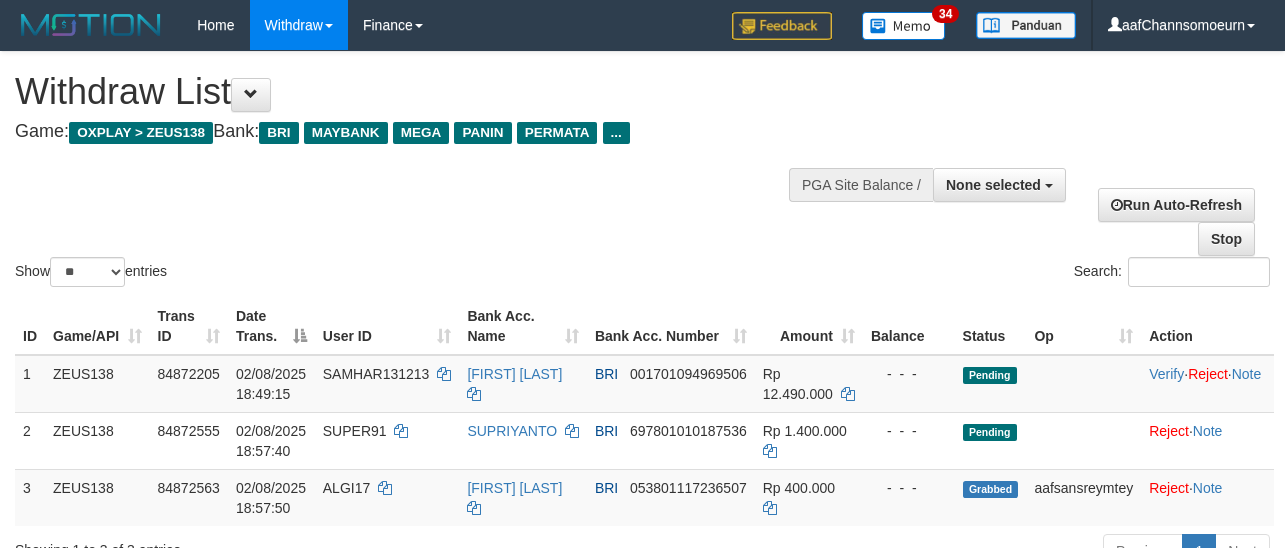 select 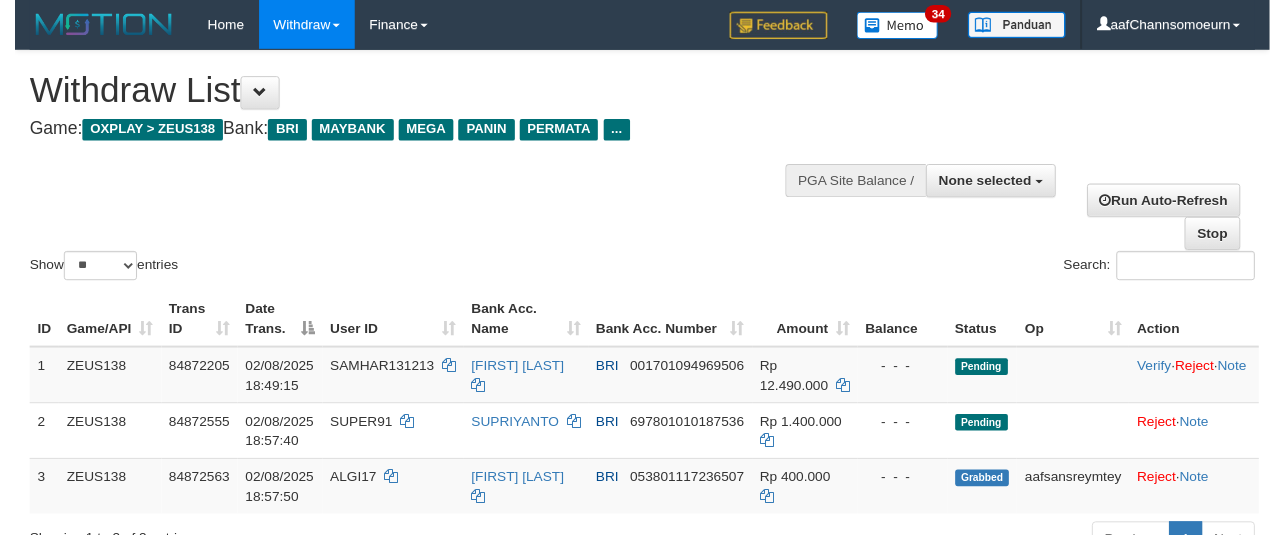 scroll, scrollTop: 174, scrollLeft: 0, axis: vertical 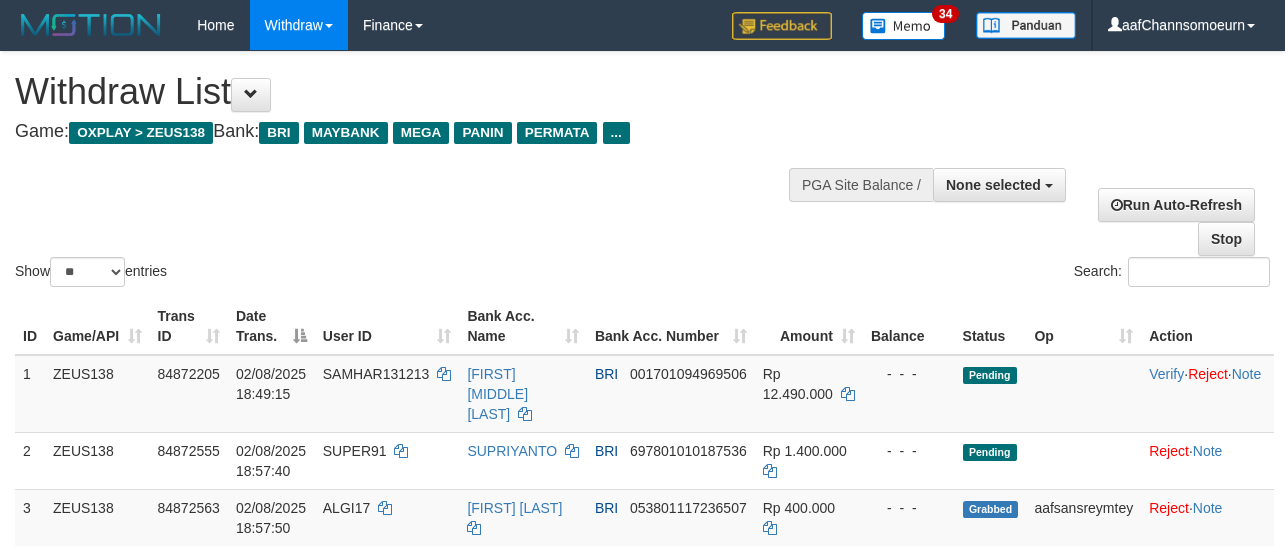 select 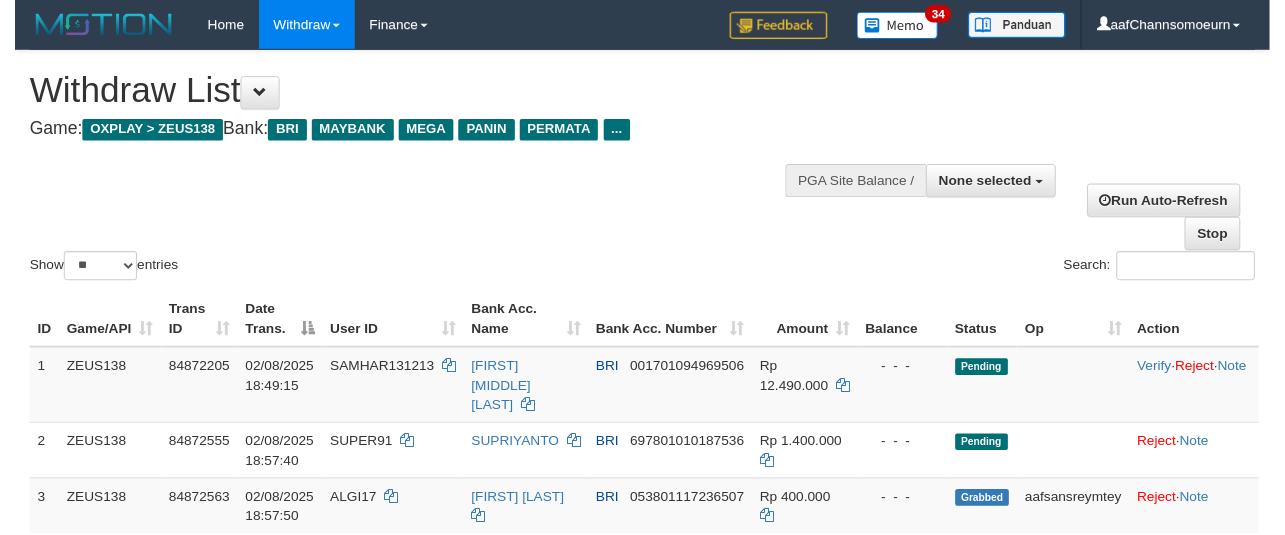 scroll, scrollTop: 174, scrollLeft: 0, axis: vertical 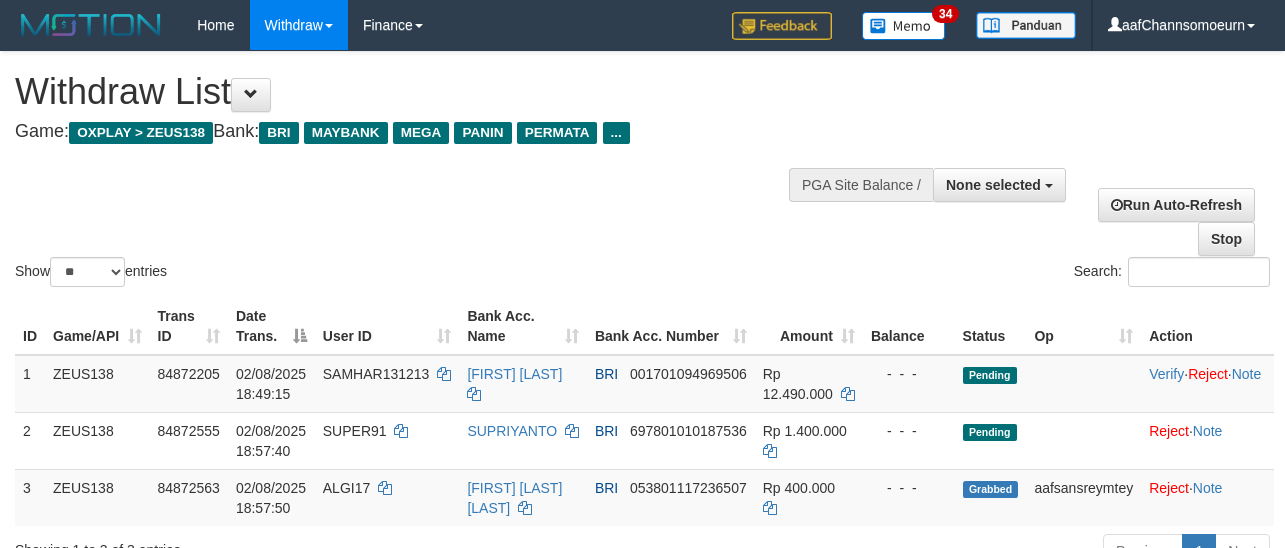 select 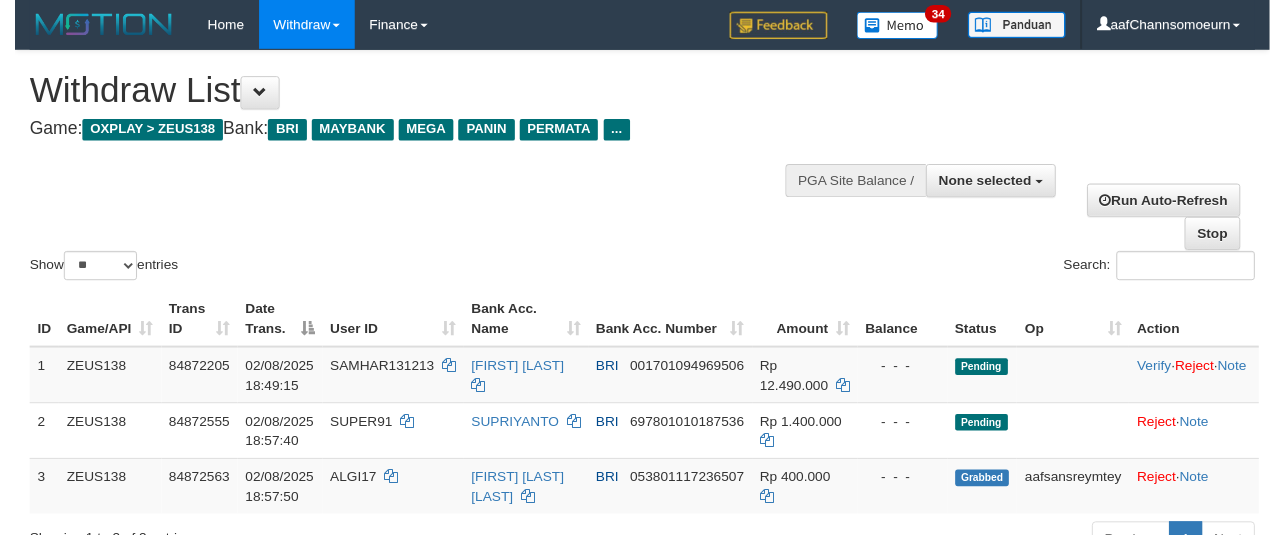 scroll, scrollTop: 174, scrollLeft: 0, axis: vertical 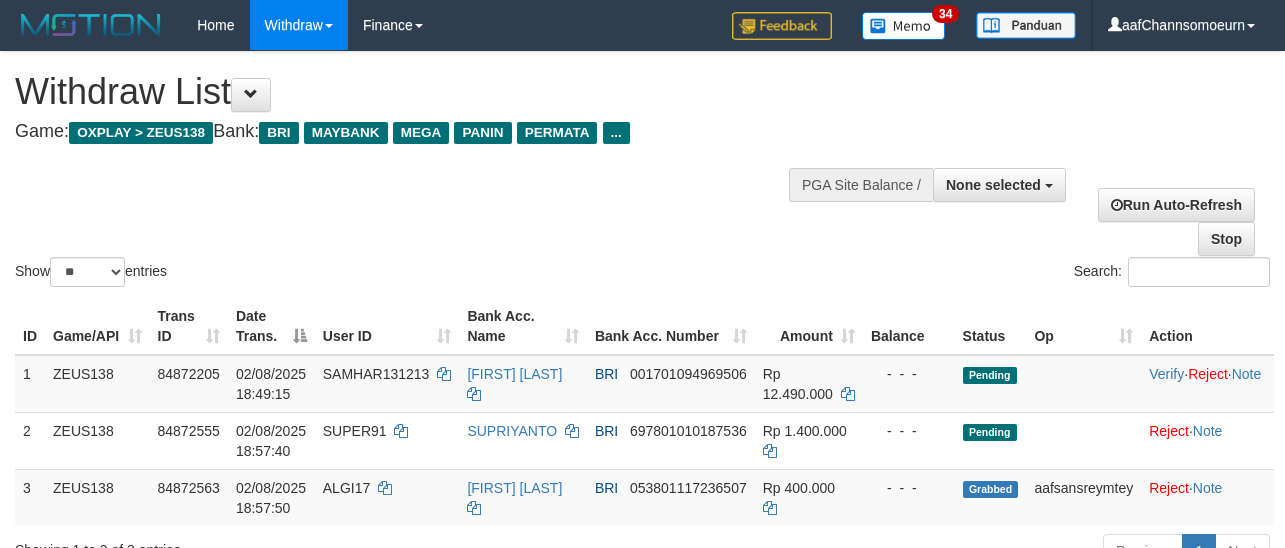 select 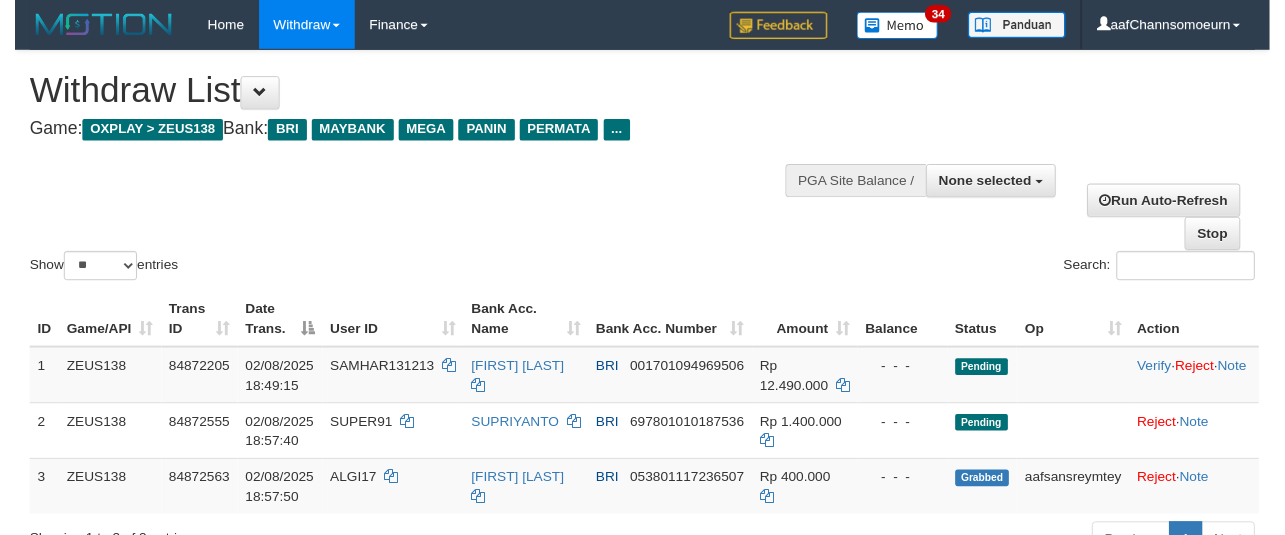 scroll, scrollTop: 174, scrollLeft: 0, axis: vertical 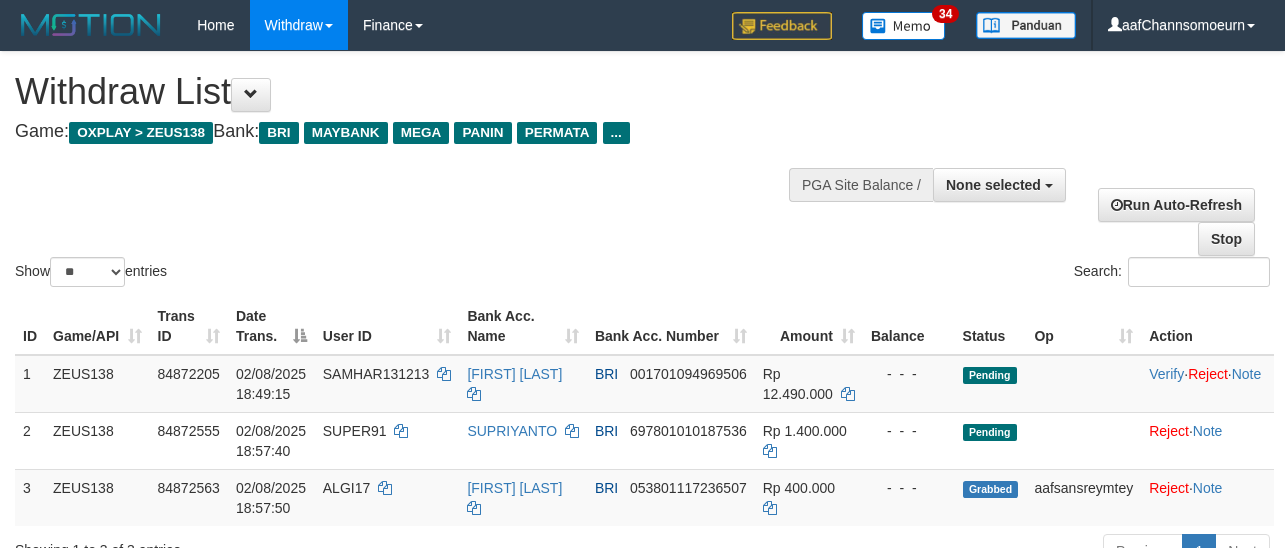 select 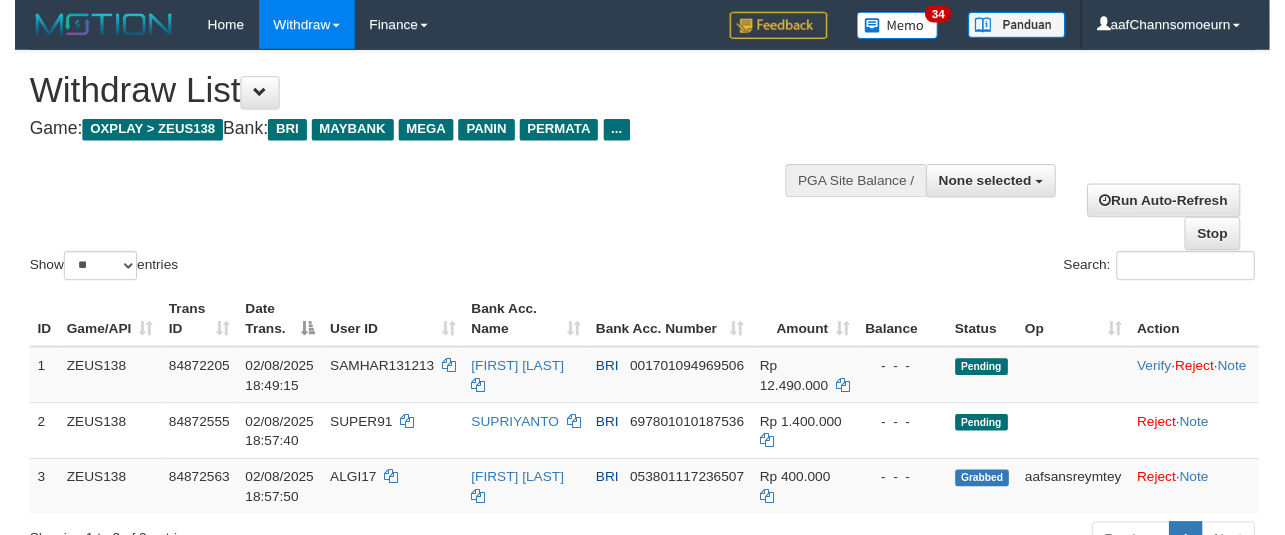 scroll, scrollTop: 174, scrollLeft: 0, axis: vertical 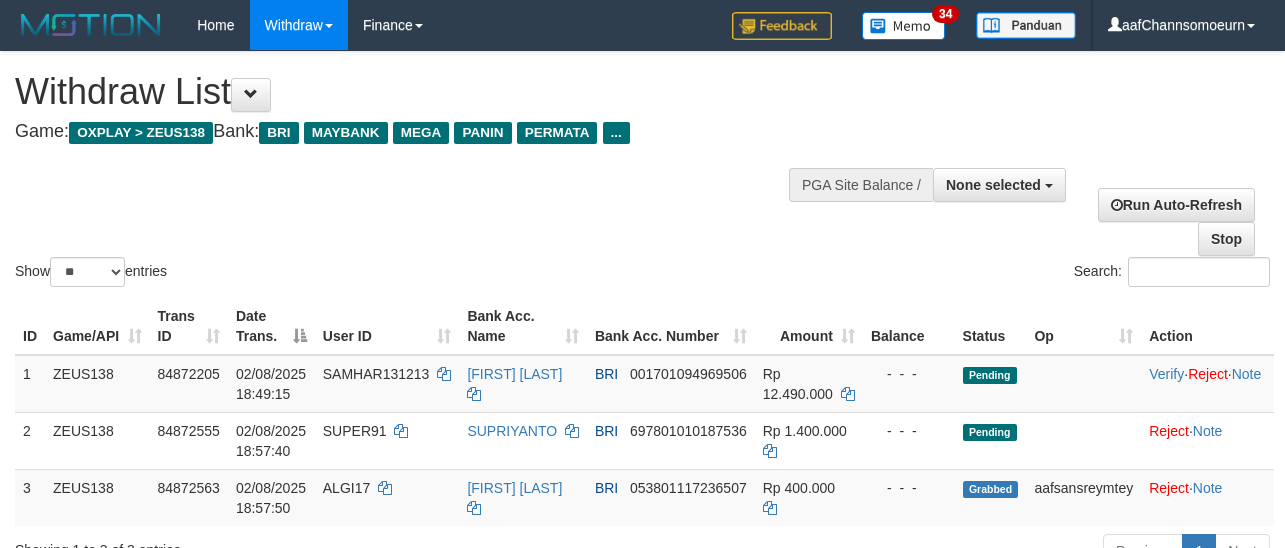 select 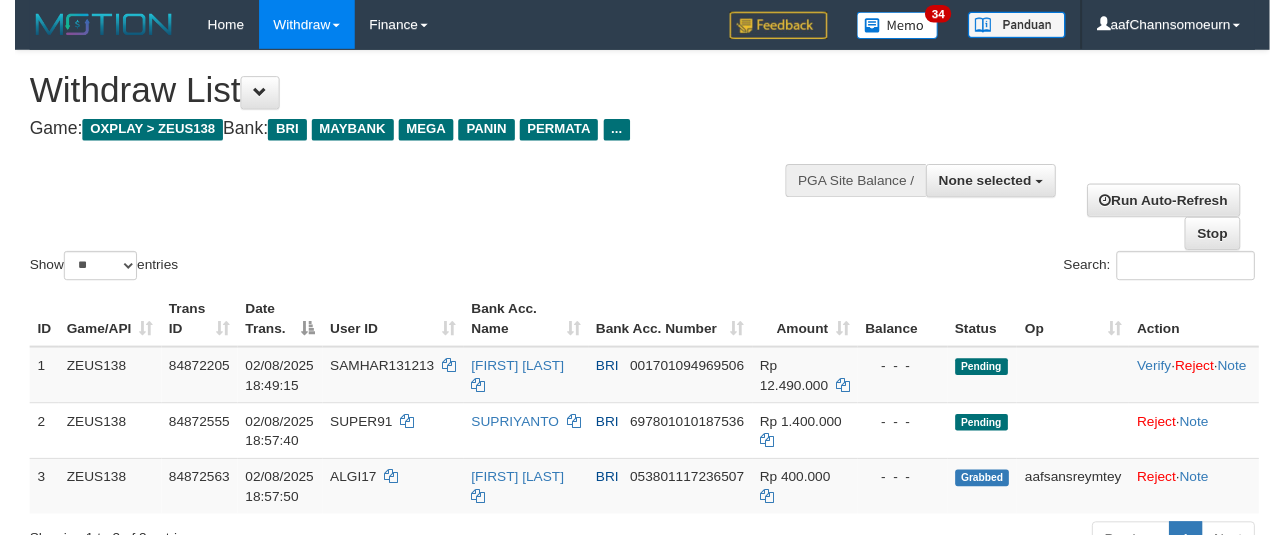 scroll, scrollTop: 174, scrollLeft: 0, axis: vertical 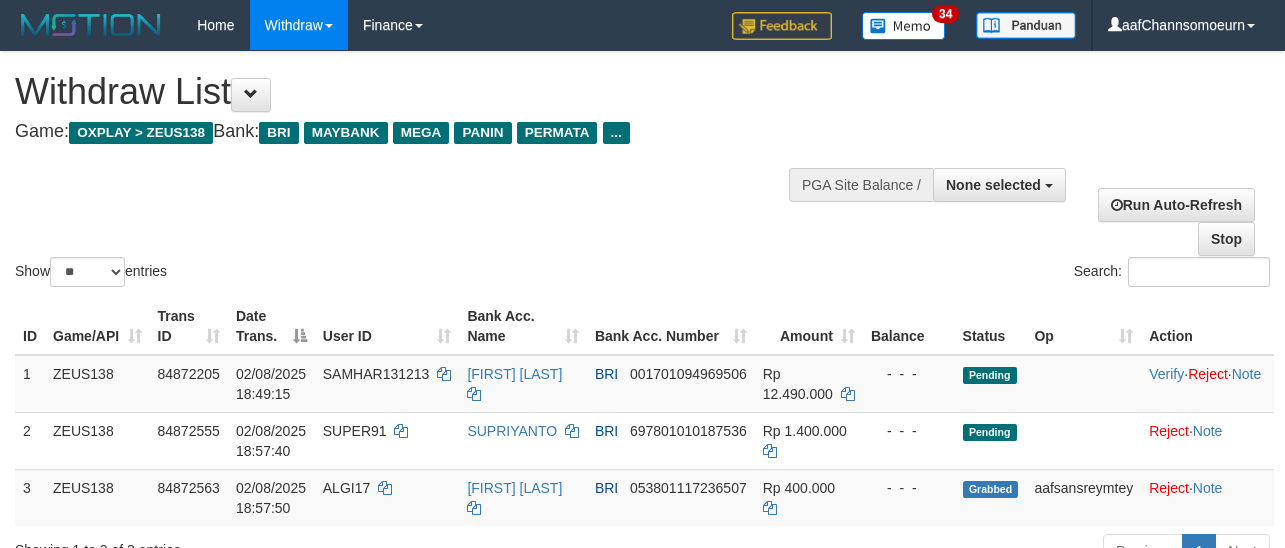 select 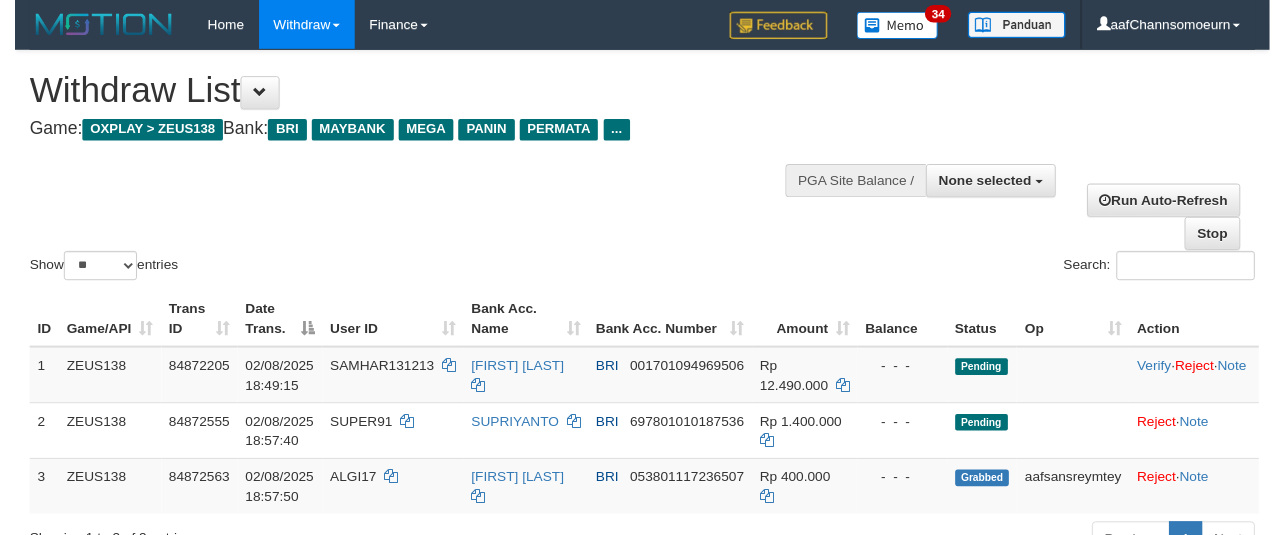 scroll, scrollTop: 174, scrollLeft: 0, axis: vertical 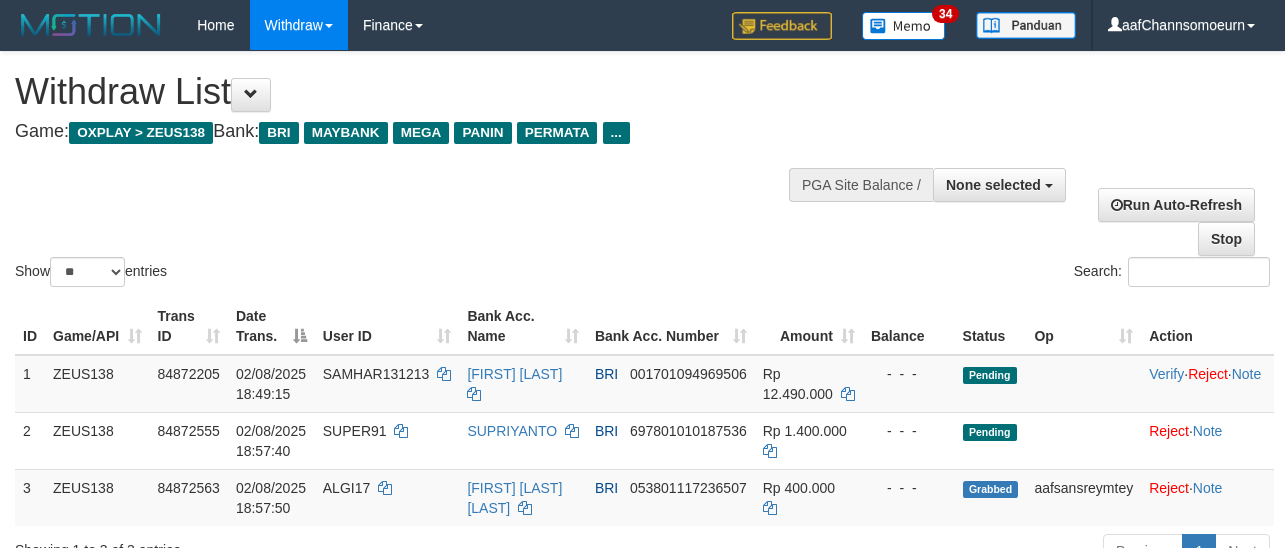 select 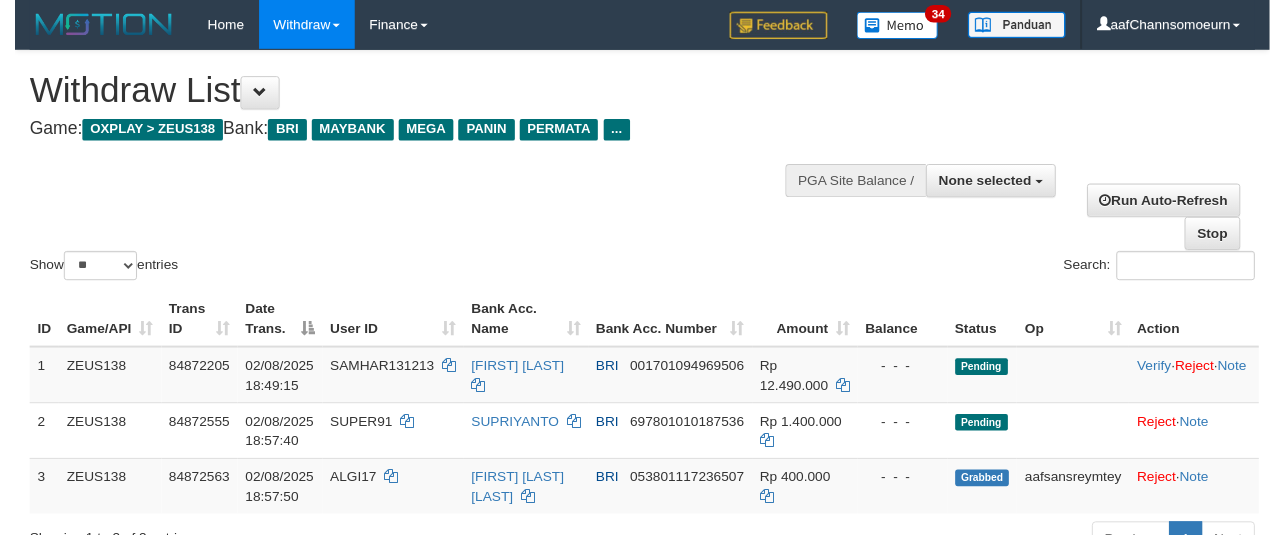 scroll, scrollTop: 174, scrollLeft: 0, axis: vertical 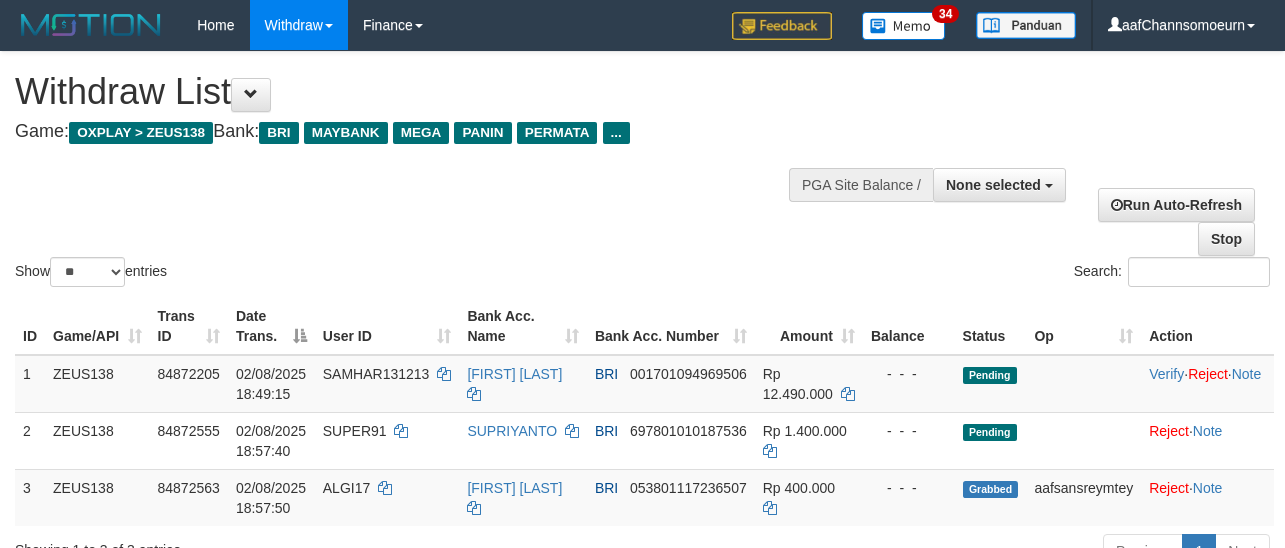 select 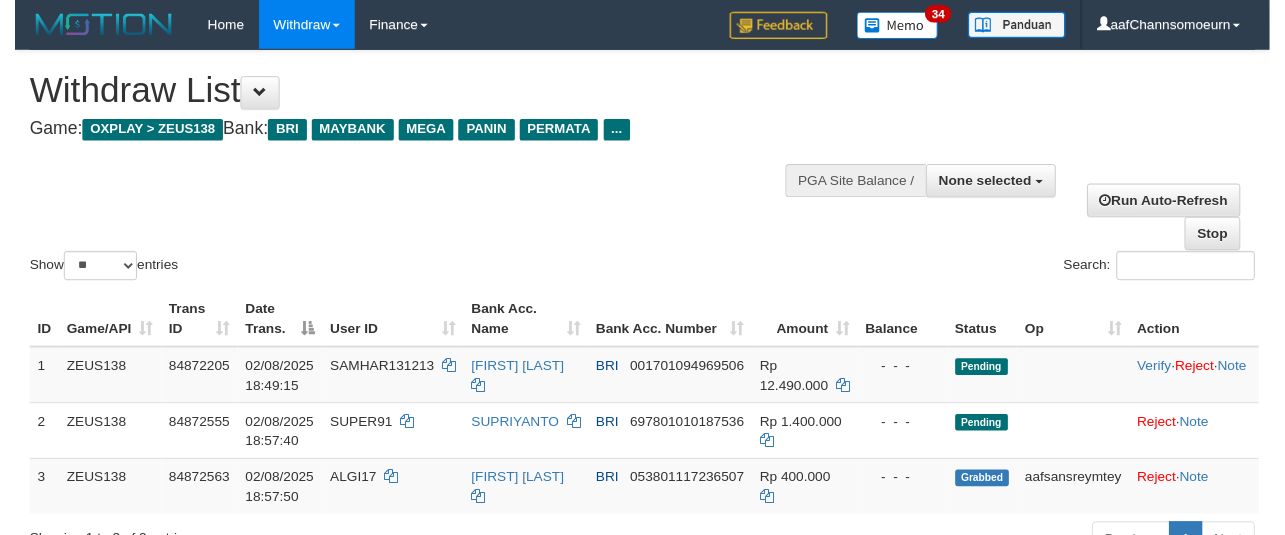 scroll, scrollTop: 174, scrollLeft: 0, axis: vertical 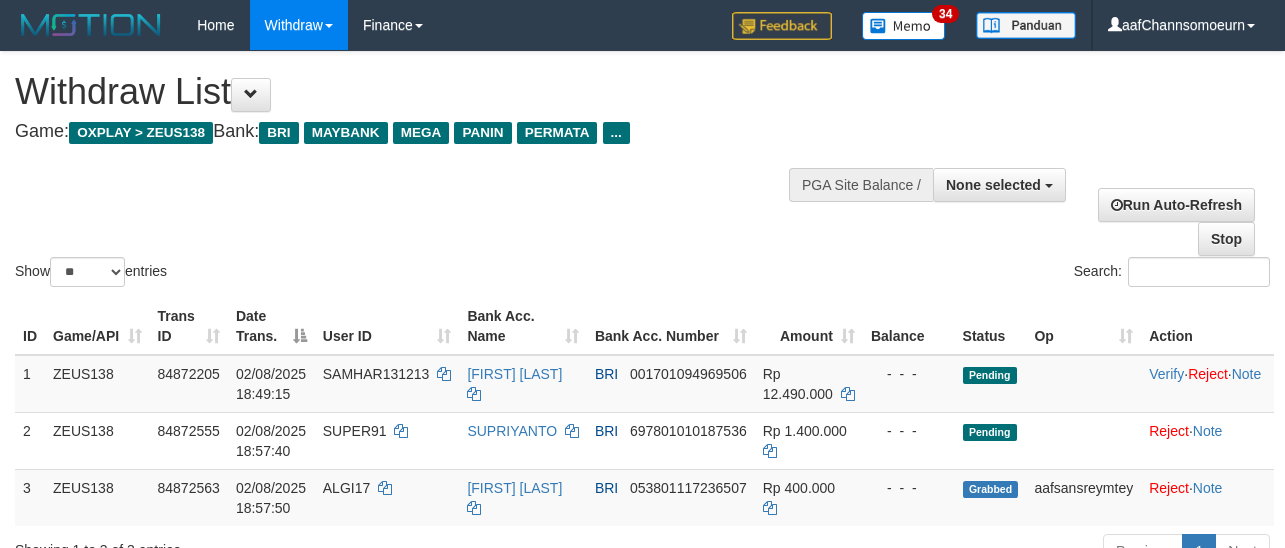 select 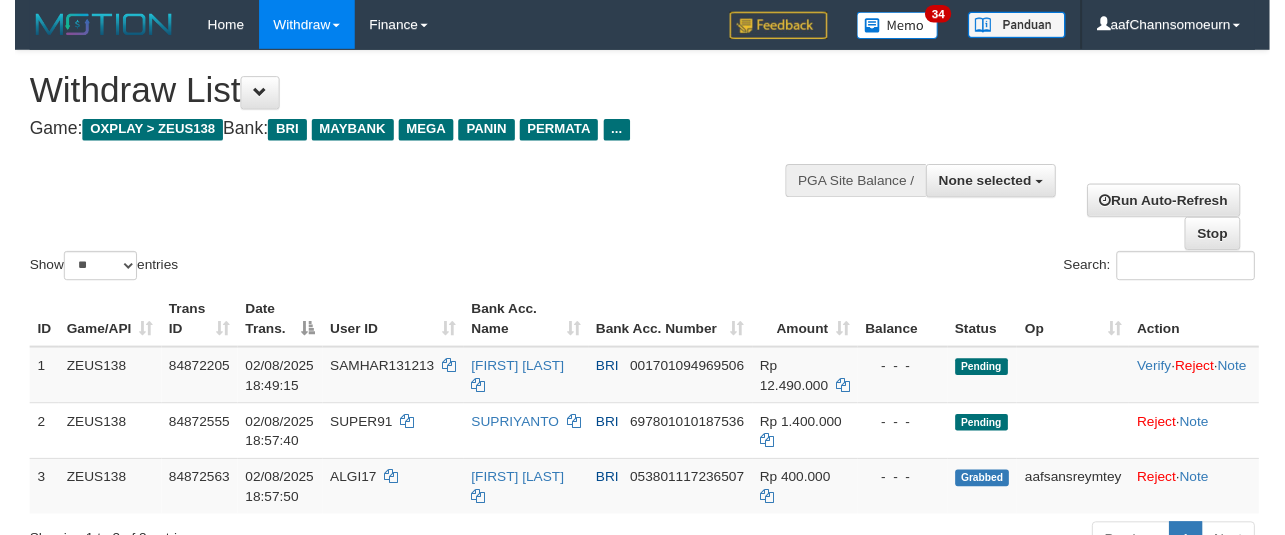 scroll, scrollTop: 174, scrollLeft: 0, axis: vertical 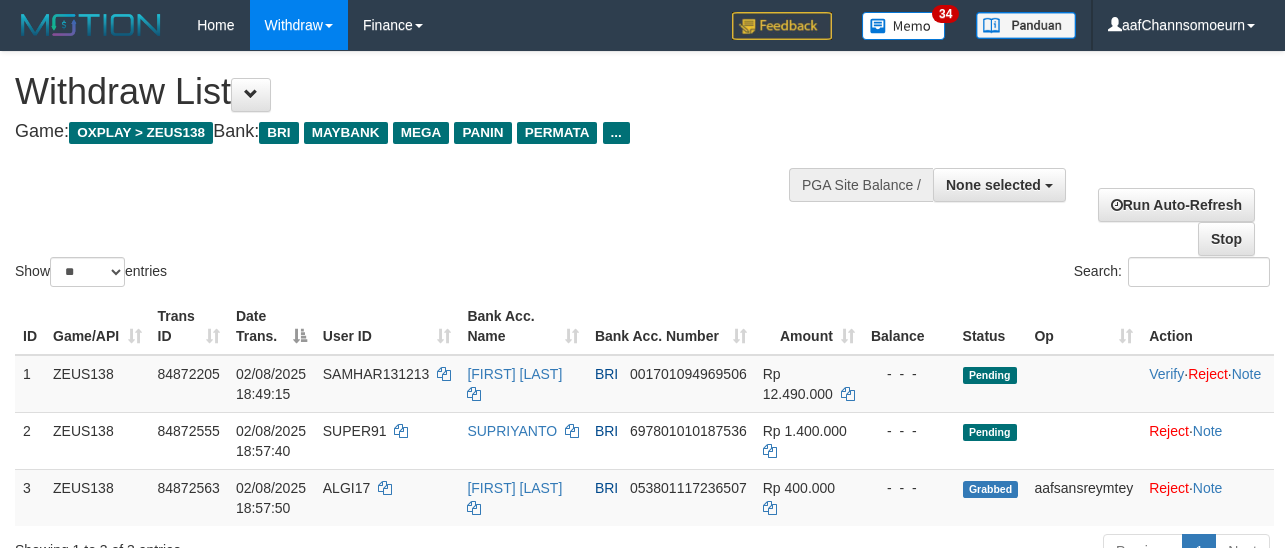 select 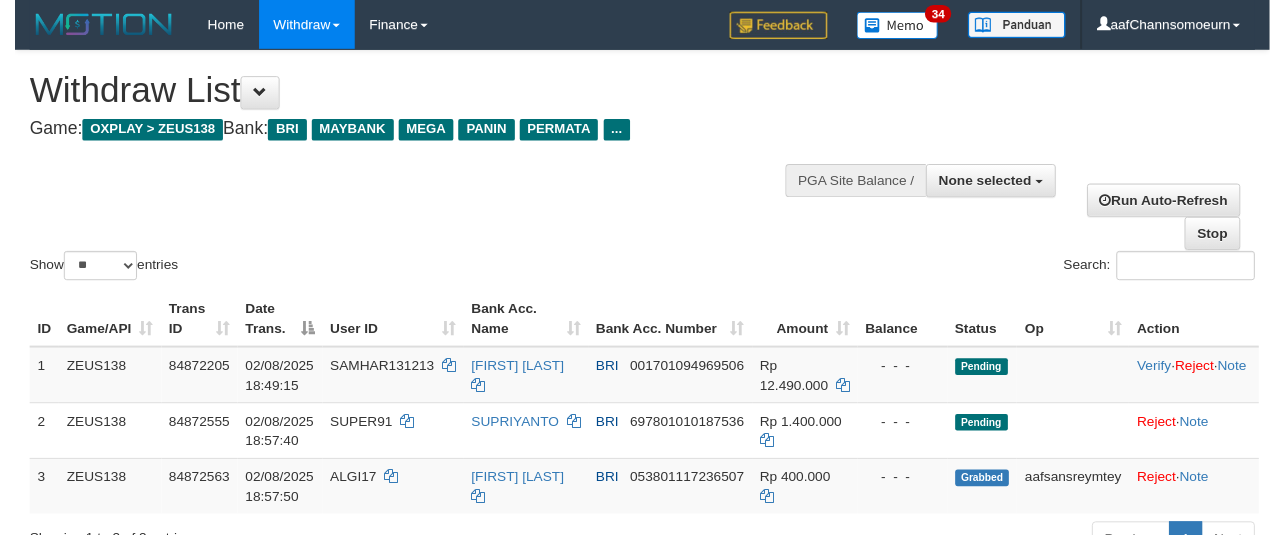 scroll, scrollTop: 174, scrollLeft: 0, axis: vertical 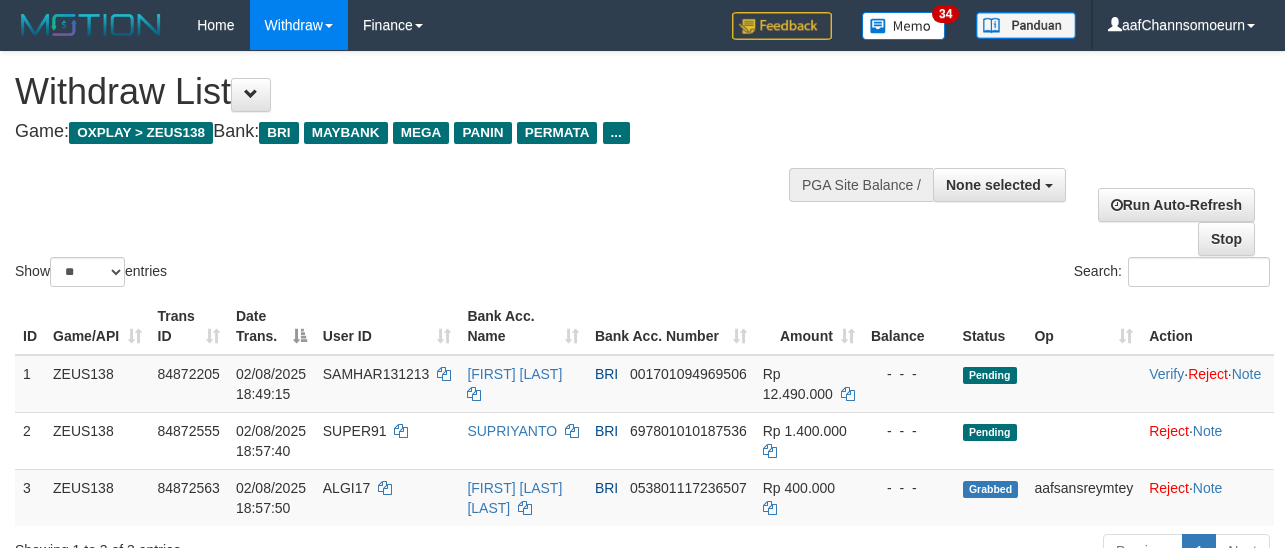 select 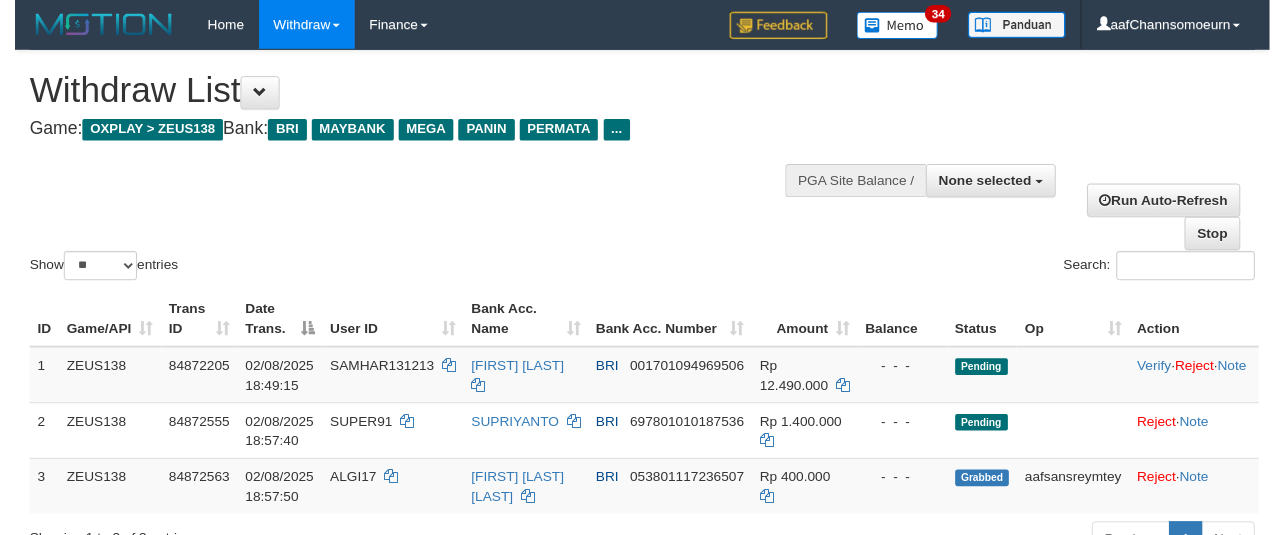 scroll, scrollTop: 174, scrollLeft: 0, axis: vertical 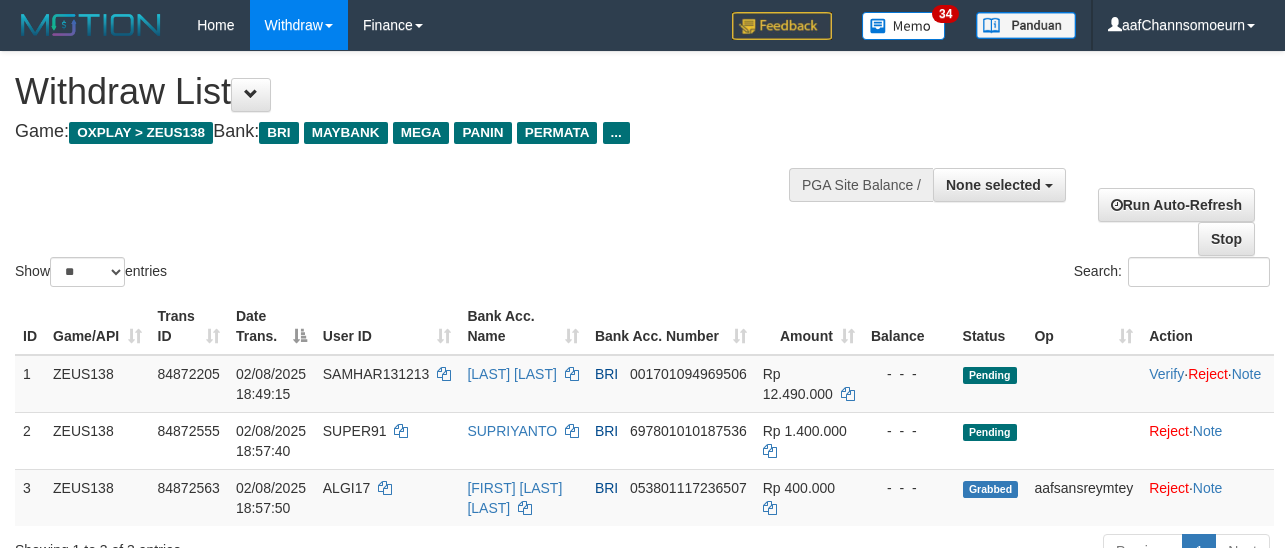 select 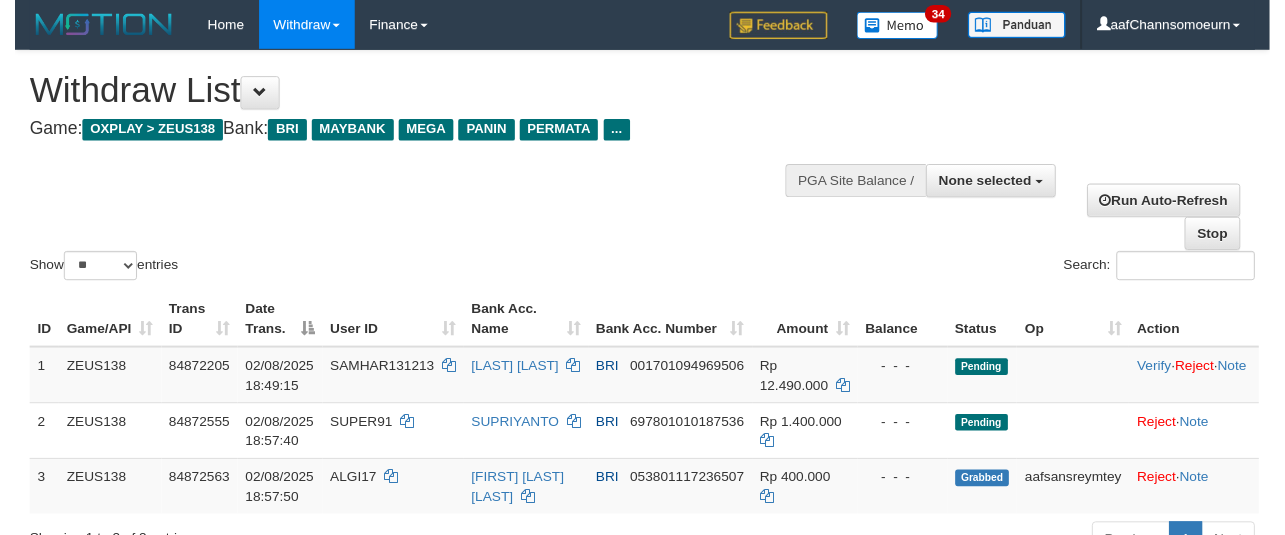 scroll, scrollTop: 174, scrollLeft: 0, axis: vertical 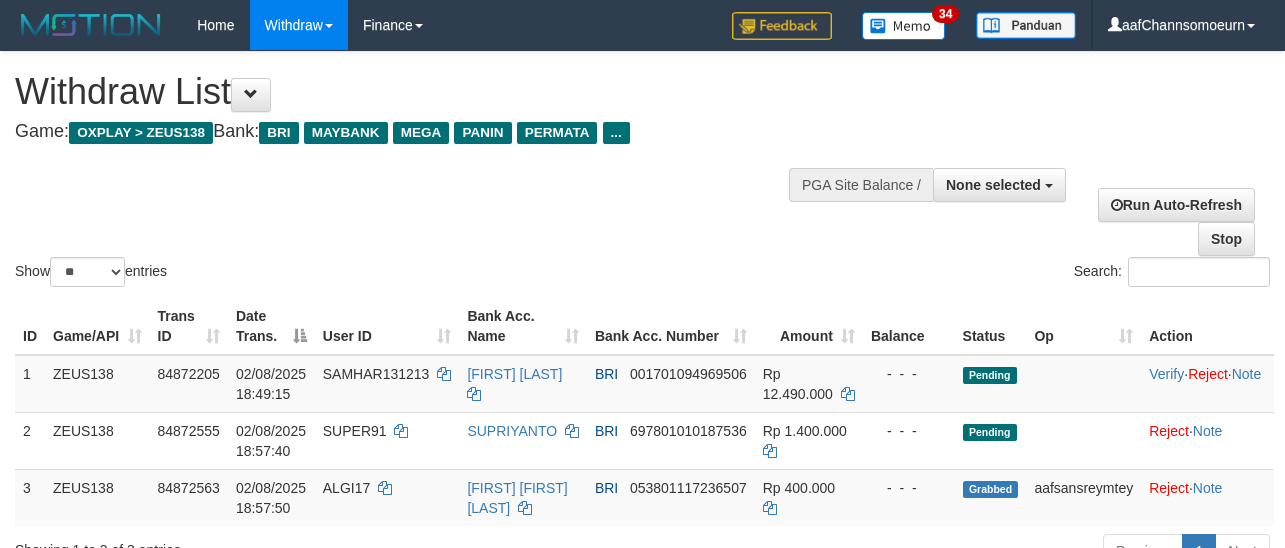 select 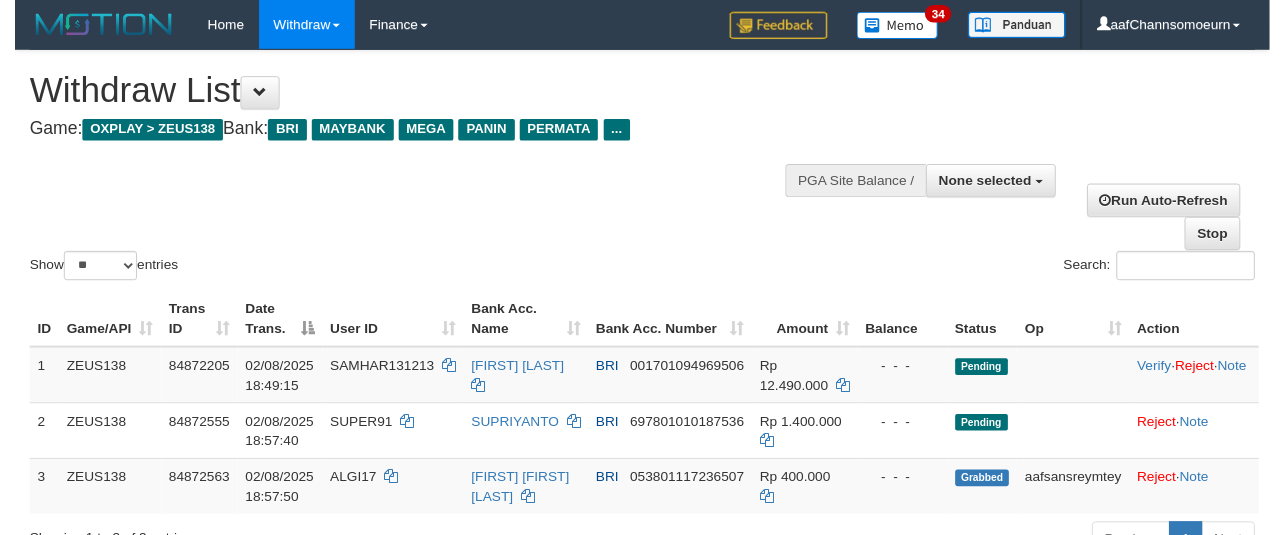 scroll, scrollTop: 174, scrollLeft: 0, axis: vertical 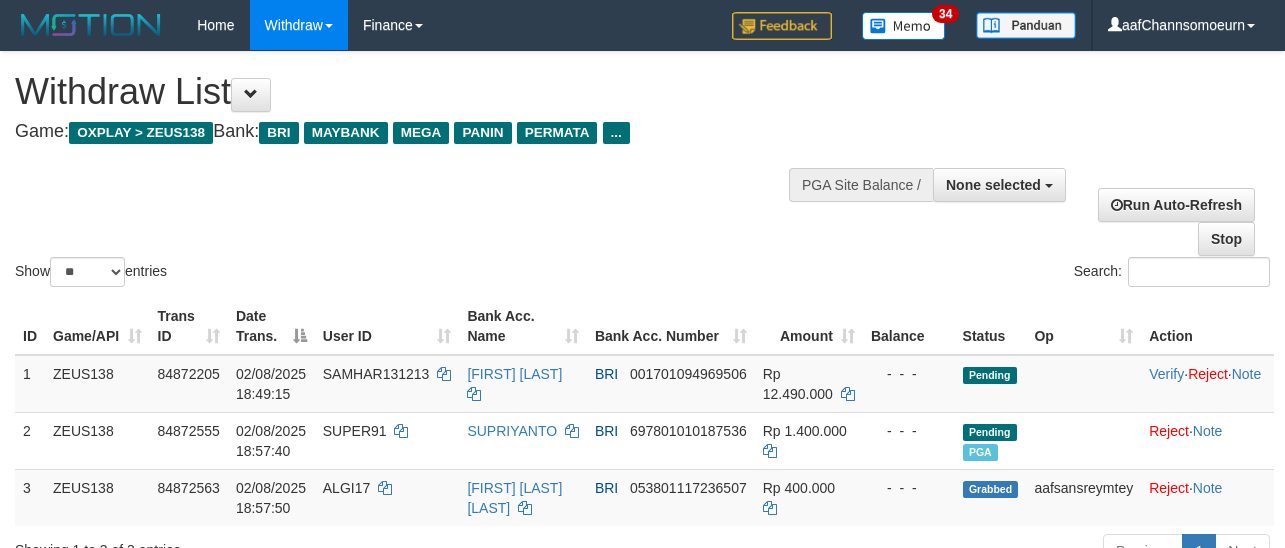 select 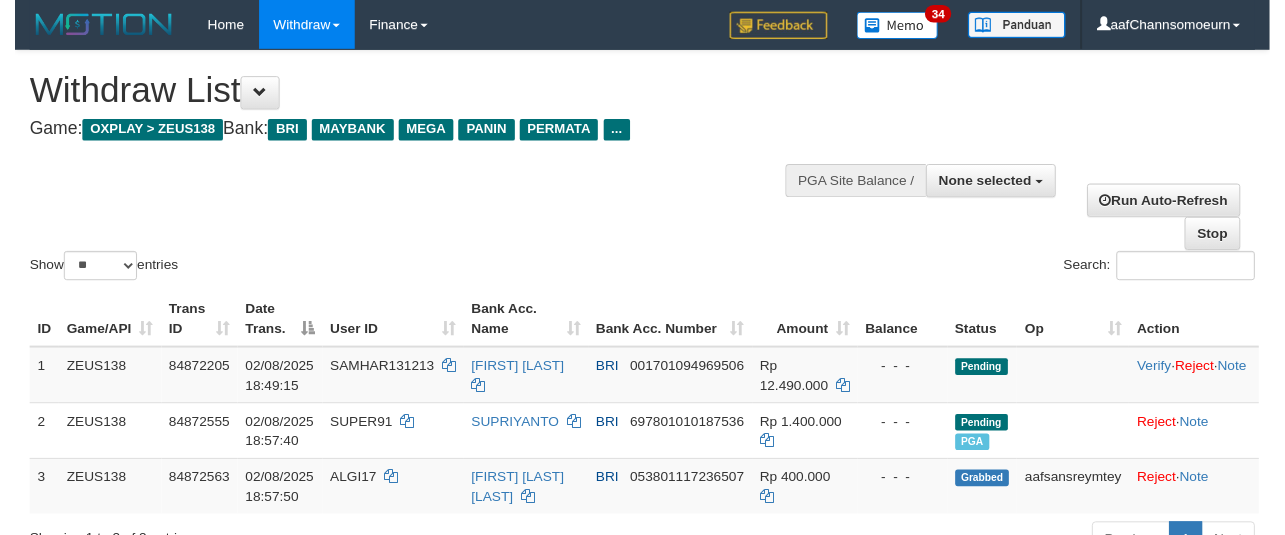 scroll, scrollTop: 174, scrollLeft: 0, axis: vertical 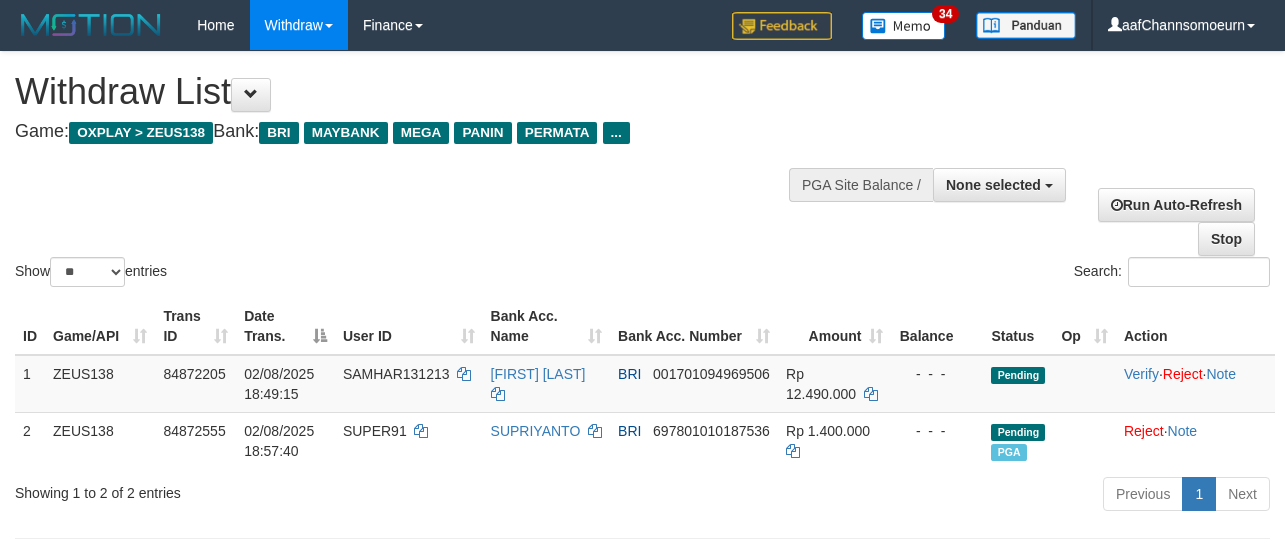 select 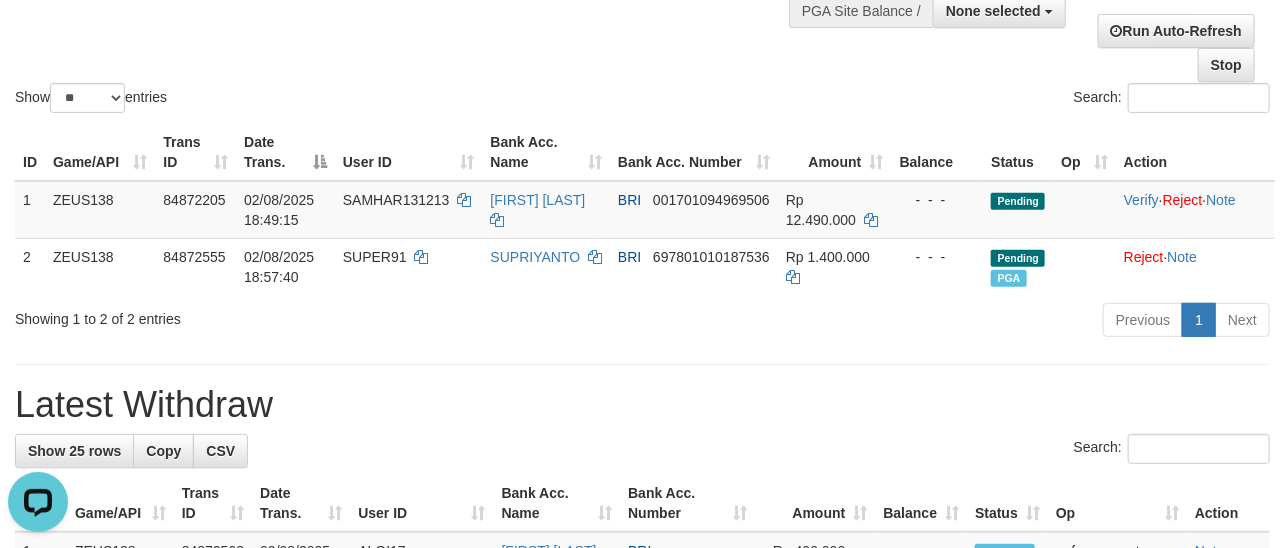 scroll, scrollTop: 0, scrollLeft: 0, axis: both 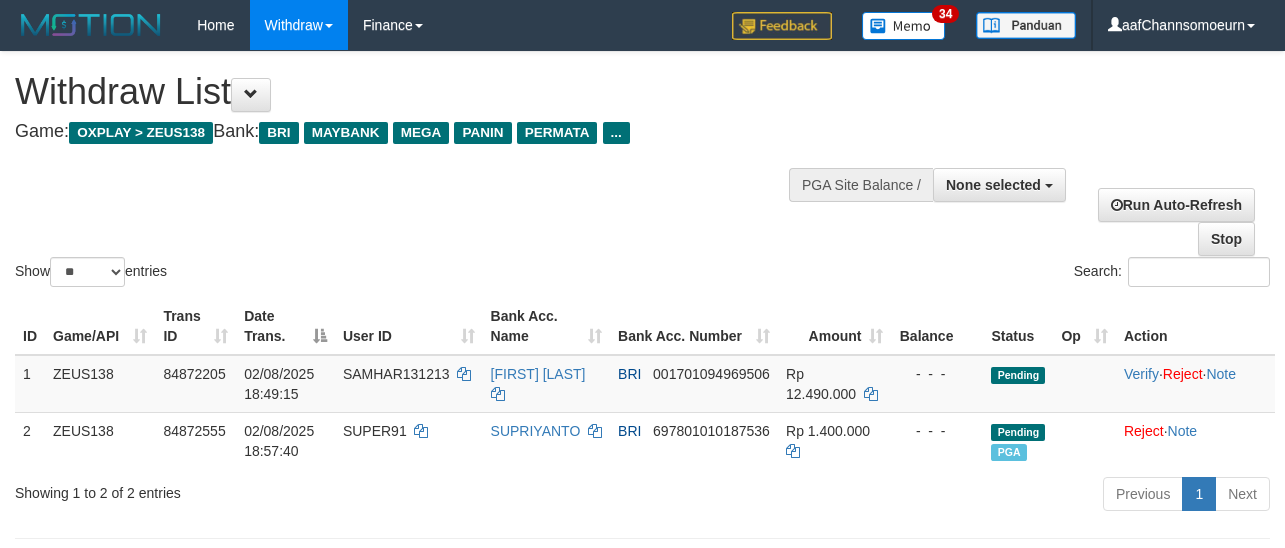 select 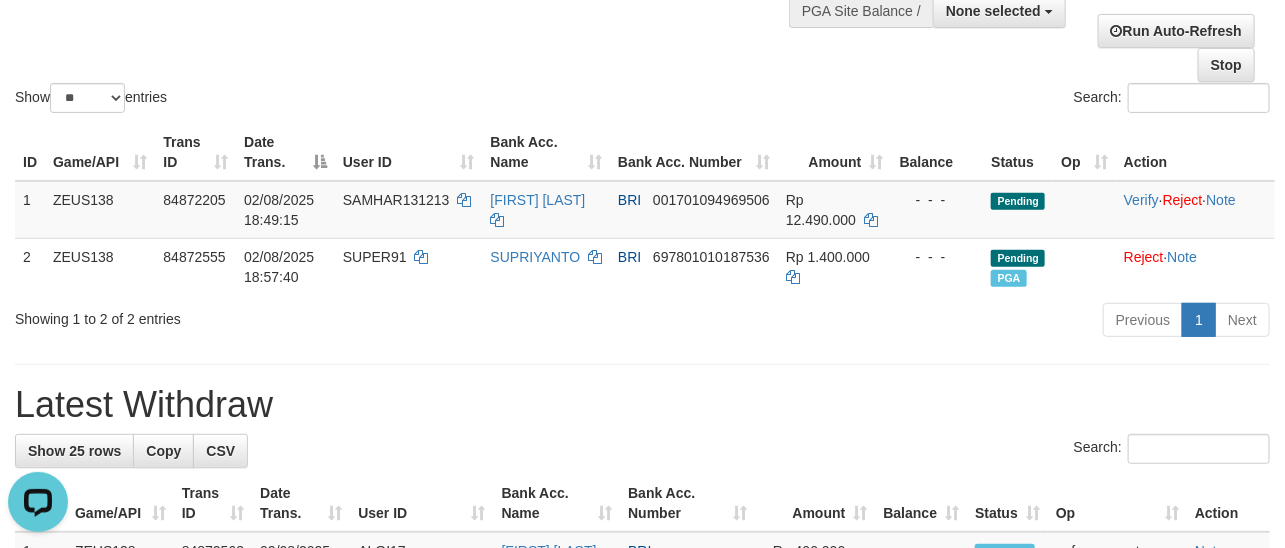 scroll, scrollTop: 0, scrollLeft: 0, axis: both 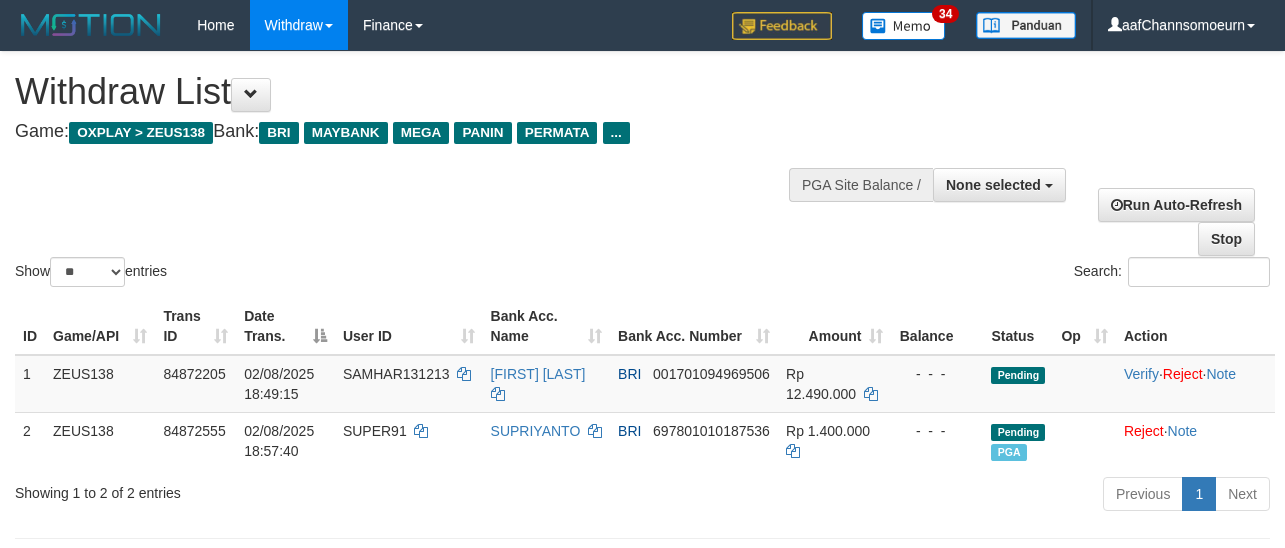 select 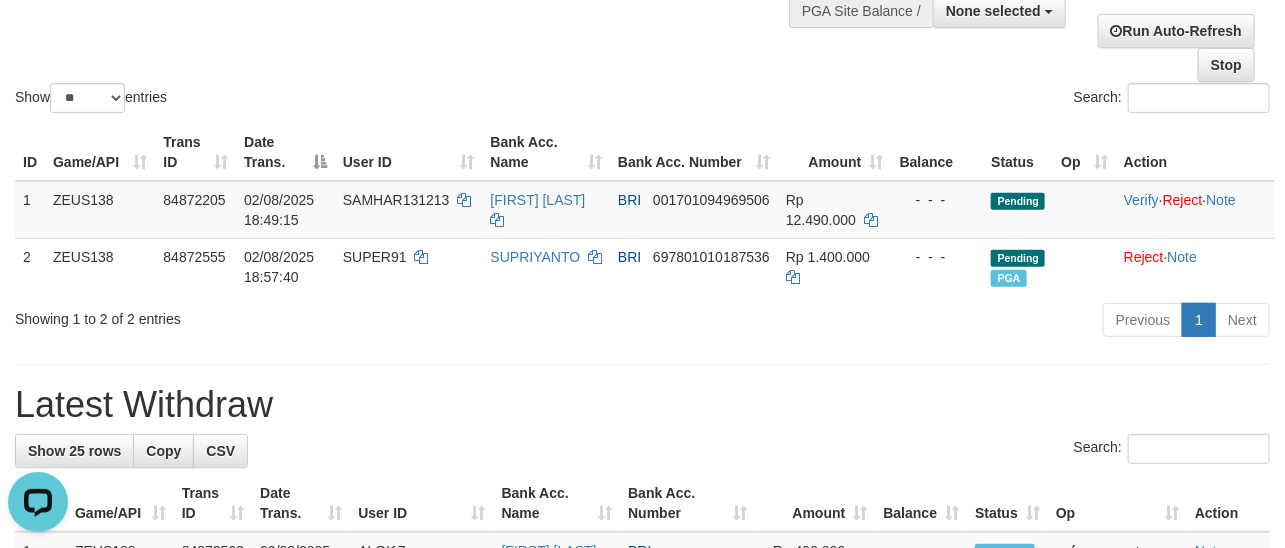 scroll, scrollTop: 0, scrollLeft: 0, axis: both 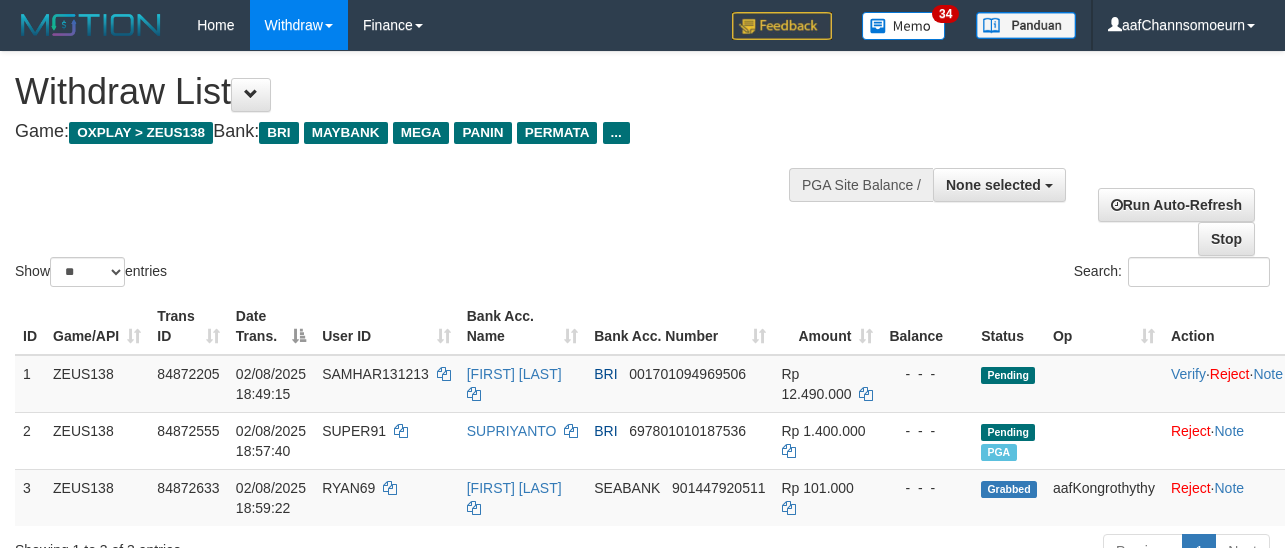 select 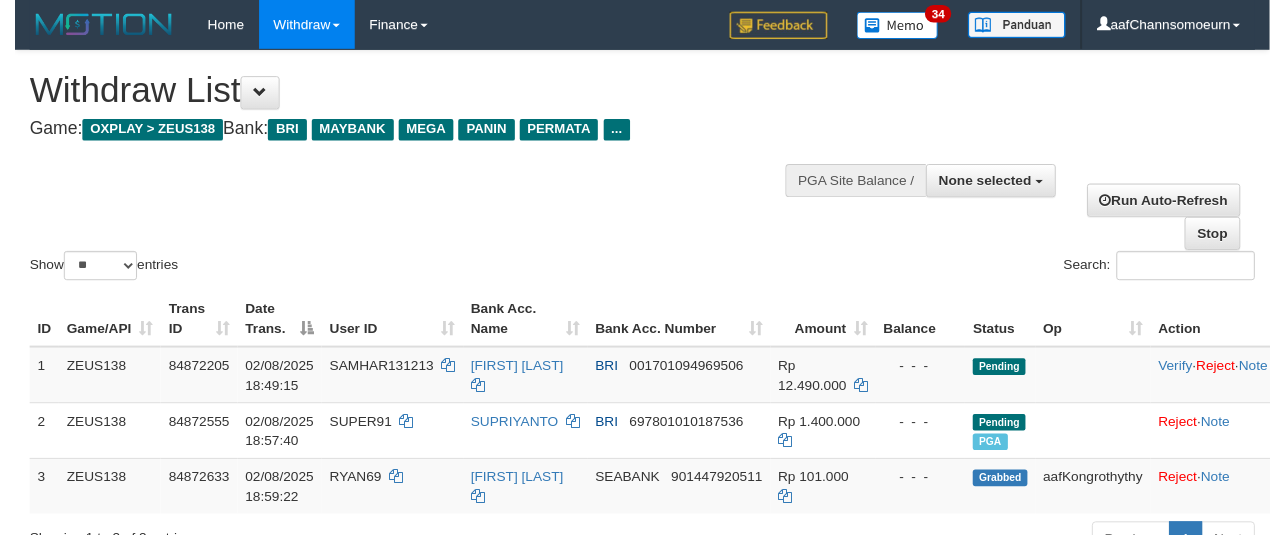 scroll, scrollTop: 174, scrollLeft: 0, axis: vertical 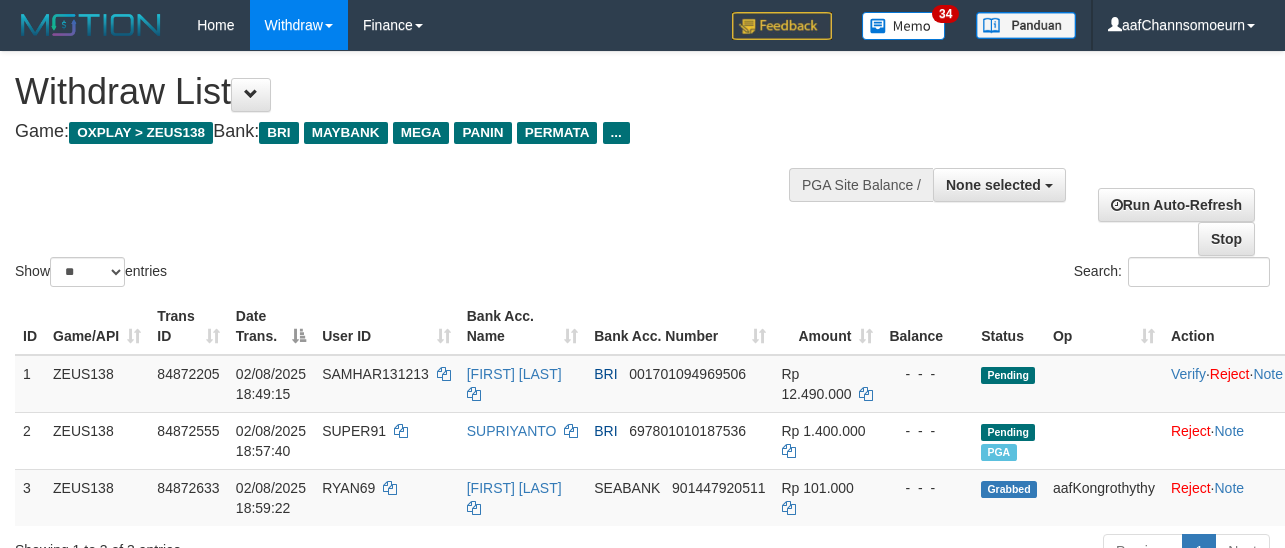 select 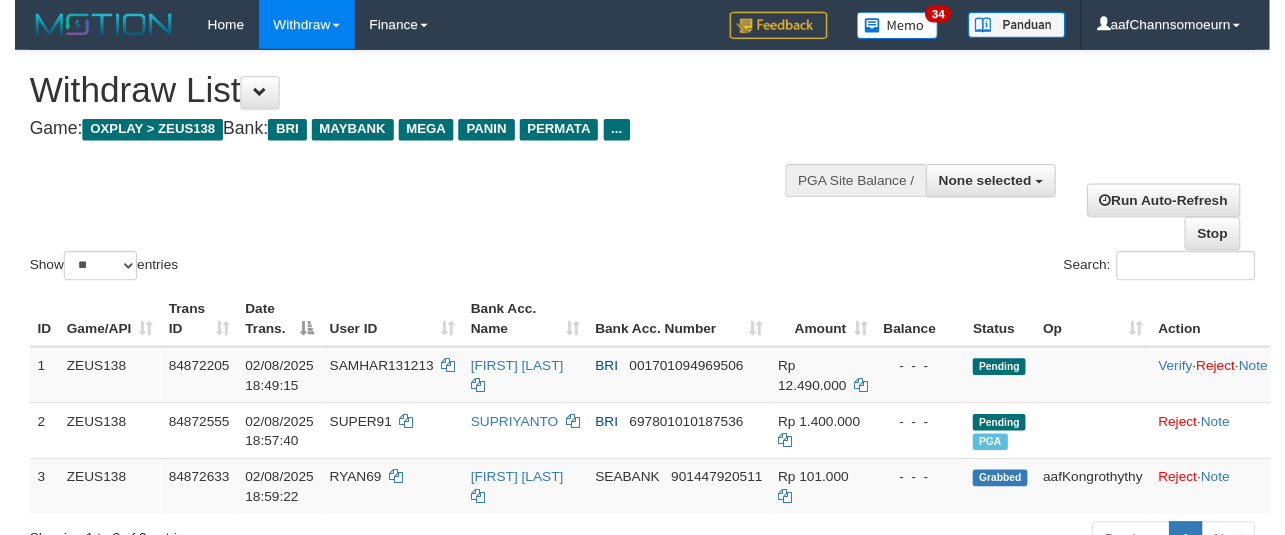 scroll, scrollTop: 174, scrollLeft: 0, axis: vertical 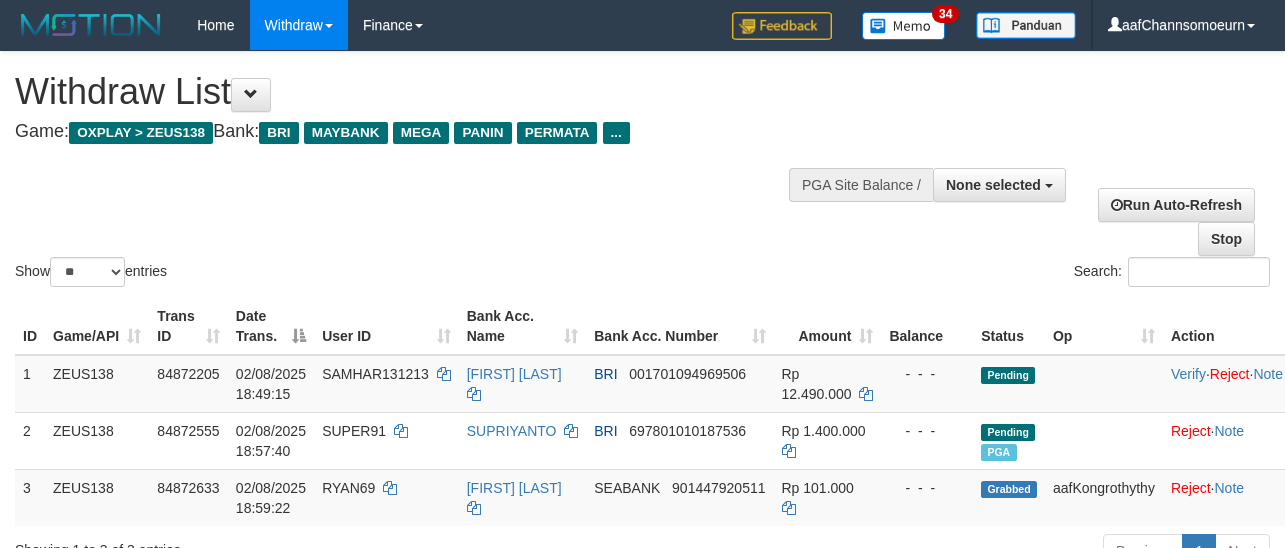 select 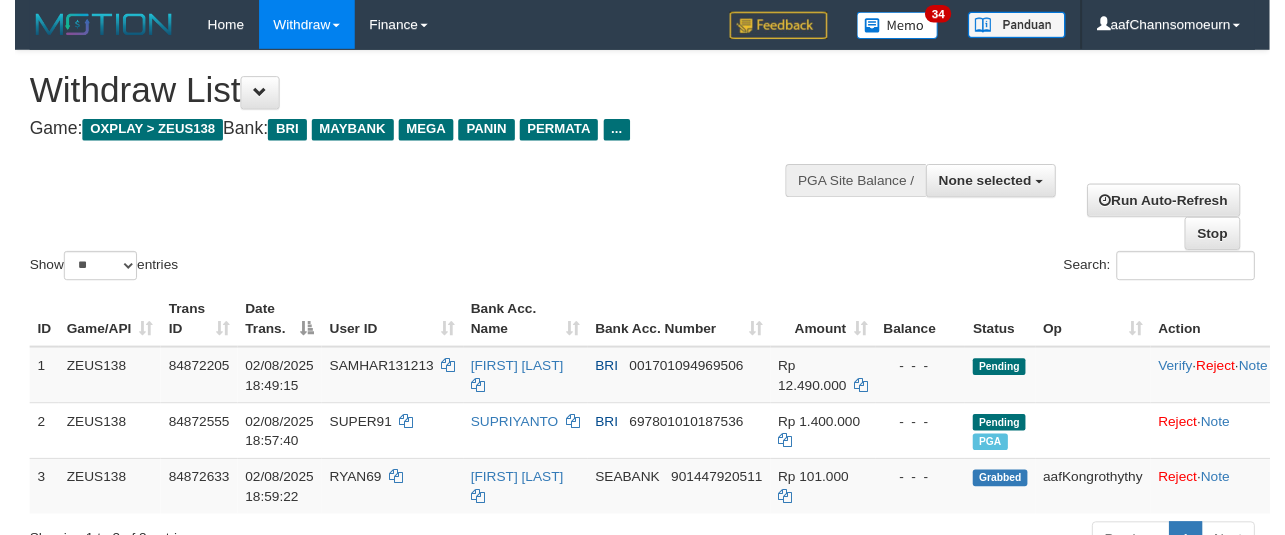 scroll, scrollTop: 174, scrollLeft: 0, axis: vertical 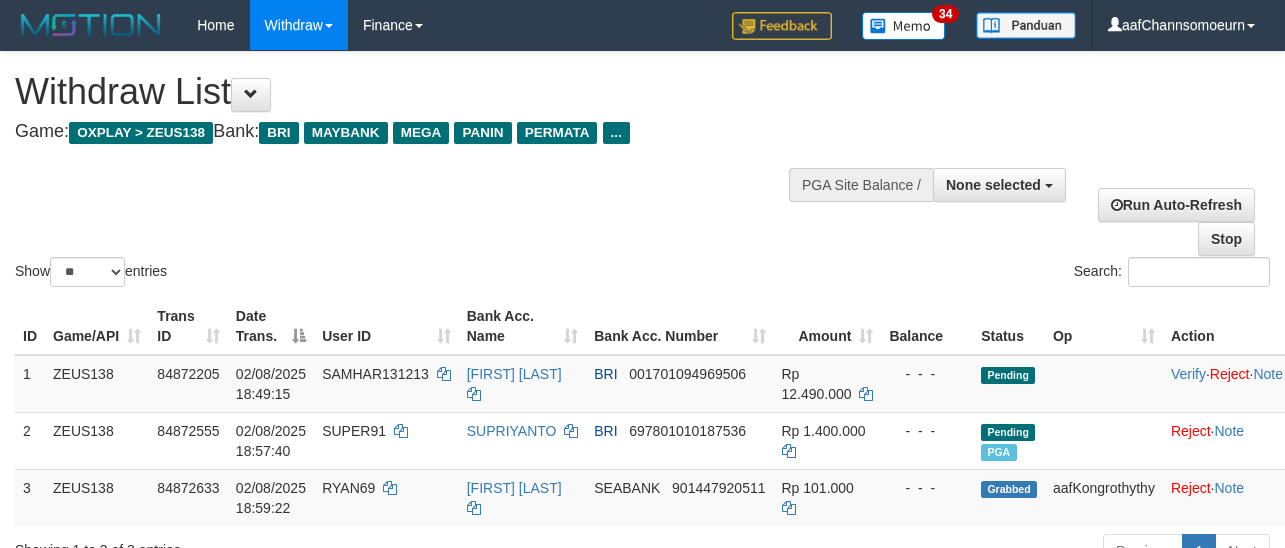select 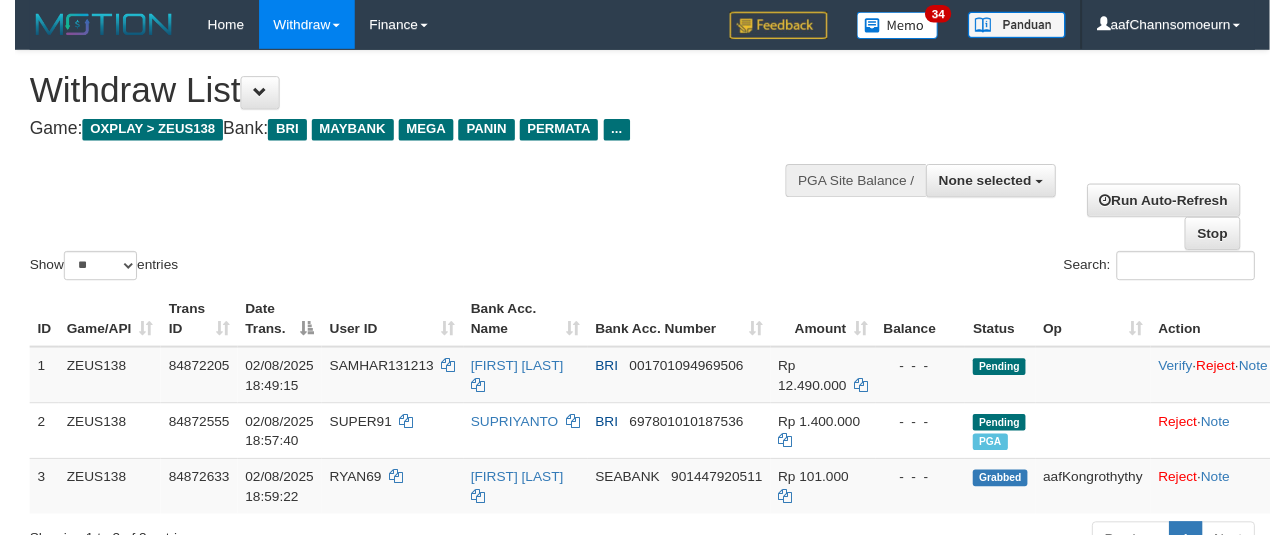 scroll, scrollTop: 174, scrollLeft: 0, axis: vertical 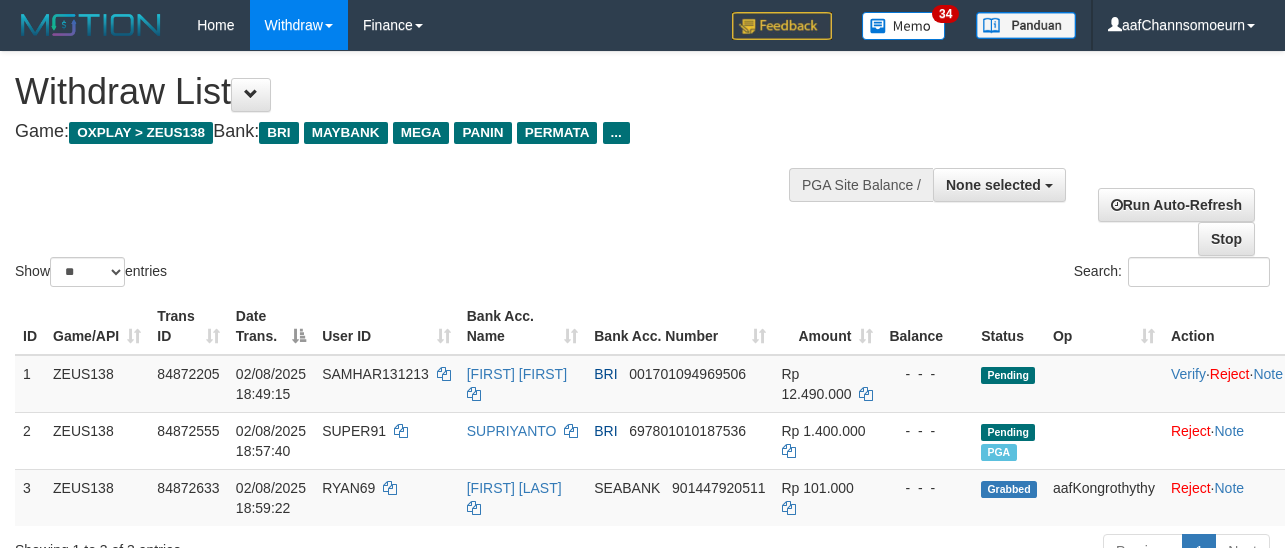select 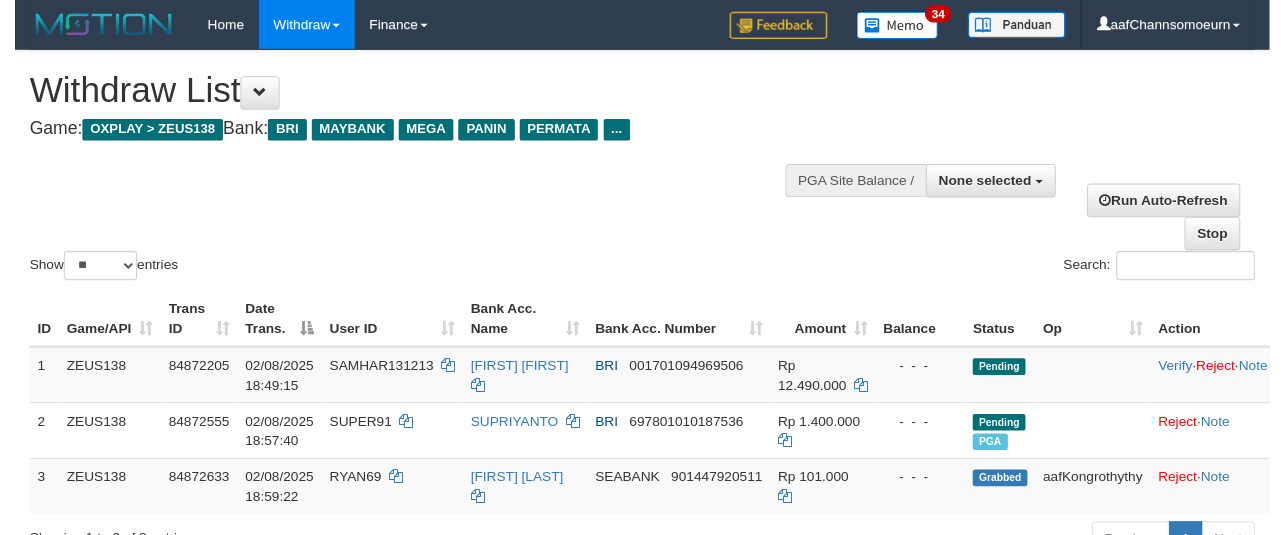 scroll, scrollTop: 174, scrollLeft: 0, axis: vertical 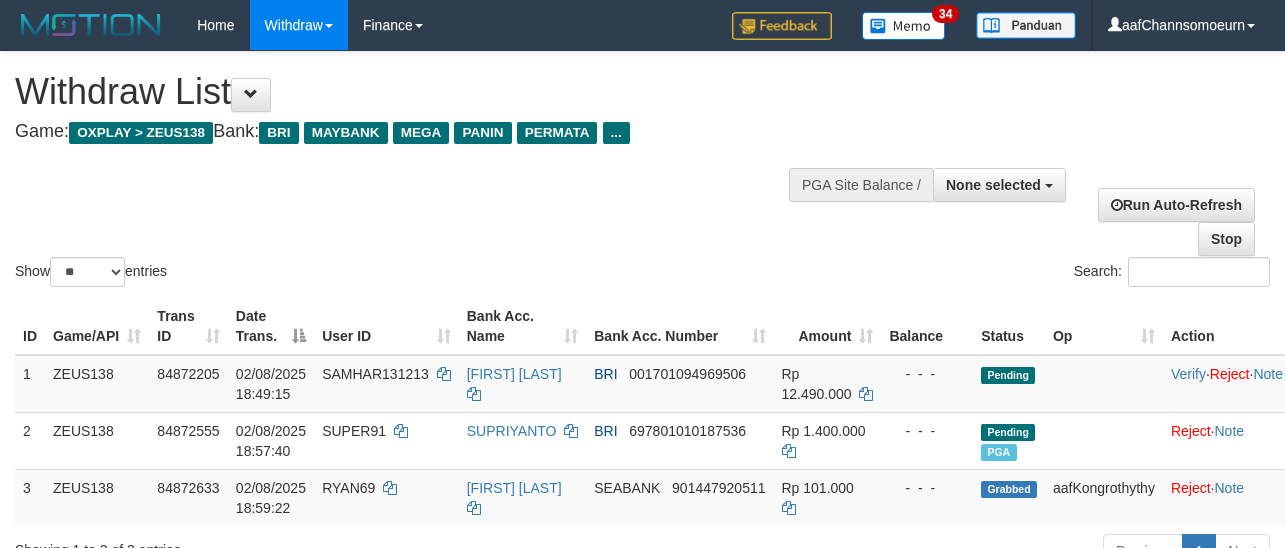select 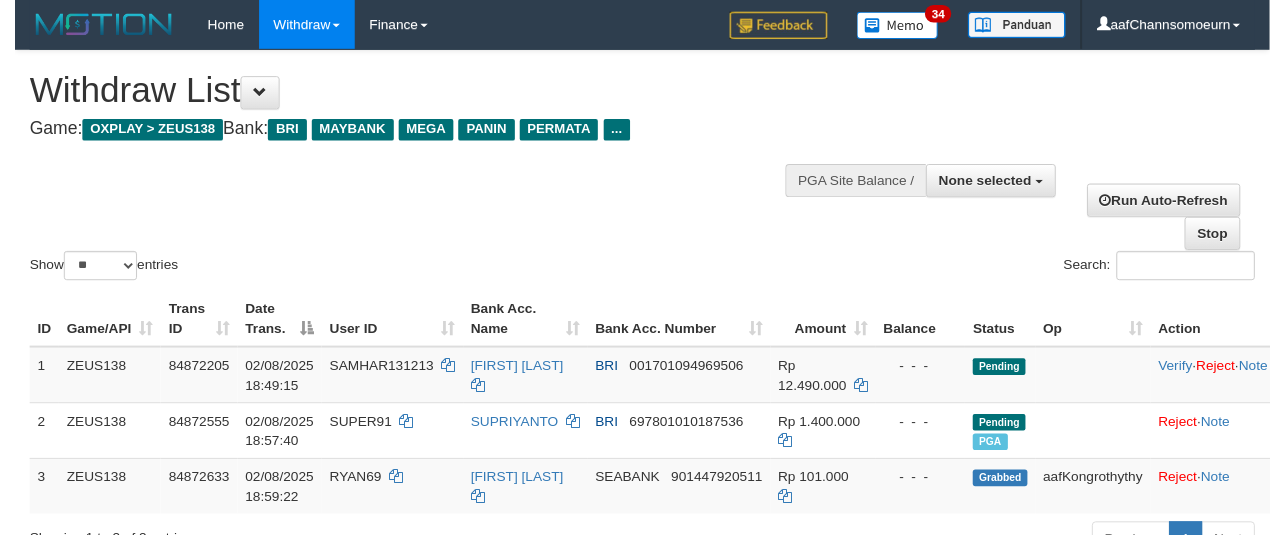 scroll, scrollTop: 174, scrollLeft: 0, axis: vertical 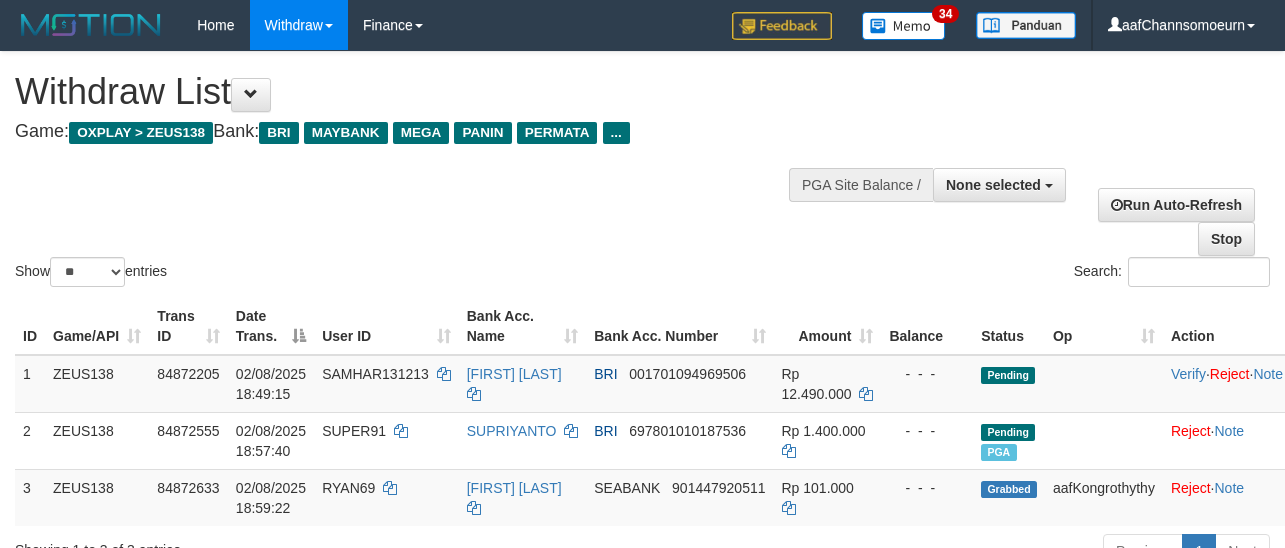 select 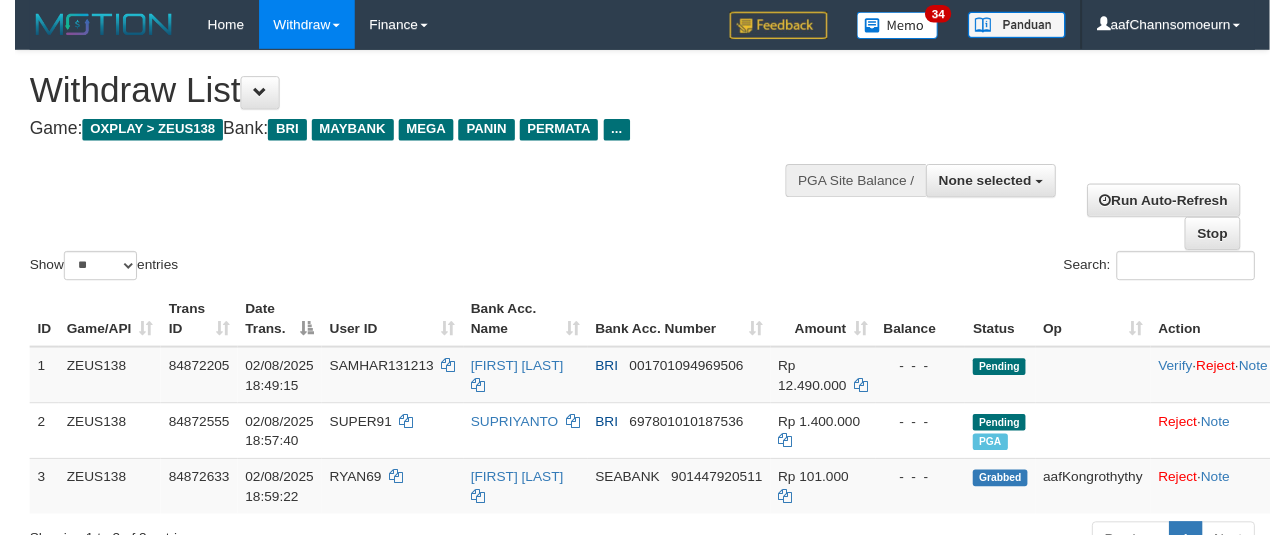 scroll, scrollTop: 174, scrollLeft: 0, axis: vertical 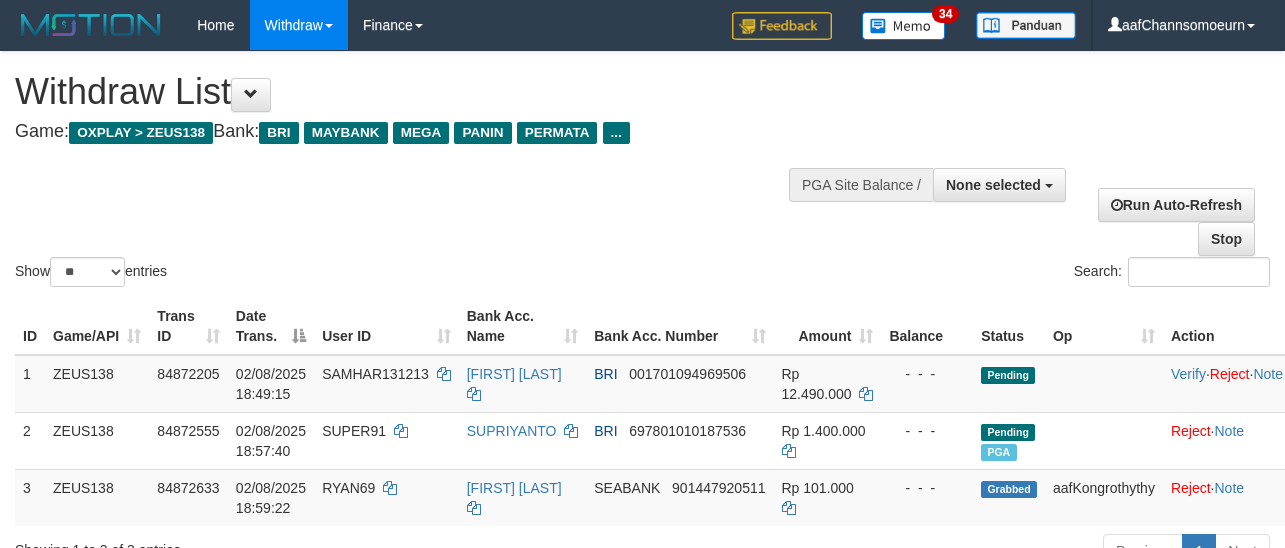select 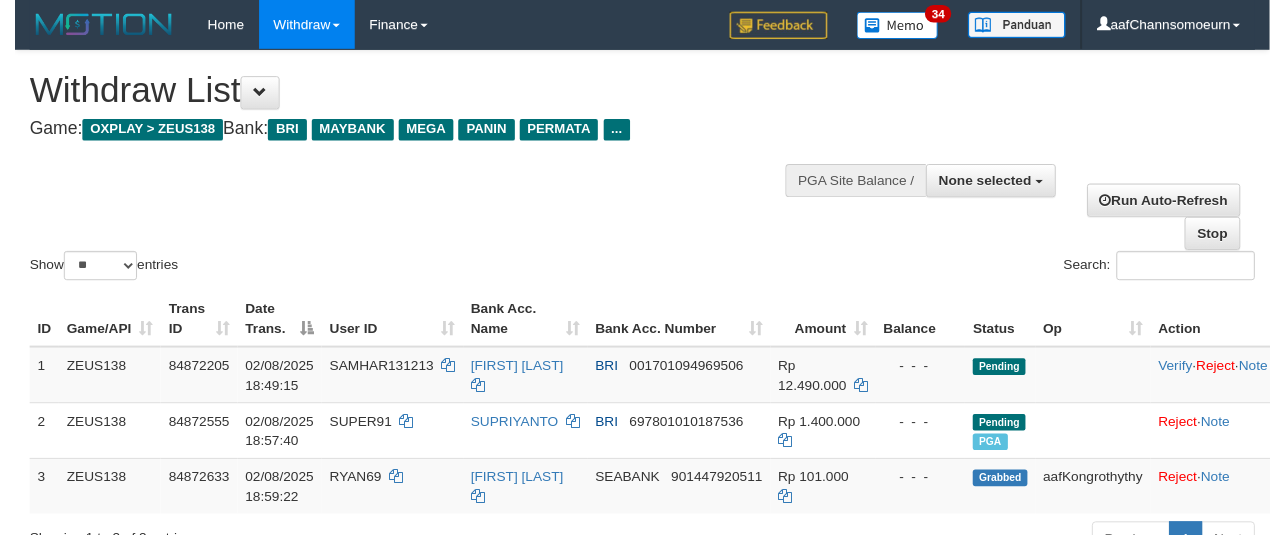 scroll, scrollTop: 174, scrollLeft: 0, axis: vertical 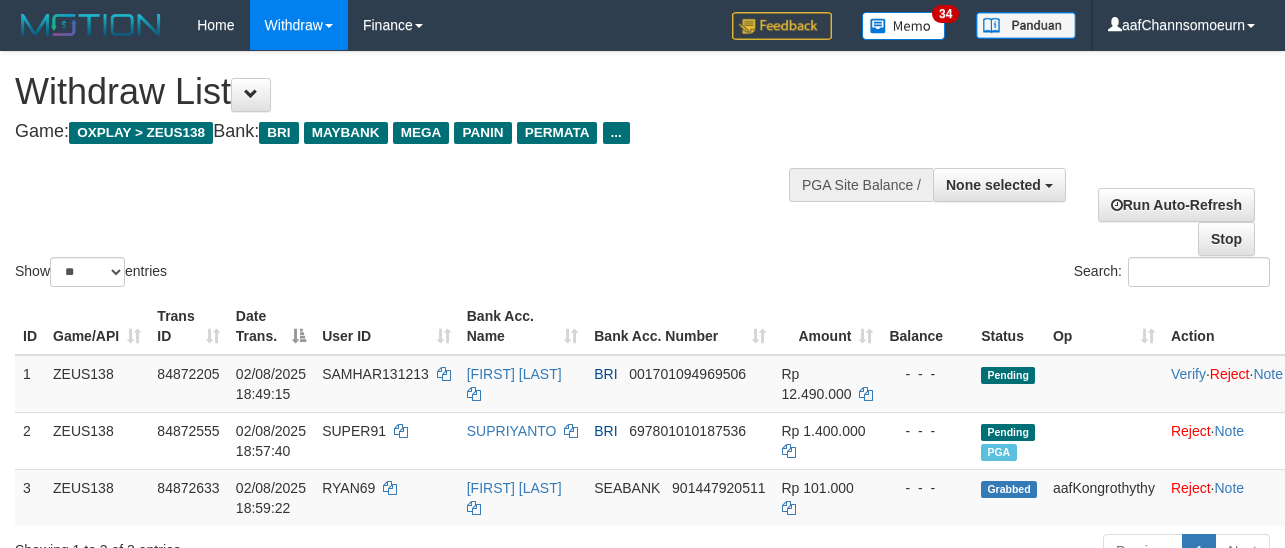 select 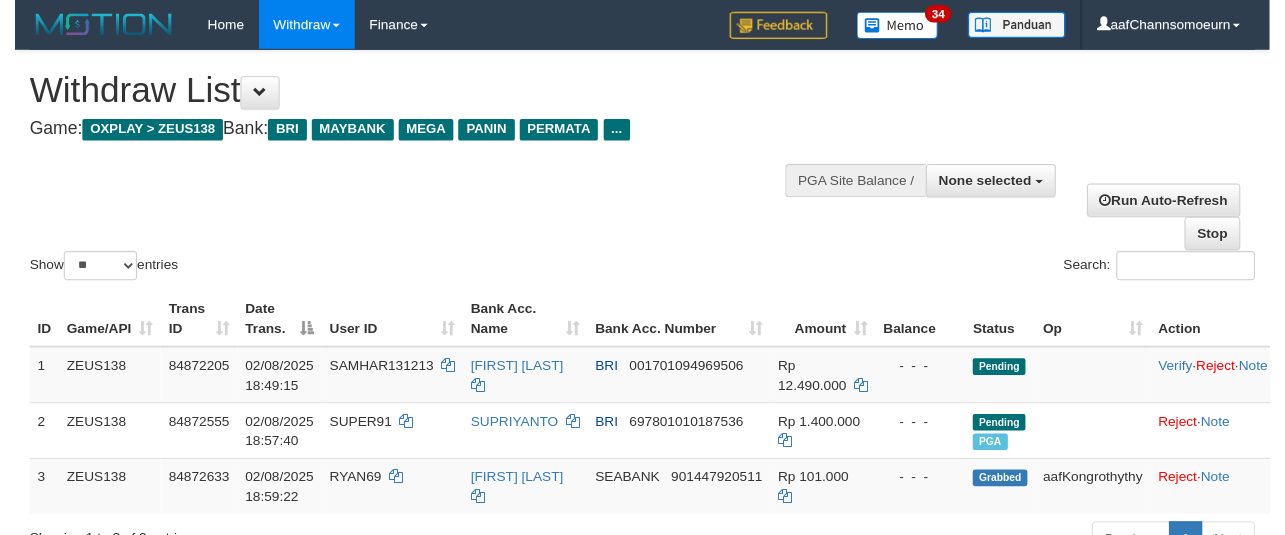 scroll, scrollTop: 174, scrollLeft: 0, axis: vertical 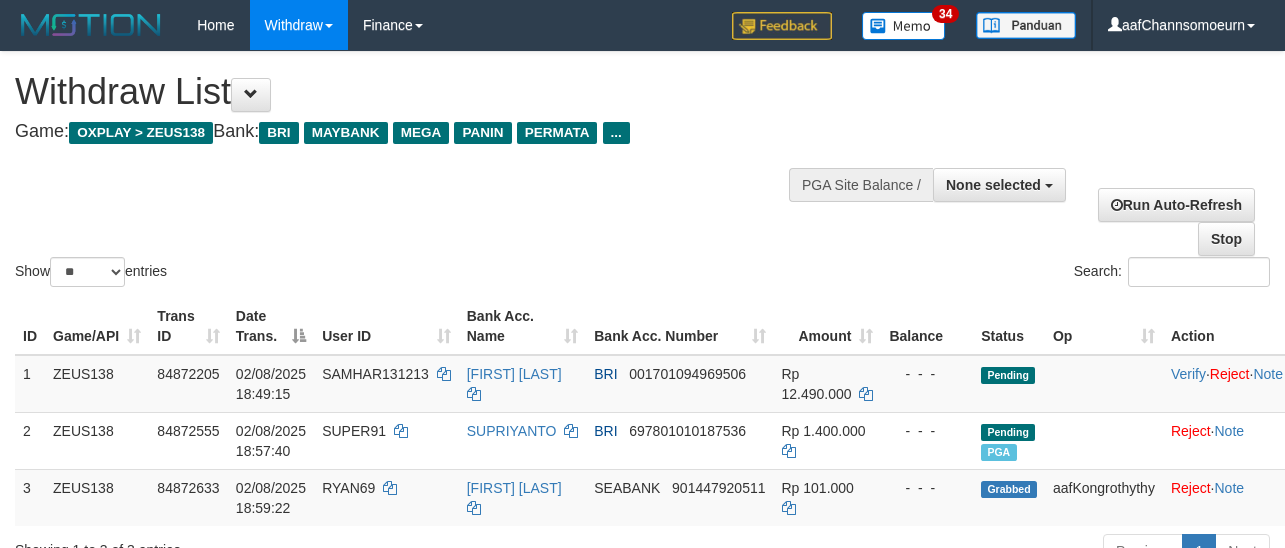 select 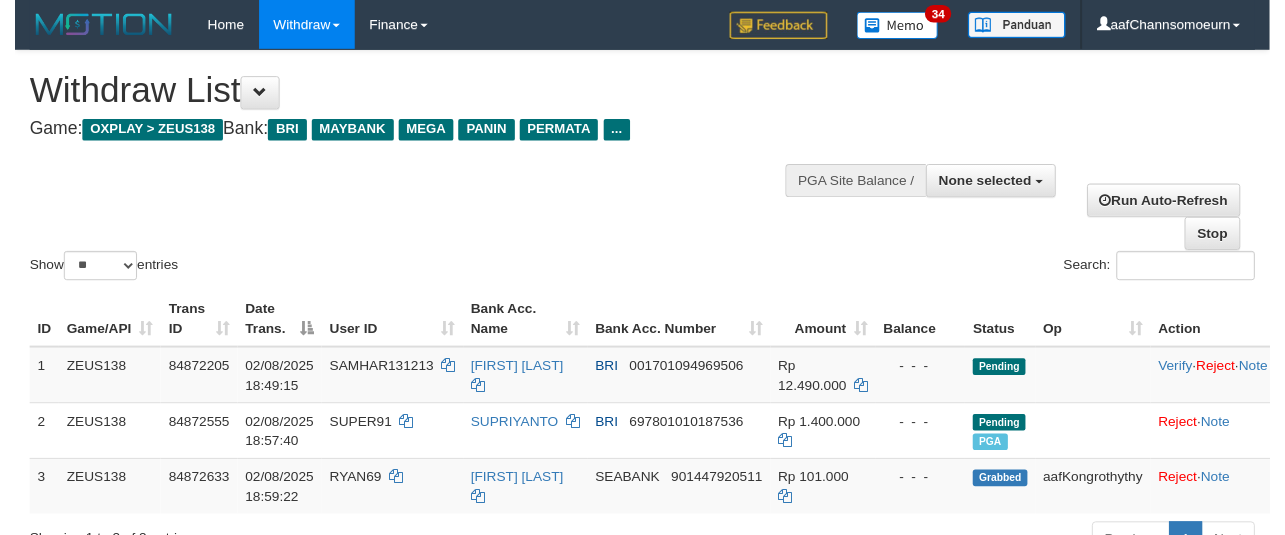 scroll, scrollTop: 174, scrollLeft: 0, axis: vertical 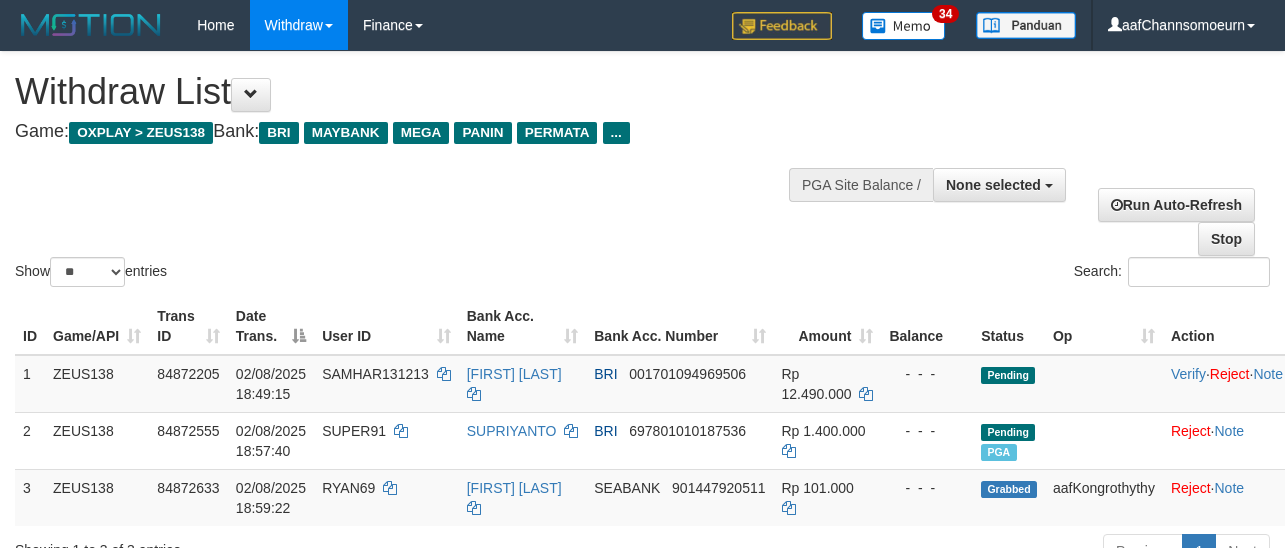 select 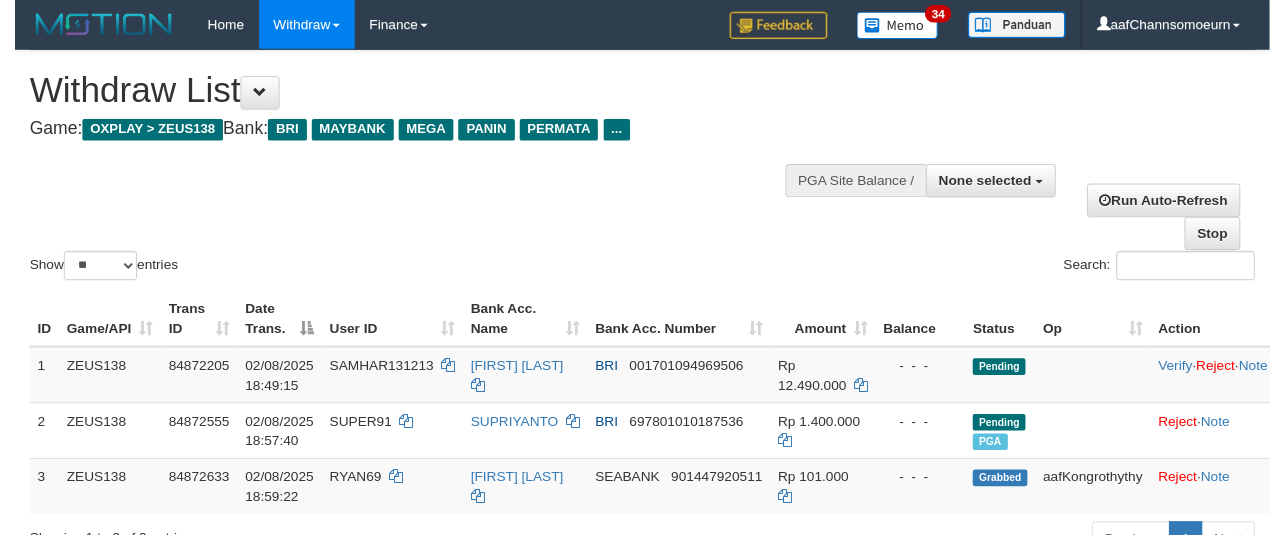 scroll, scrollTop: 174, scrollLeft: 0, axis: vertical 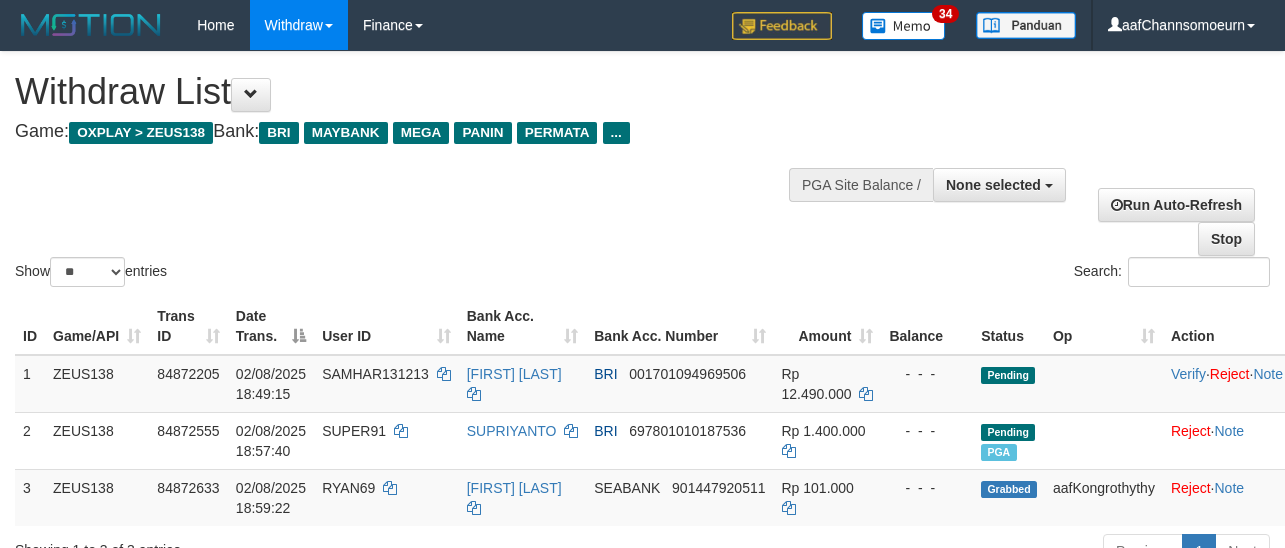 select 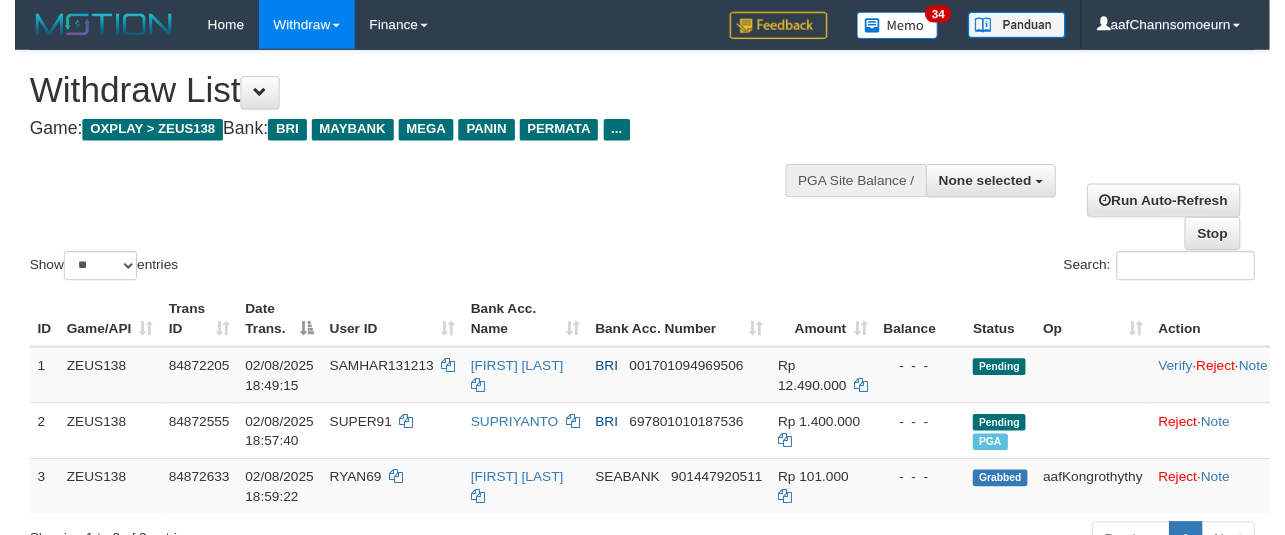 scroll, scrollTop: 174, scrollLeft: 0, axis: vertical 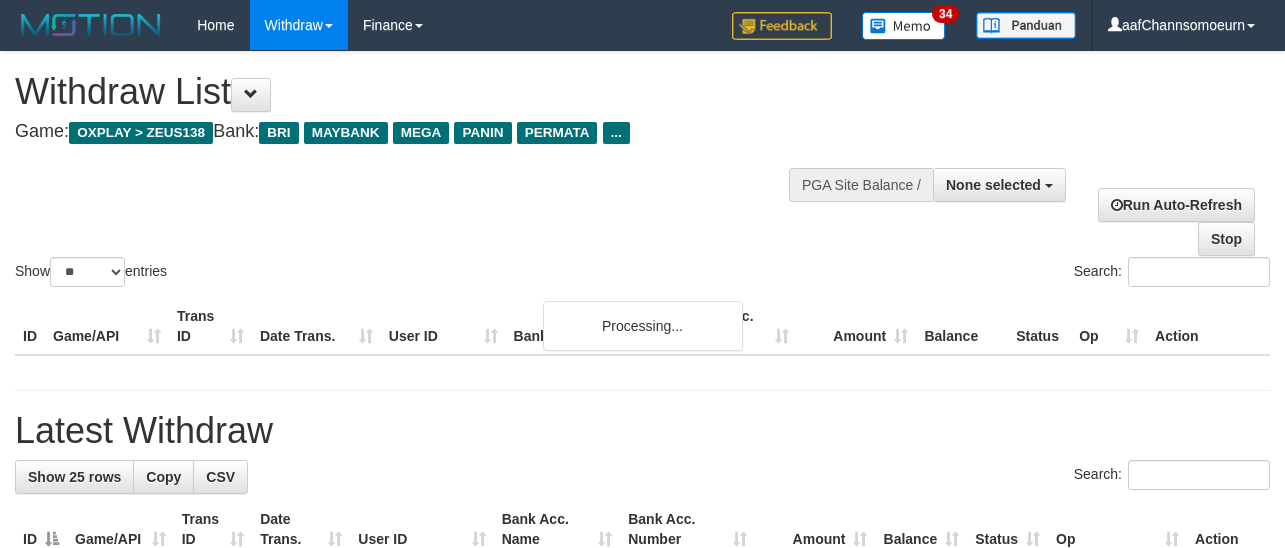 select 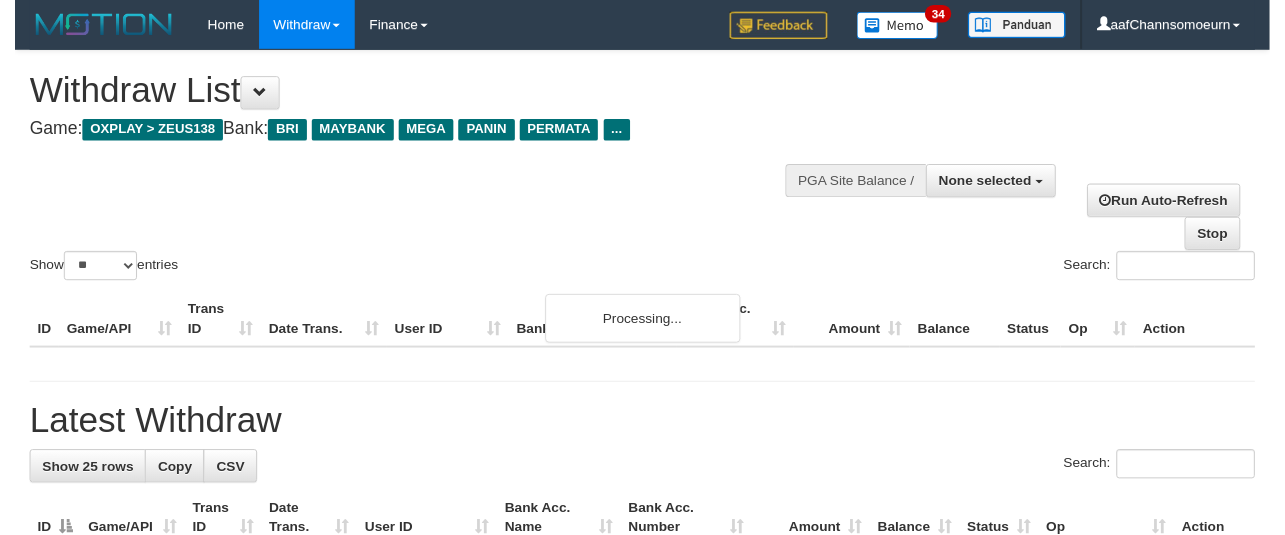scroll, scrollTop: 174, scrollLeft: 0, axis: vertical 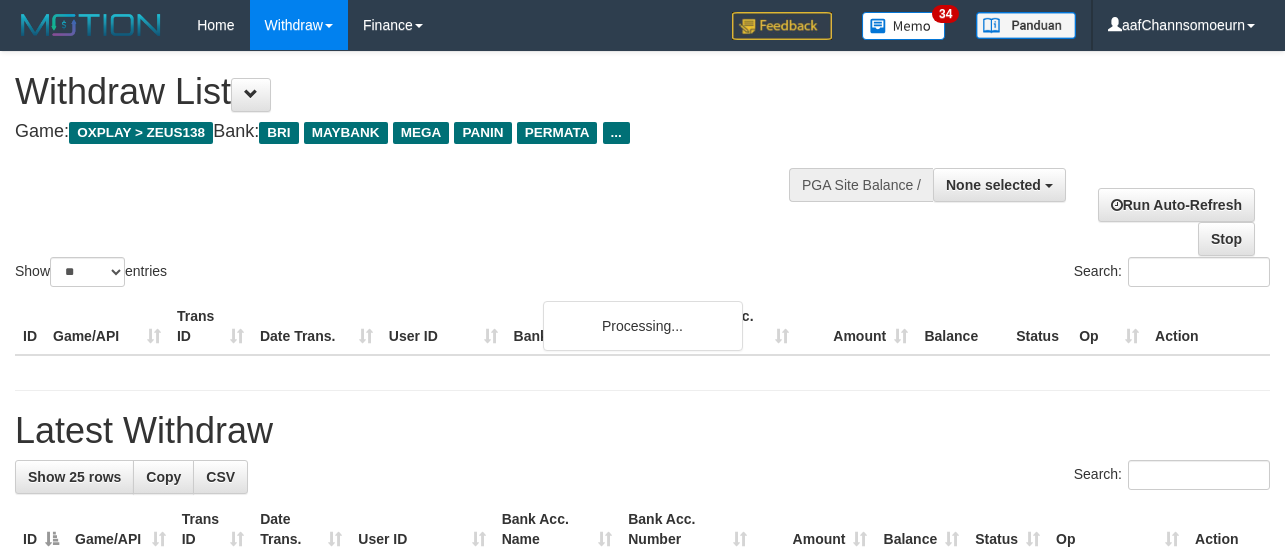 select 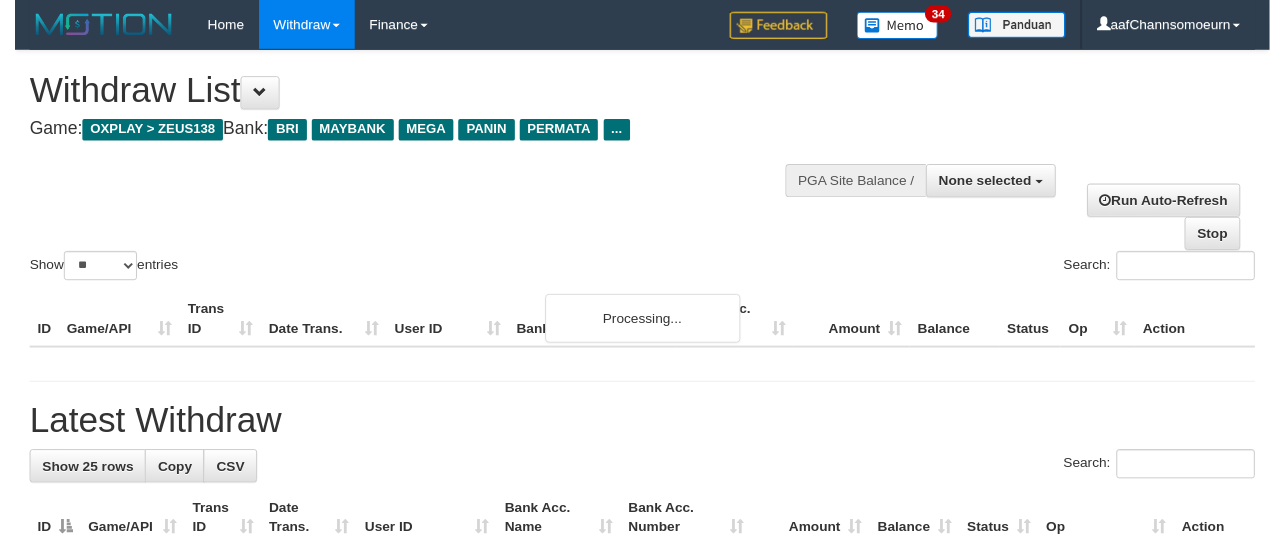 scroll, scrollTop: 174, scrollLeft: 0, axis: vertical 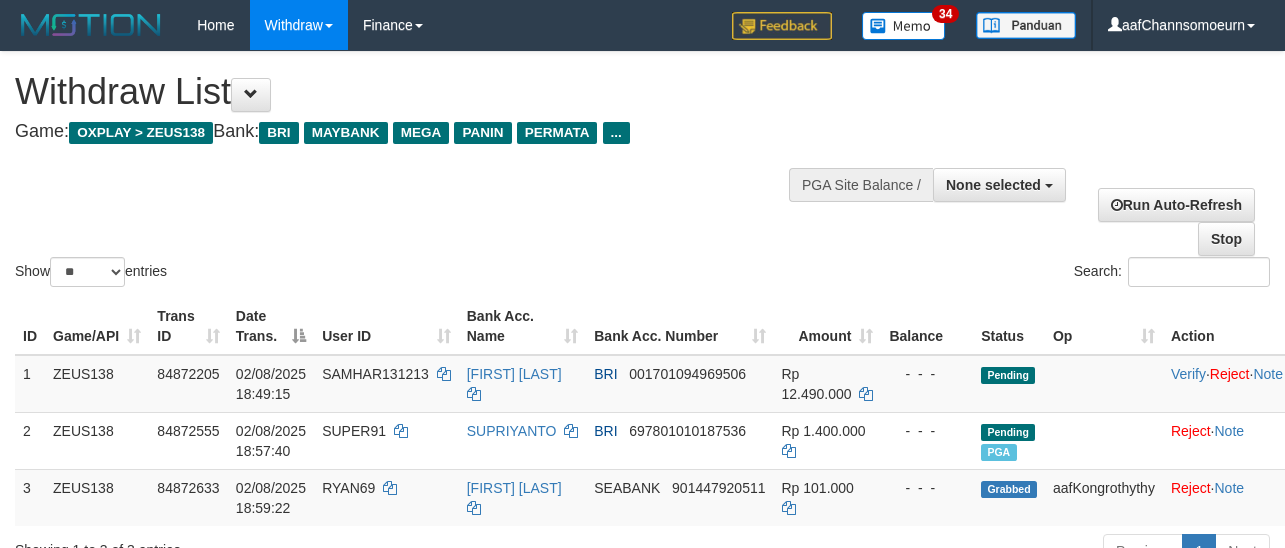 select 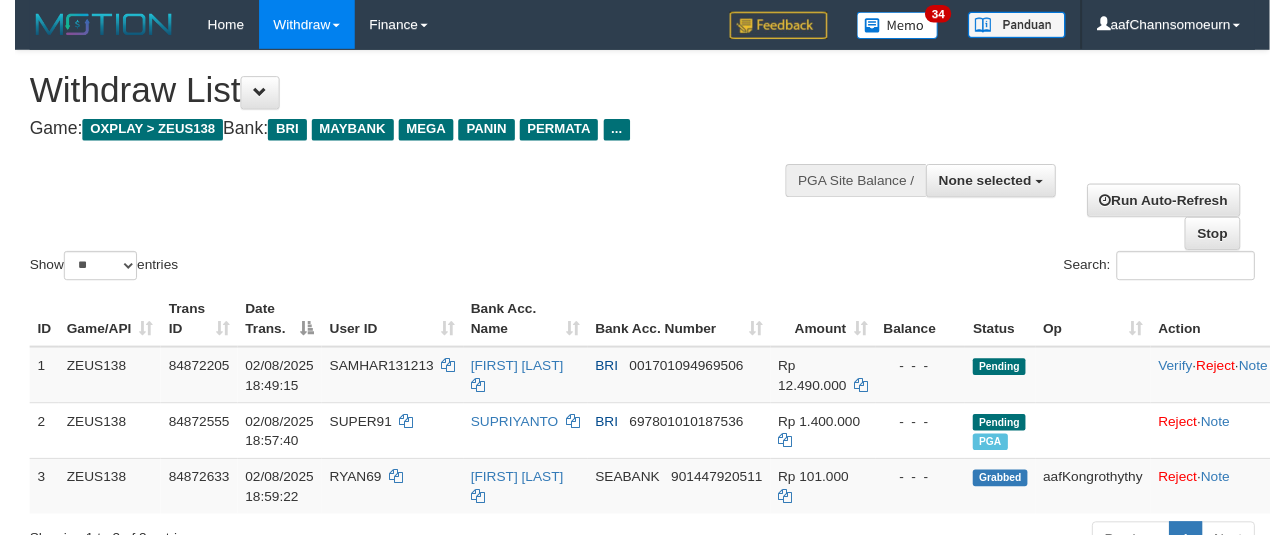 scroll, scrollTop: 174, scrollLeft: 0, axis: vertical 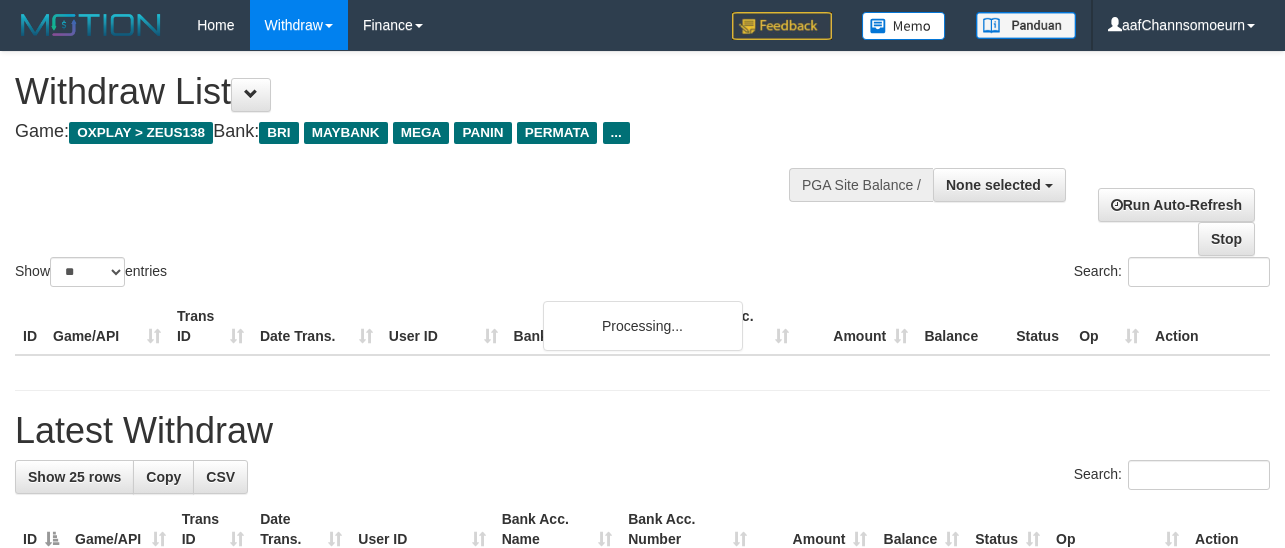 select 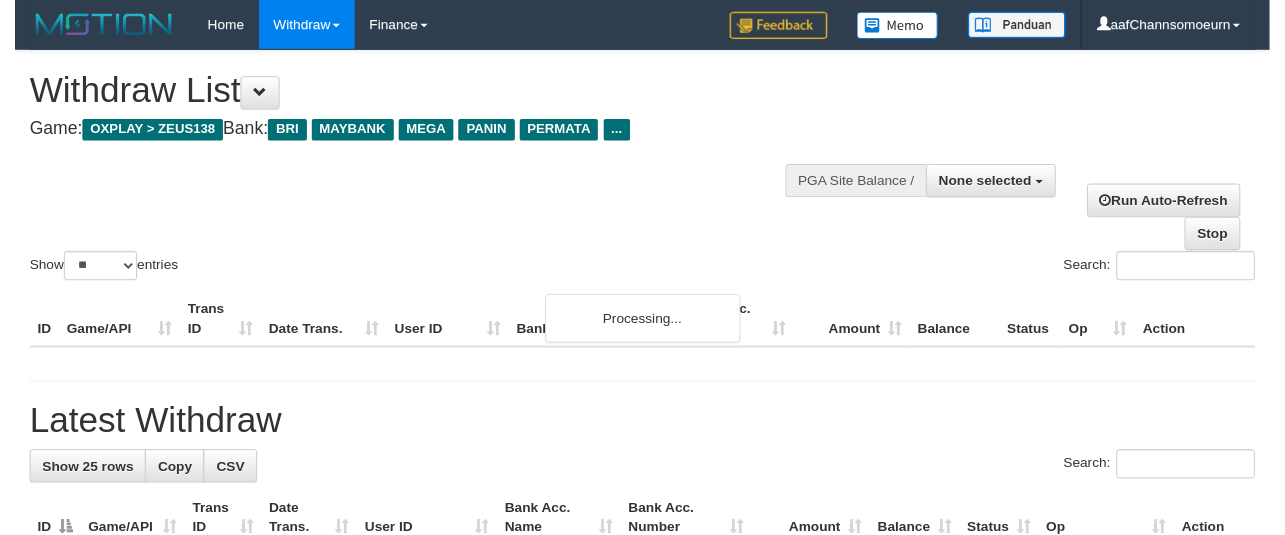 scroll, scrollTop: 174, scrollLeft: 0, axis: vertical 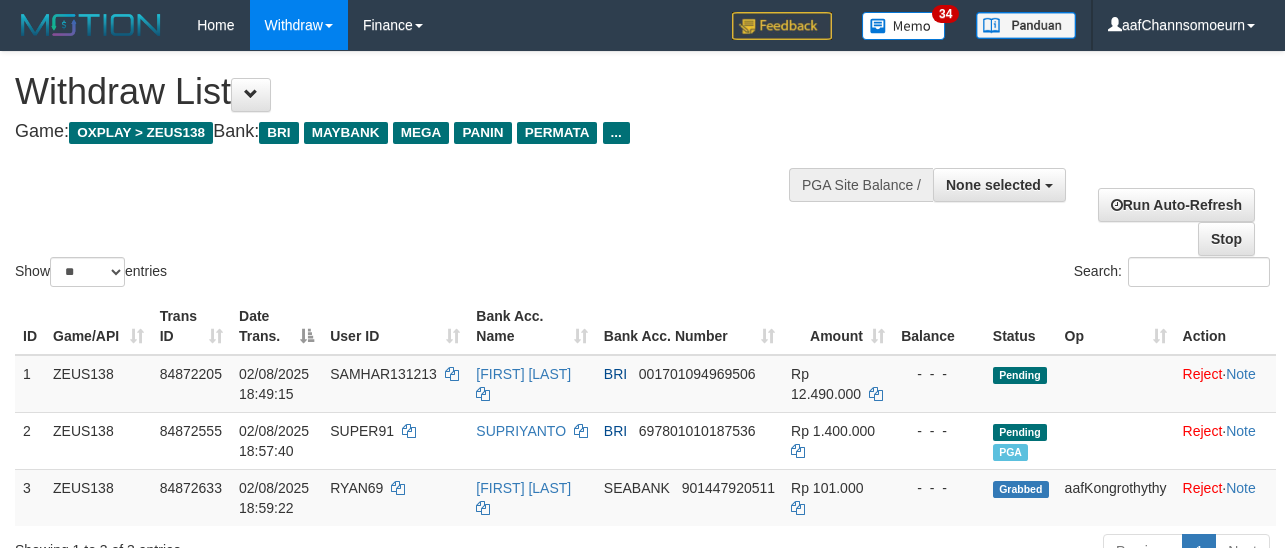 select 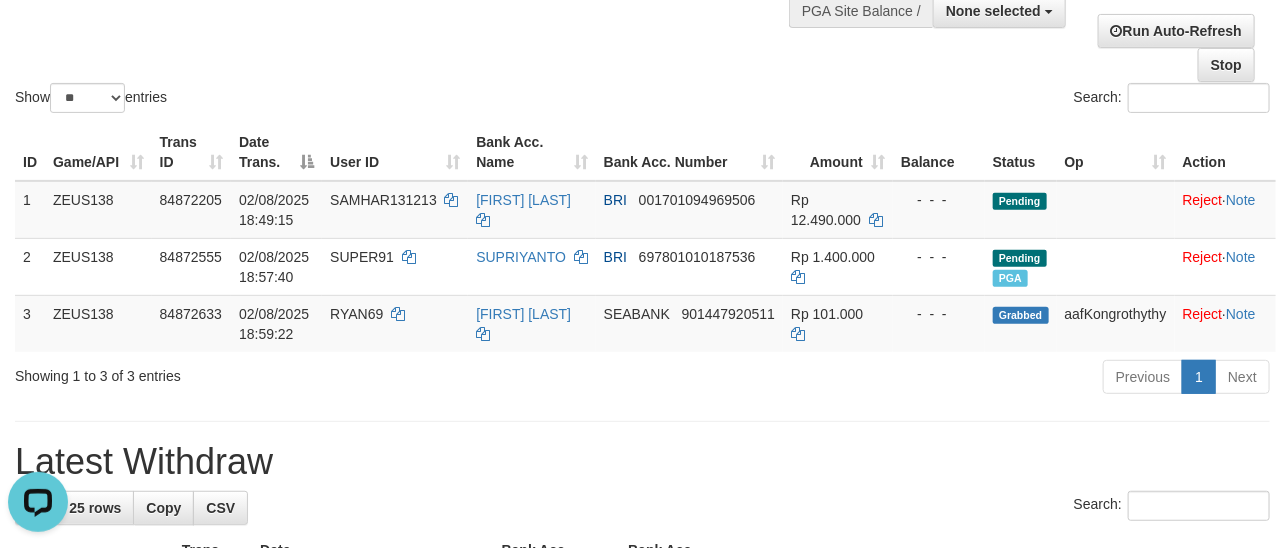 scroll, scrollTop: 0, scrollLeft: 0, axis: both 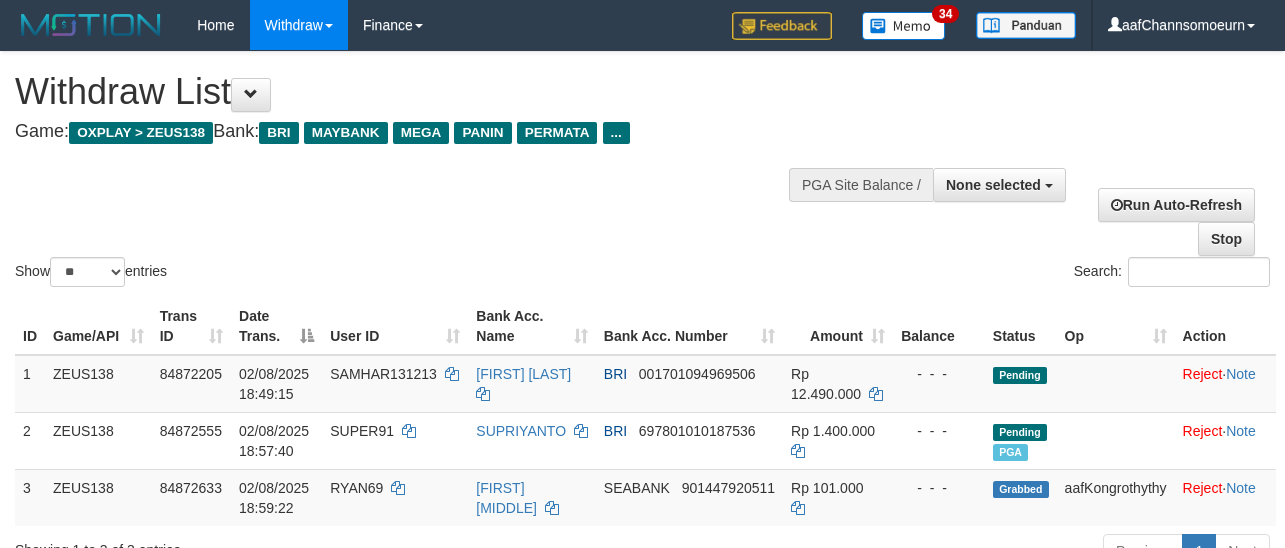 select 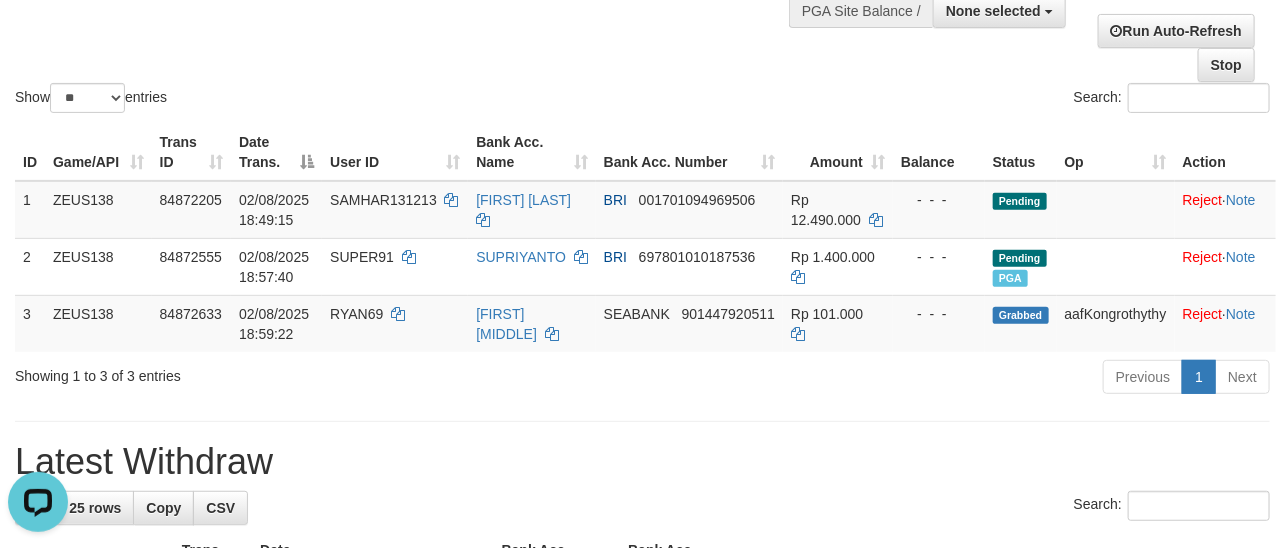 scroll, scrollTop: 0, scrollLeft: 0, axis: both 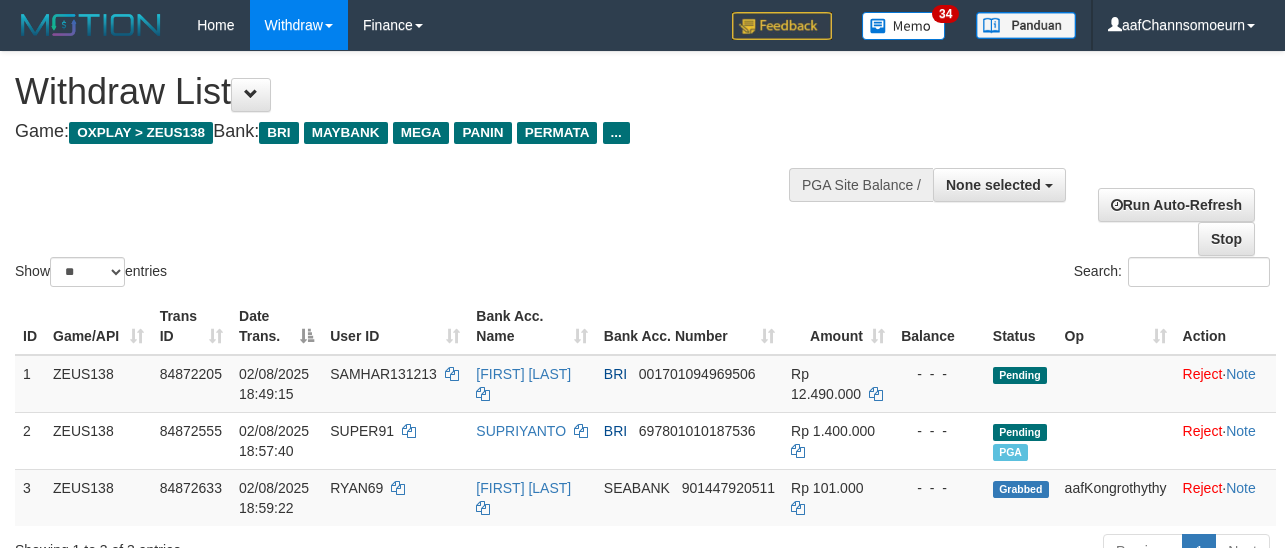 select 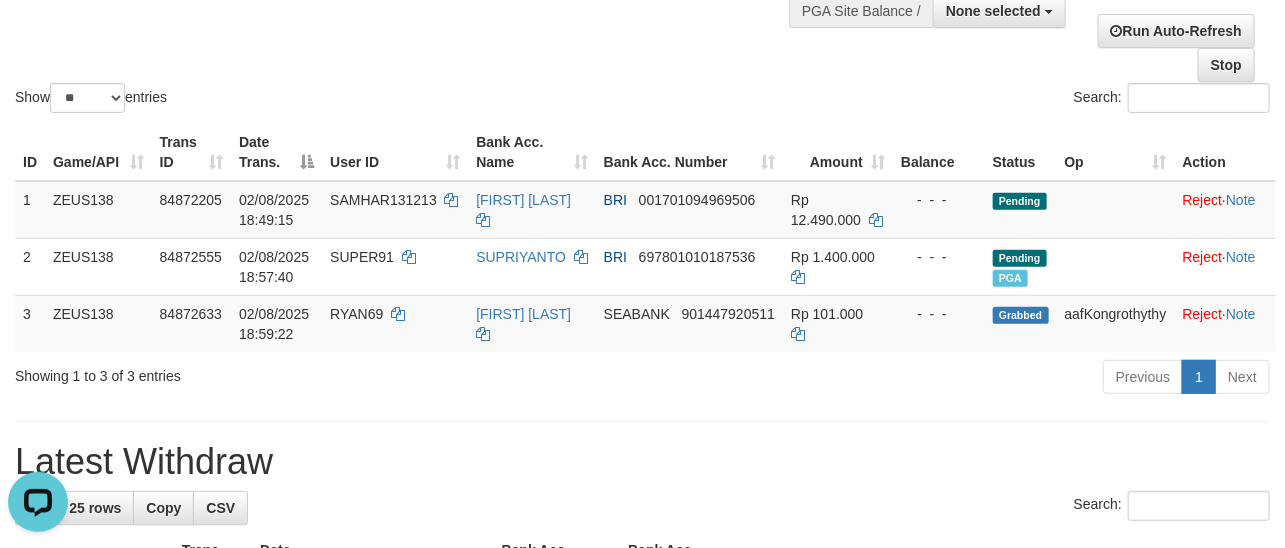 scroll, scrollTop: 0, scrollLeft: 0, axis: both 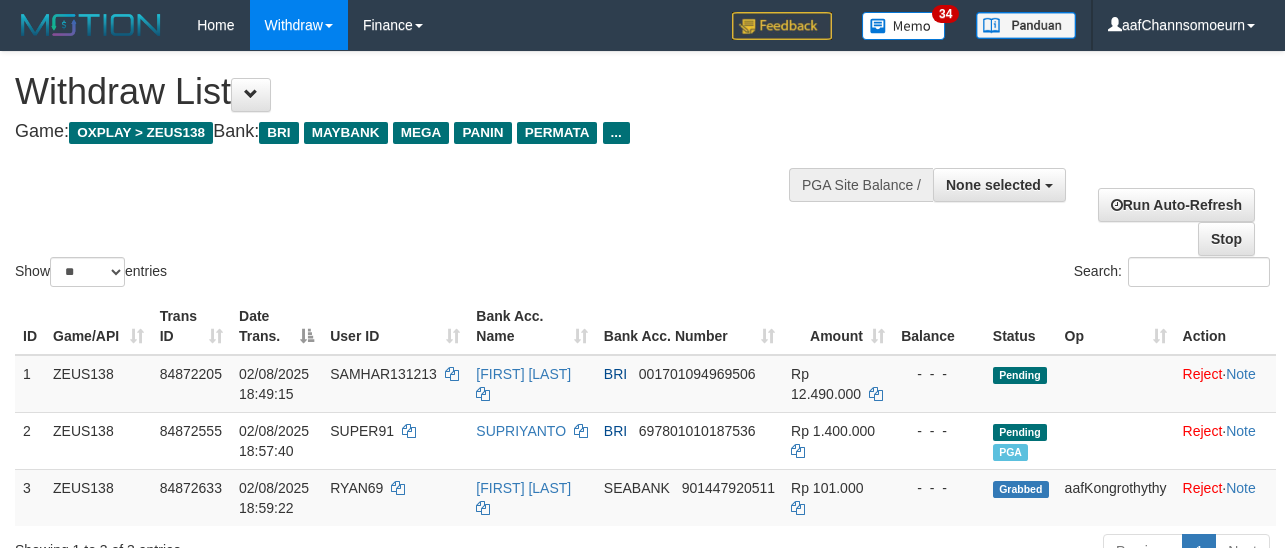 select 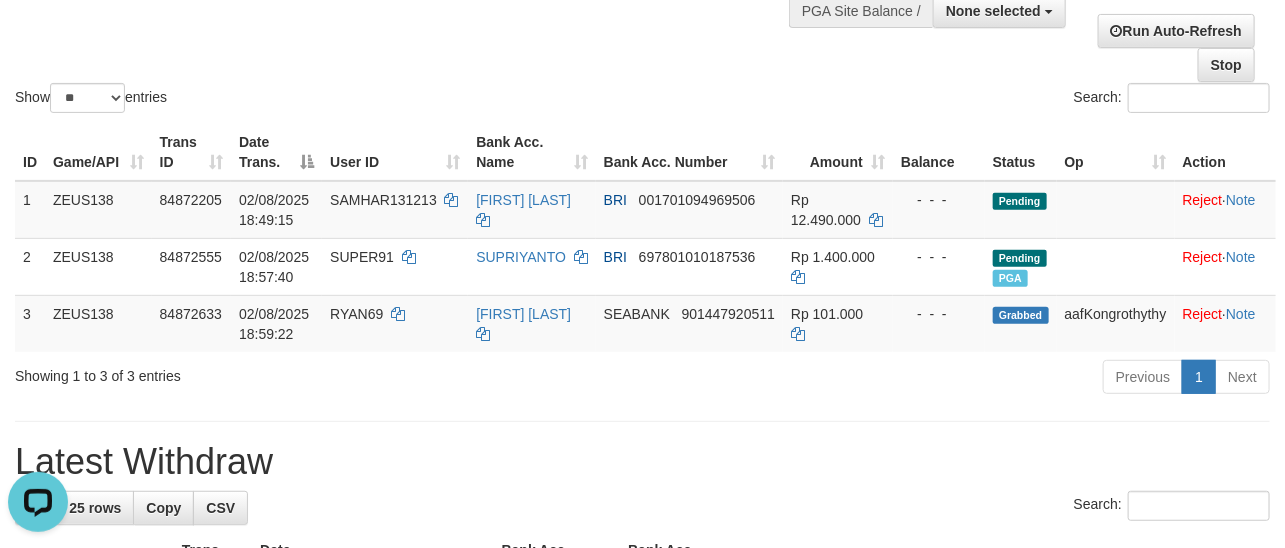 scroll, scrollTop: 0, scrollLeft: 0, axis: both 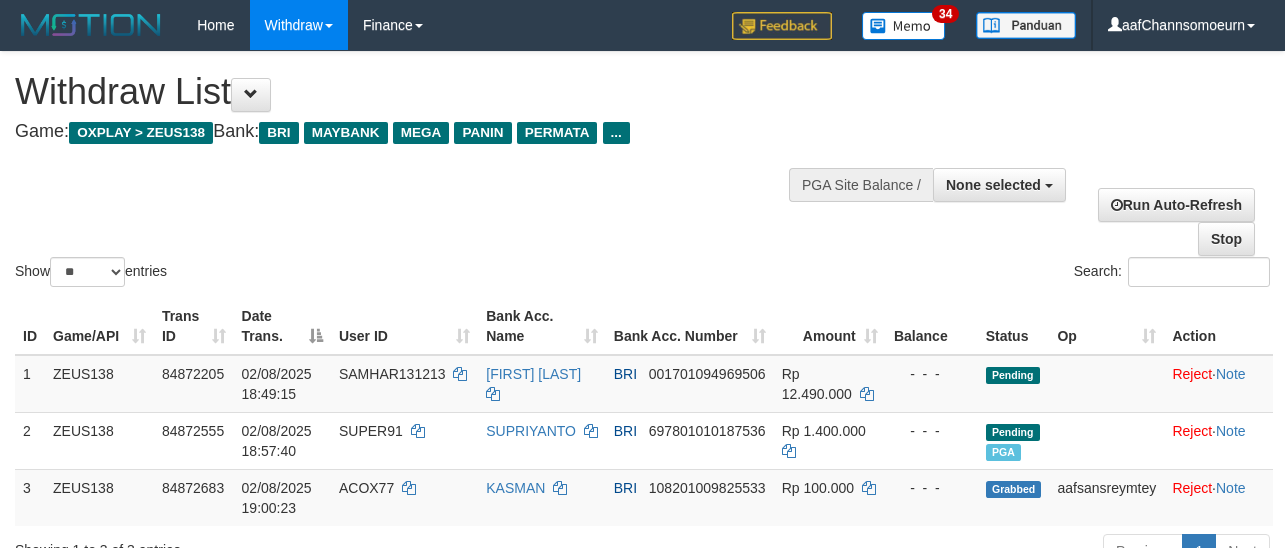 select 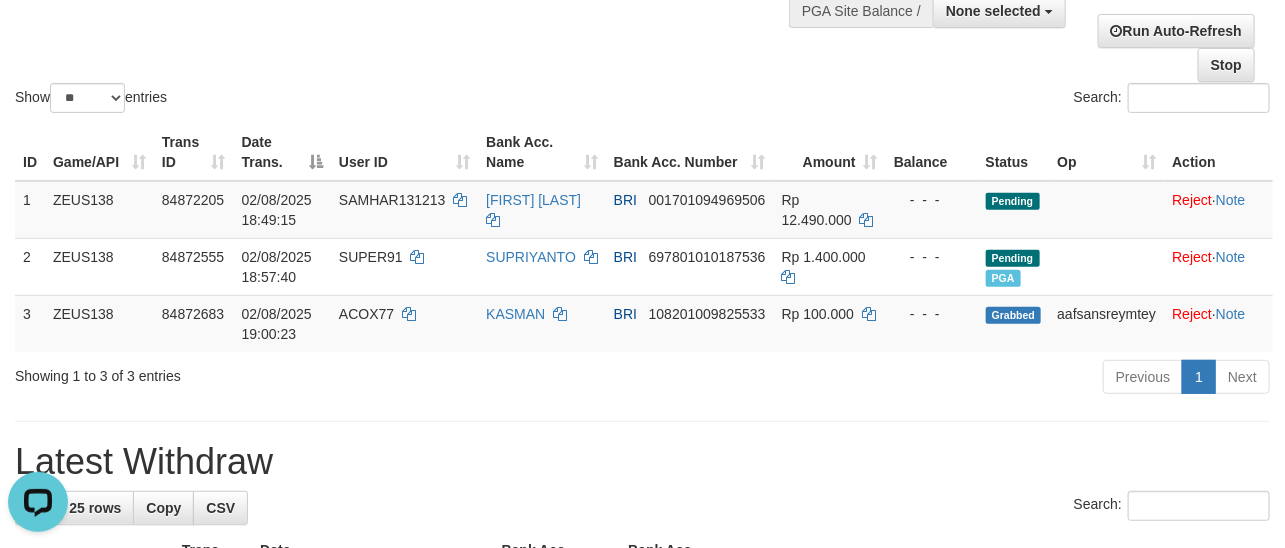 scroll, scrollTop: 0, scrollLeft: 0, axis: both 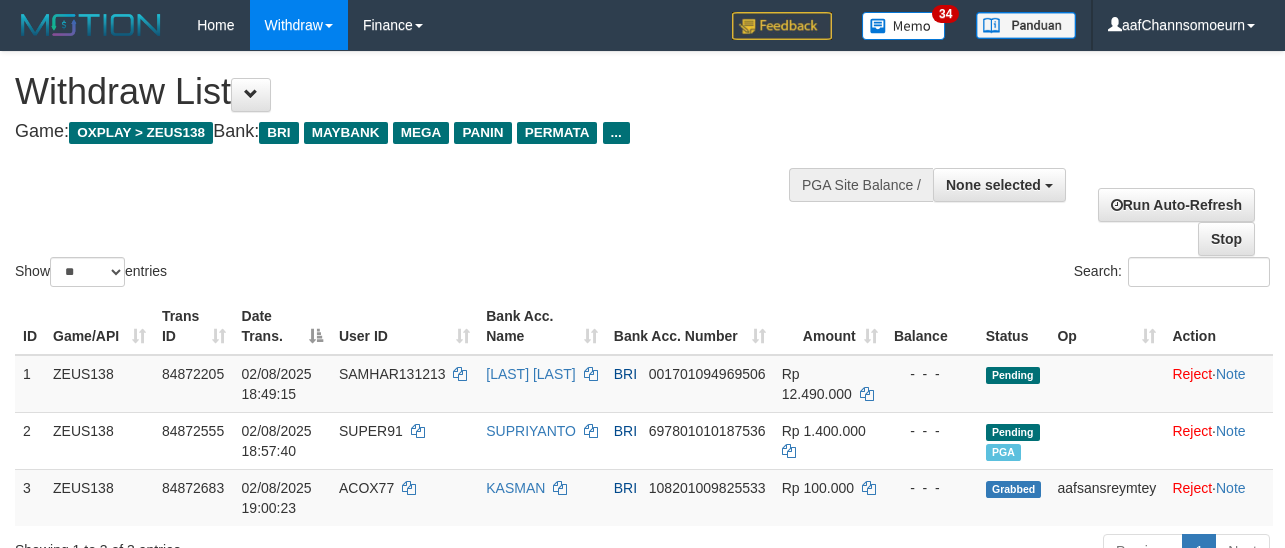 select 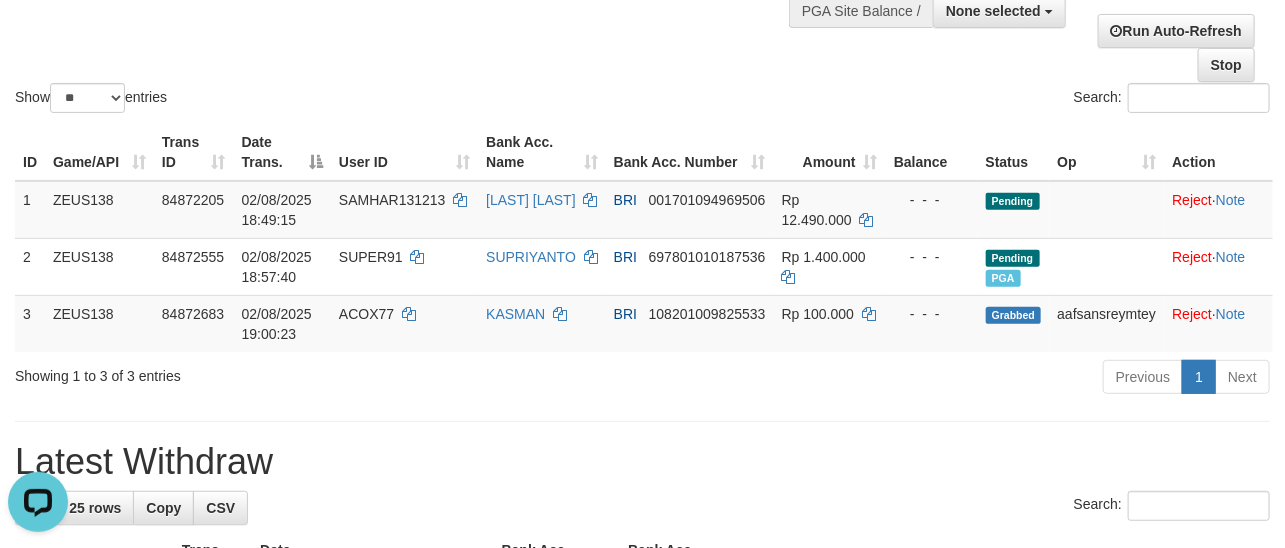 scroll, scrollTop: 0, scrollLeft: 0, axis: both 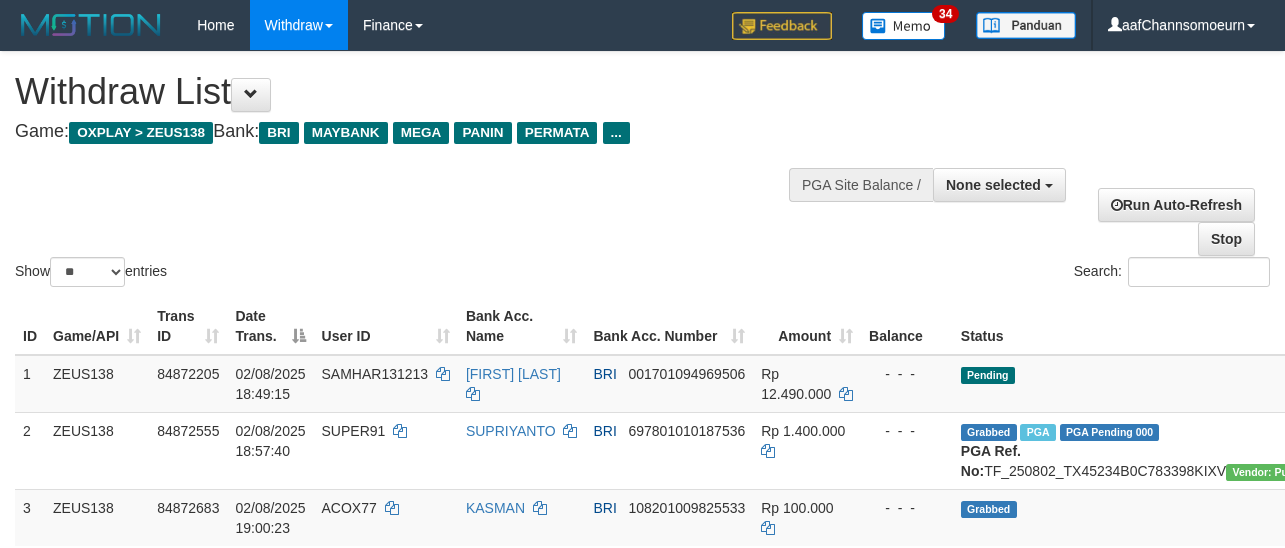 select 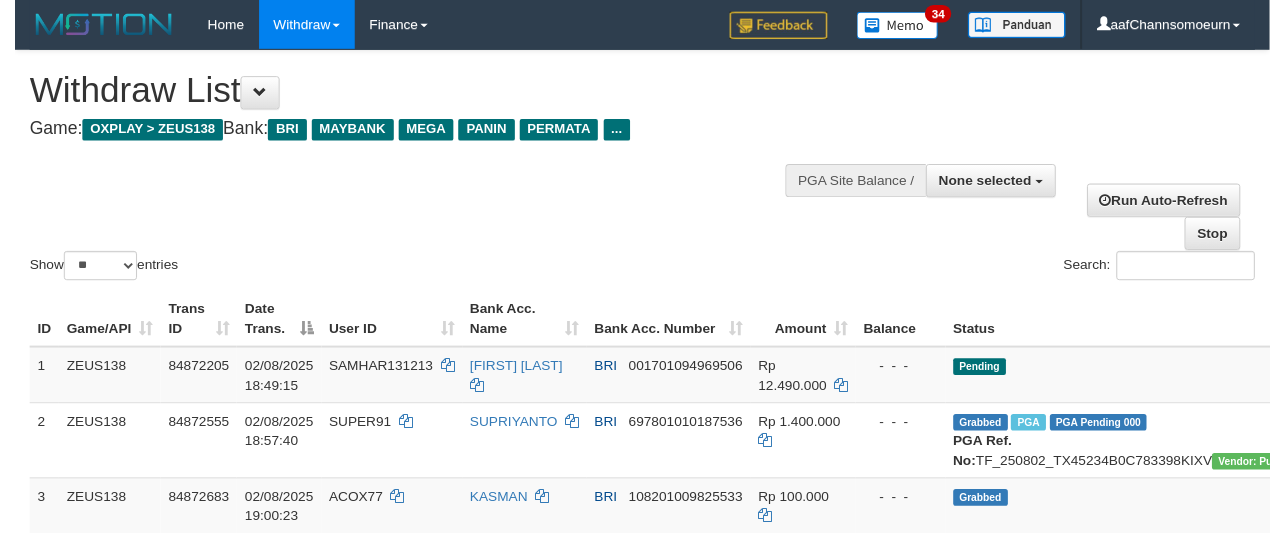 scroll, scrollTop: 174, scrollLeft: 0, axis: vertical 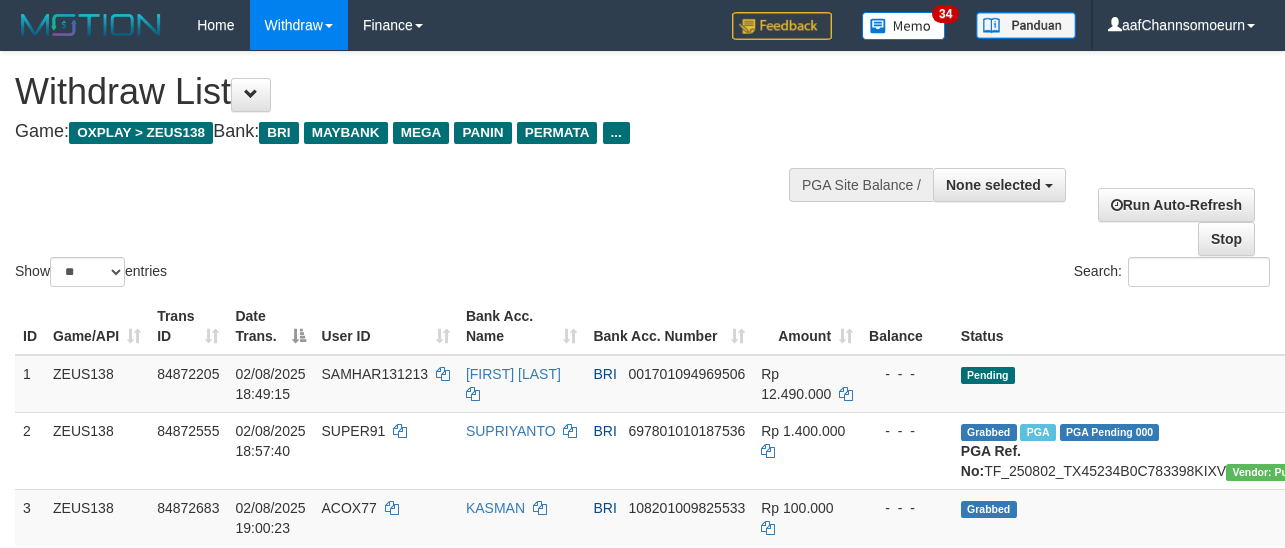 select 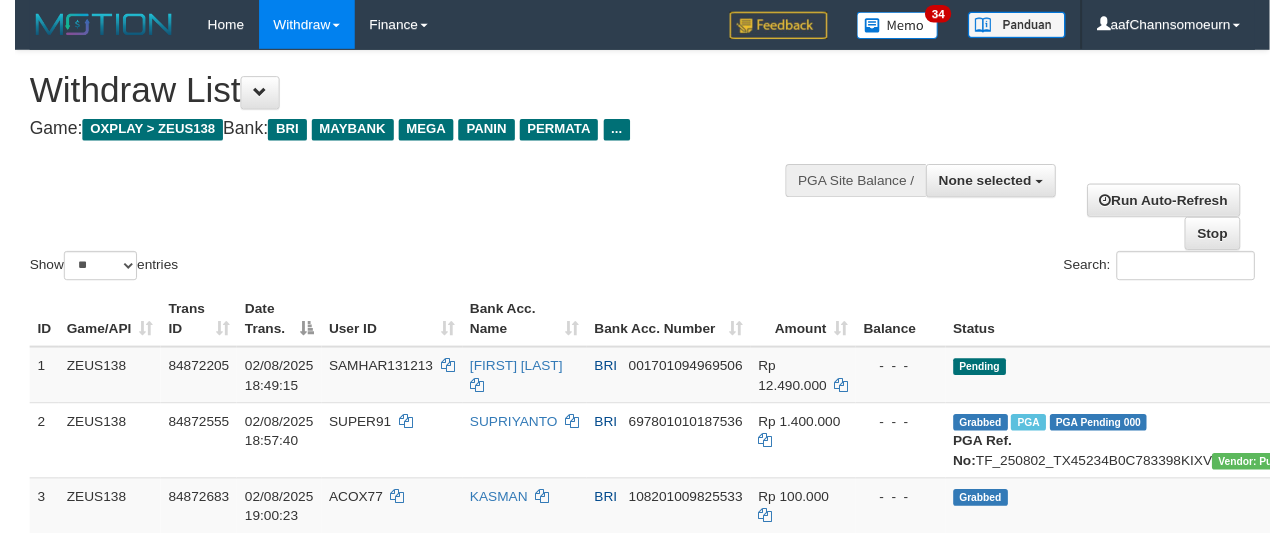 scroll, scrollTop: 174, scrollLeft: 0, axis: vertical 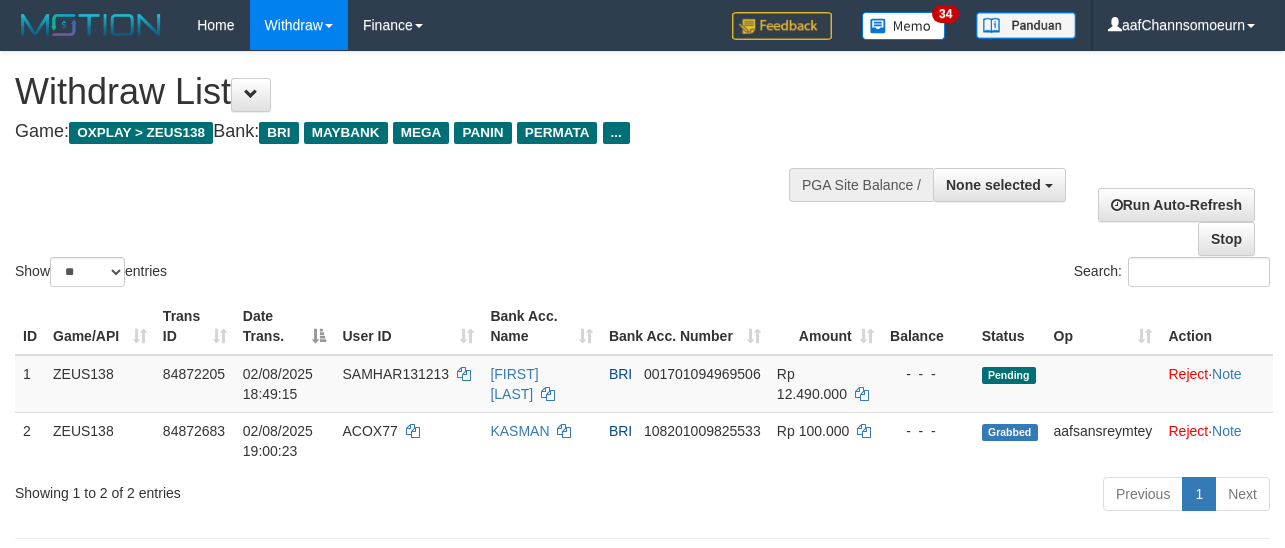 select 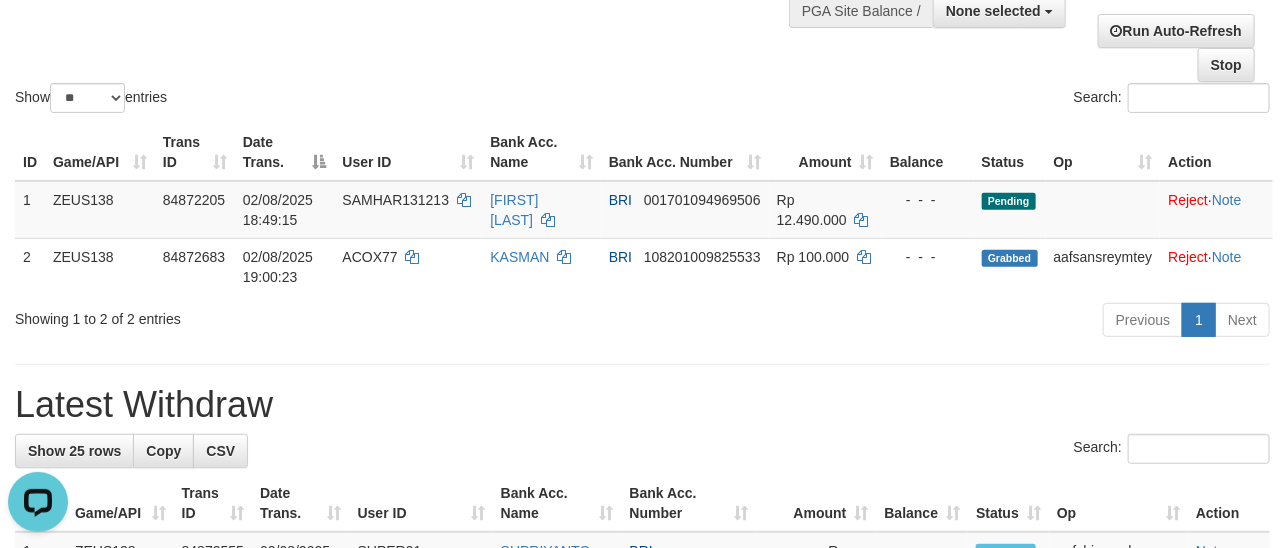 scroll, scrollTop: 0, scrollLeft: 0, axis: both 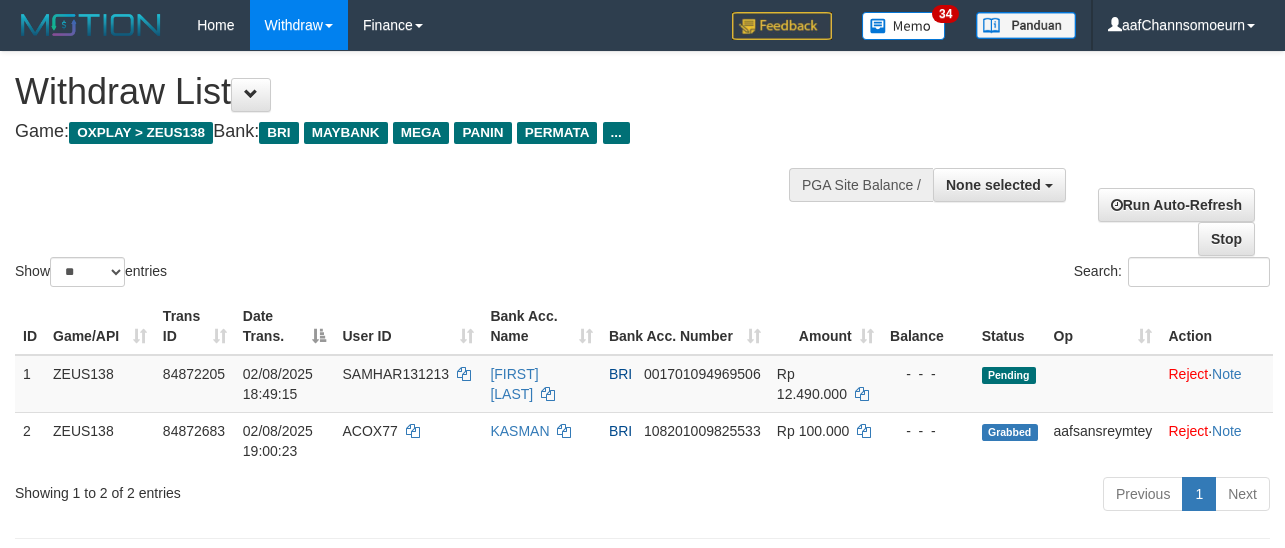 select 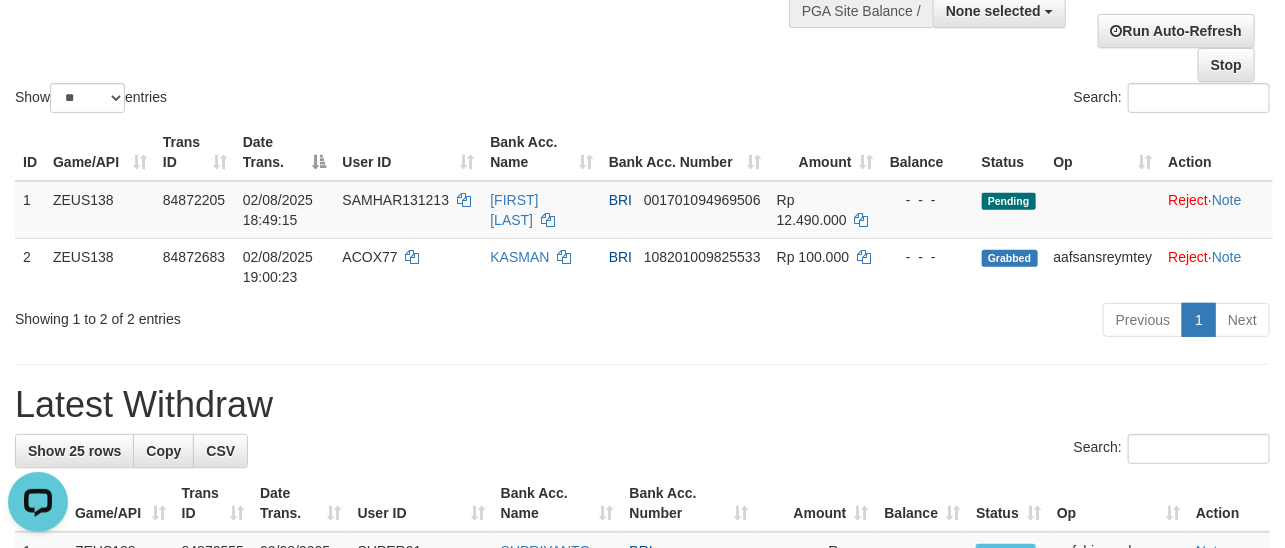 scroll, scrollTop: 0, scrollLeft: 0, axis: both 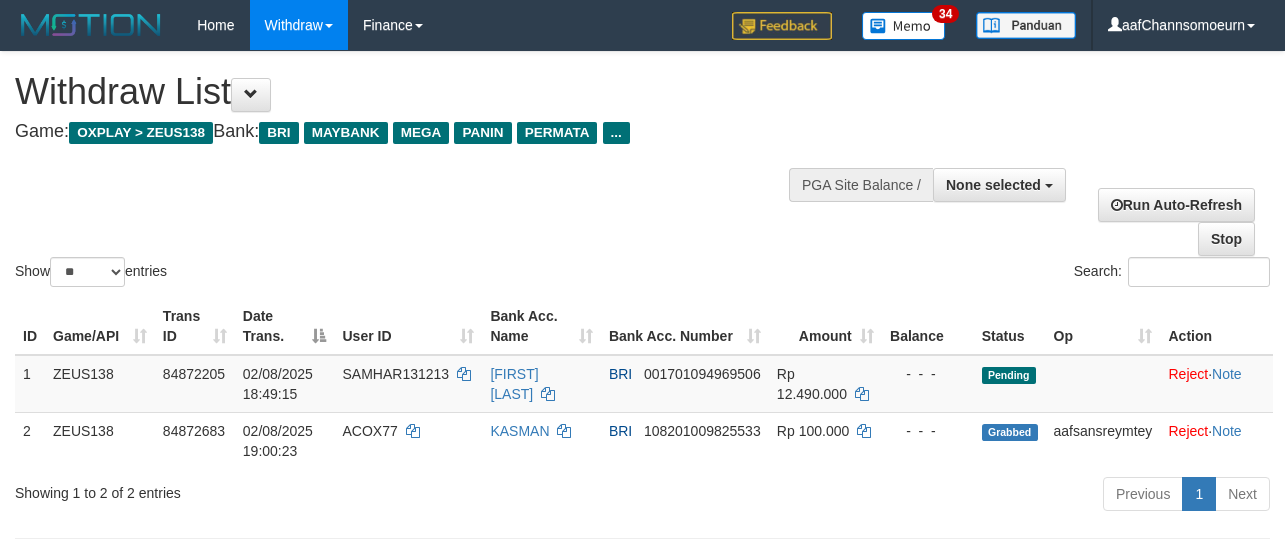 select 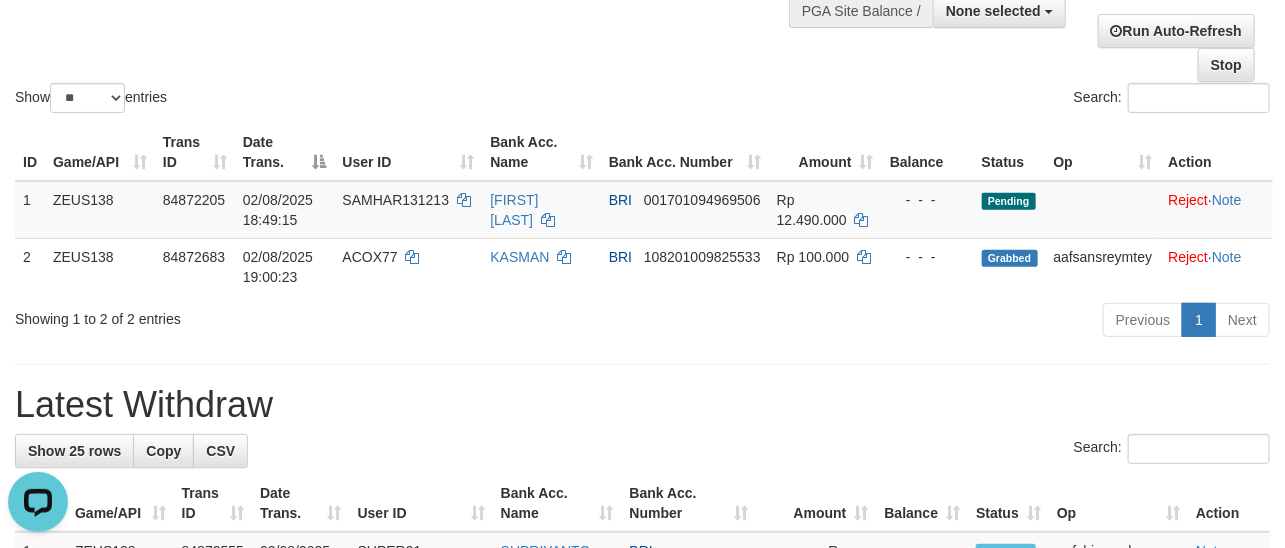 scroll, scrollTop: 0, scrollLeft: 0, axis: both 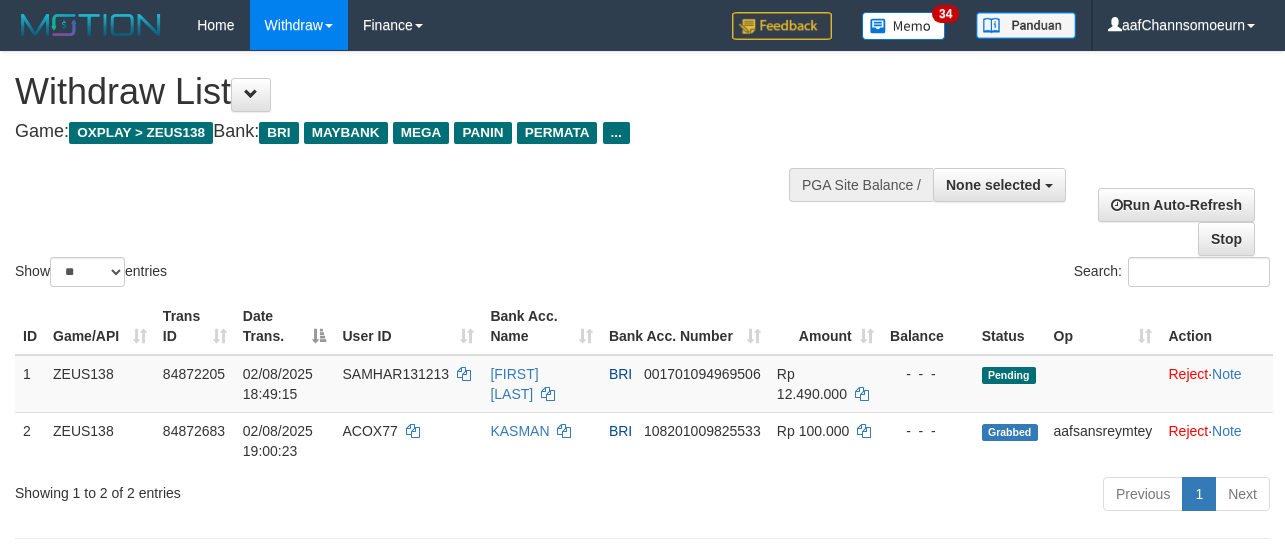 select 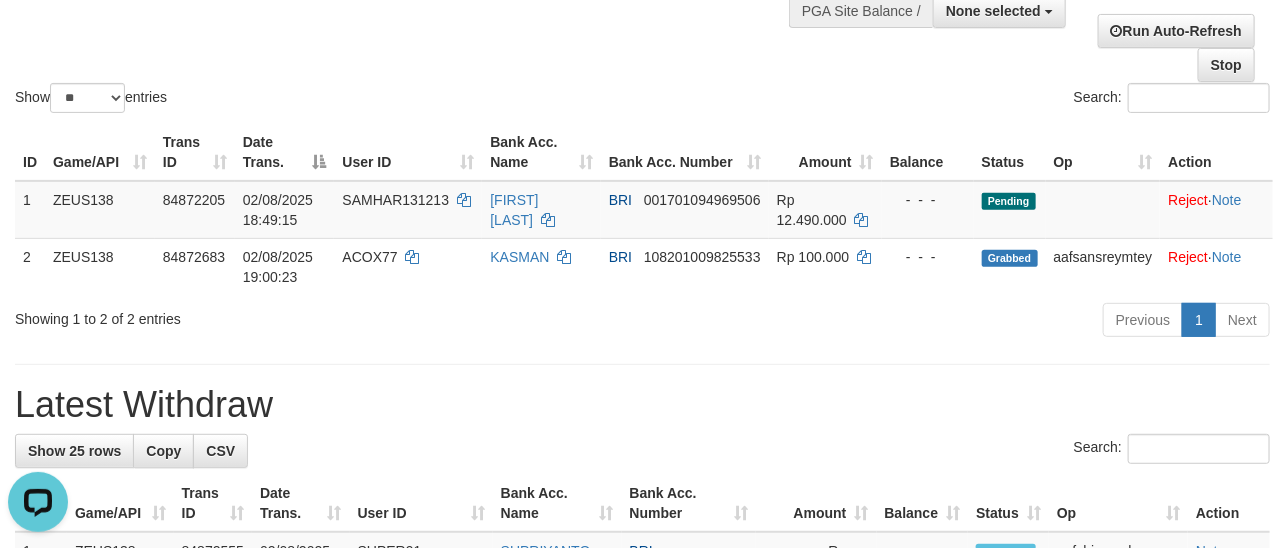 scroll, scrollTop: 0, scrollLeft: 0, axis: both 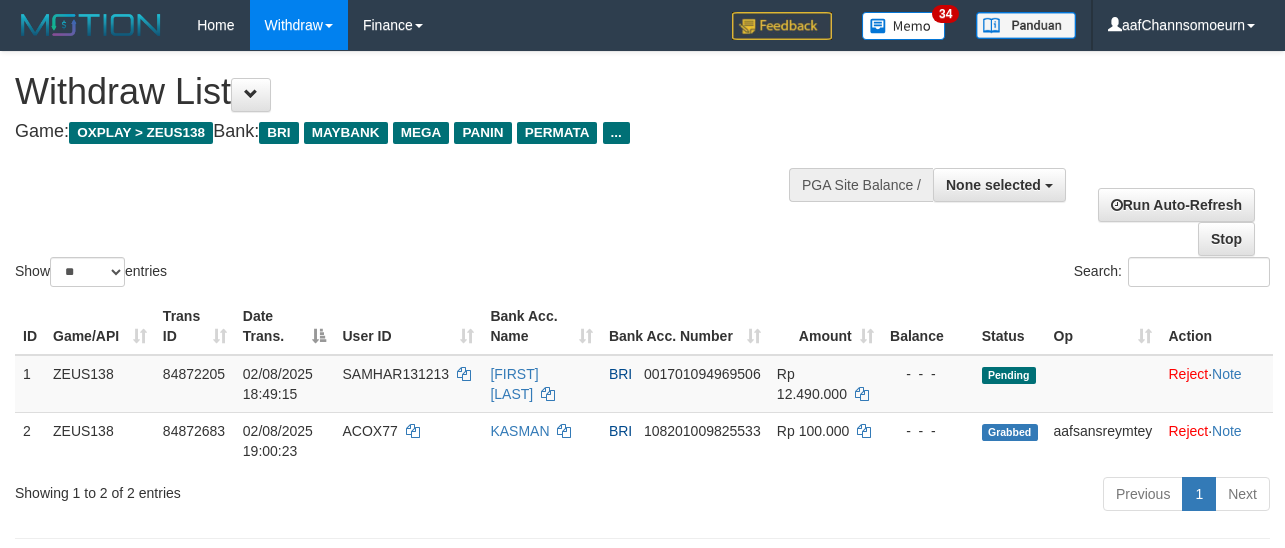 select 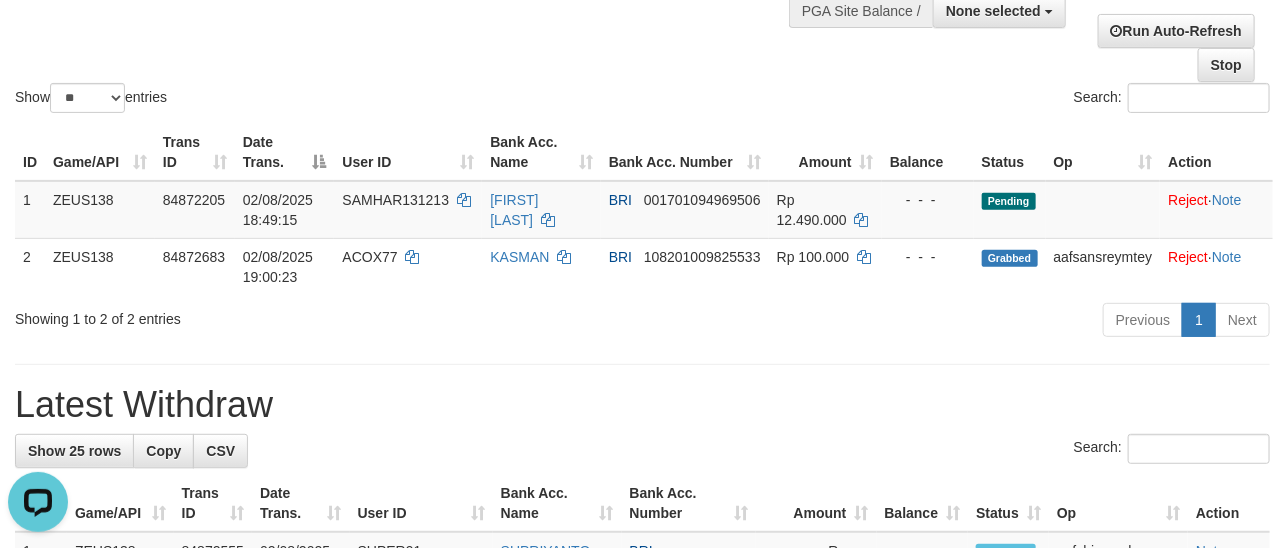 scroll, scrollTop: 0, scrollLeft: 0, axis: both 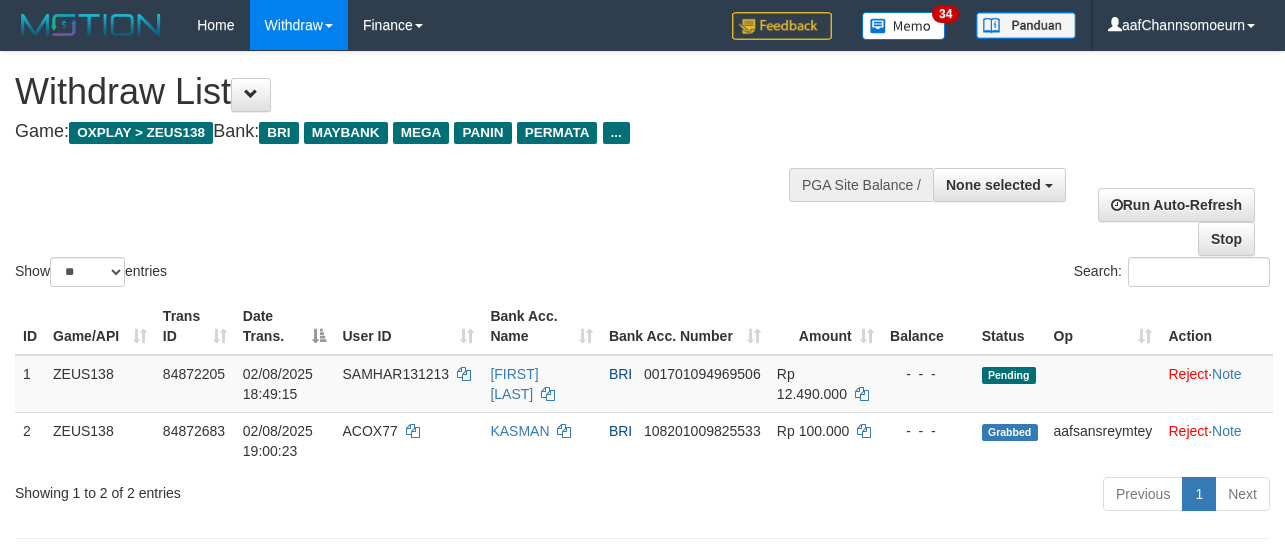 select 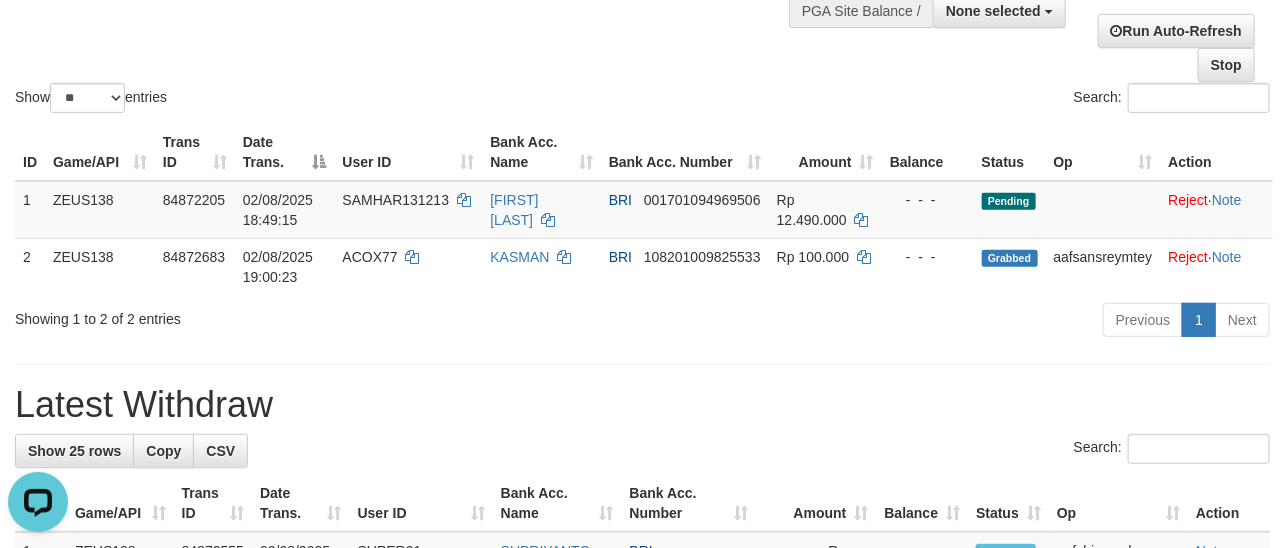 scroll, scrollTop: 0, scrollLeft: 0, axis: both 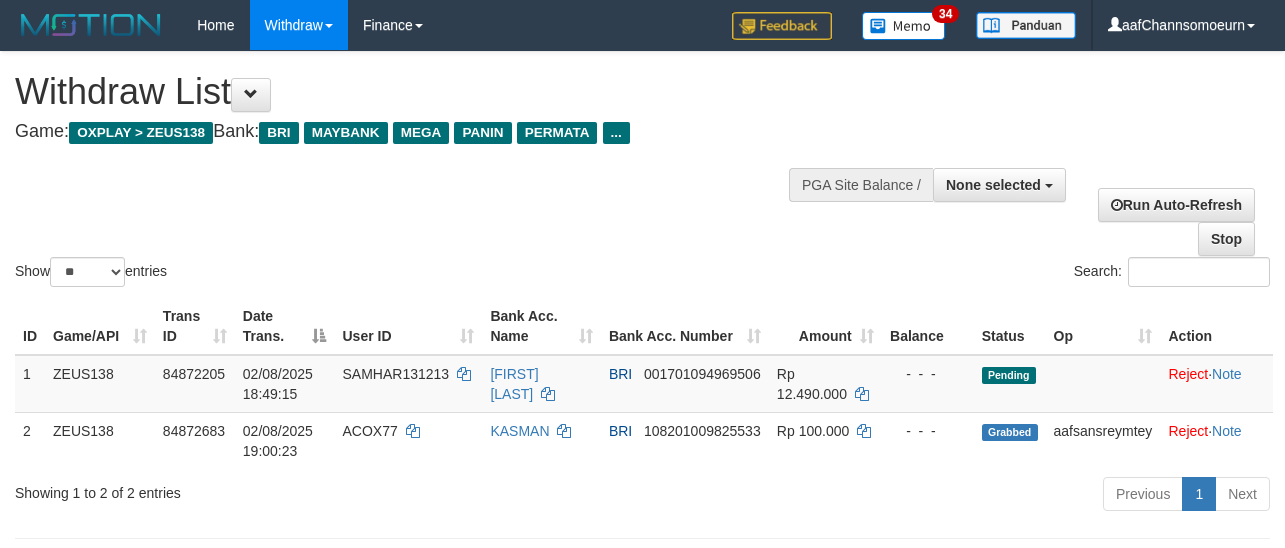 select 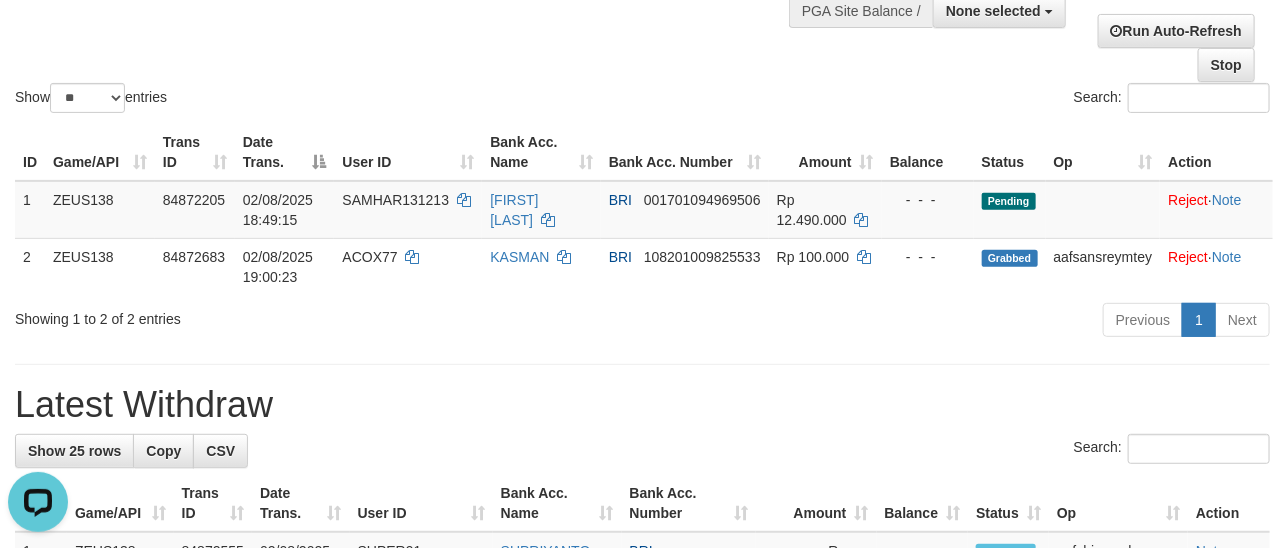 scroll, scrollTop: 0, scrollLeft: 0, axis: both 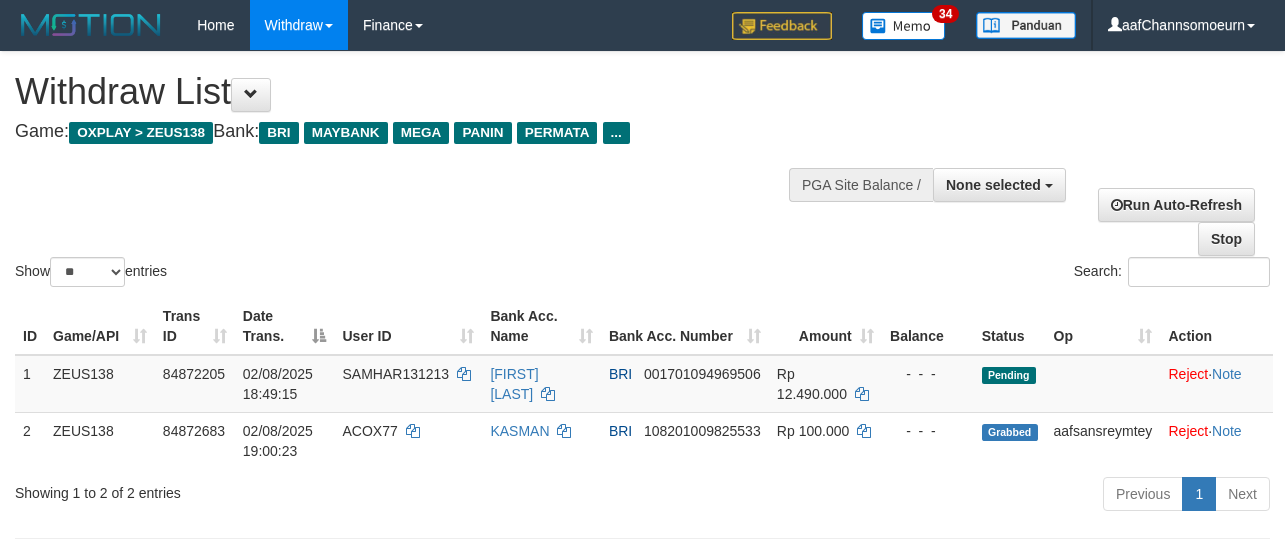 select 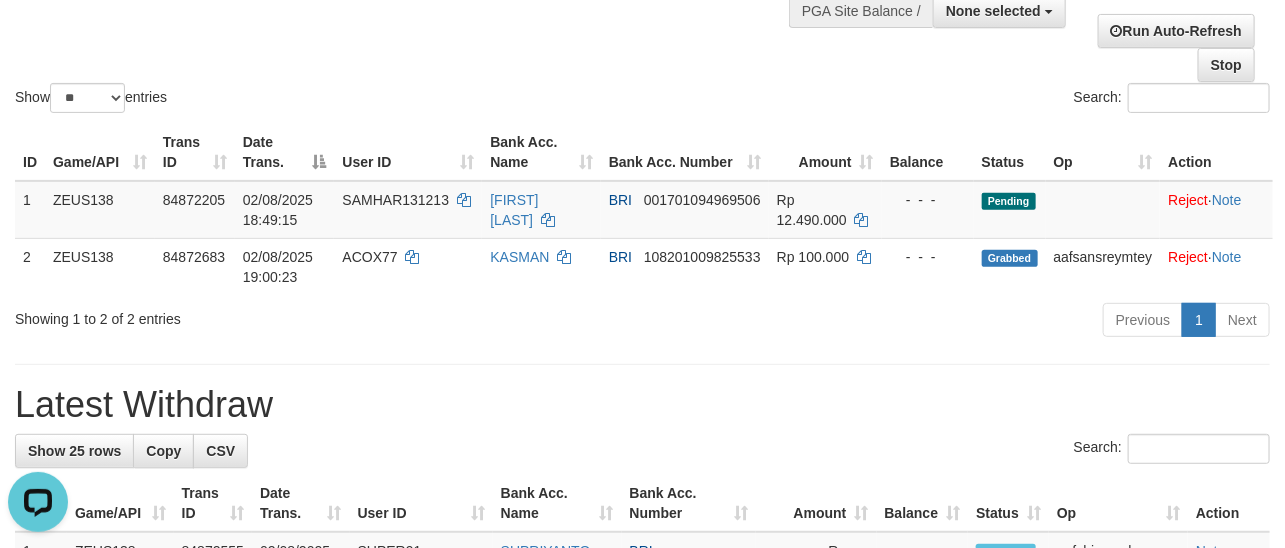 scroll, scrollTop: 0, scrollLeft: 0, axis: both 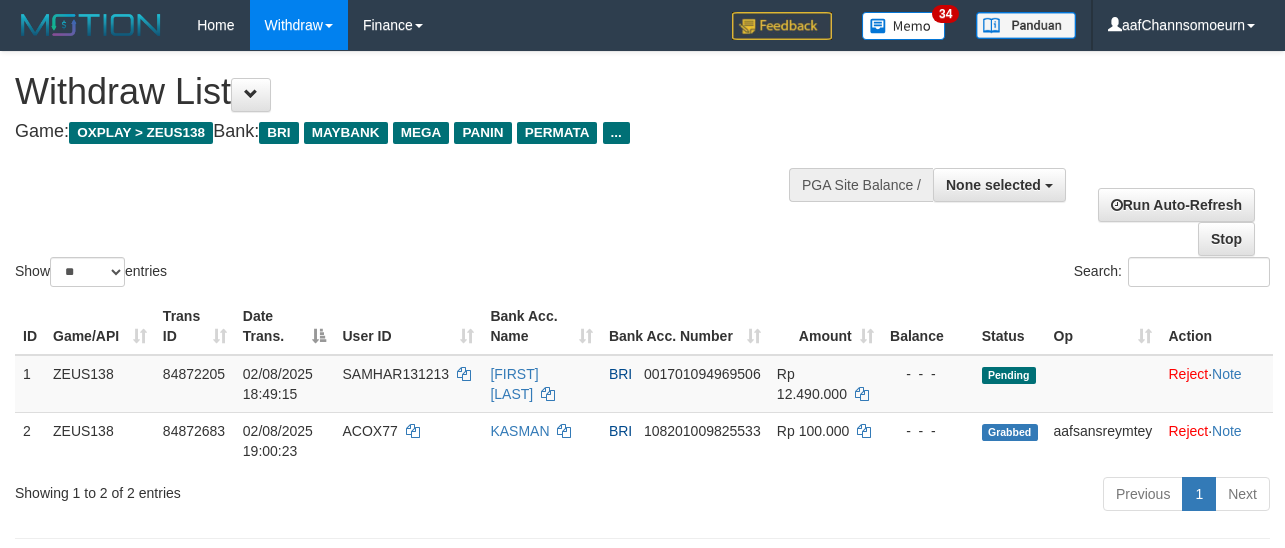 select 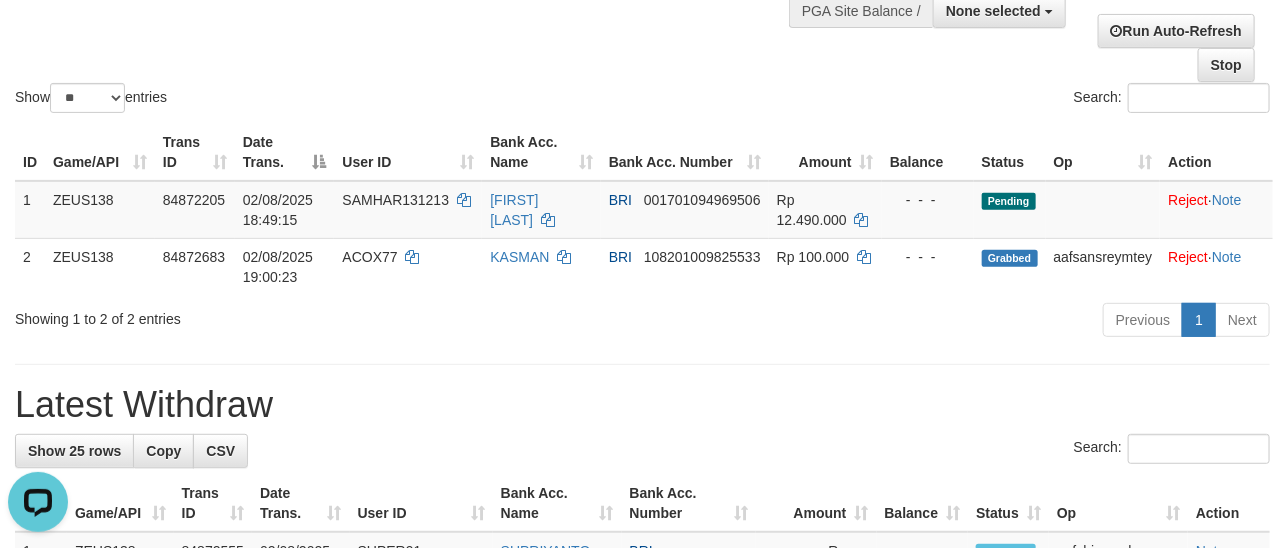 scroll, scrollTop: 0, scrollLeft: 0, axis: both 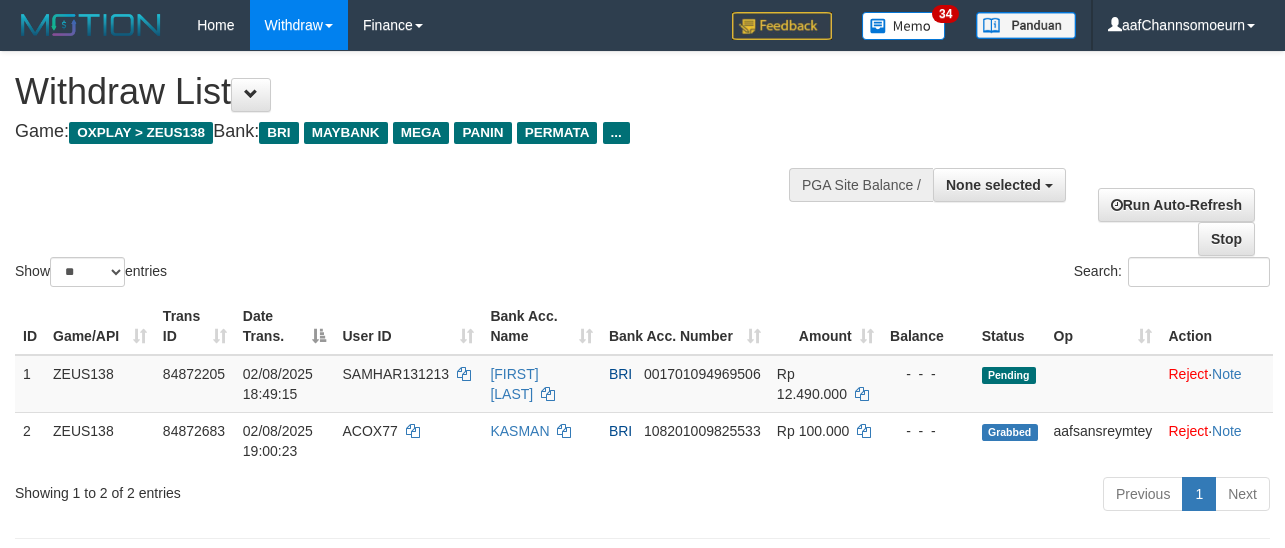 select 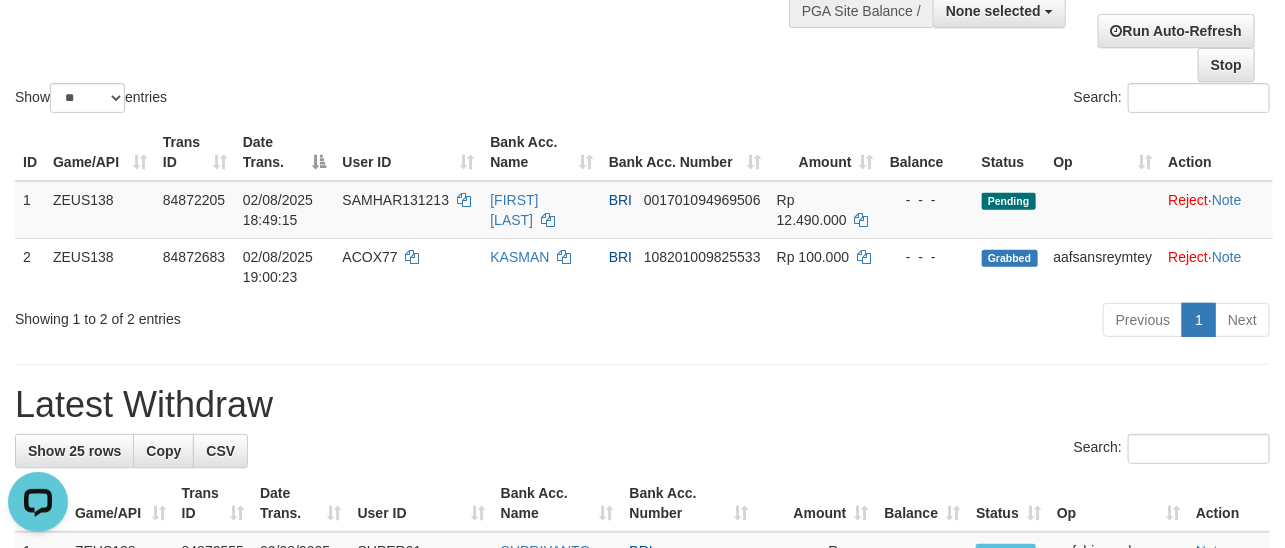 scroll, scrollTop: 0, scrollLeft: 0, axis: both 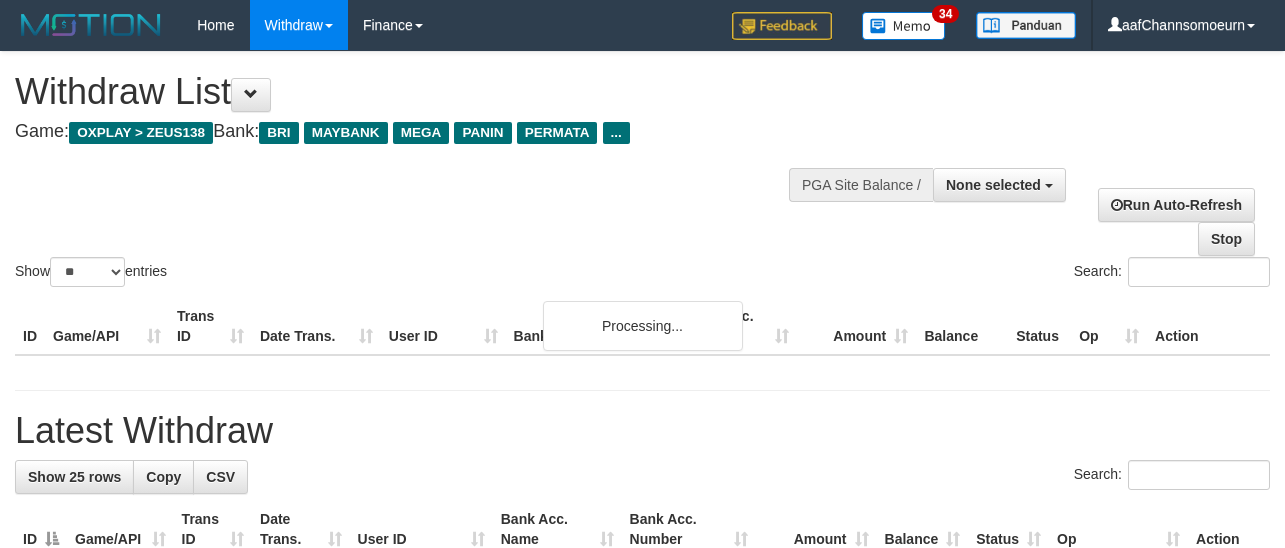 select 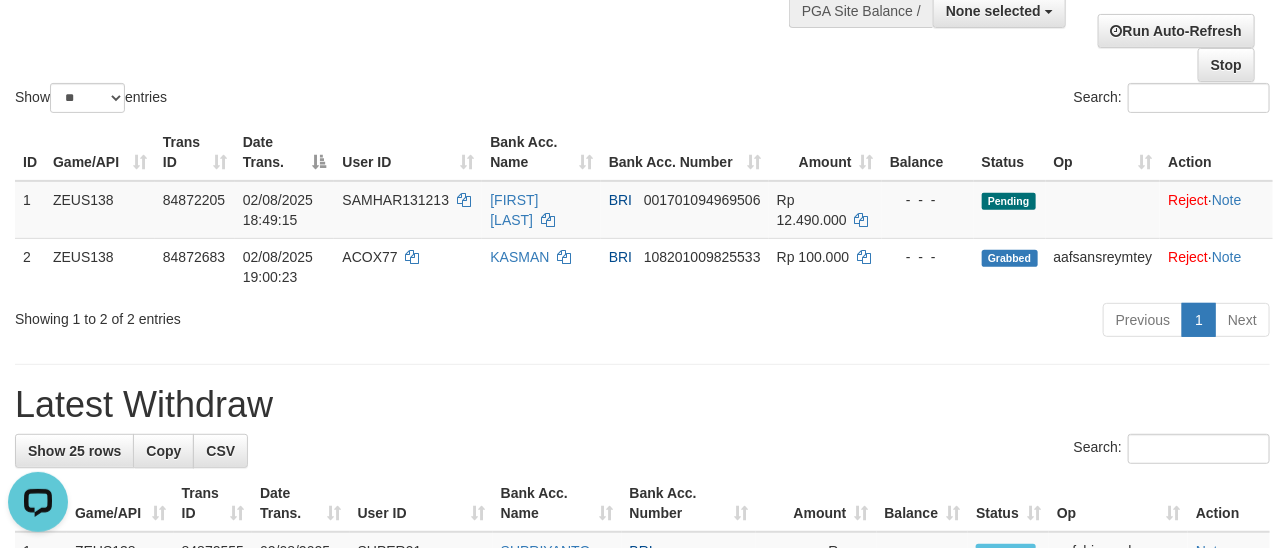 scroll, scrollTop: 0, scrollLeft: 0, axis: both 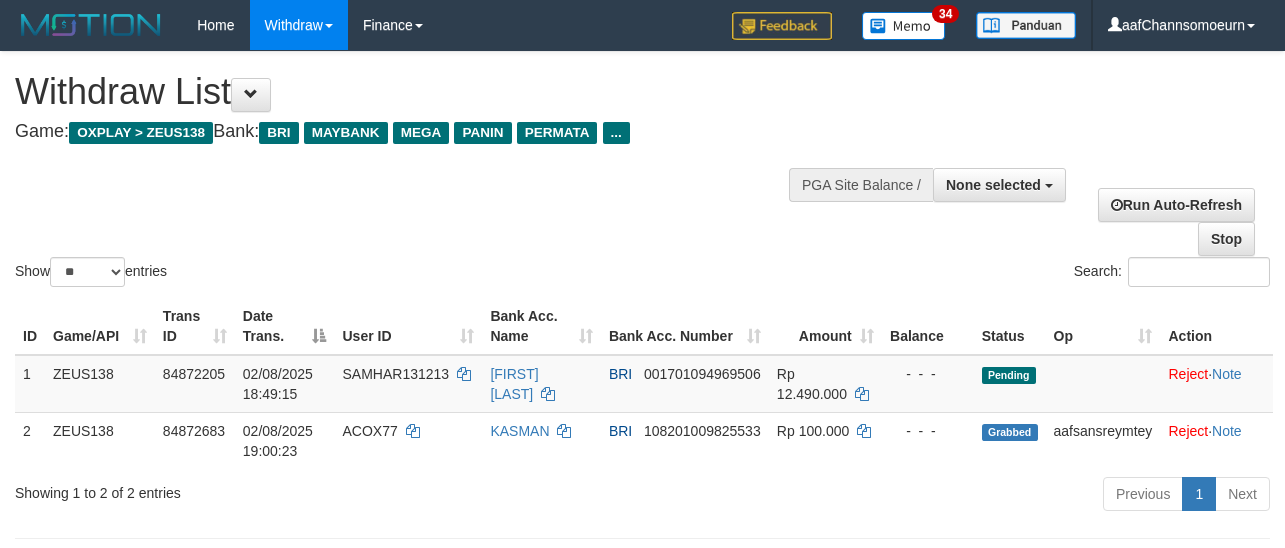select 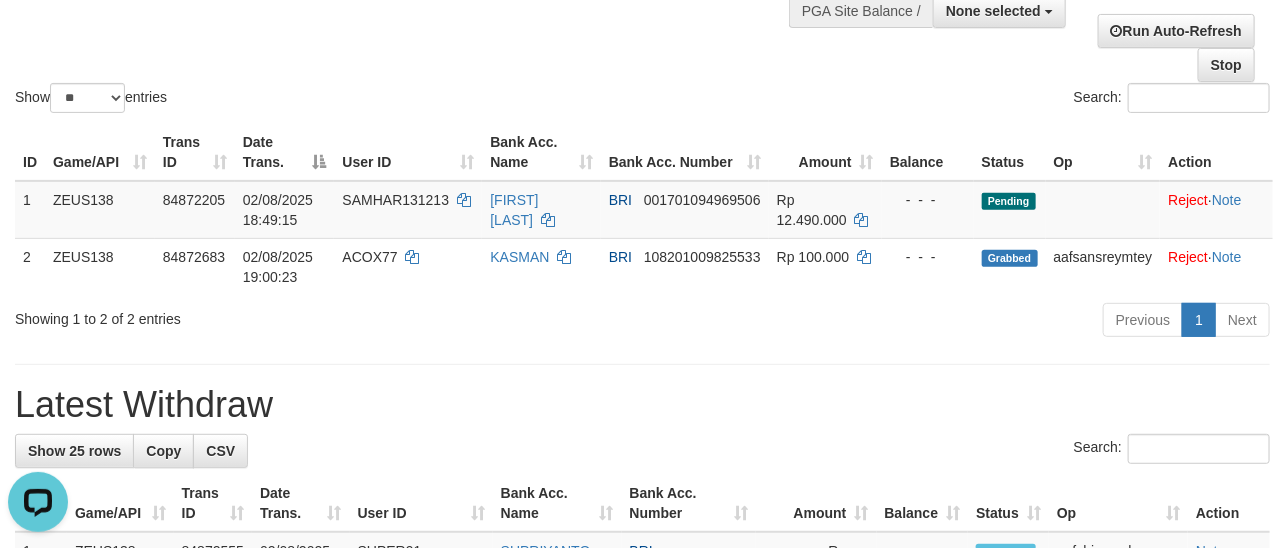 scroll, scrollTop: 0, scrollLeft: 0, axis: both 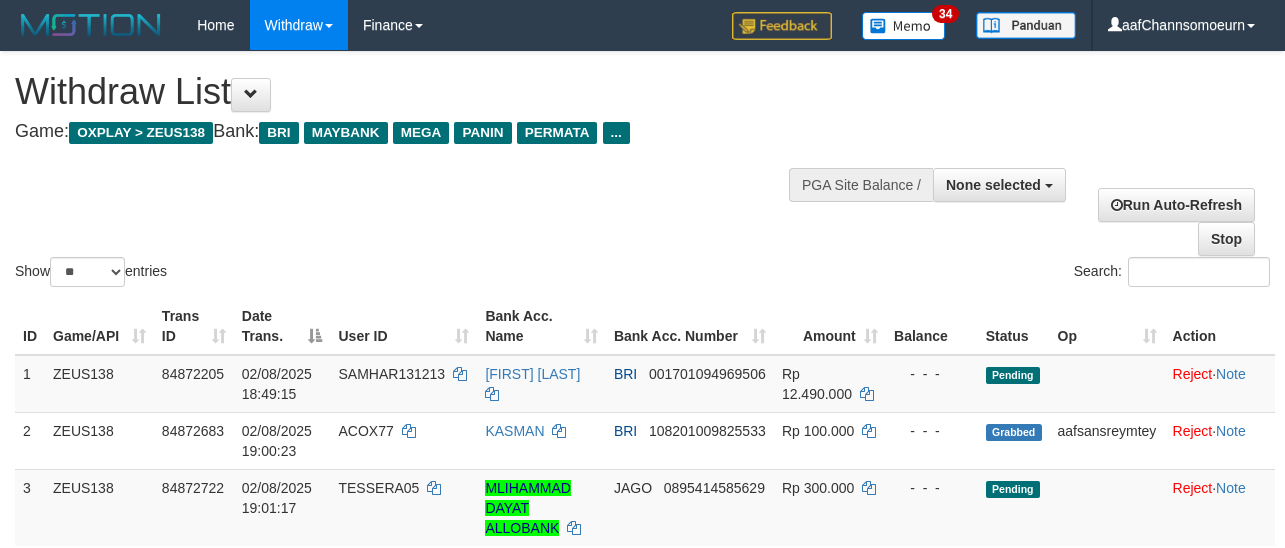 select 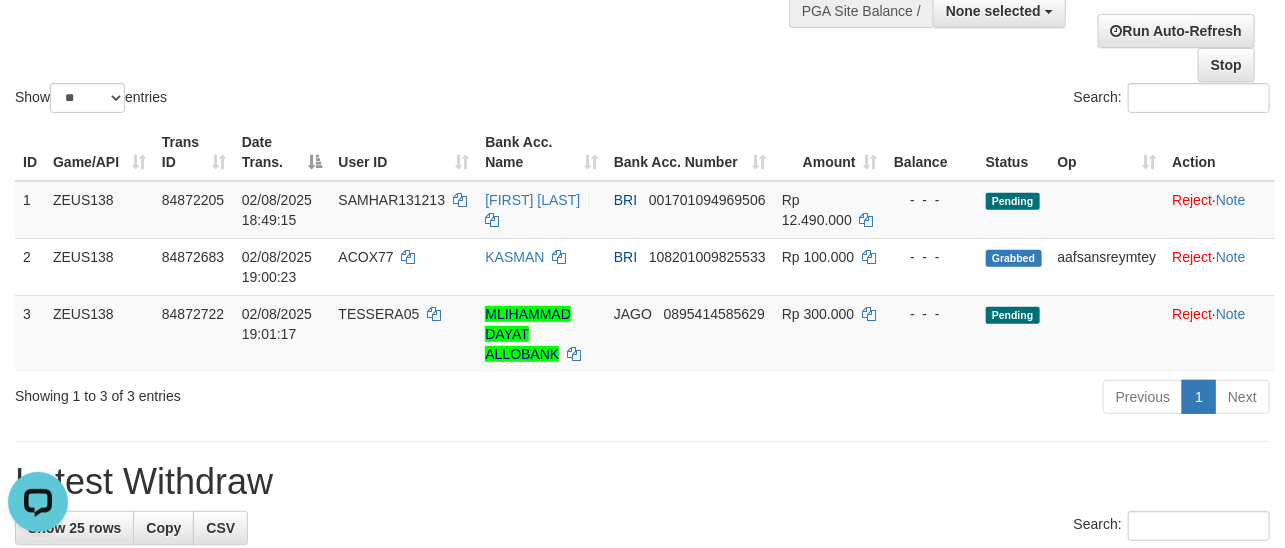 scroll, scrollTop: 0, scrollLeft: 0, axis: both 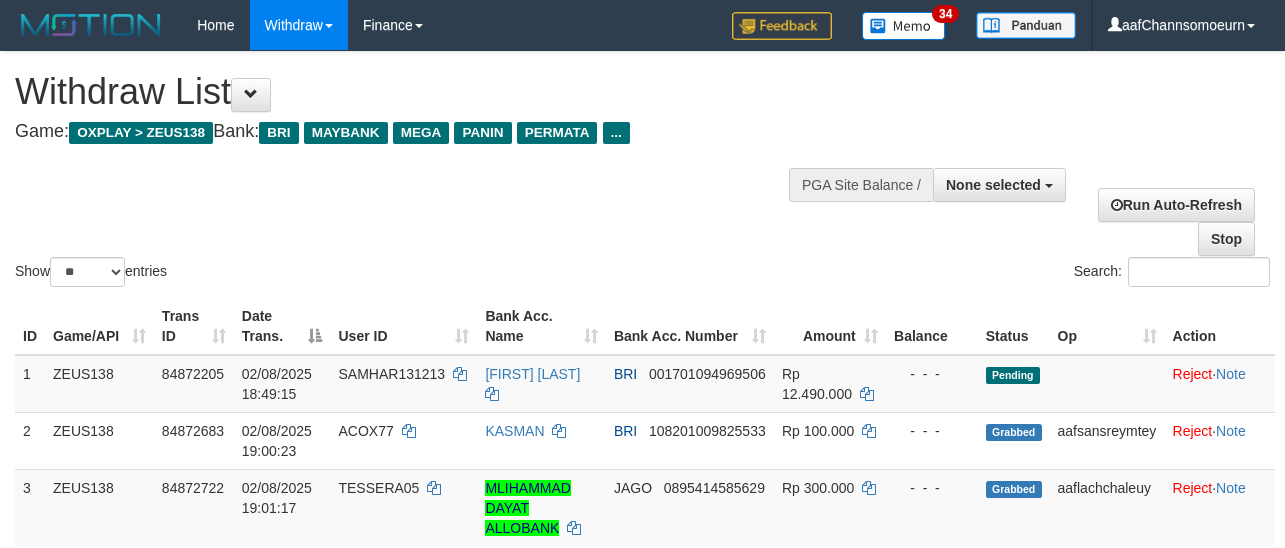 select 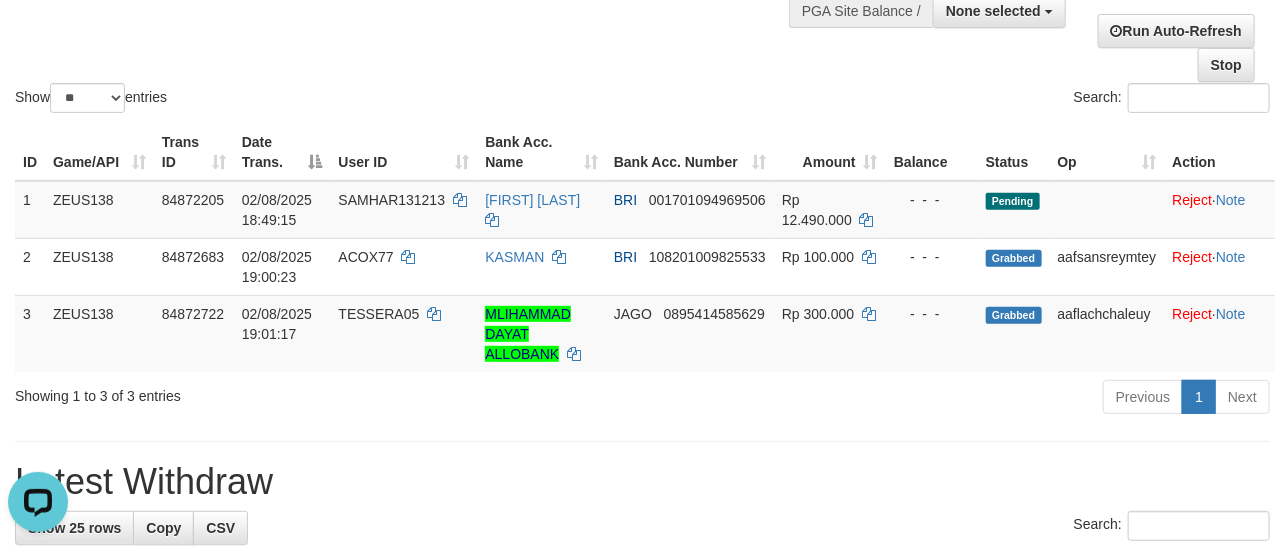 scroll, scrollTop: 0, scrollLeft: 0, axis: both 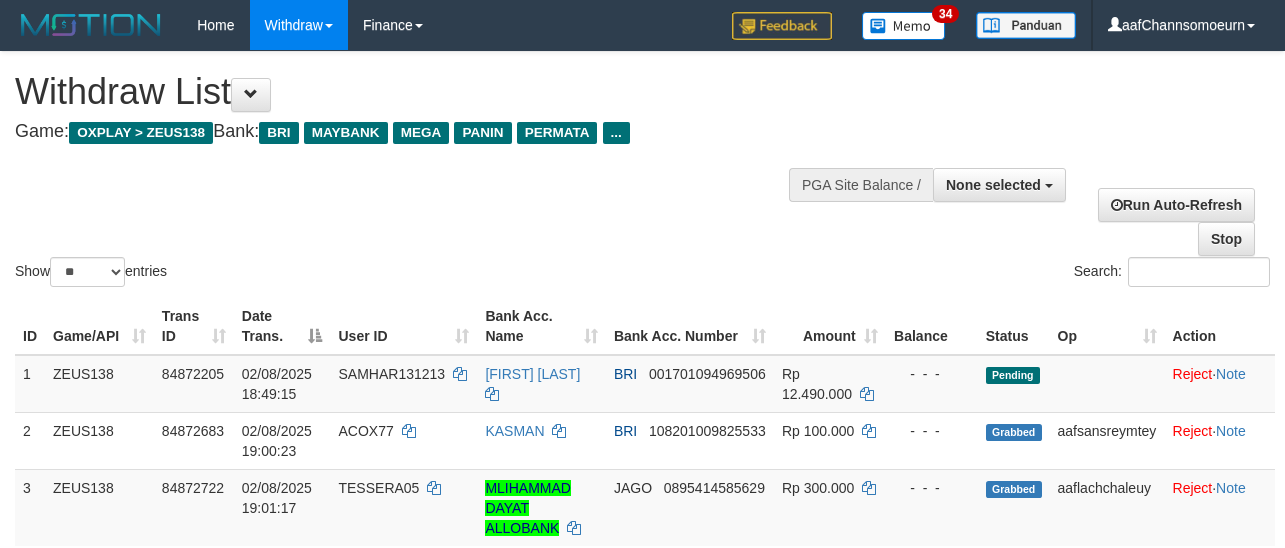 select 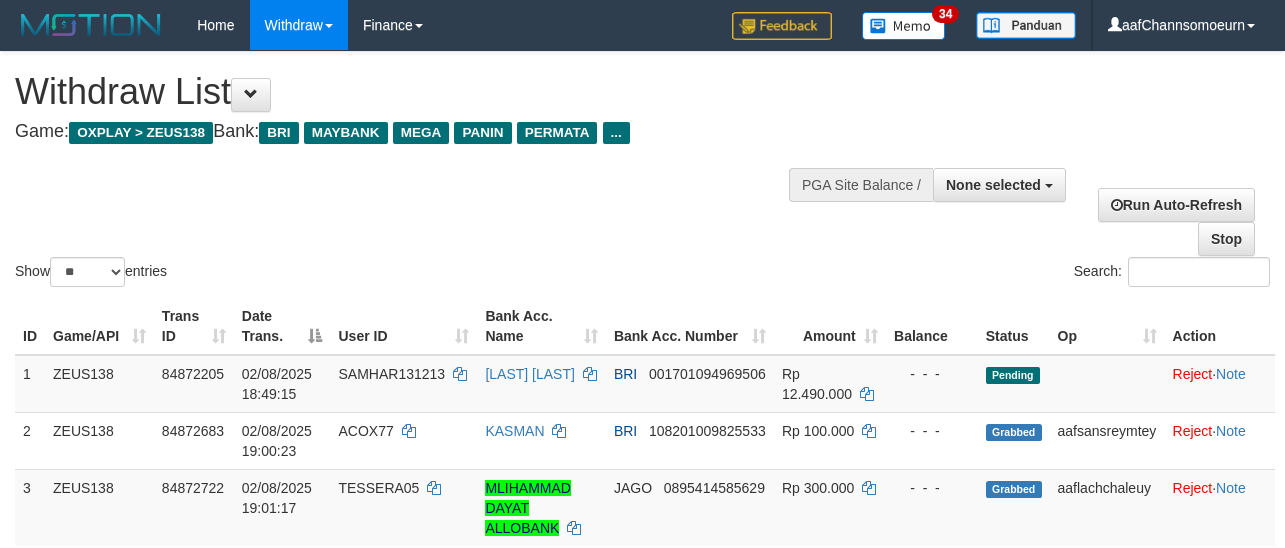 select 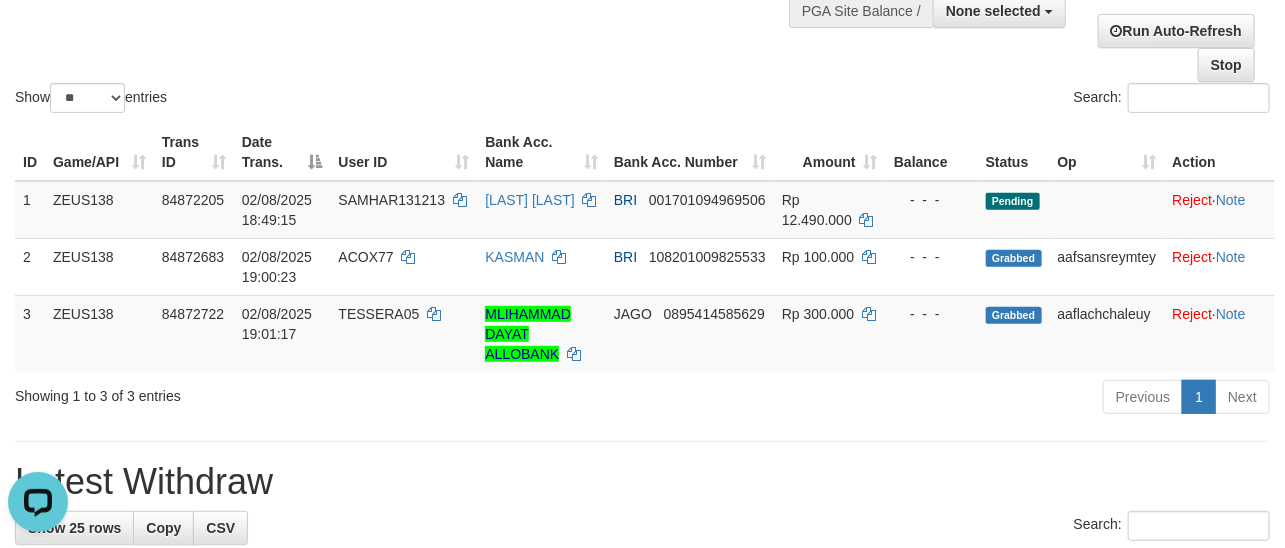 scroll, scrollTop: 0, scrollLeft: 0, axis: both 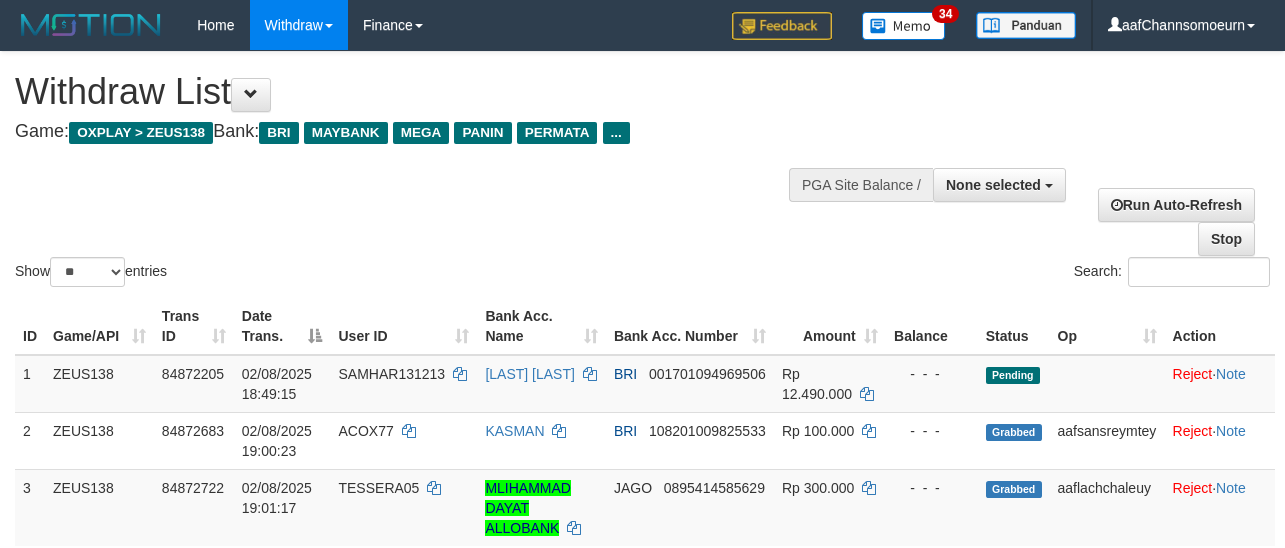 select 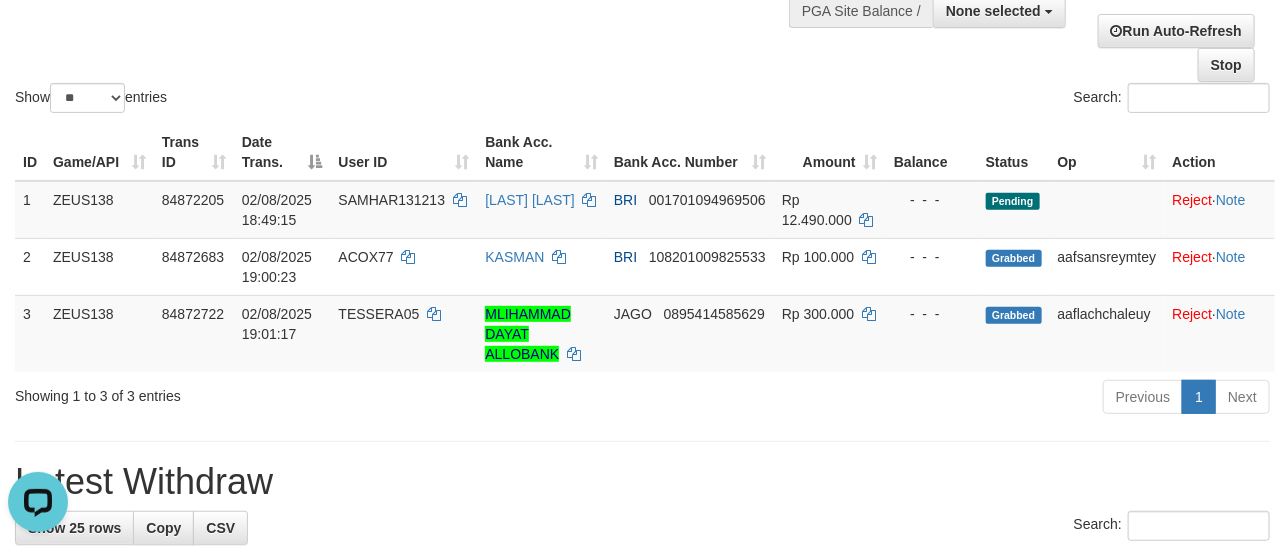 scroll, scrollTop: 0, scrollLeft: 0, axis: both 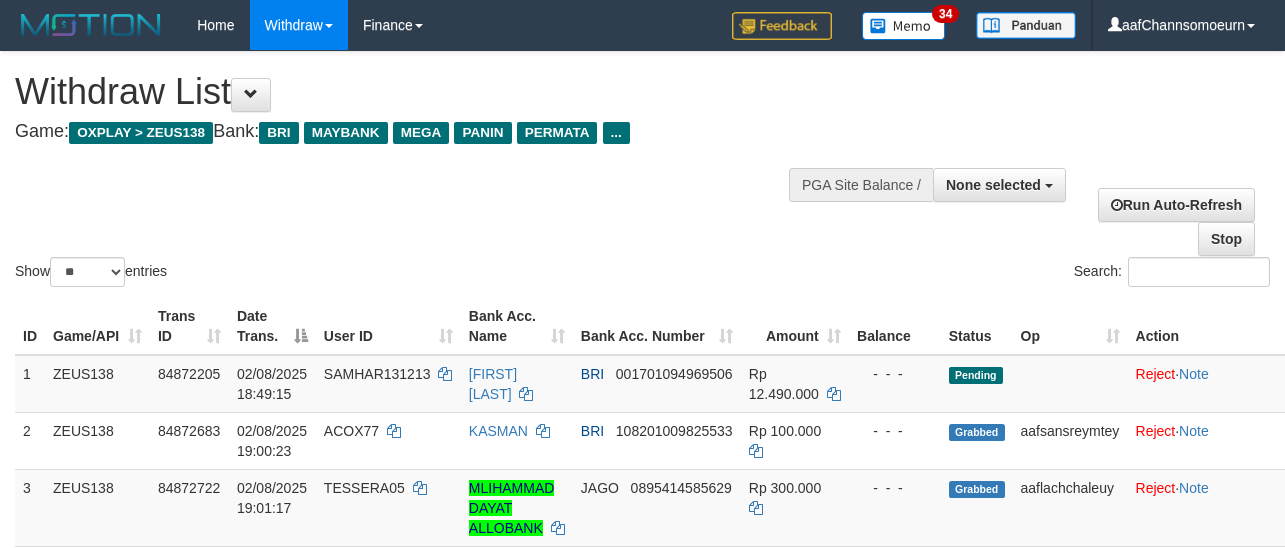 select 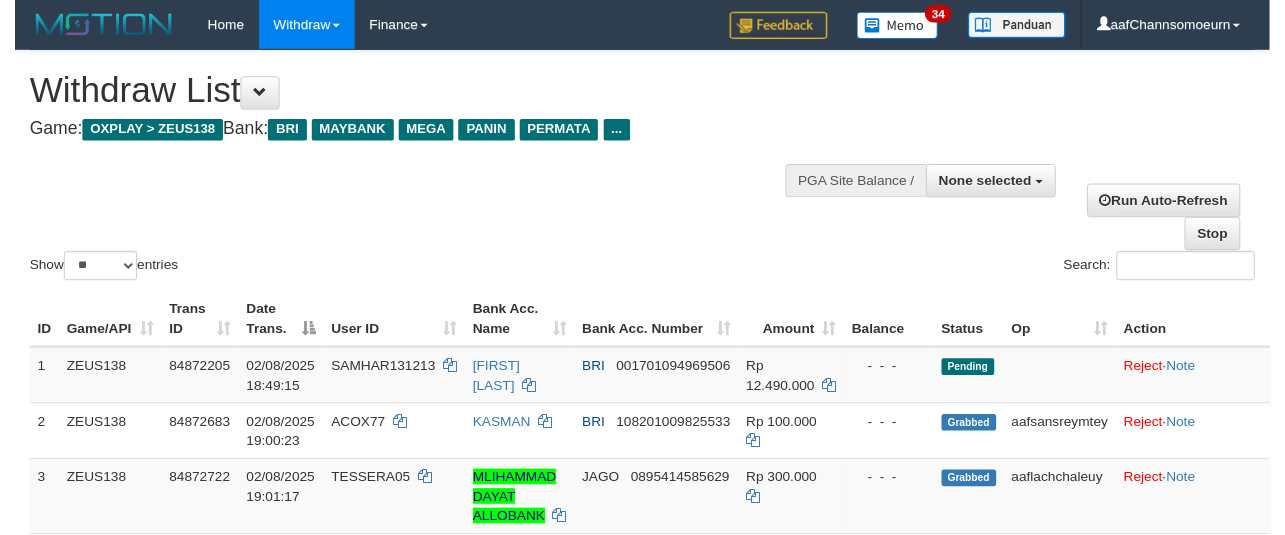 scroll, scrollTop: 174, scrollLeft: 0, axis: vertical 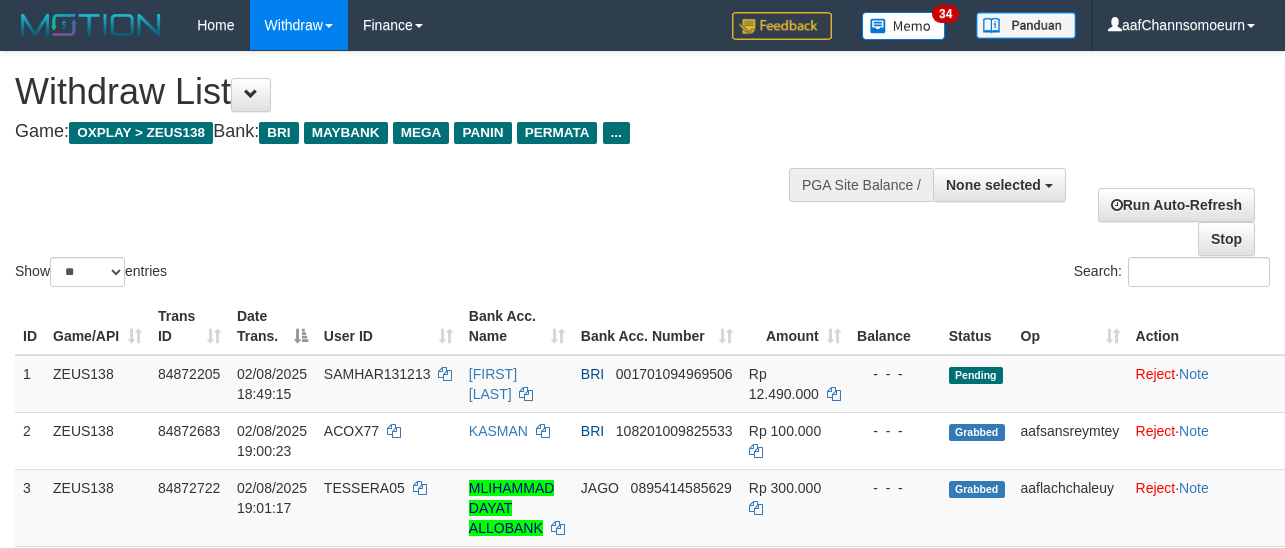 select 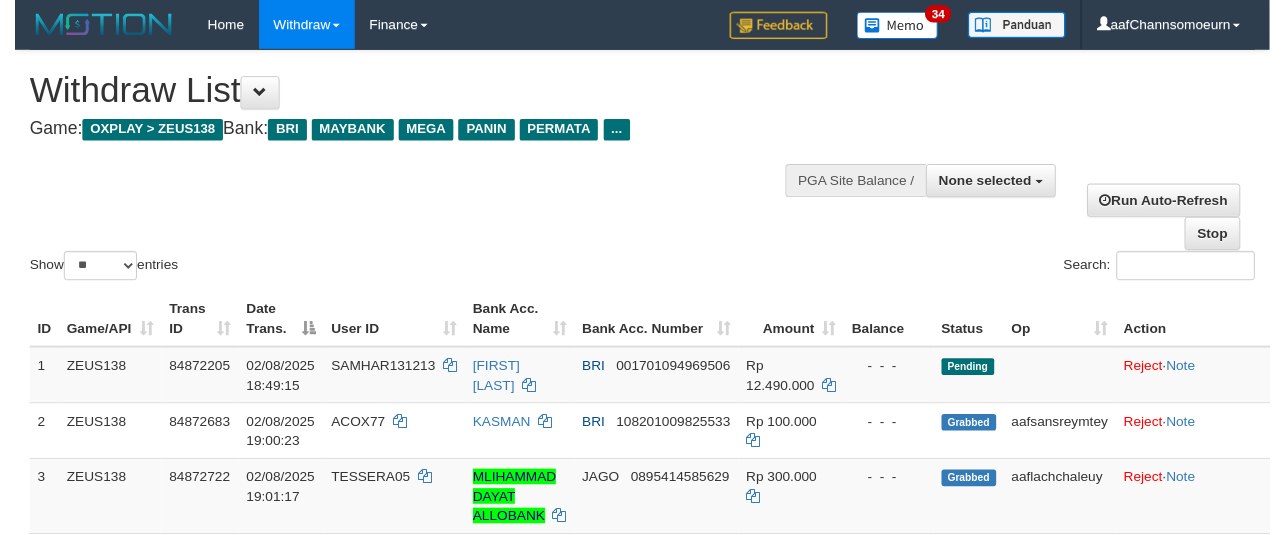 scroll, scrollTop: 174, scrollLeft: 0, axis: vertical 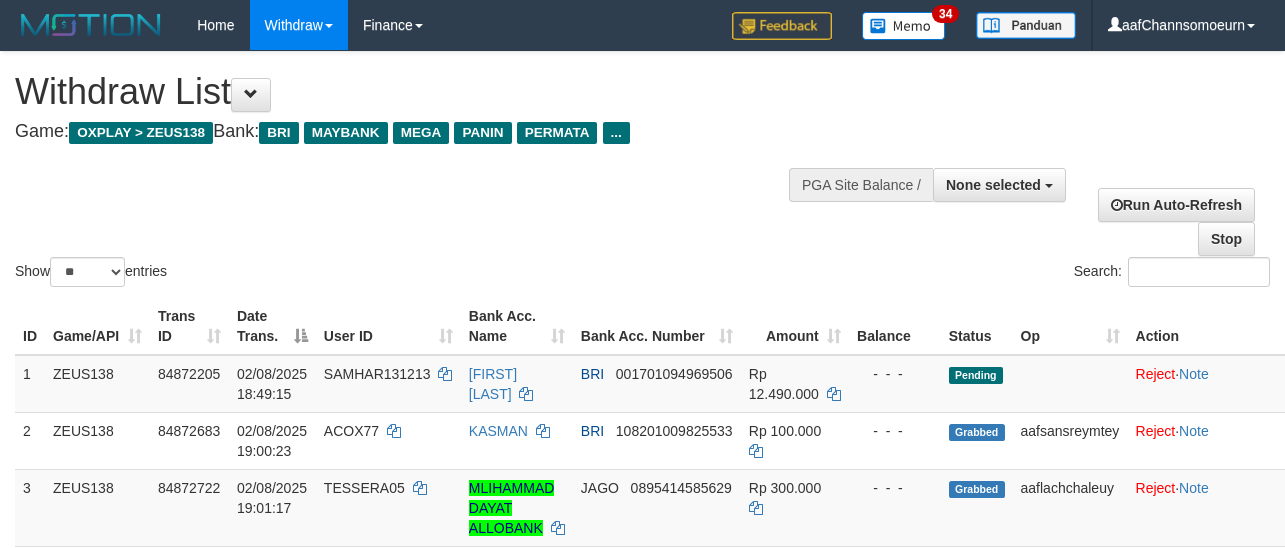 select 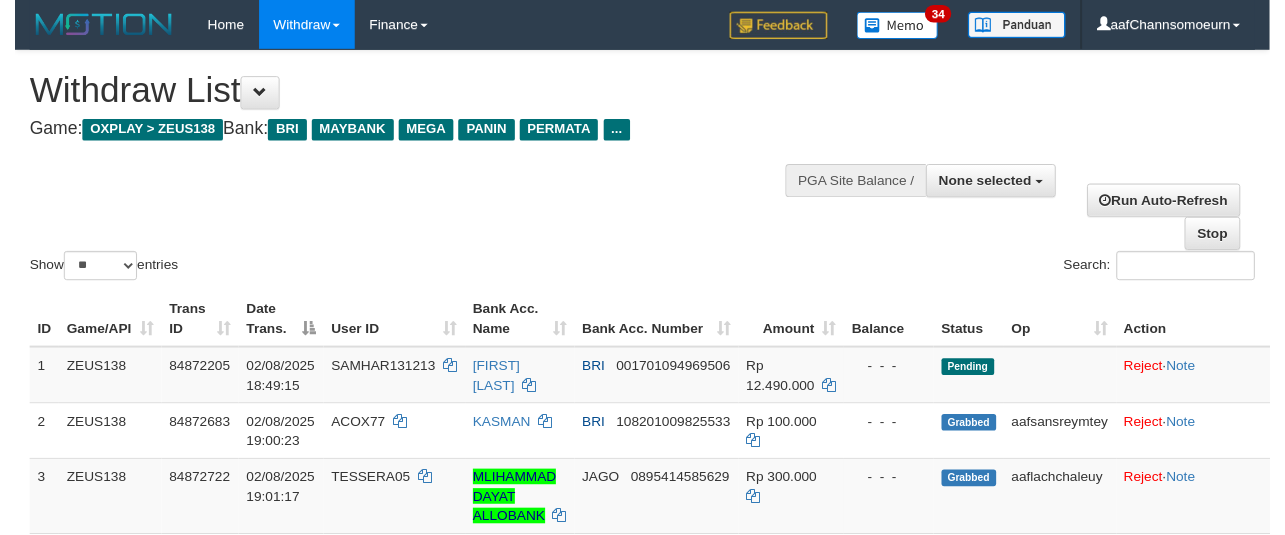 scroll, scrollTop: 174, scrollLeft: 0, axis: vertical 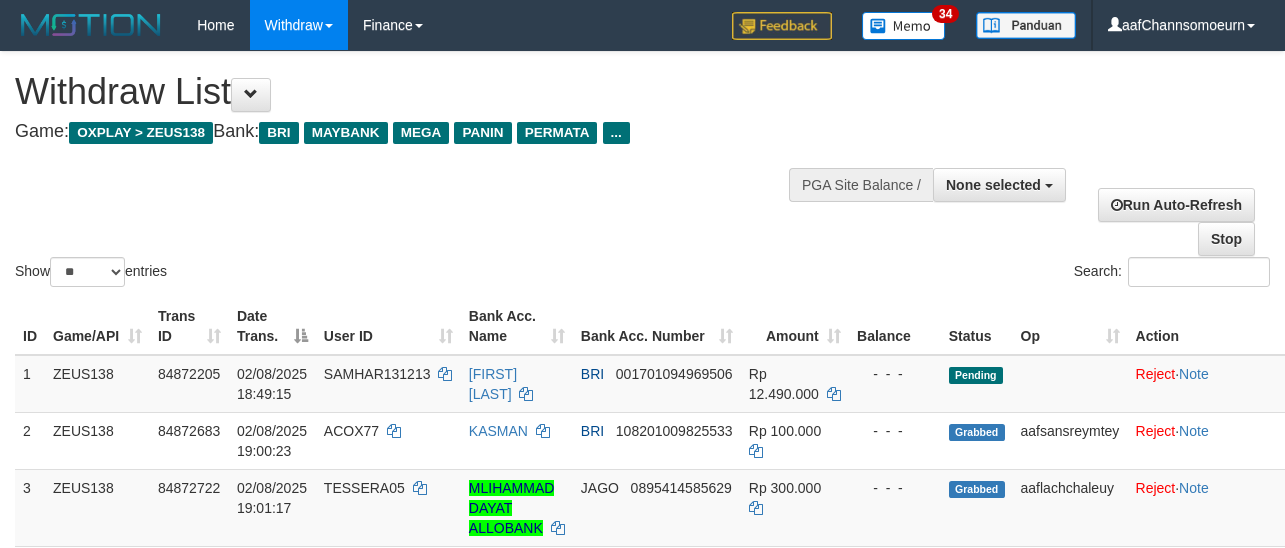 select 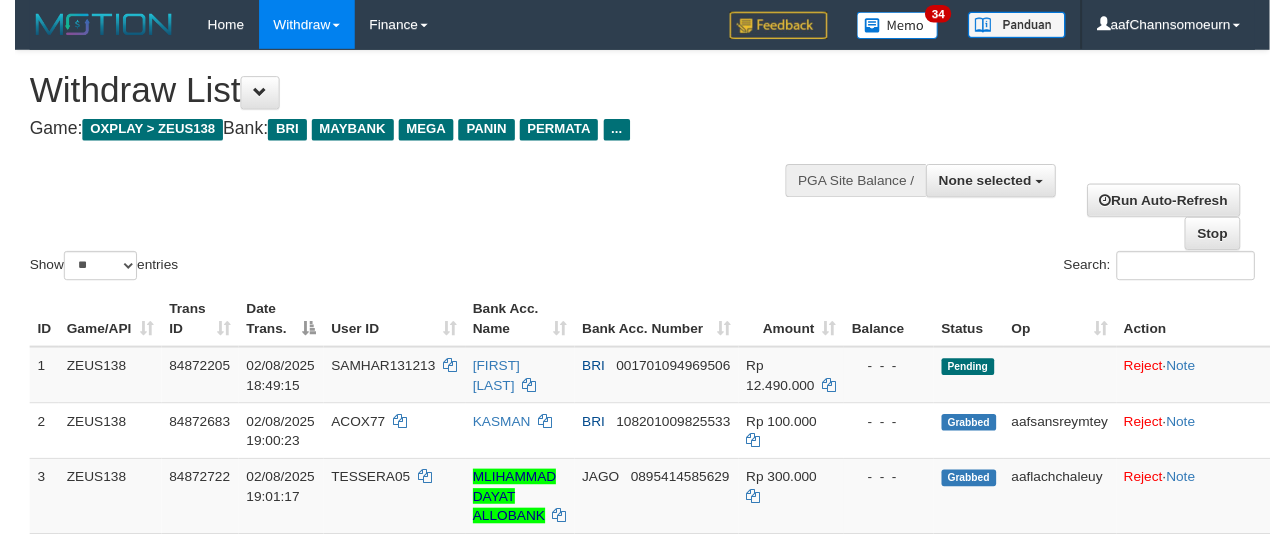 scroll, scrollTop: 174, scrollLeft: 0, axis: vertical 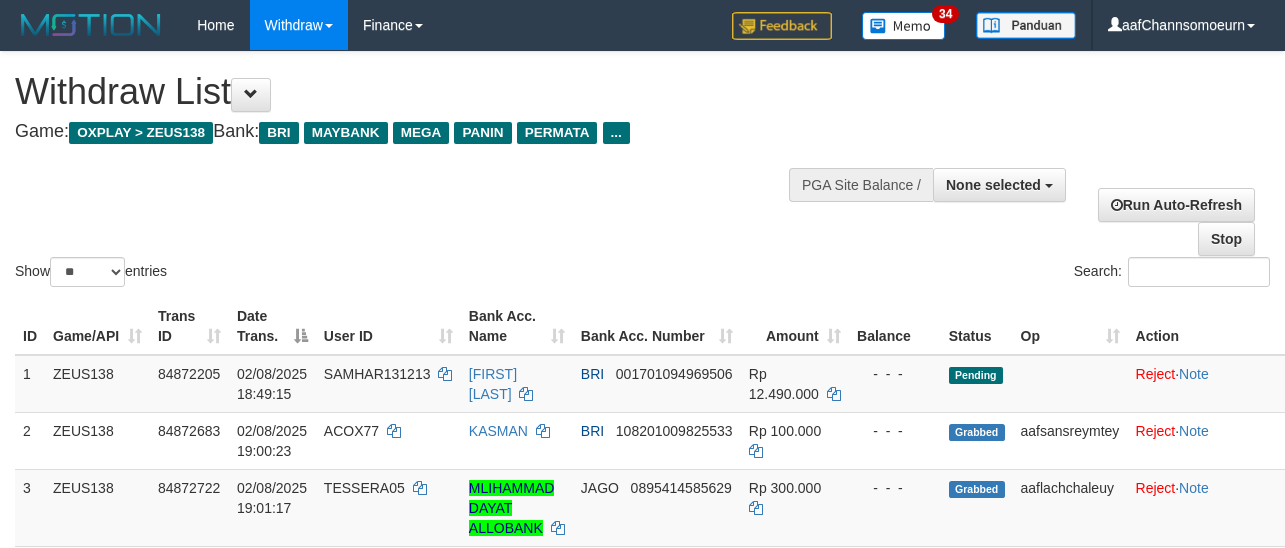 select 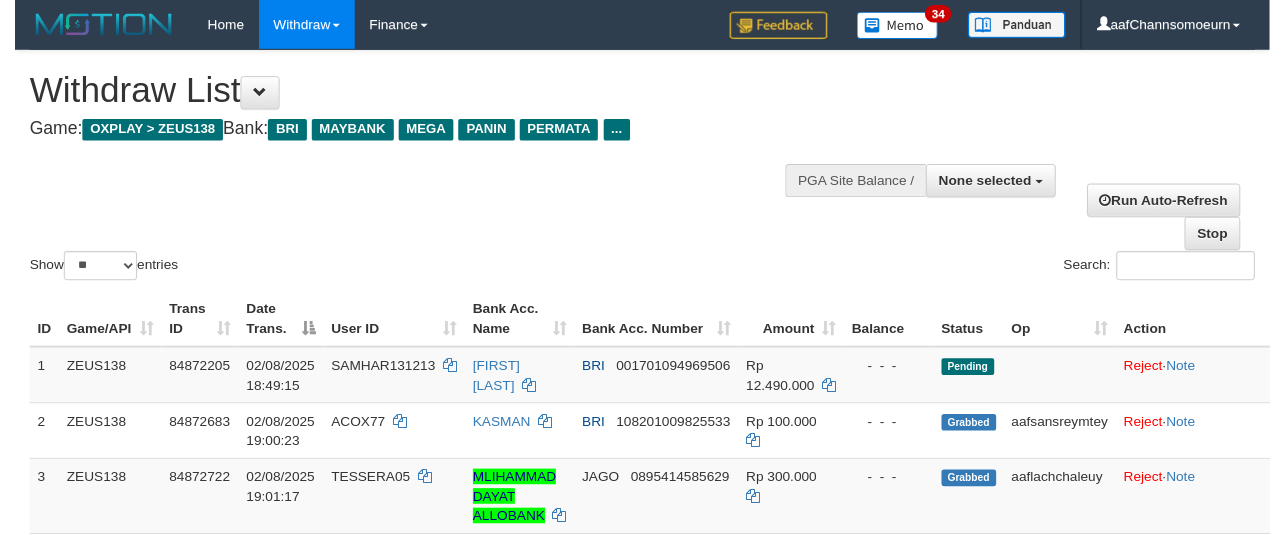 scroll, scrollTop: 174, scrollLeft: 0, axis: vertical 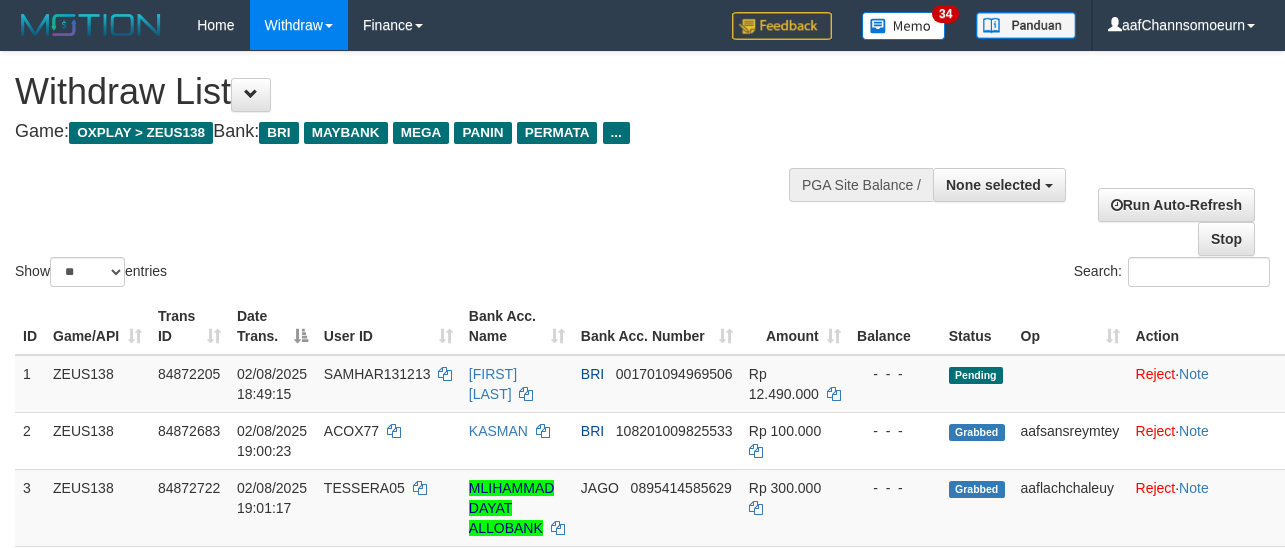 select 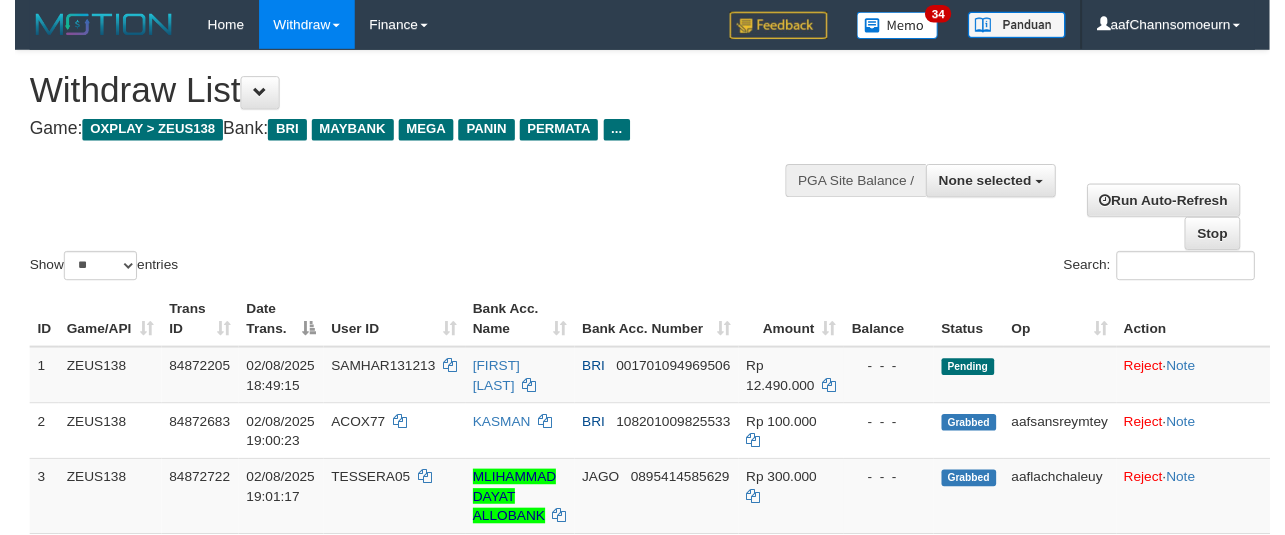 scroll, scrollTop: 174, scrollLeft: 0, axis: vertical 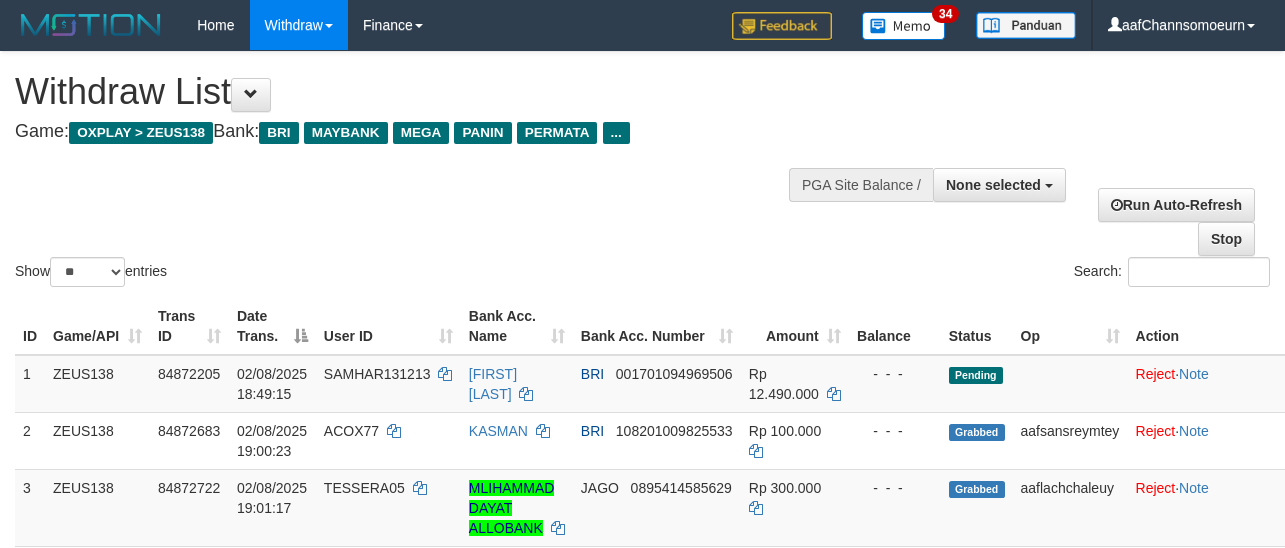 select 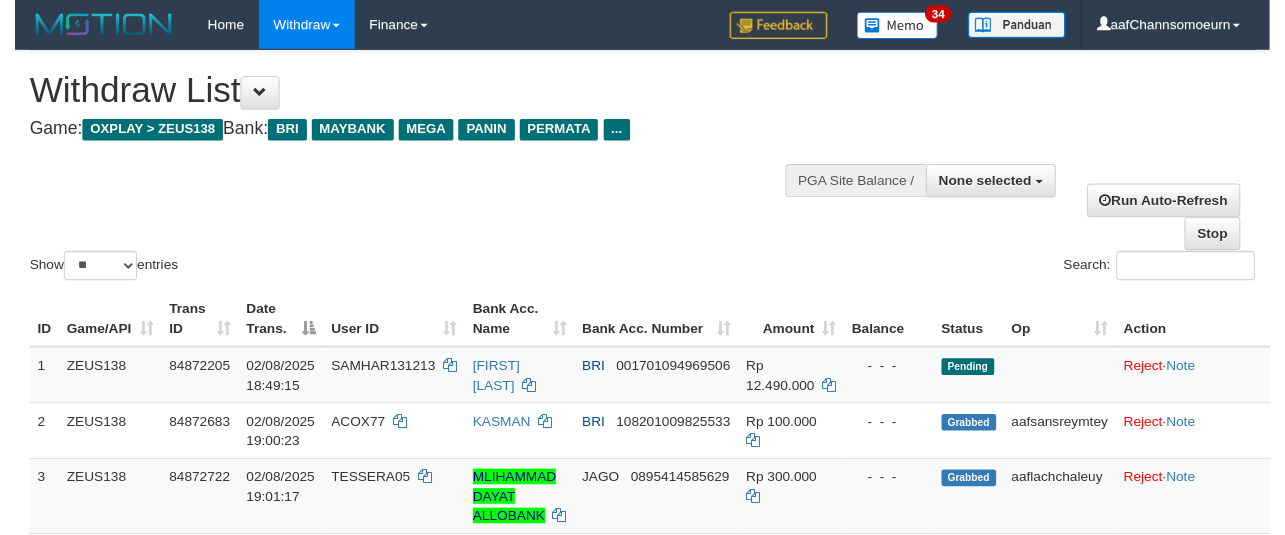 scroll, scrollTop: 174, scrollLeft: 0, axis: vertical 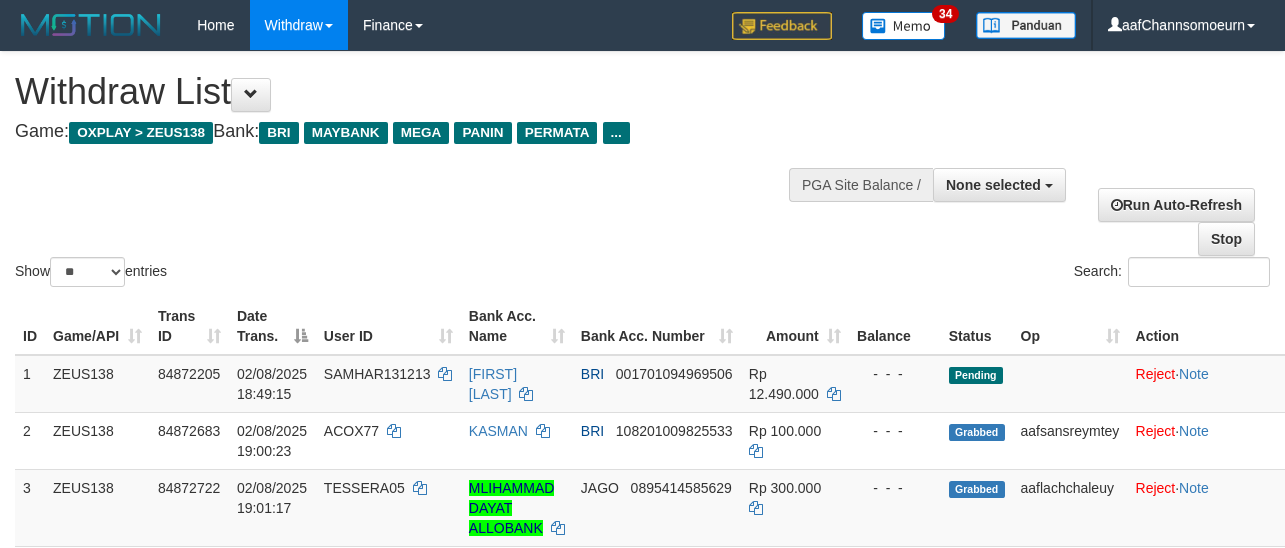 select 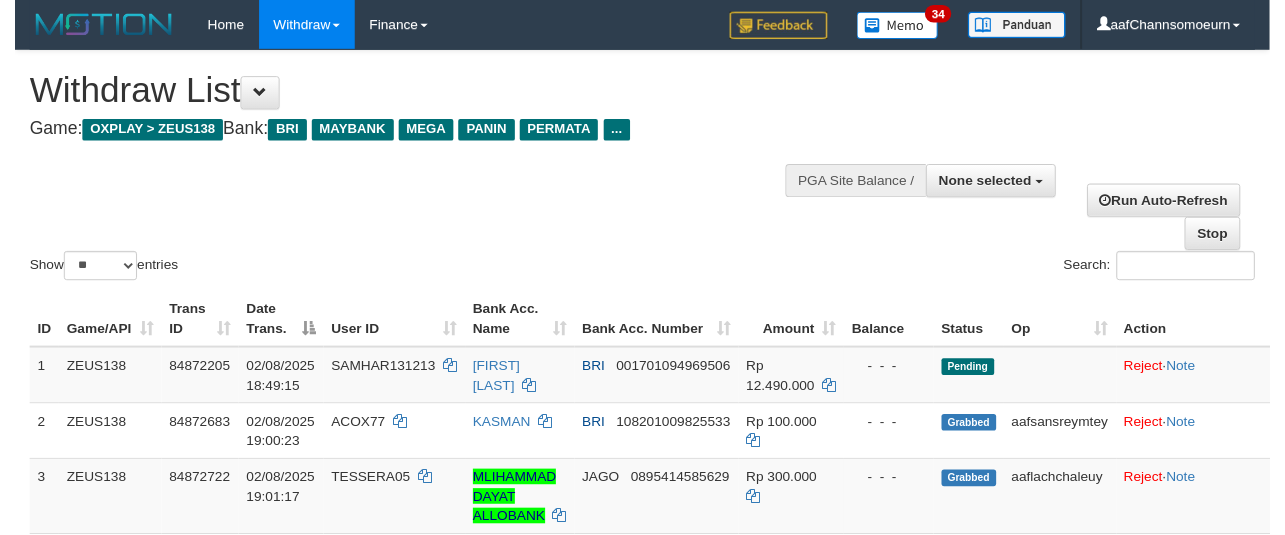 scroll, scrollTop: 174, scrollLeft: 0, axis: vertical 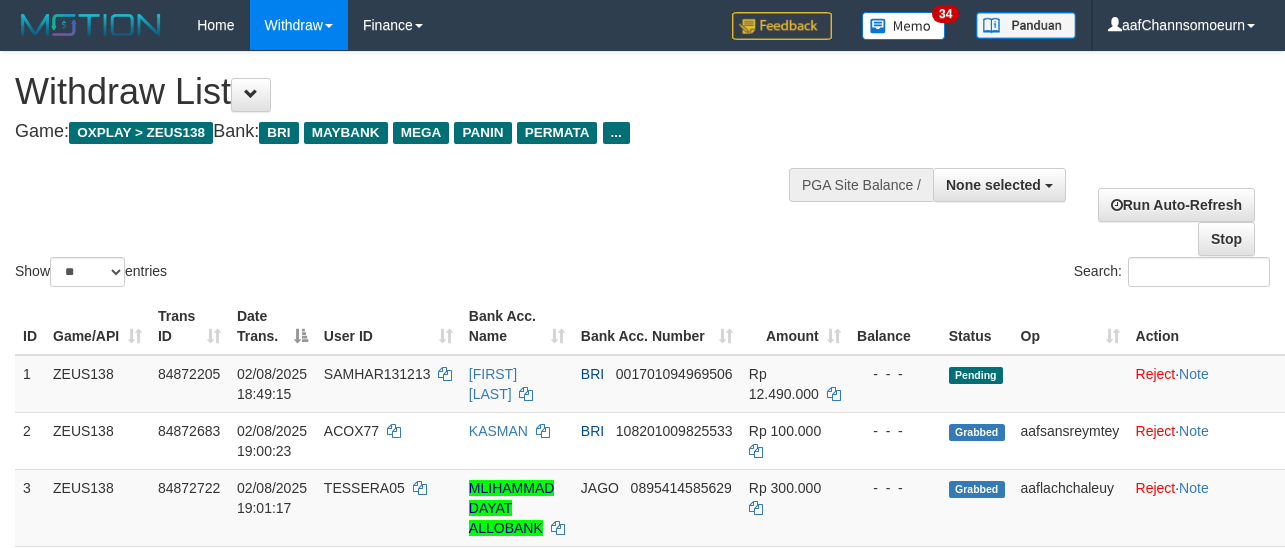 select 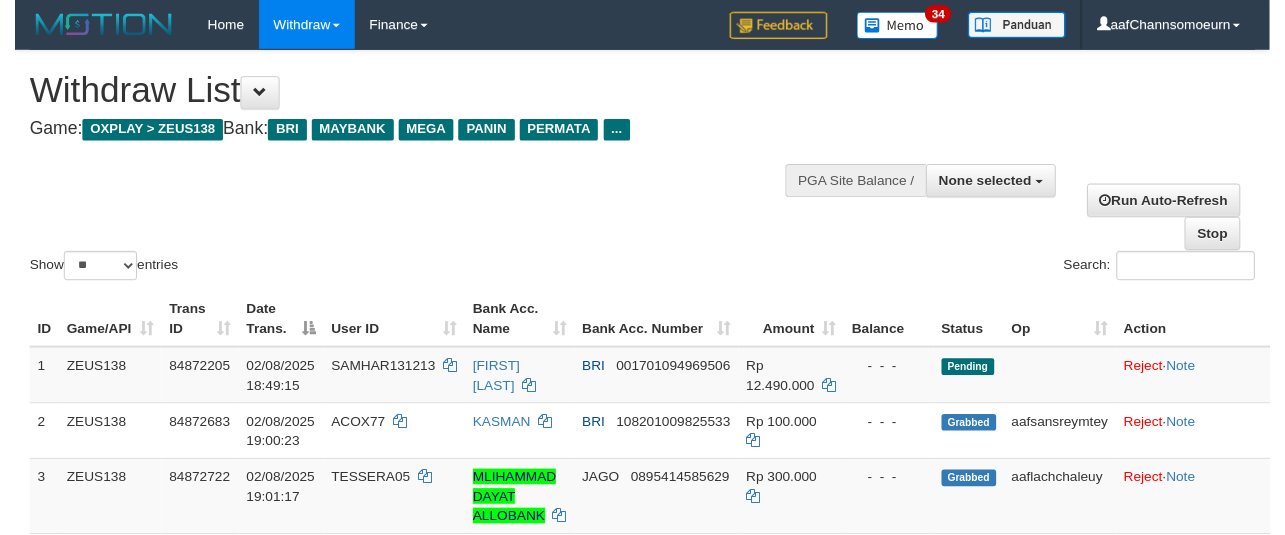 scroll, scrollTop: 174, scrollLeft: 0, axis: vertical 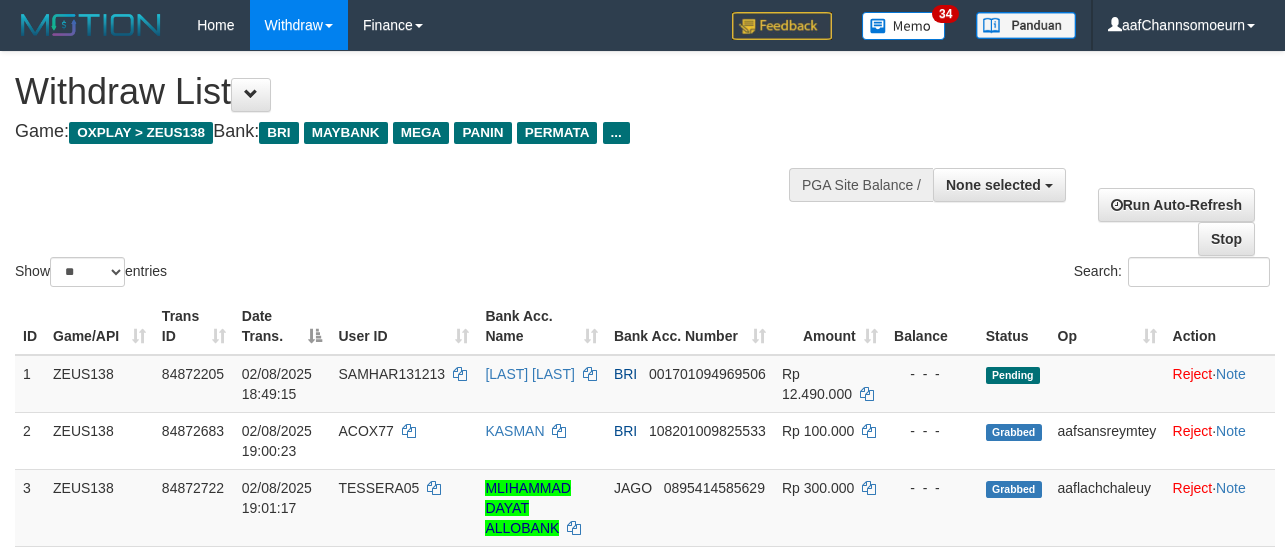 select 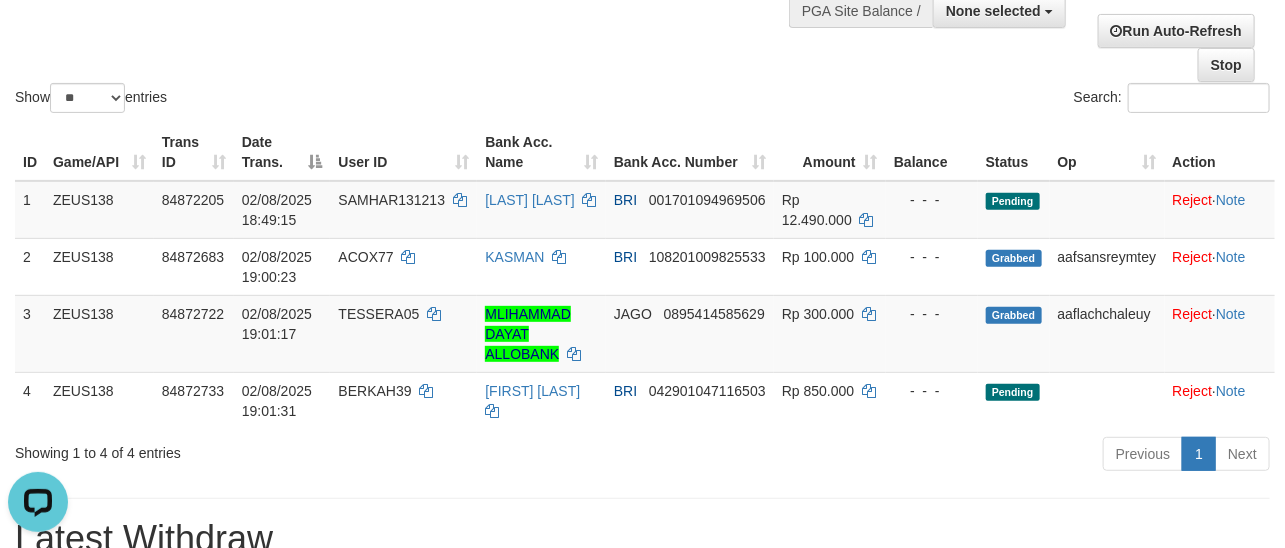scroll, scrollTop: 0, scrollLeft: 0, axis: both 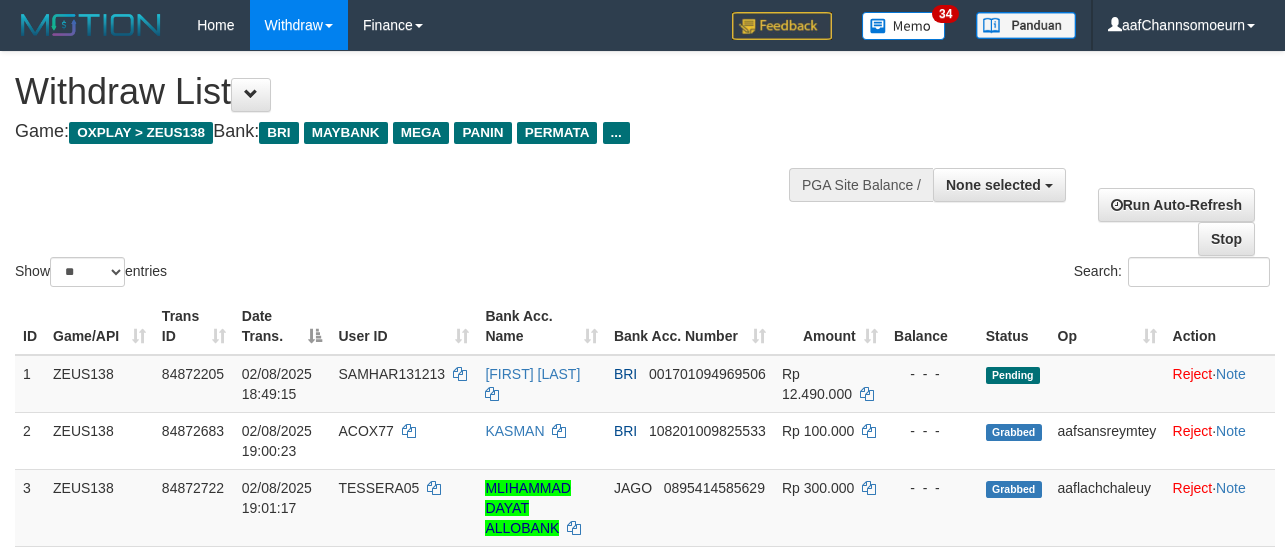 select 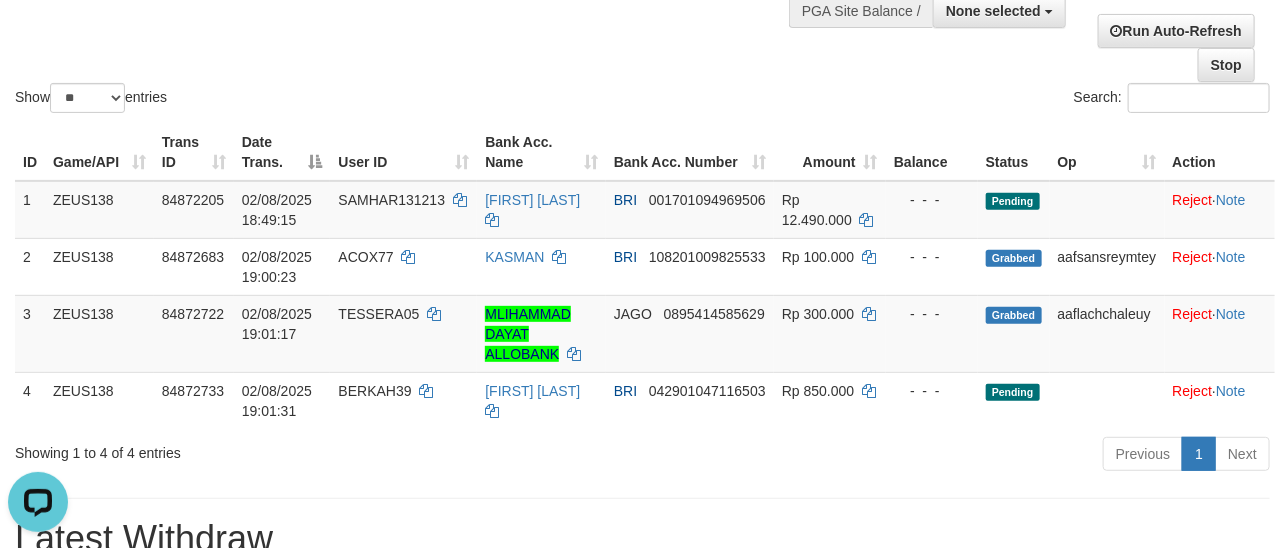 scroll, scrollTop: 0, scrollLeft: 0, axis: both 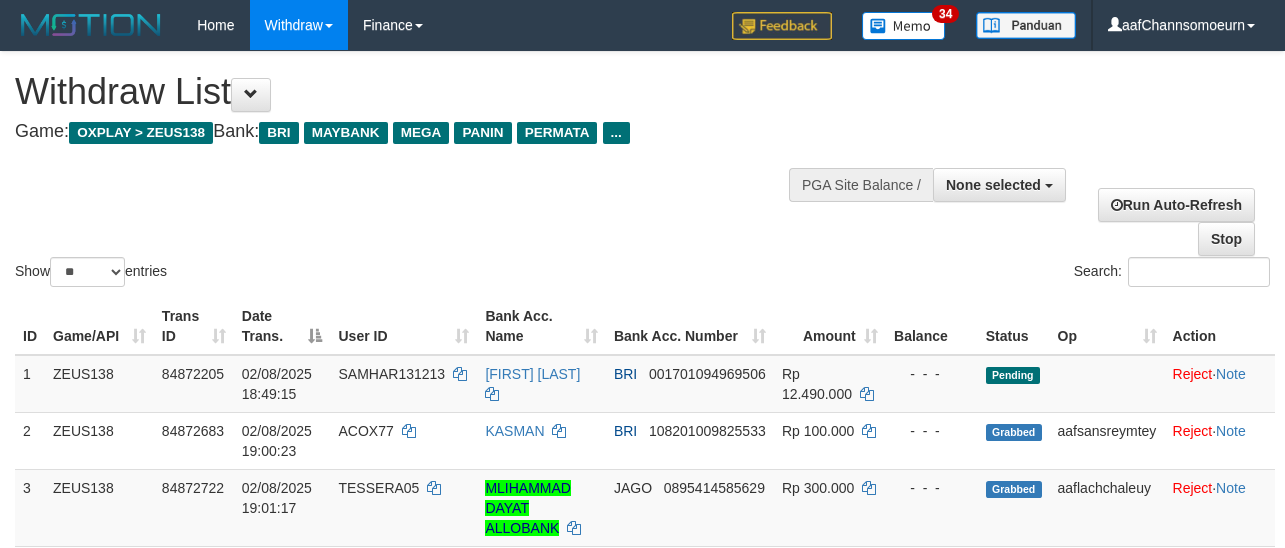 select 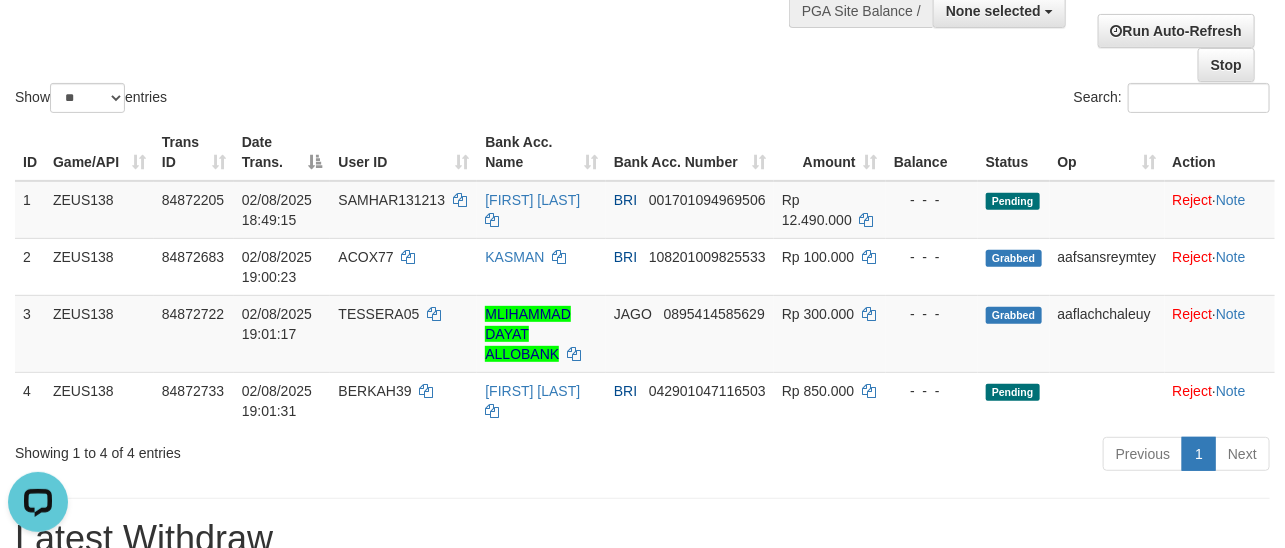 scroll, scrollTop: 0, scrollLeft: 0, axis: both 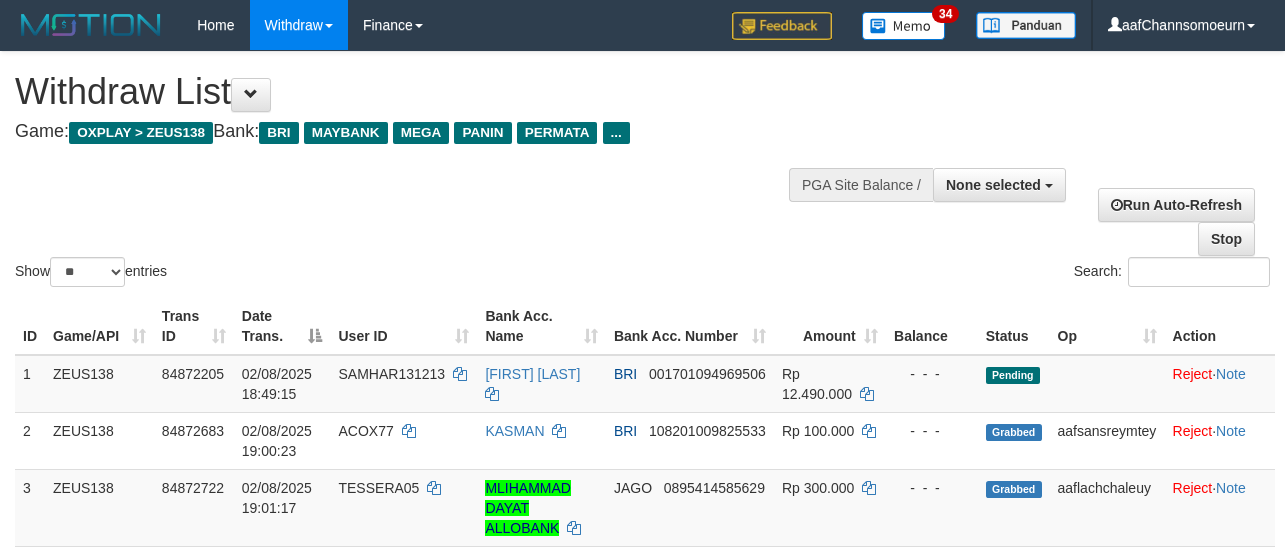 select 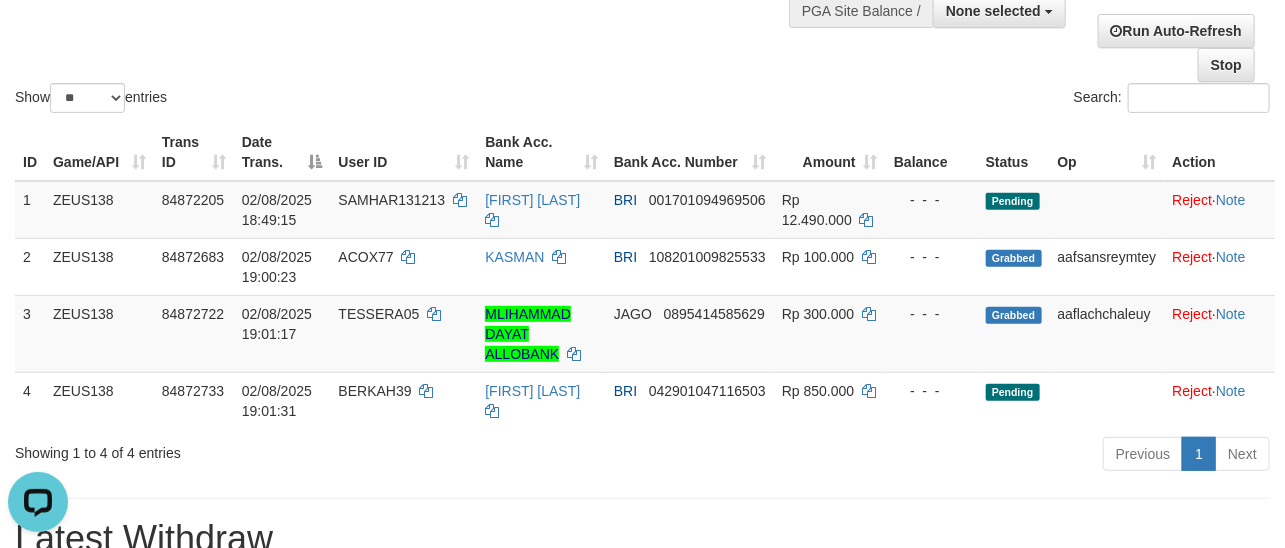 scroll, scrollTop: 0, scrollLeft: 0, axis: both 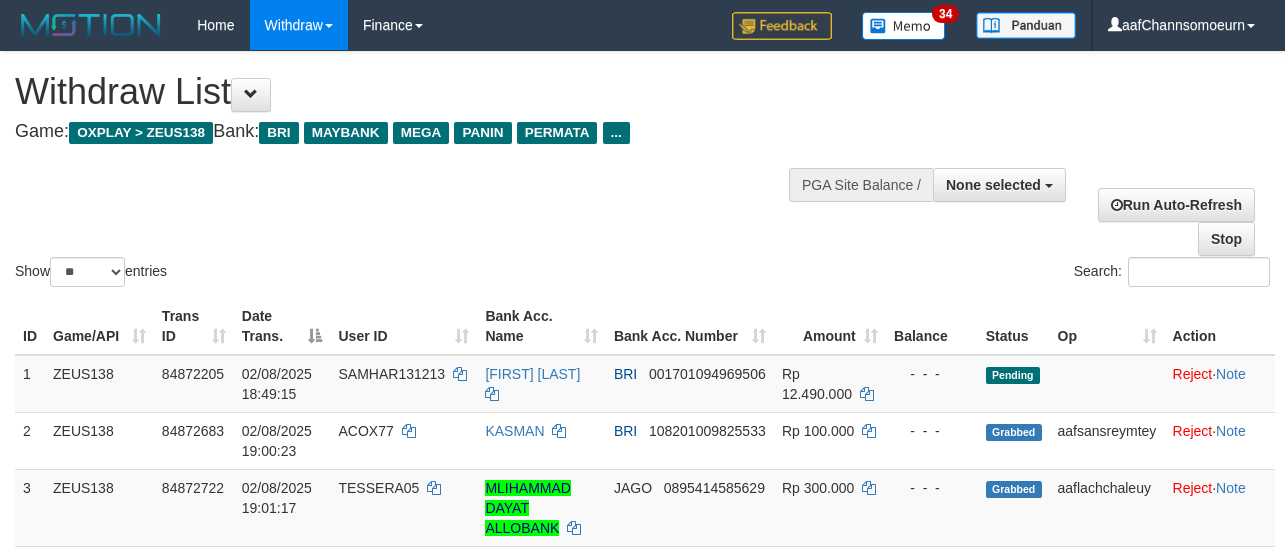 select 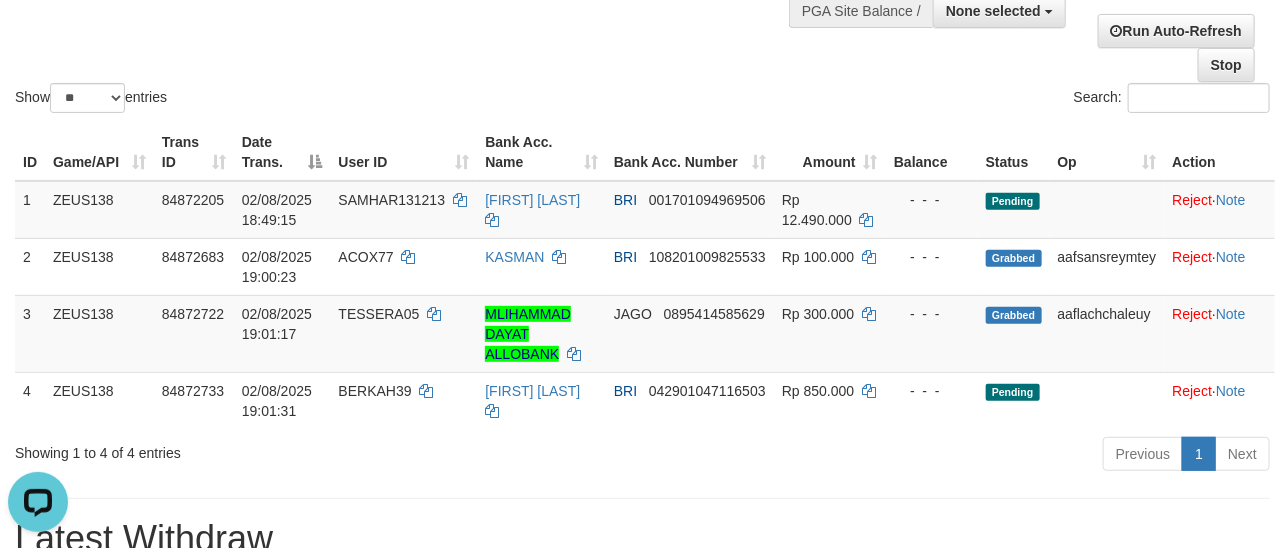 scroll, scrollTop: 0, scrollLeft: 0, axis: both 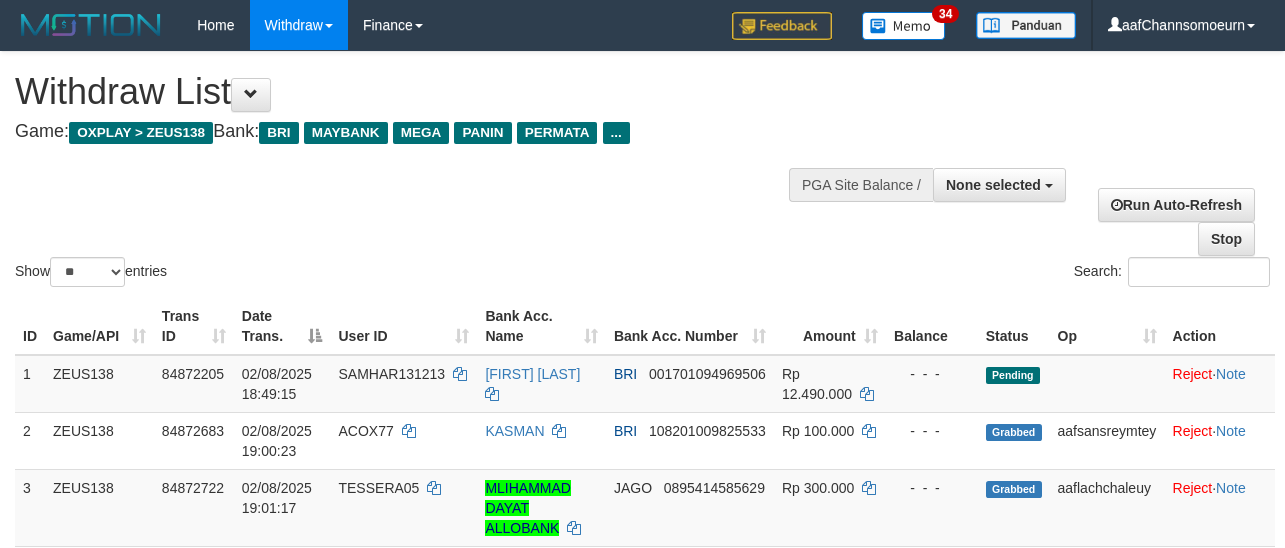 select 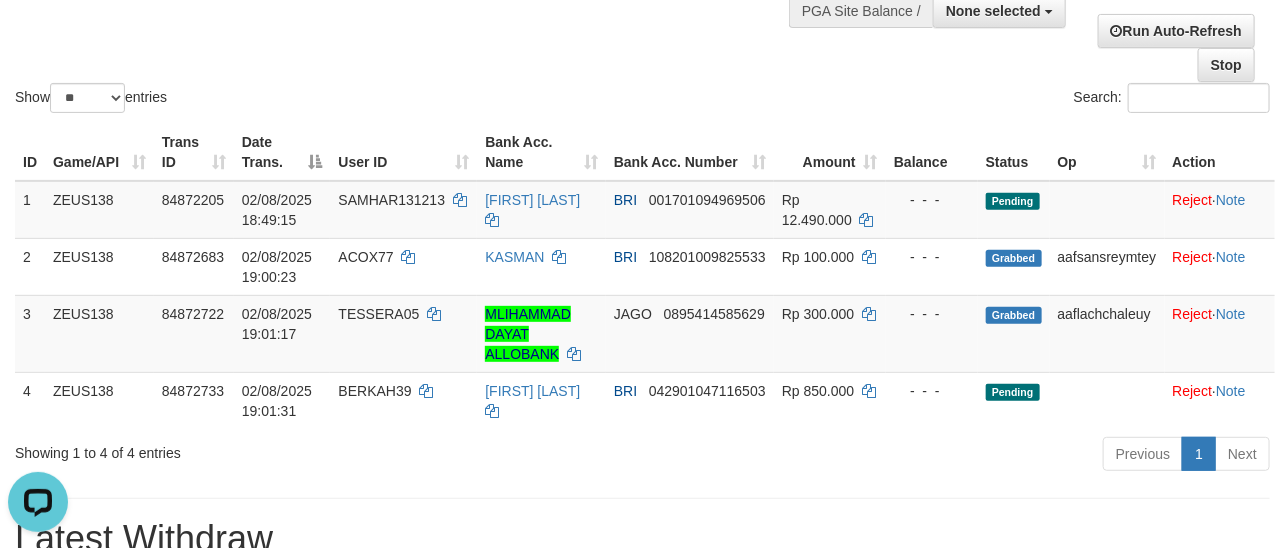 scroll, scrollTop: 0, scrollLeft: 0, axis: both 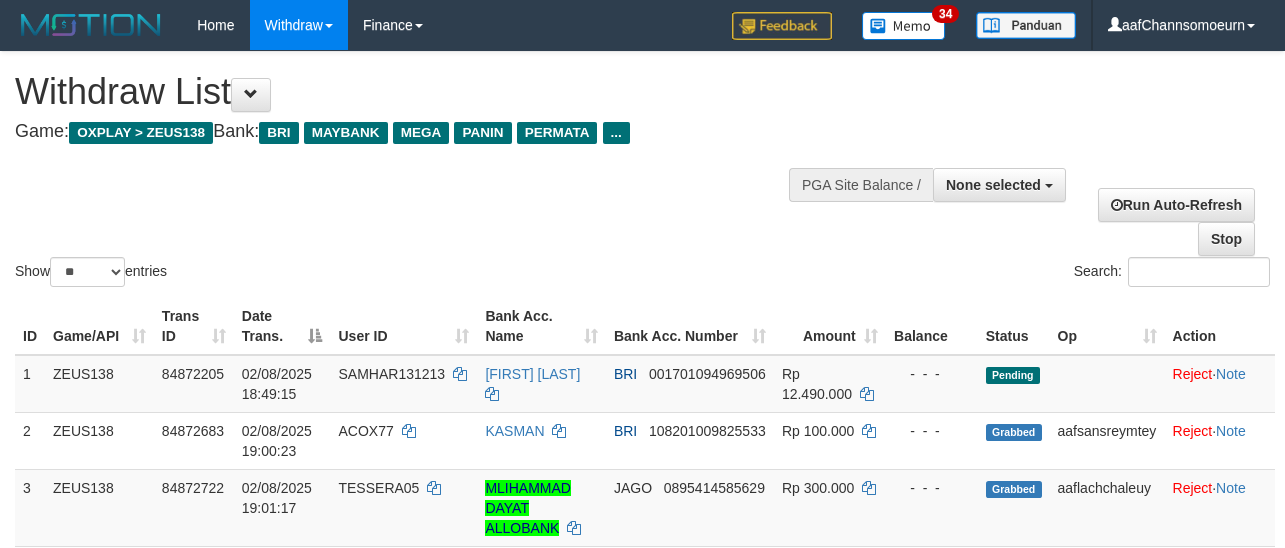 select 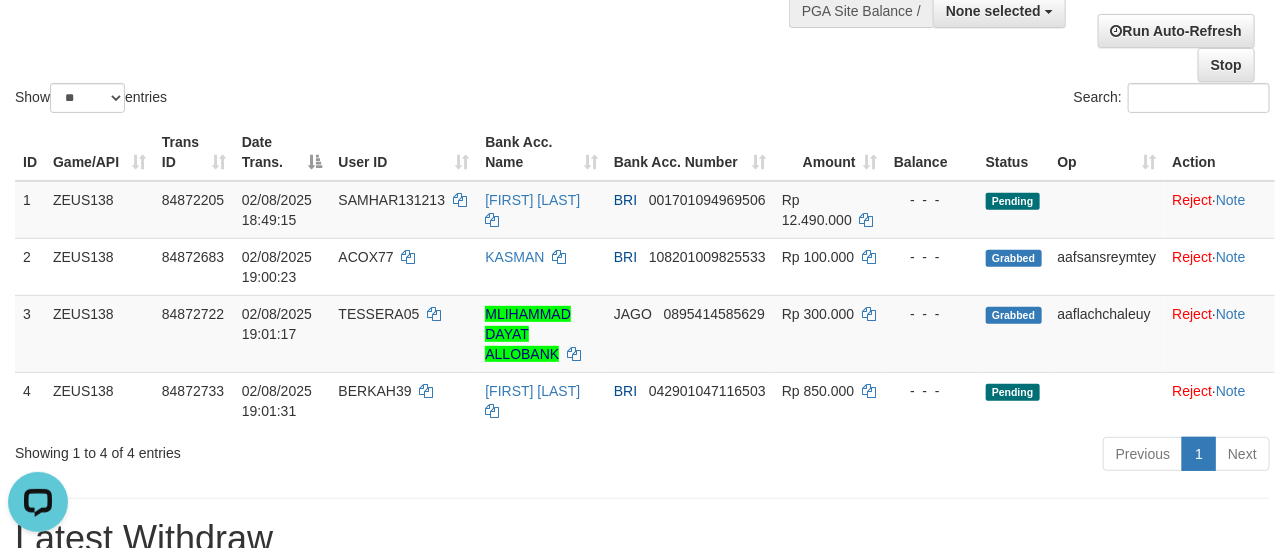scroll, scrollTop: 0, scrollLeft: 0, axis: both 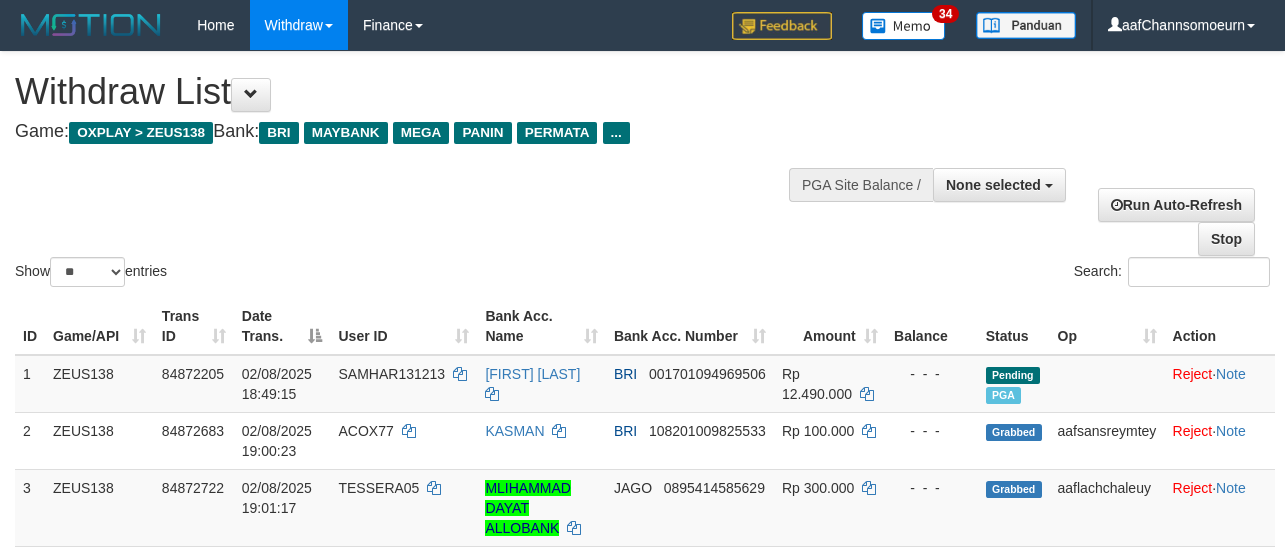 select 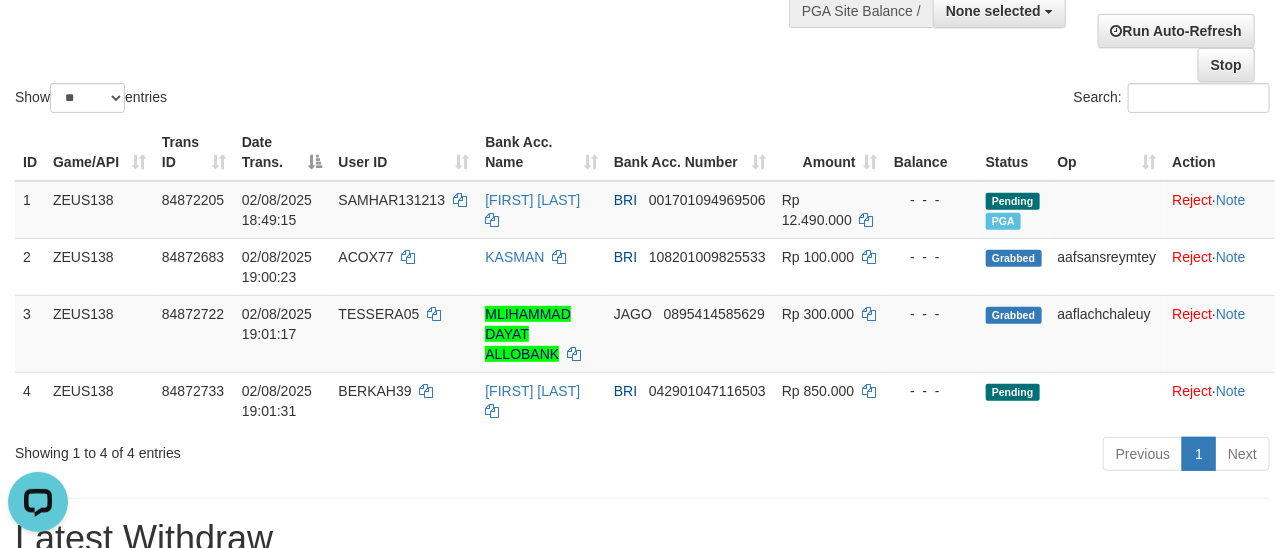 scroll, scrollTop: 0, scrollLeft: 0, axis: both 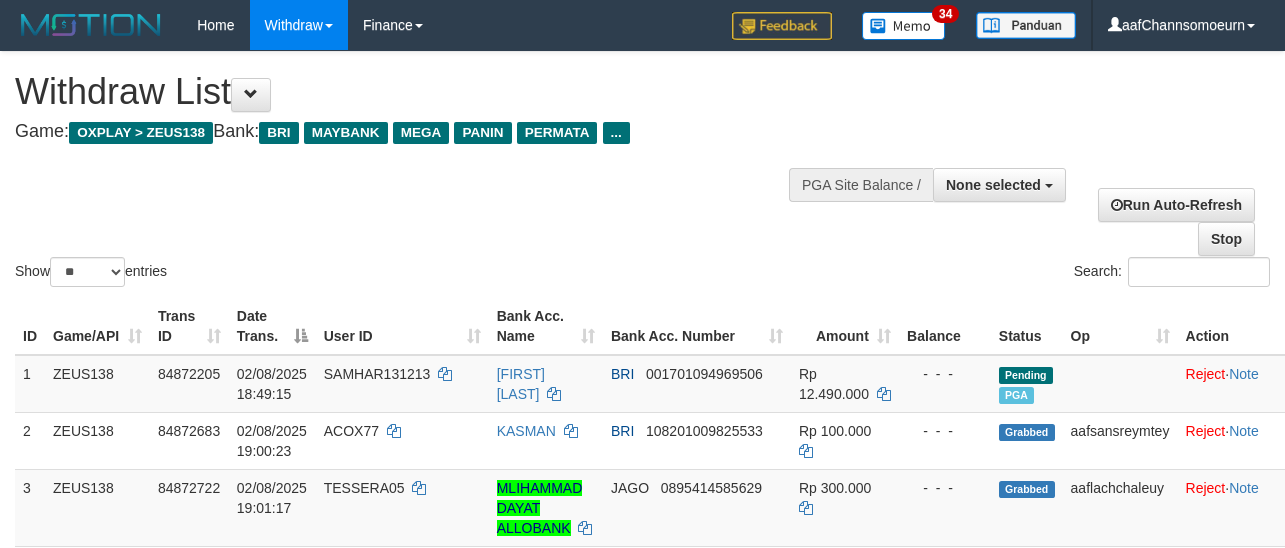 select 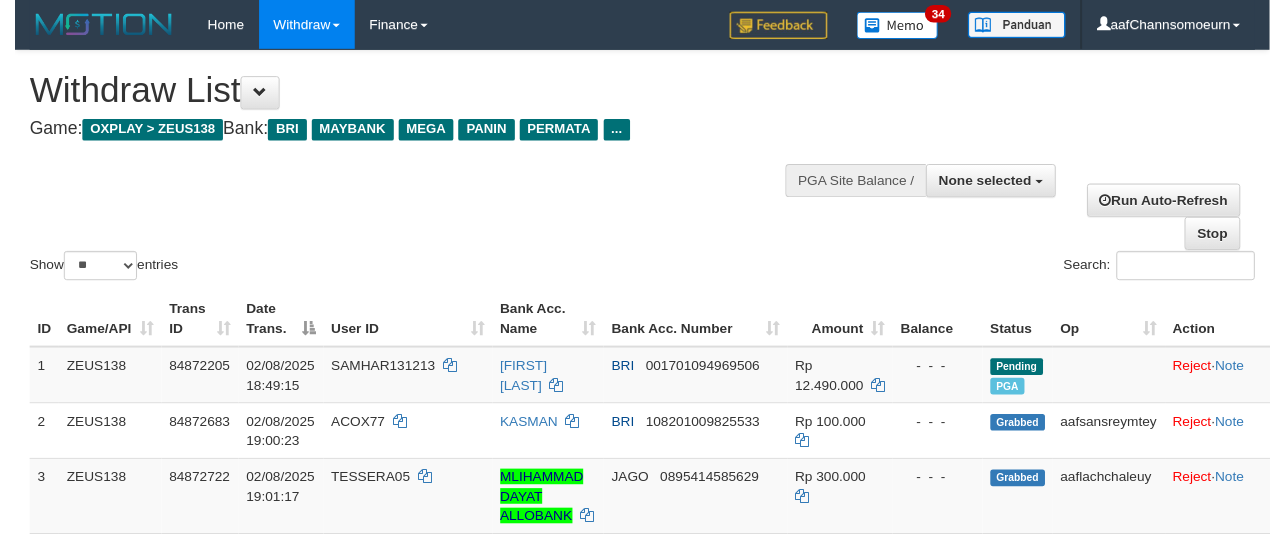 scroll, scrollTop: 174, scrollLeft: 0, axis: vertical 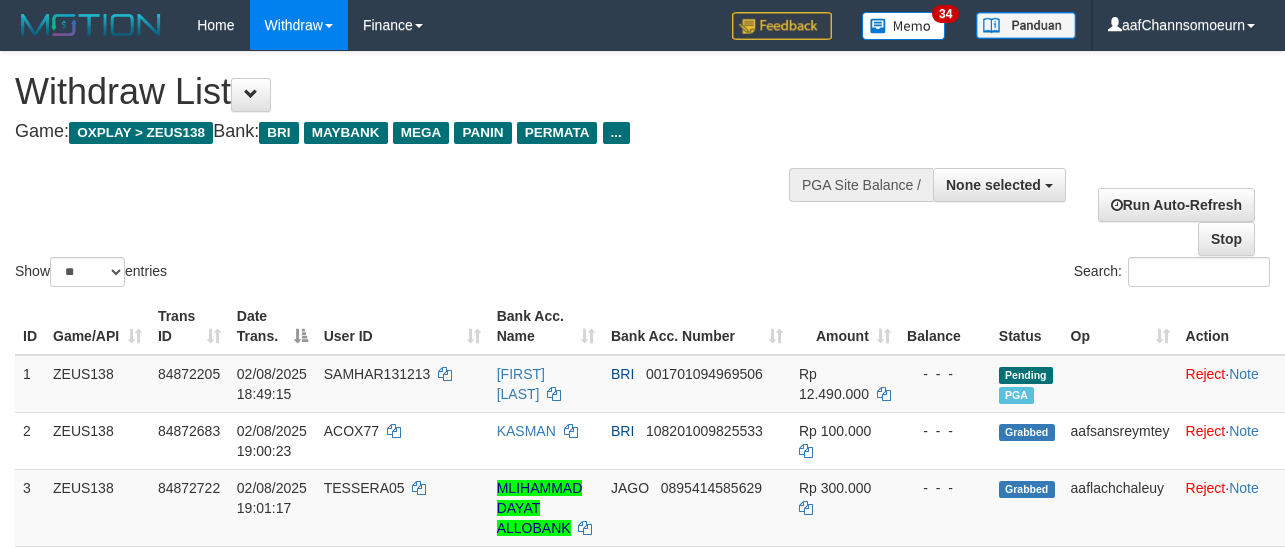 select 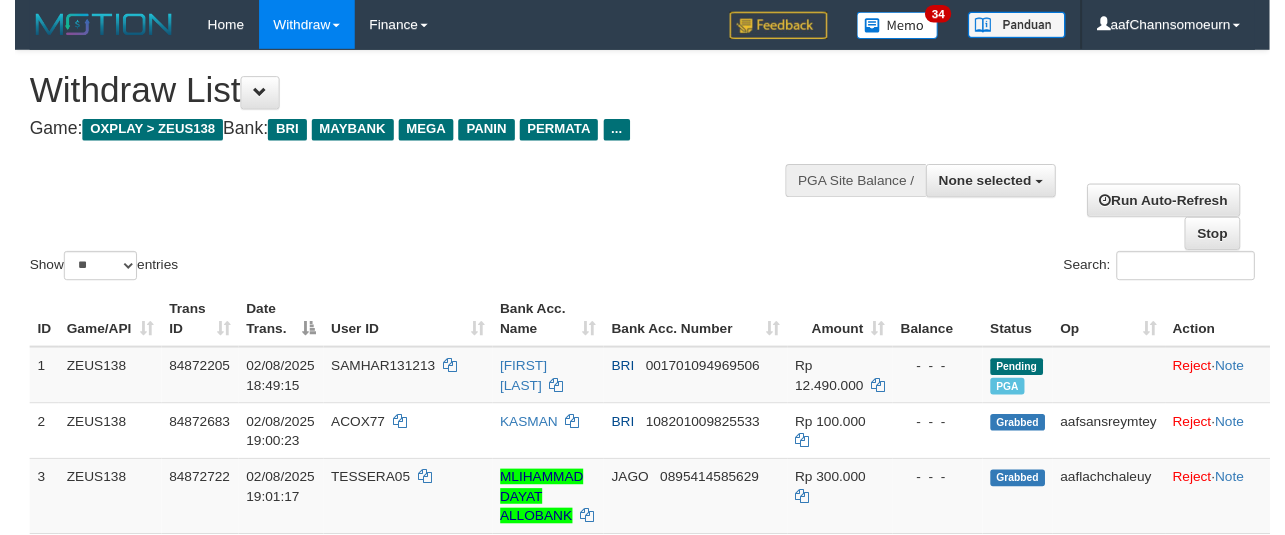 scroll, scrollTop: 174, scrollLeft: 0, axis: vertical 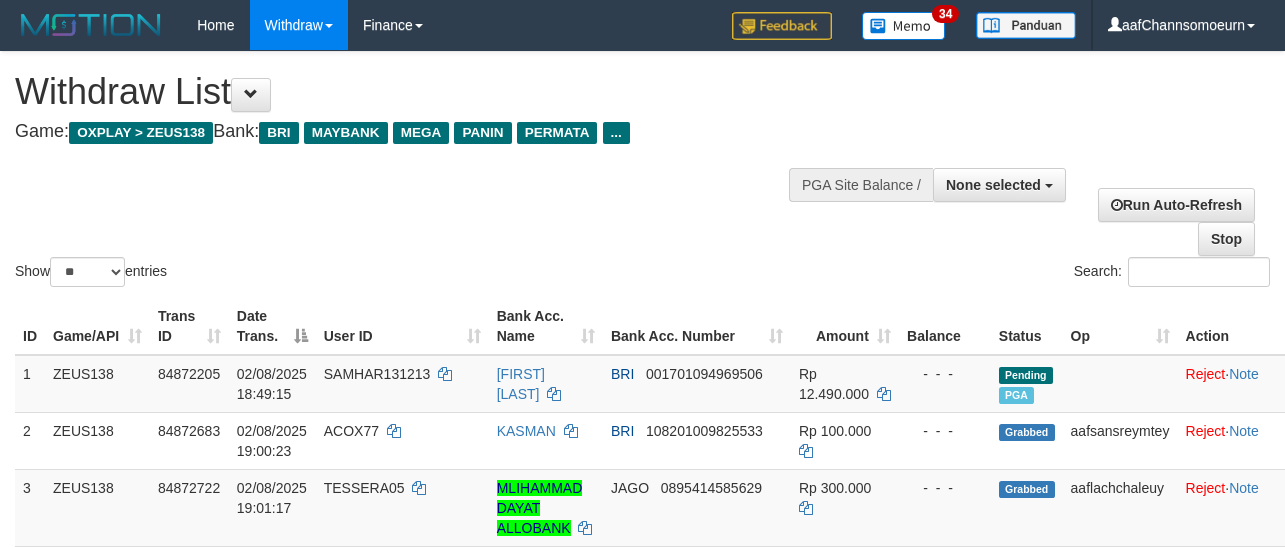 select 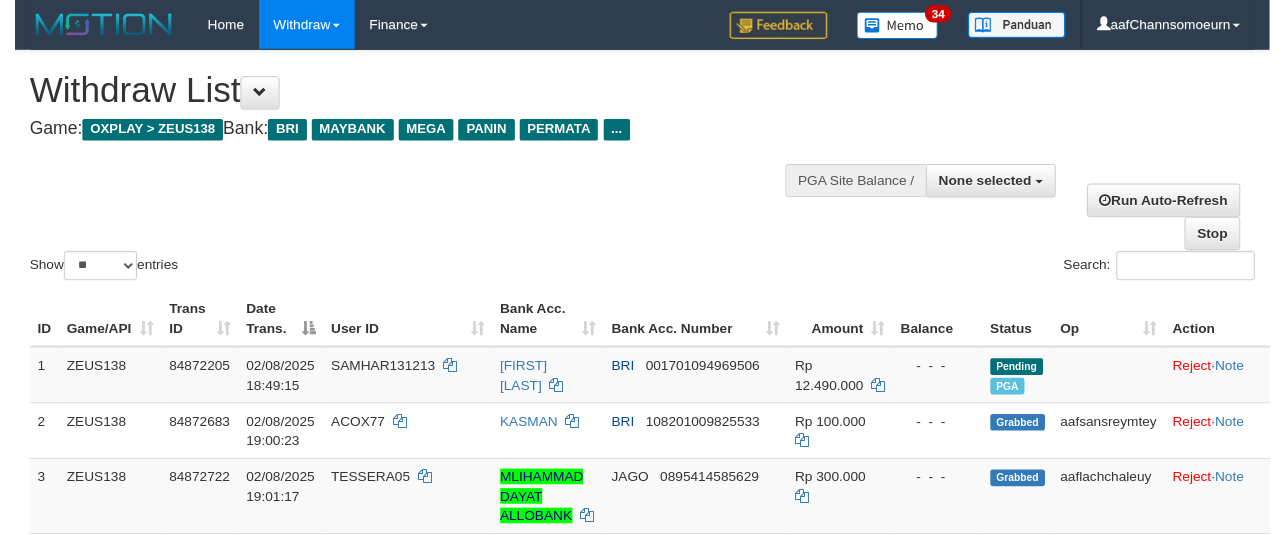 scroll, scrollTop: 174, scrollLeft: 0, axis: vertical 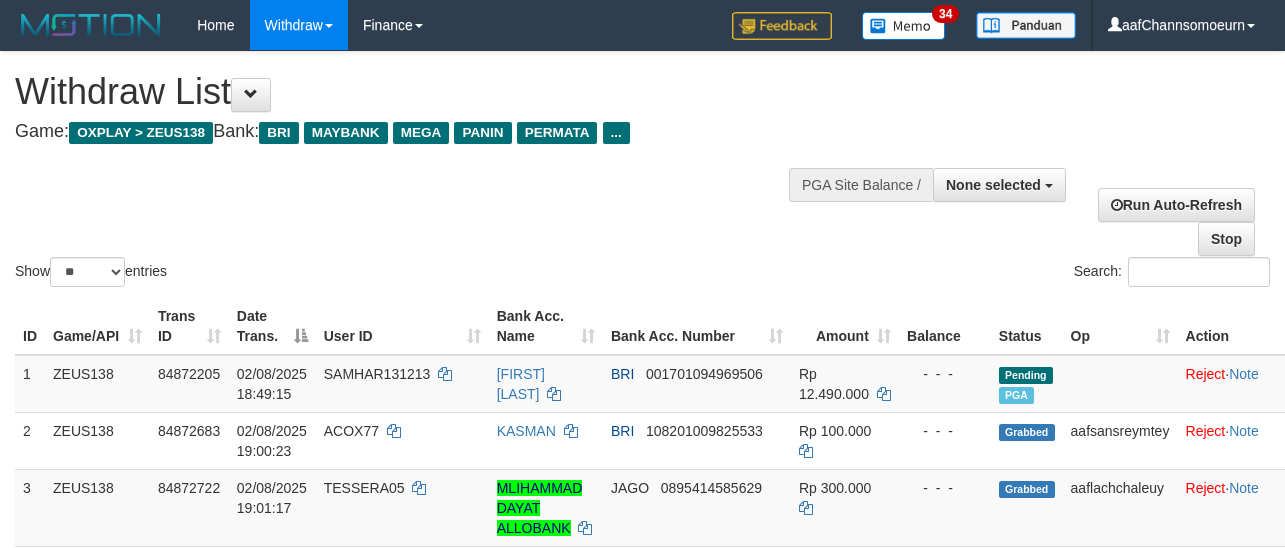 select 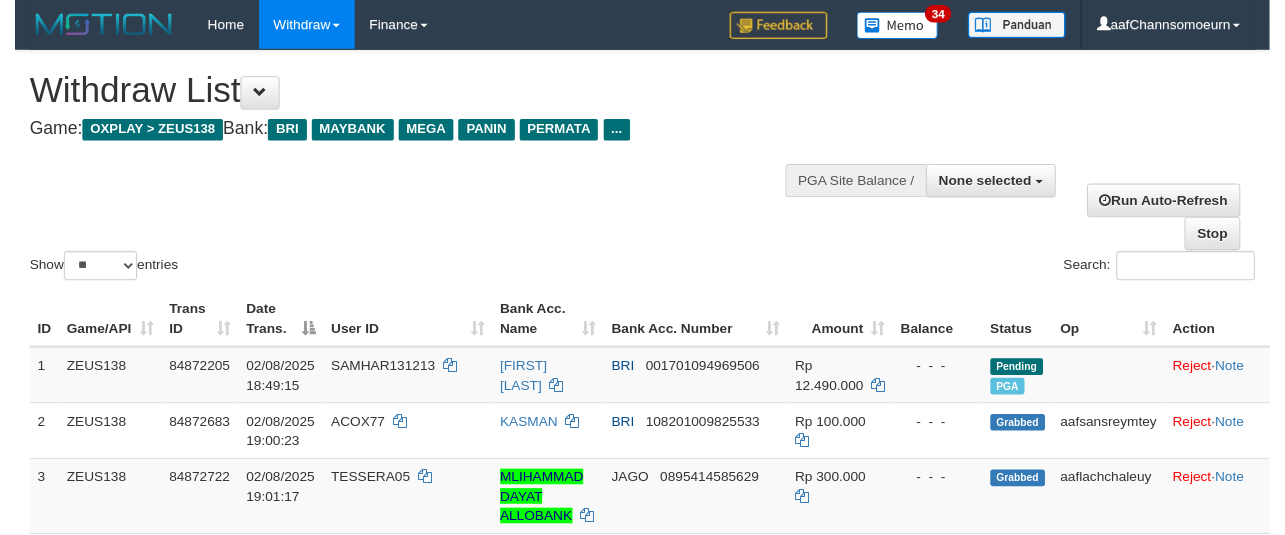 scroll, scrollTop: 174, scrollLeft: 0, axis: vertical 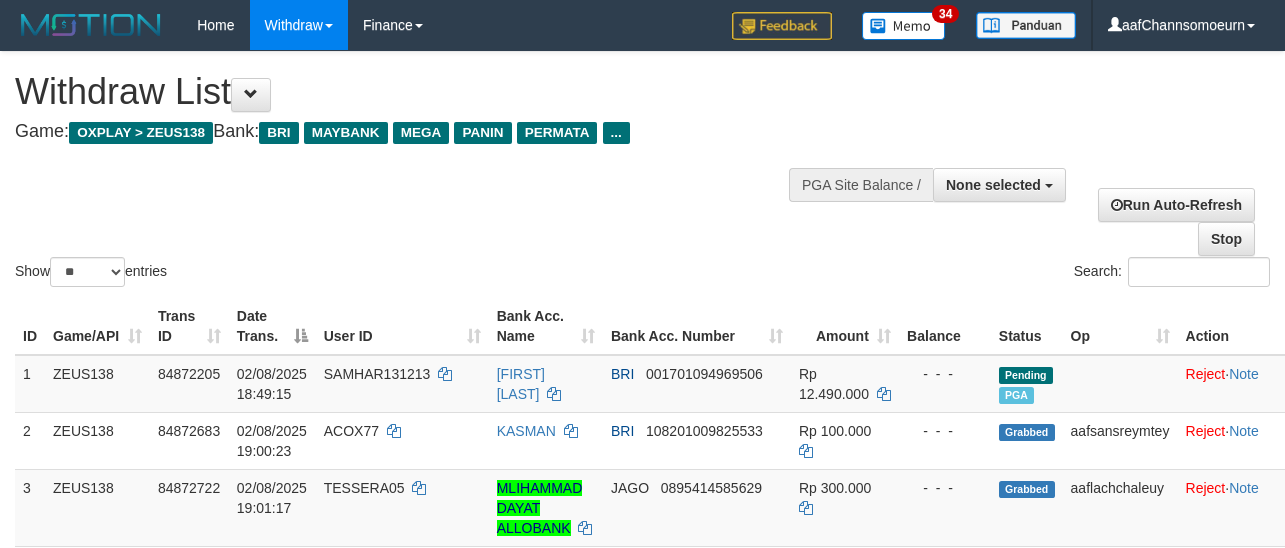 select 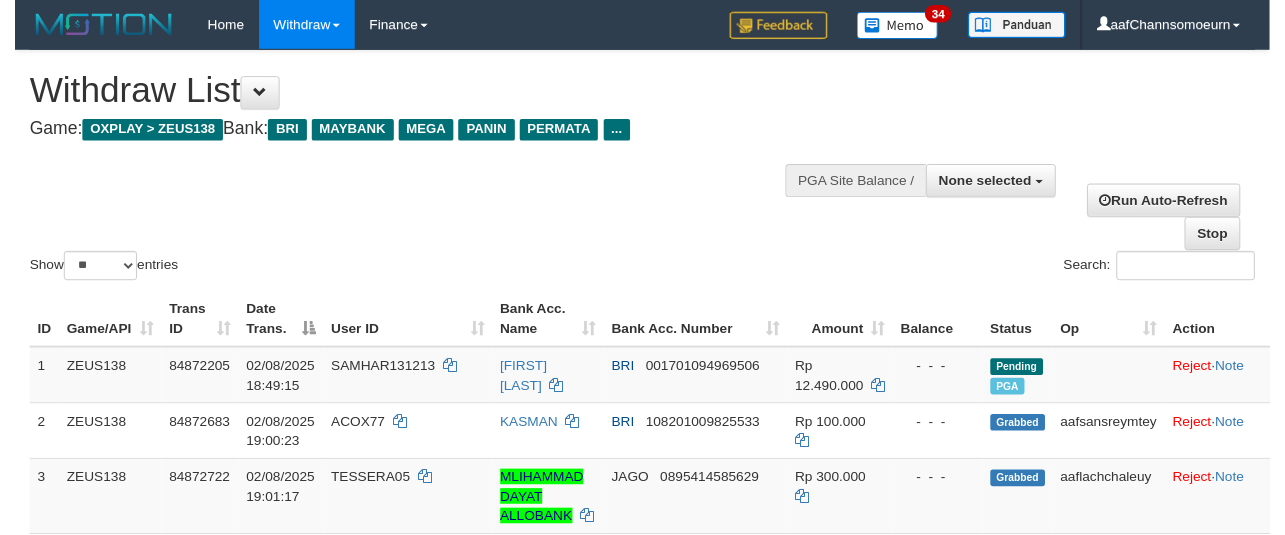 scroll, scrollTop: 174, scrollLeft: 0, axis: vertical 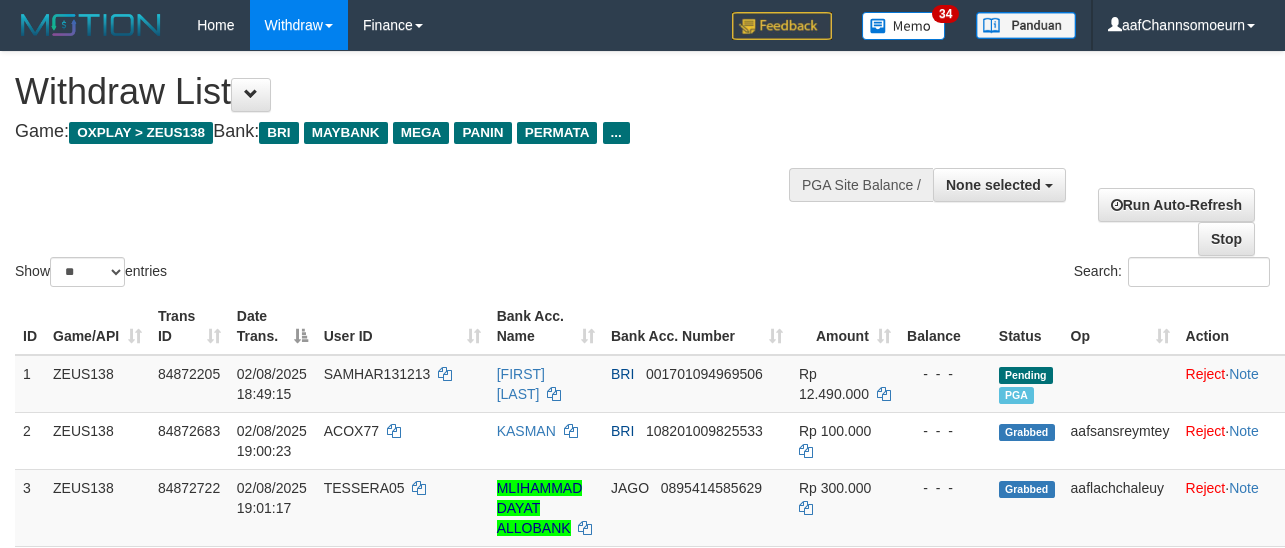 select 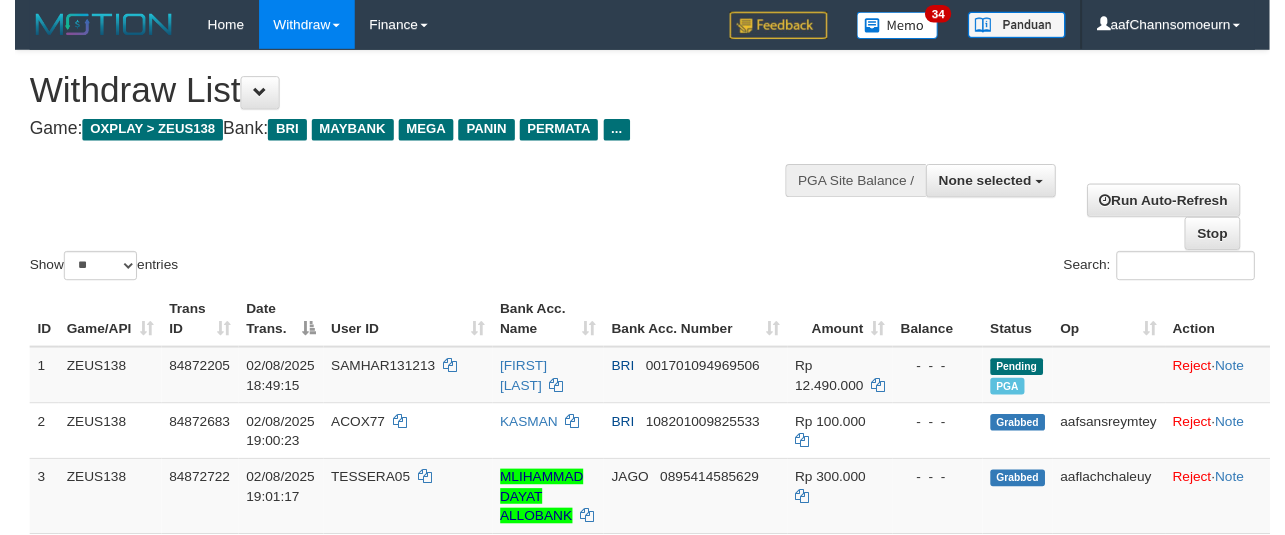 scroll, scrollTop: 174, scrollLeft: 0, axis: vertical 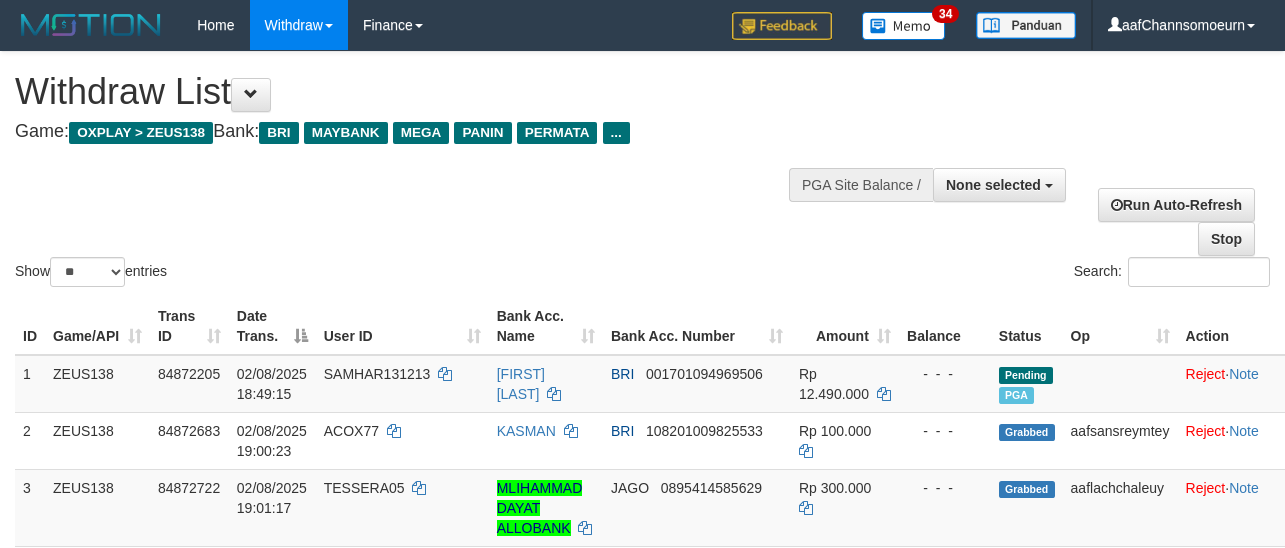 select 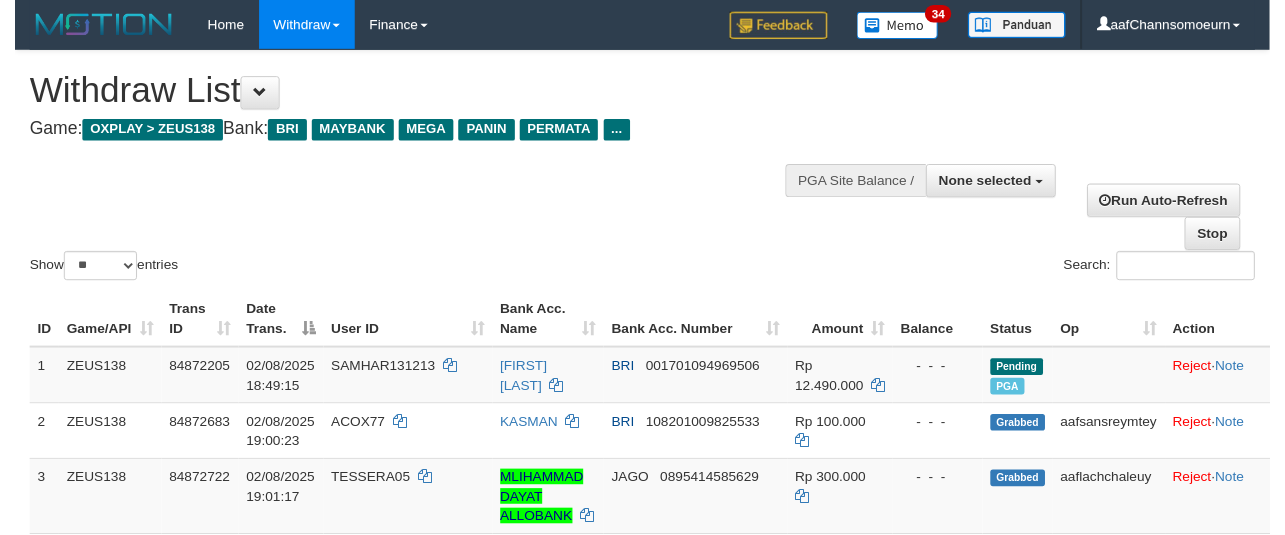 scroll, scrollTop: 174, scrollLeft: 0, axis: vertical 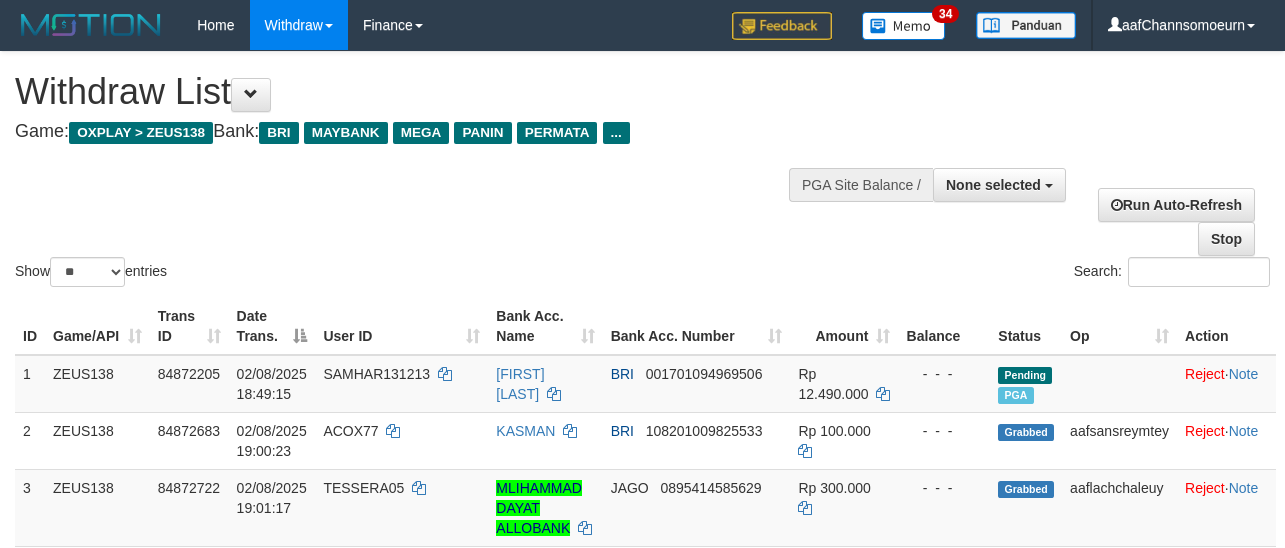 select 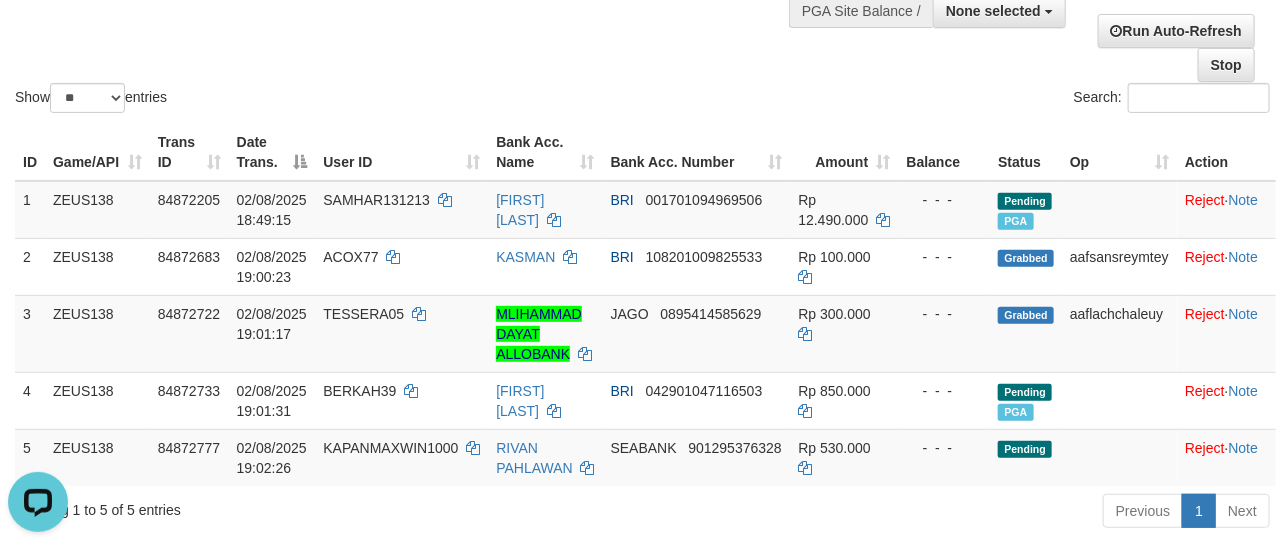 scroll, scrollTop: 0, scrollLeft: 0, axis: both 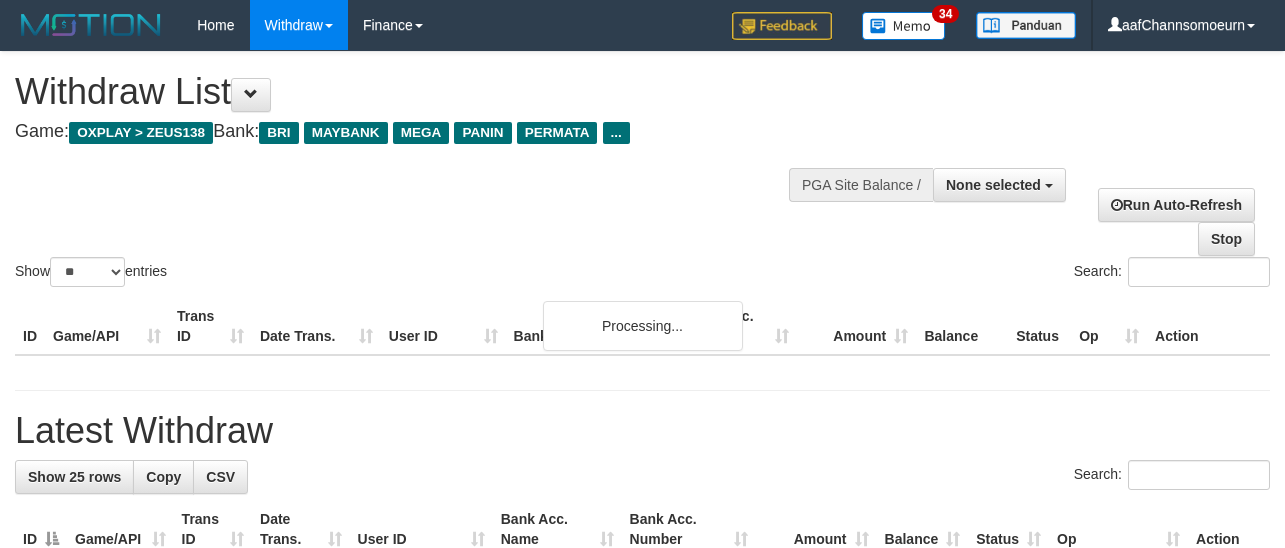 select 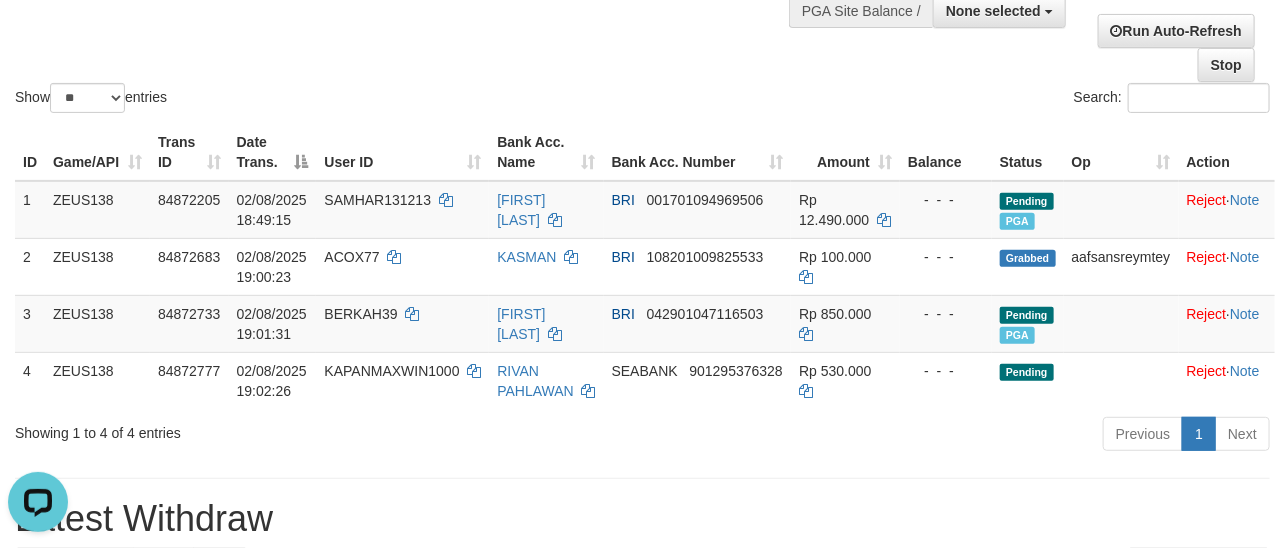 scroll, scrollTop: 0, scrollLeft: 0, axis: both 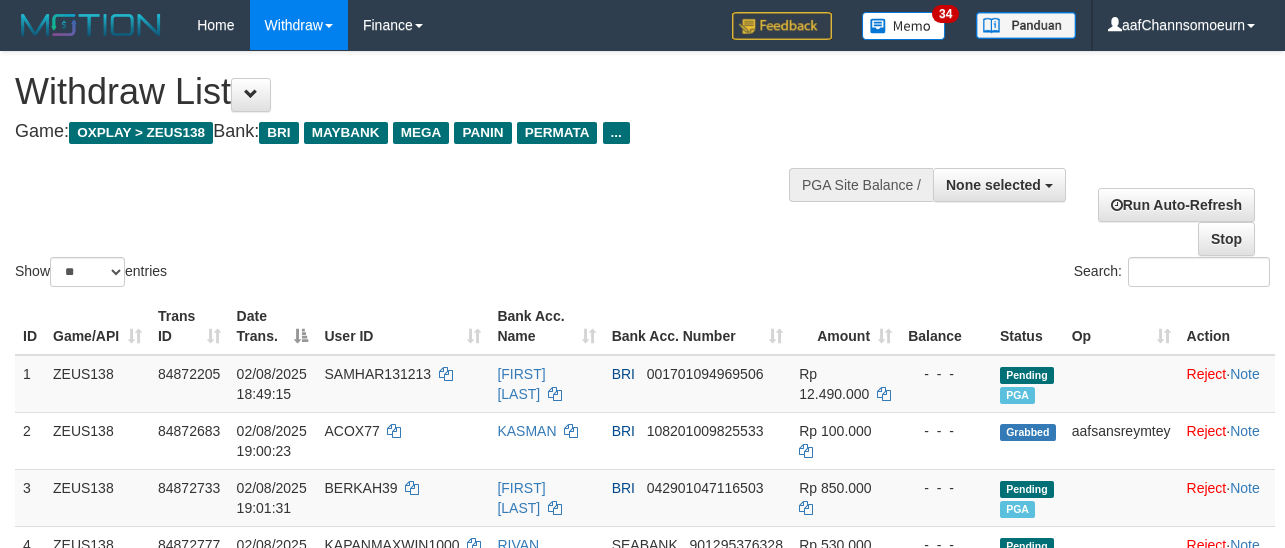 select 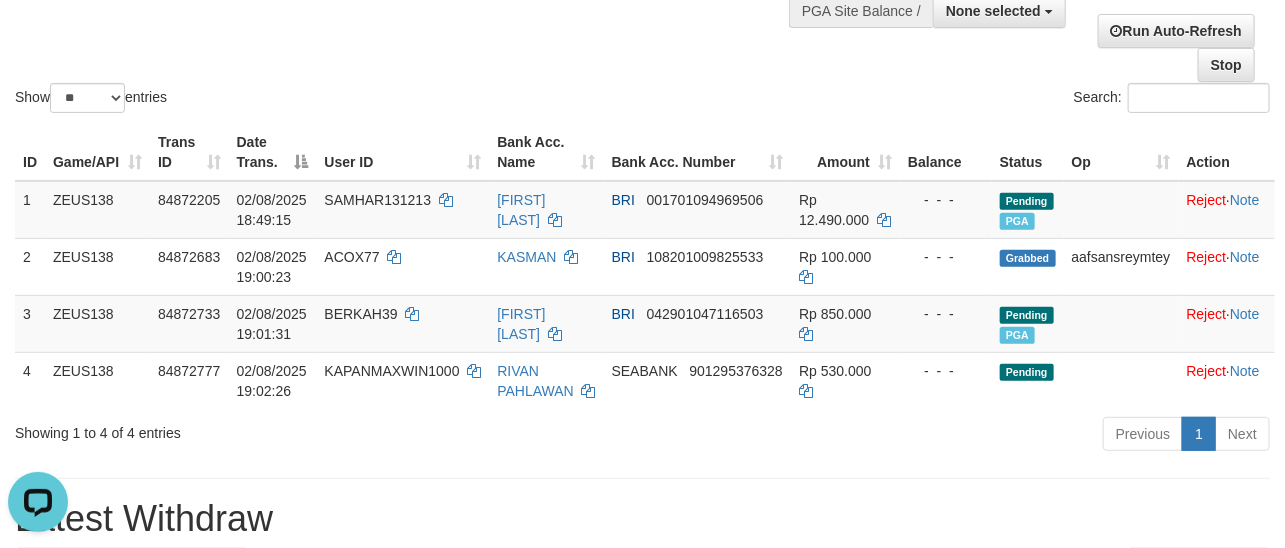 scroll, scrollTop: 0, scrollLeft: 0, axis: both 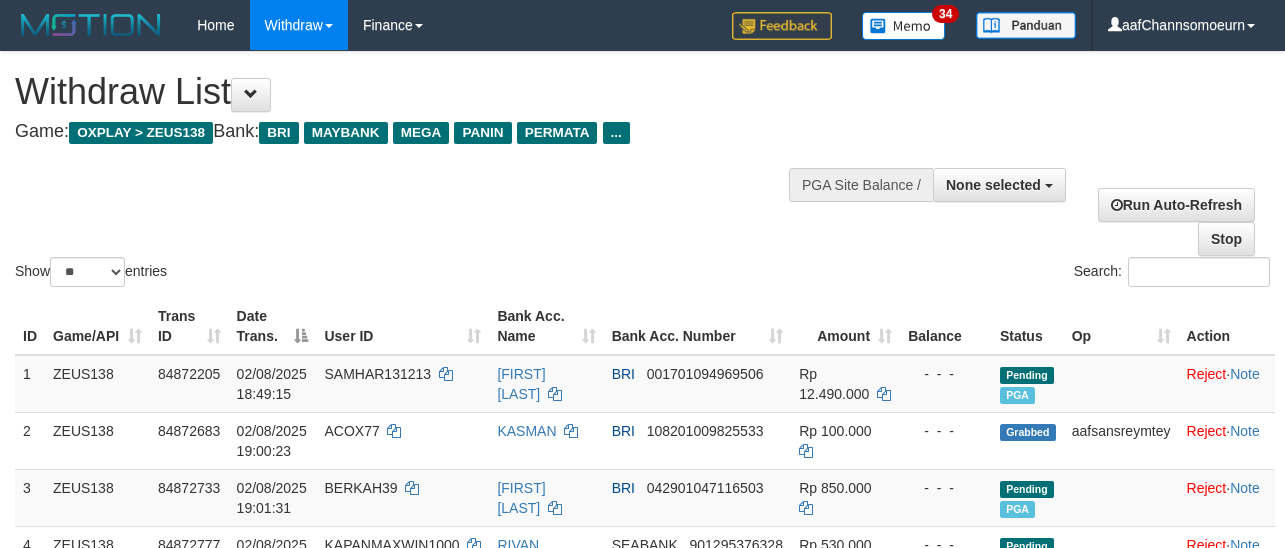 select 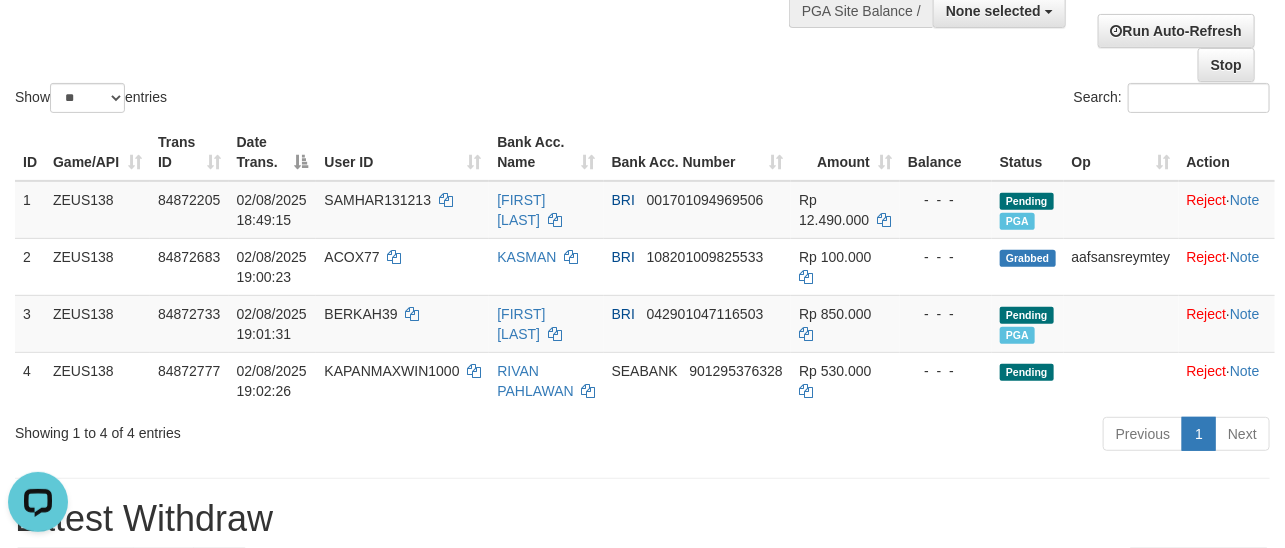 scroll, scrollTop: 0, scrollLeft: 0, axis: both 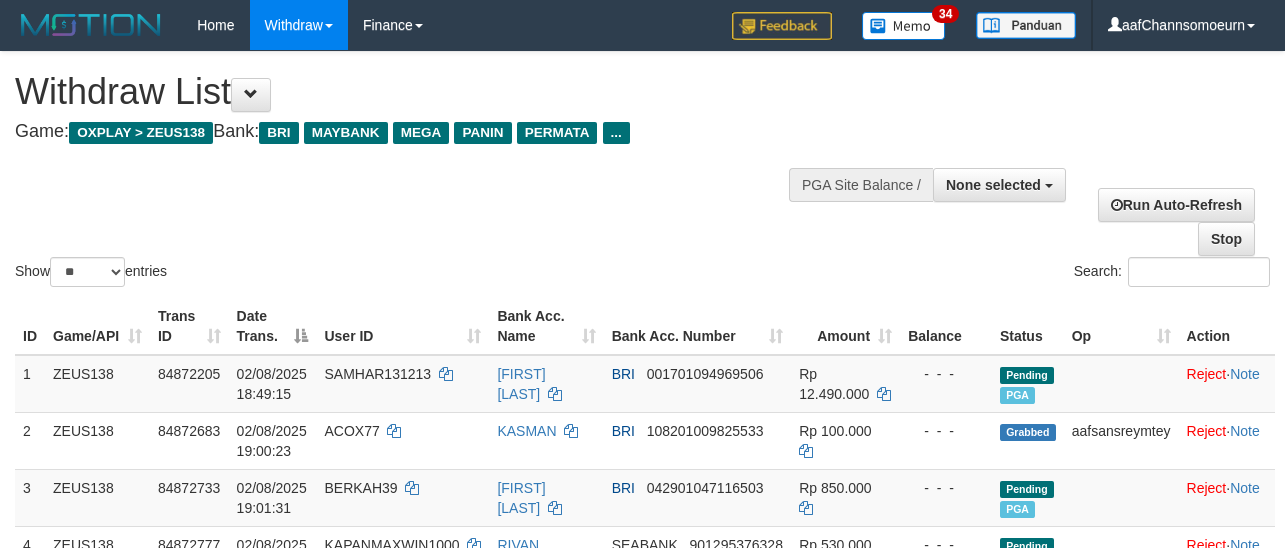 select 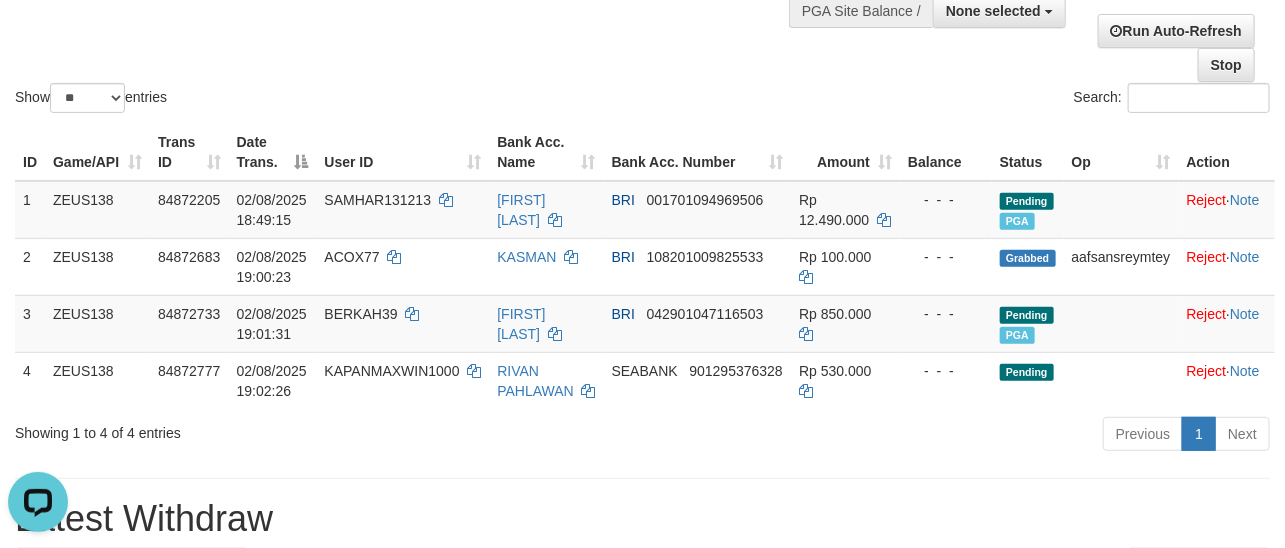 scroll, scrollTop: 0, scrollLeft: 0, axis: both 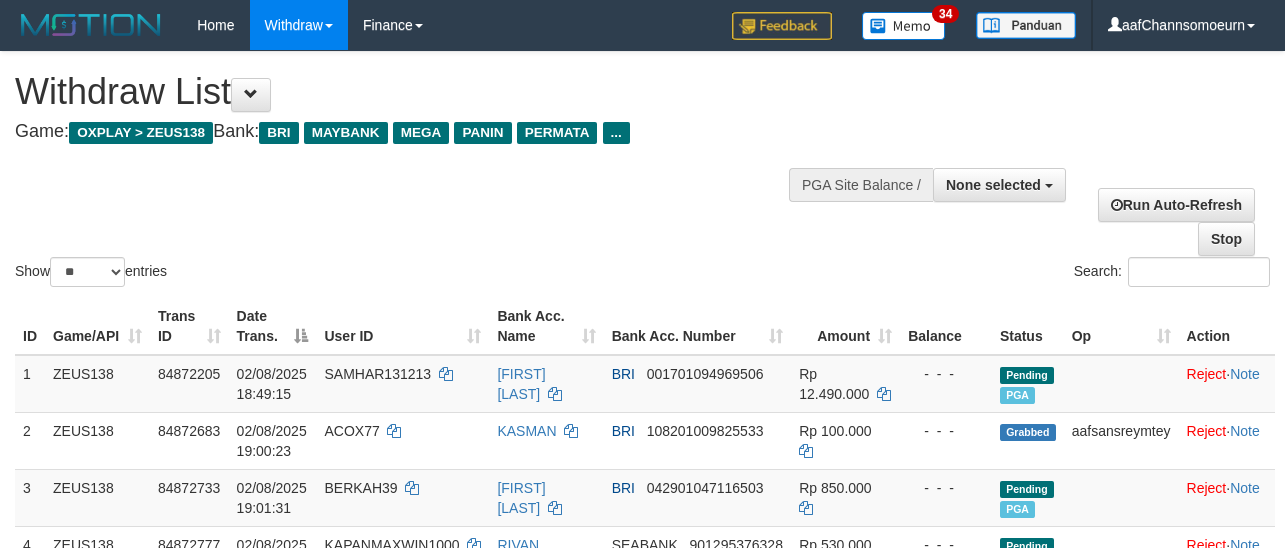 select 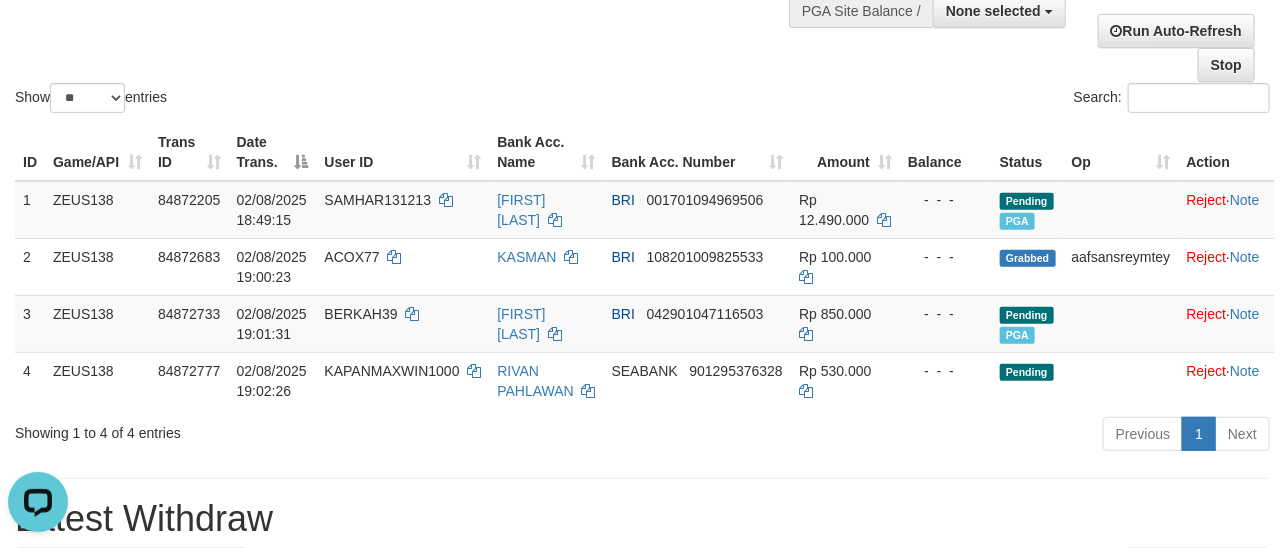 scroll, scrollTop: 0, scrollLeft: 0, axis: both 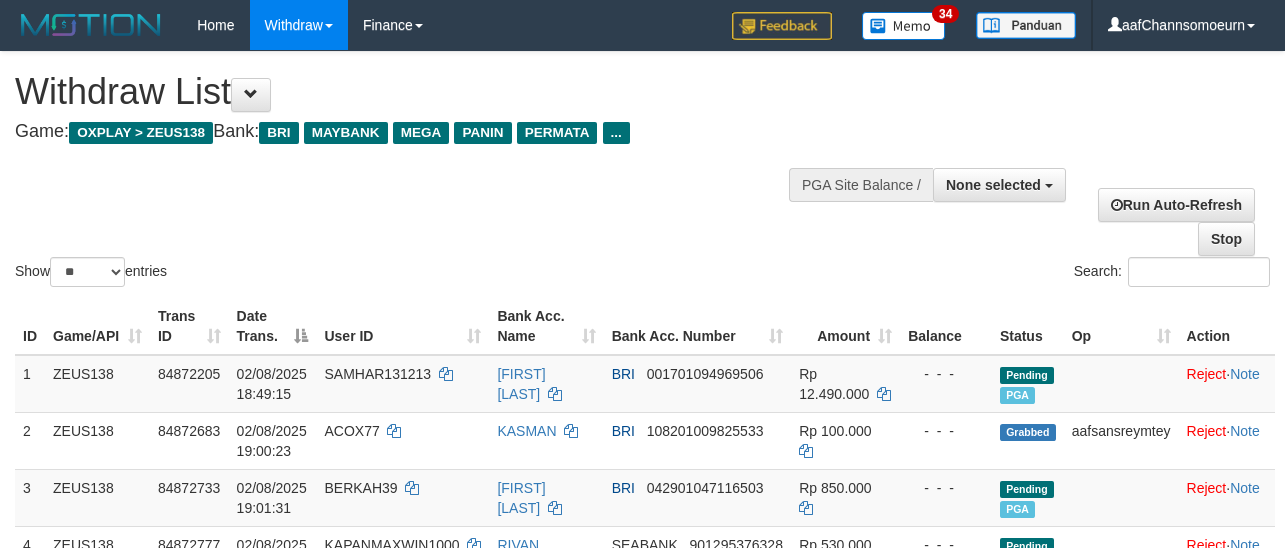 select 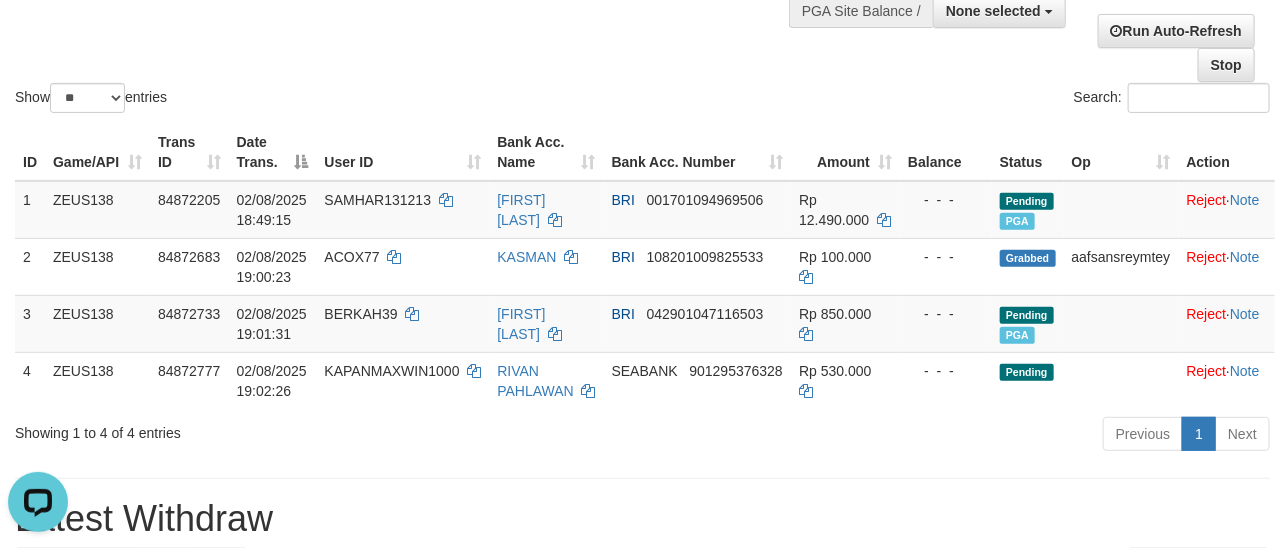 scroll, scrollTop: 0, scrollLeft: 0, axis: both 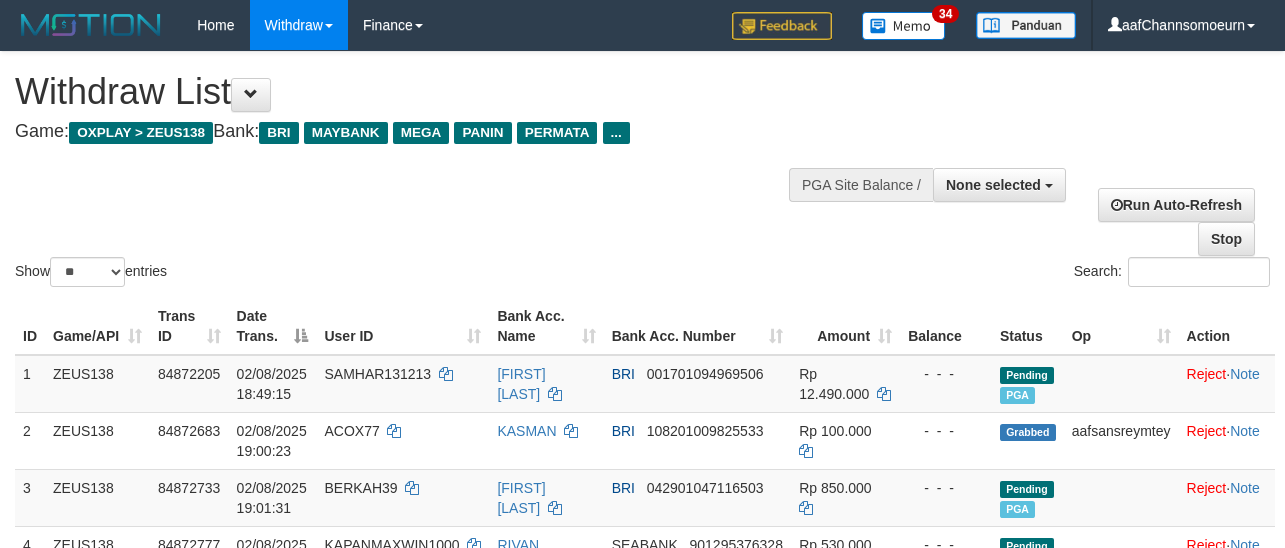 select 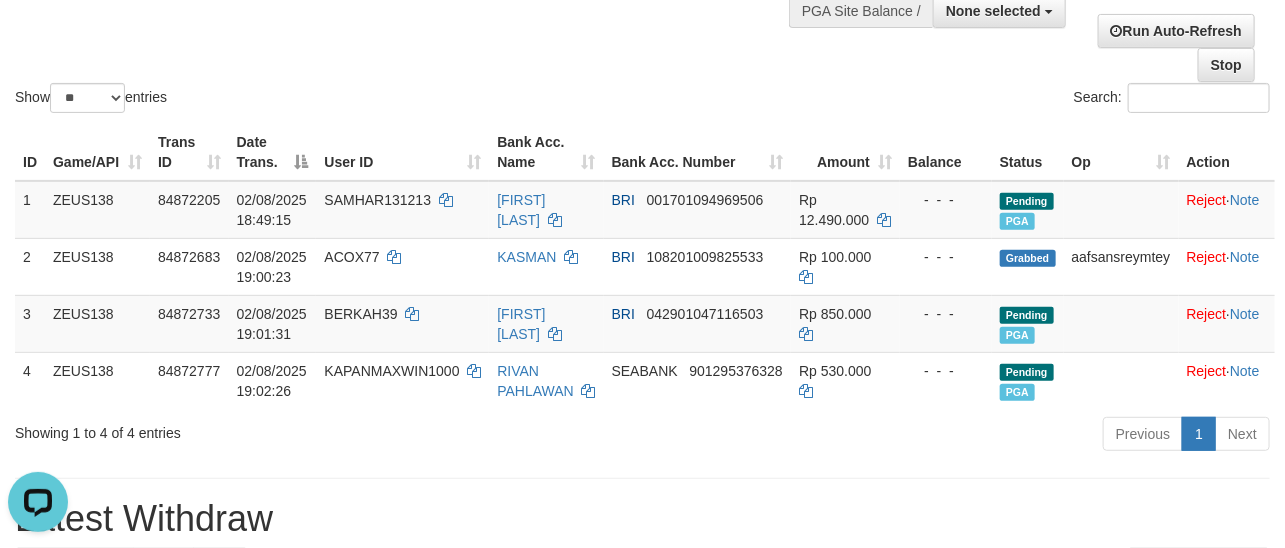 scroll, scrollTop: 0, scrollLeft: 0, axis: both 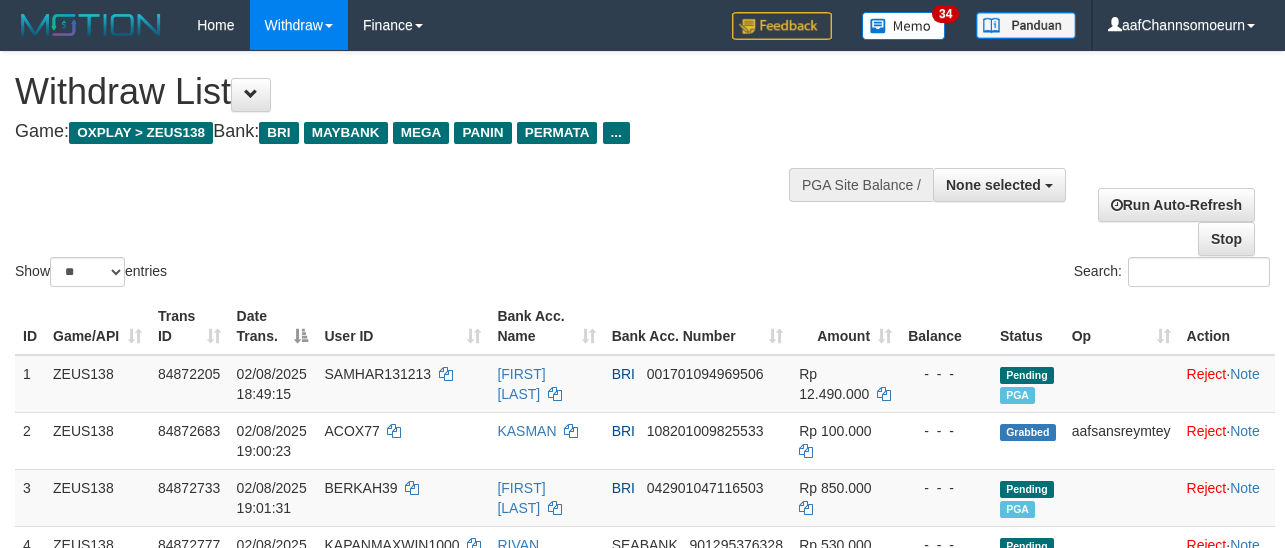 select 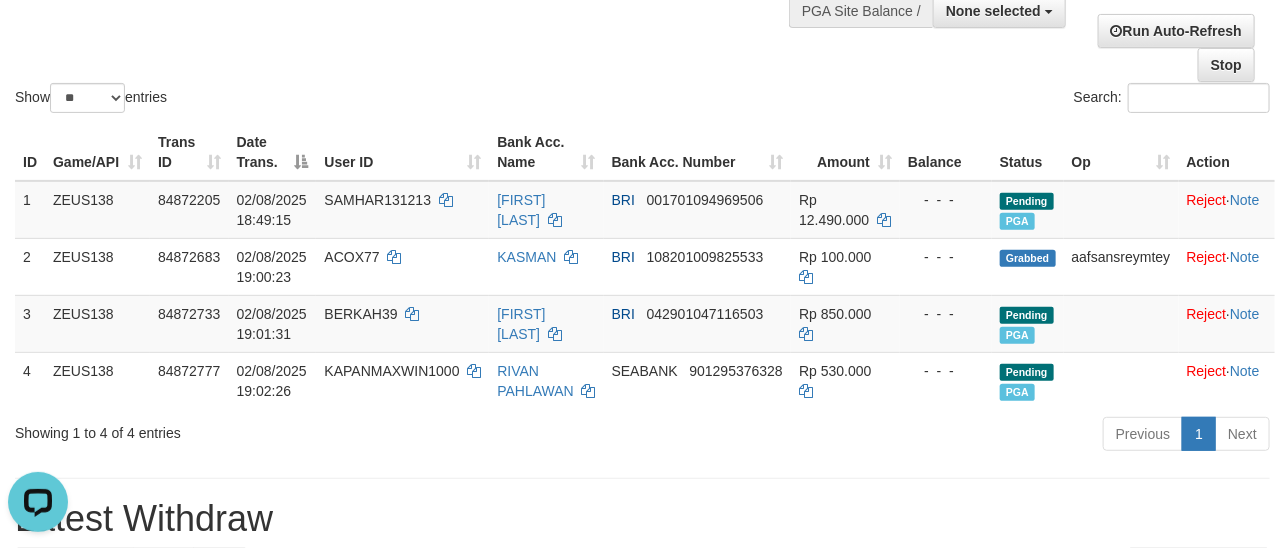 scroll, scrollTop: 0, scrollLeft: 0, axis: both 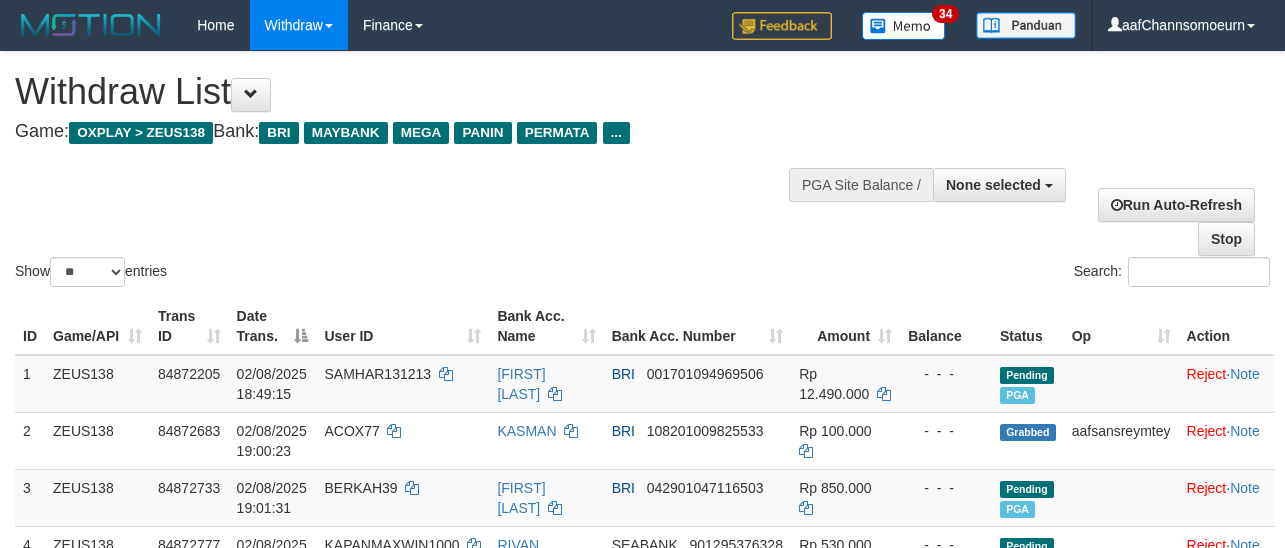 select 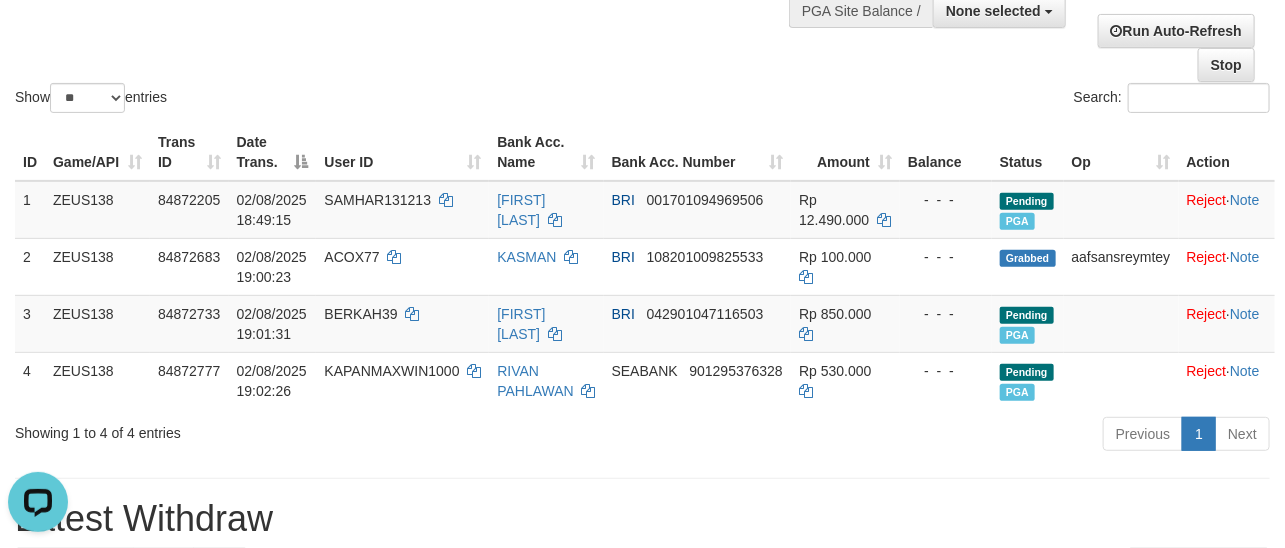 scroll, scrollTop: 0, scrollLeft: 0, axis: both 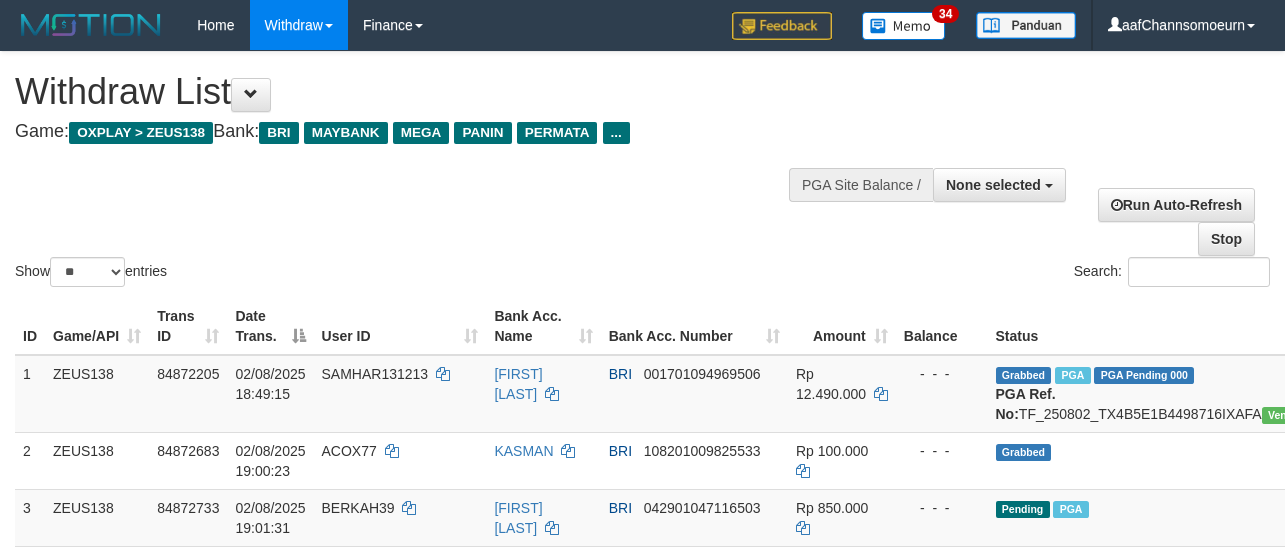 select 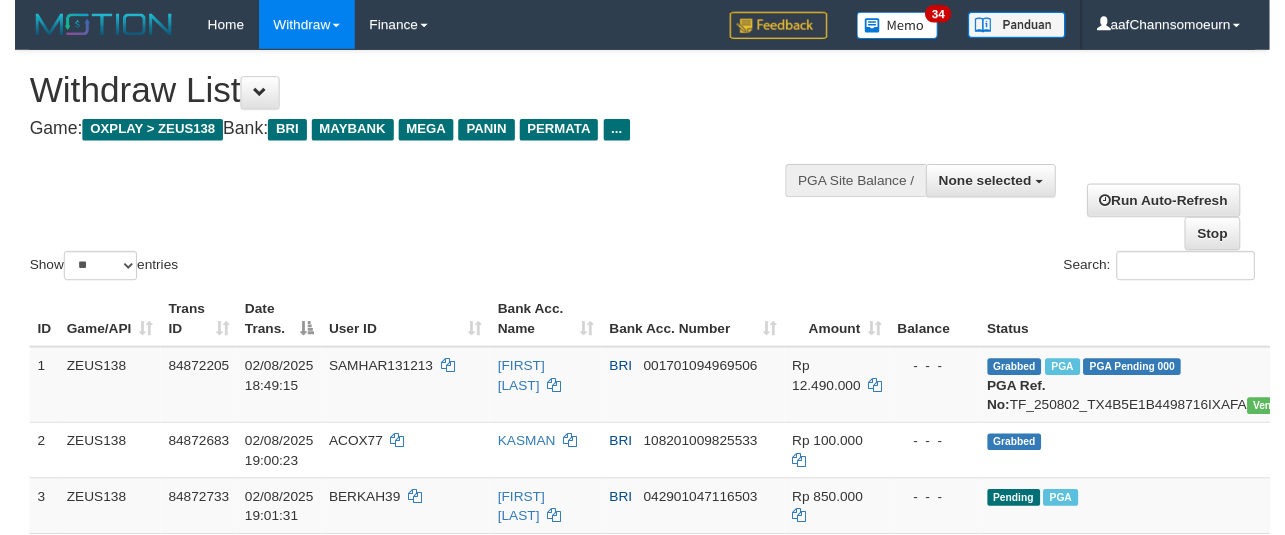 scroll, scrollTop: 174, scrollLeft: 0, axis: vertical 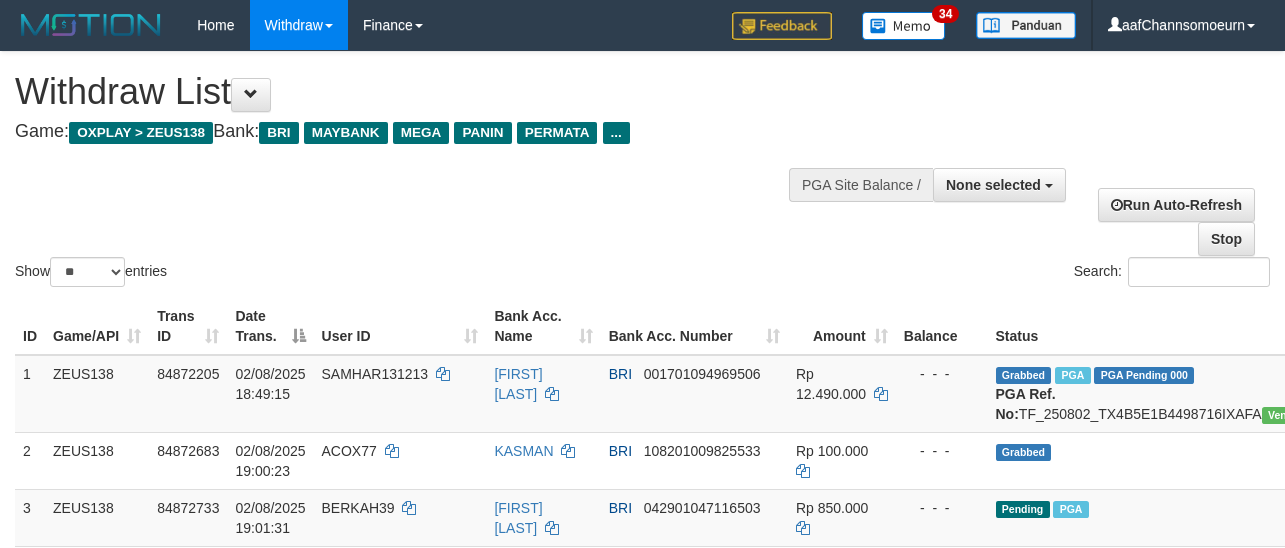 select 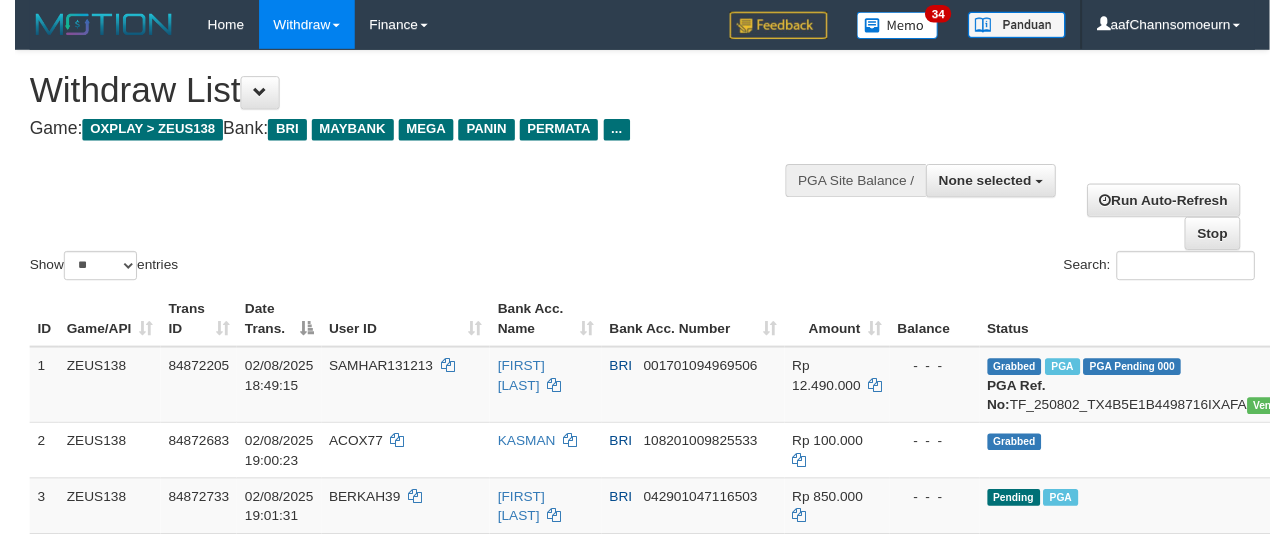 scroll, scrollTop: 174, scrollLeft: 0, axis: vertical 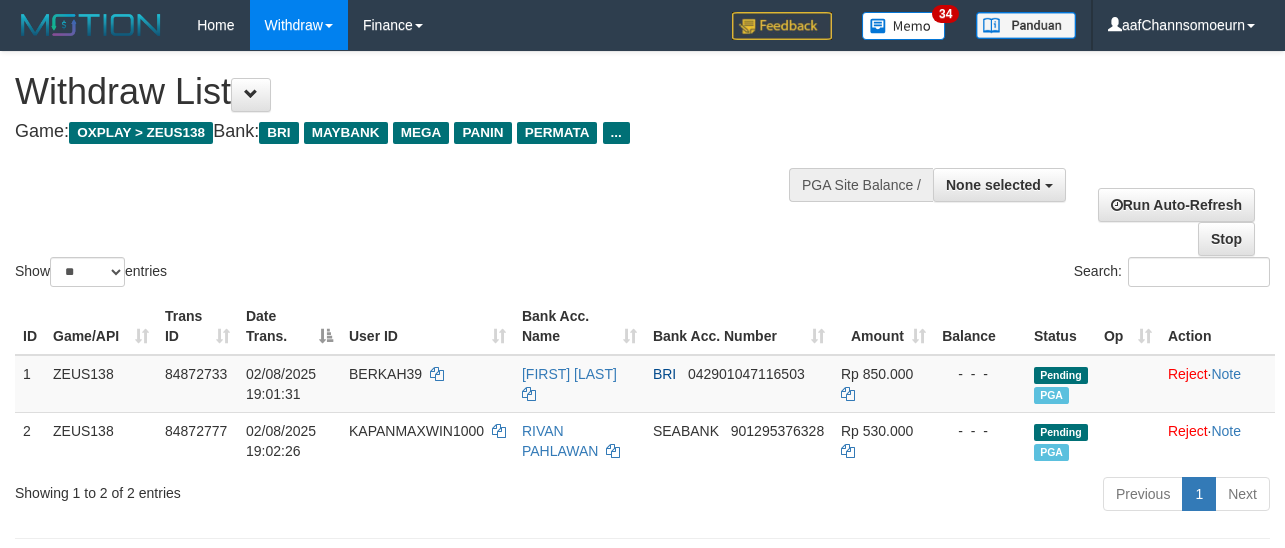select 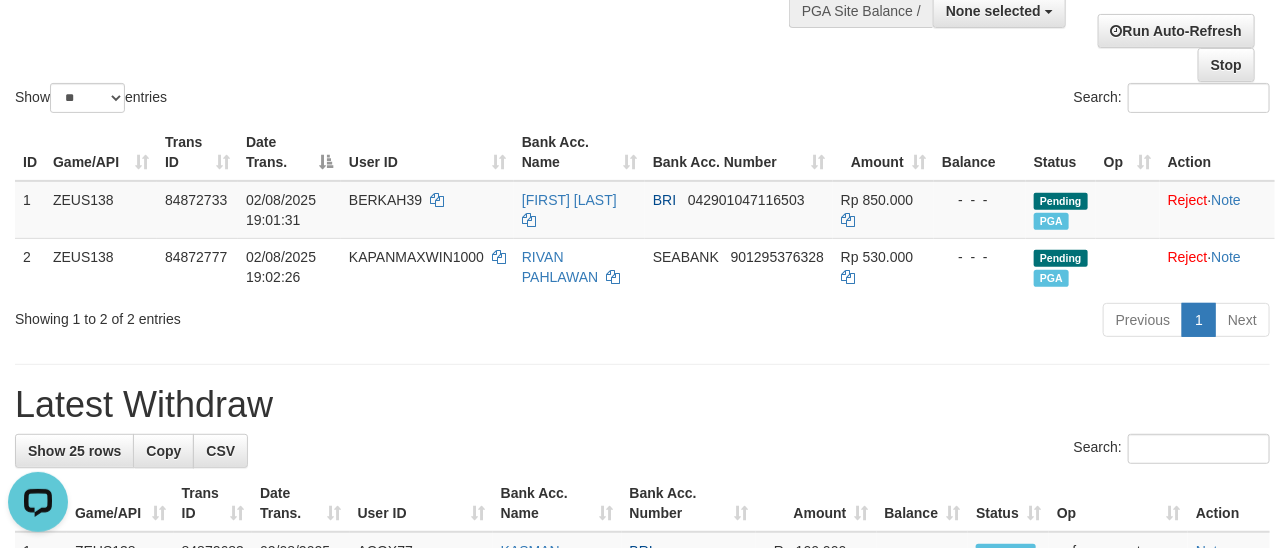scroll, scrollTop: 0, scrollLeft: 0, axis: both 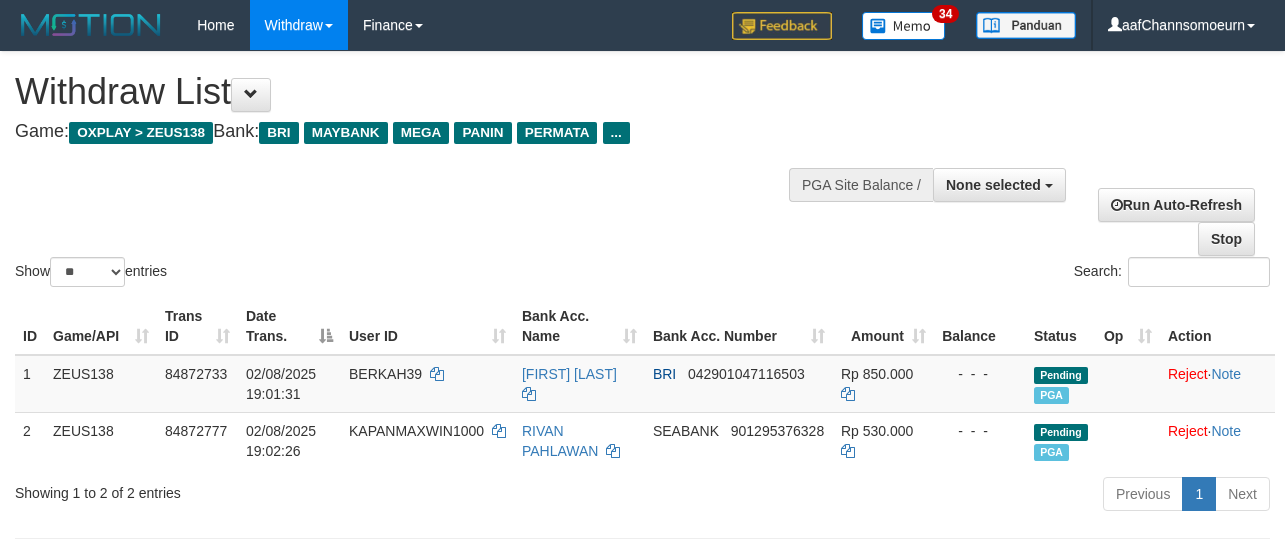 select 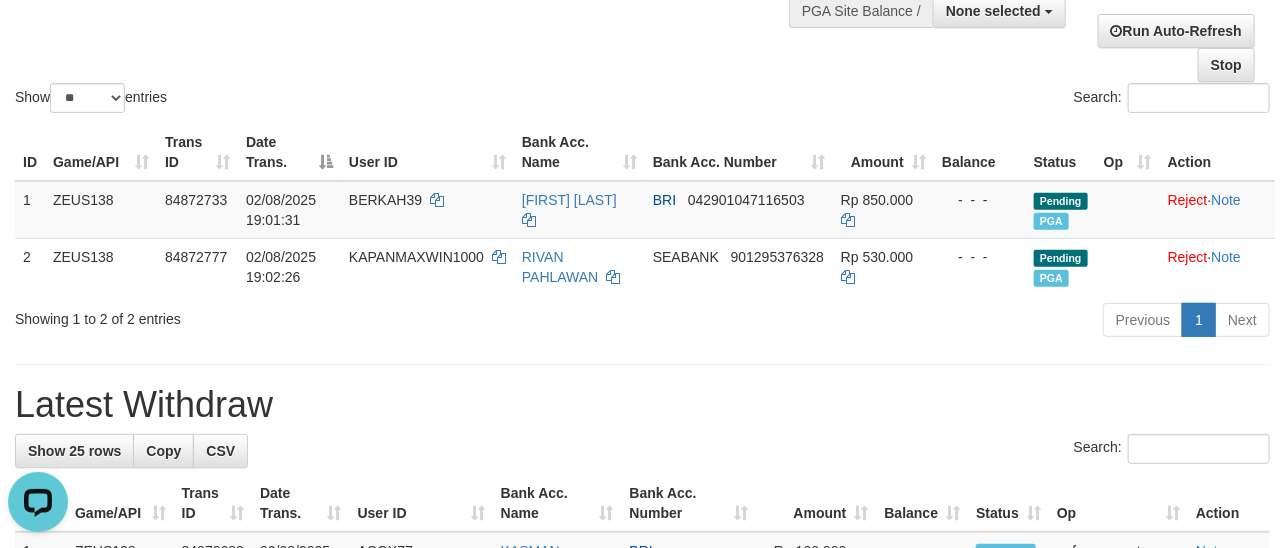 scroll, scrollTop: 0, scrollLeft: 0, axis: both 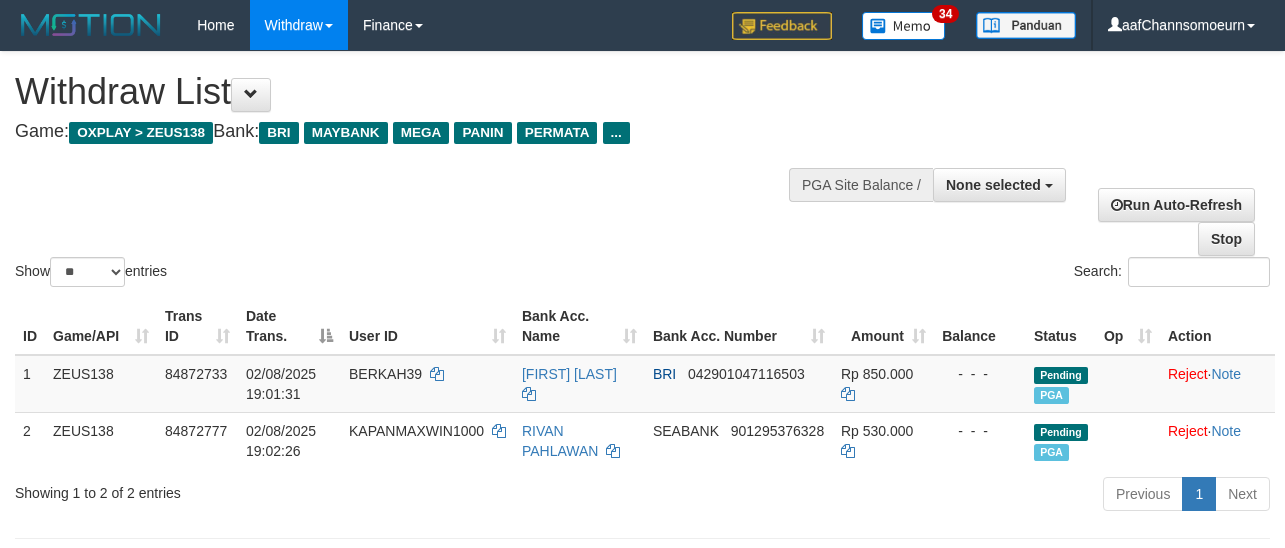 select 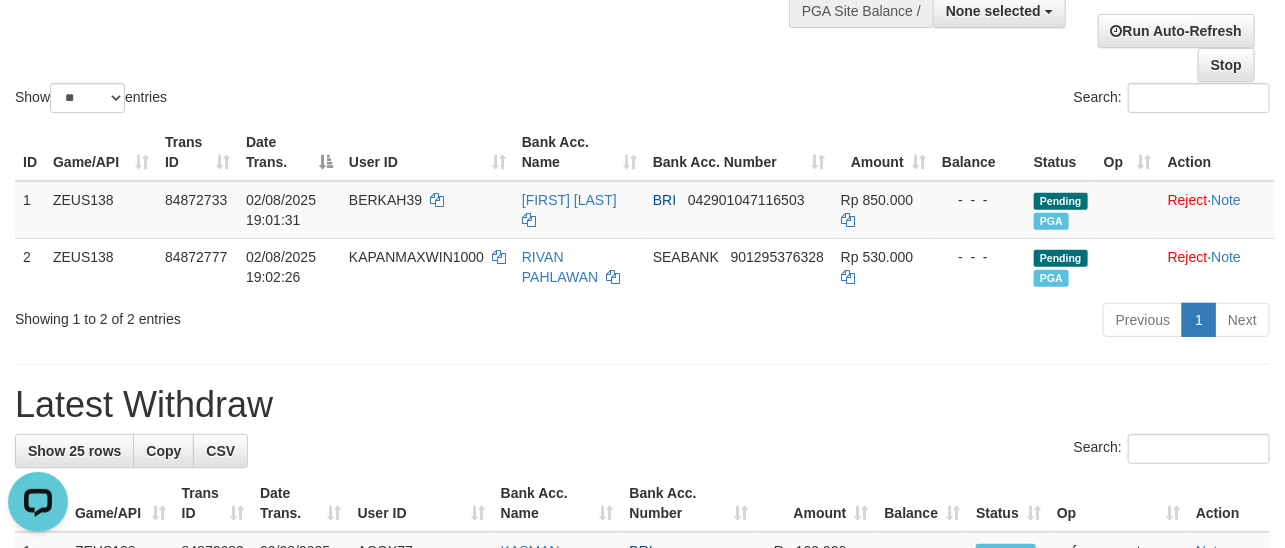 scroll, scrollTop: 0, scrollLeft: 0, axis: both 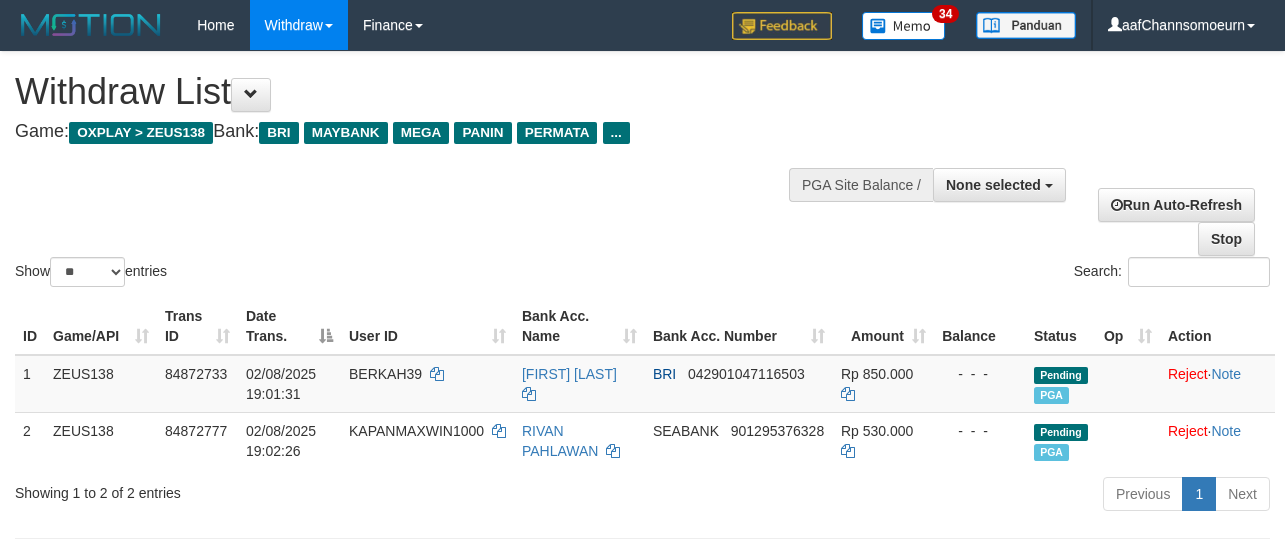 select 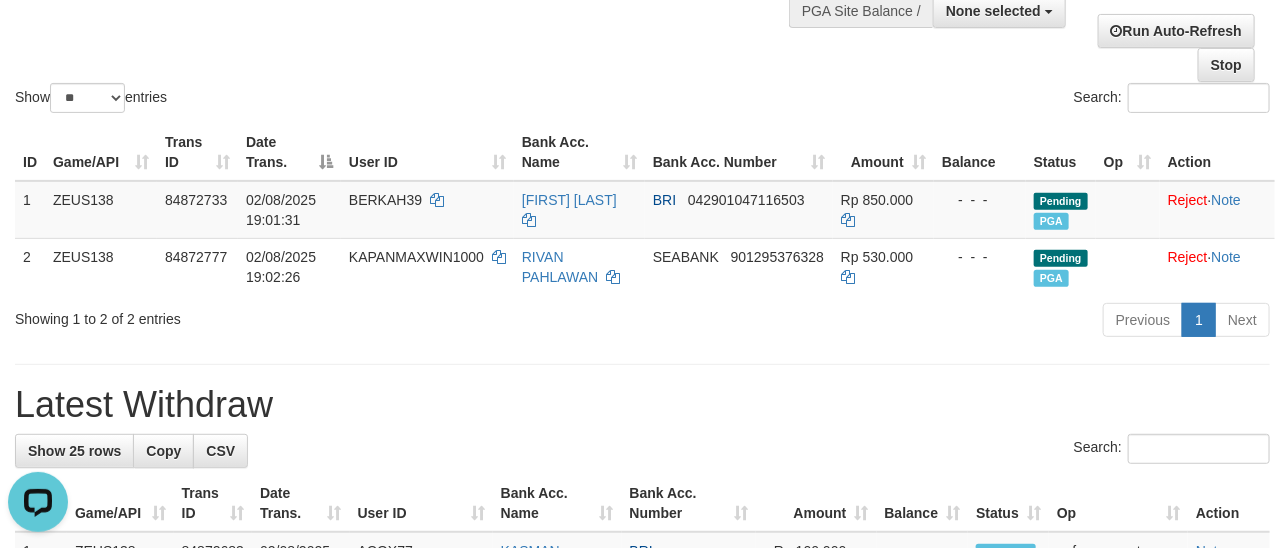 scroll, scrollTop: 0, scrollLeft: 0, axis: both 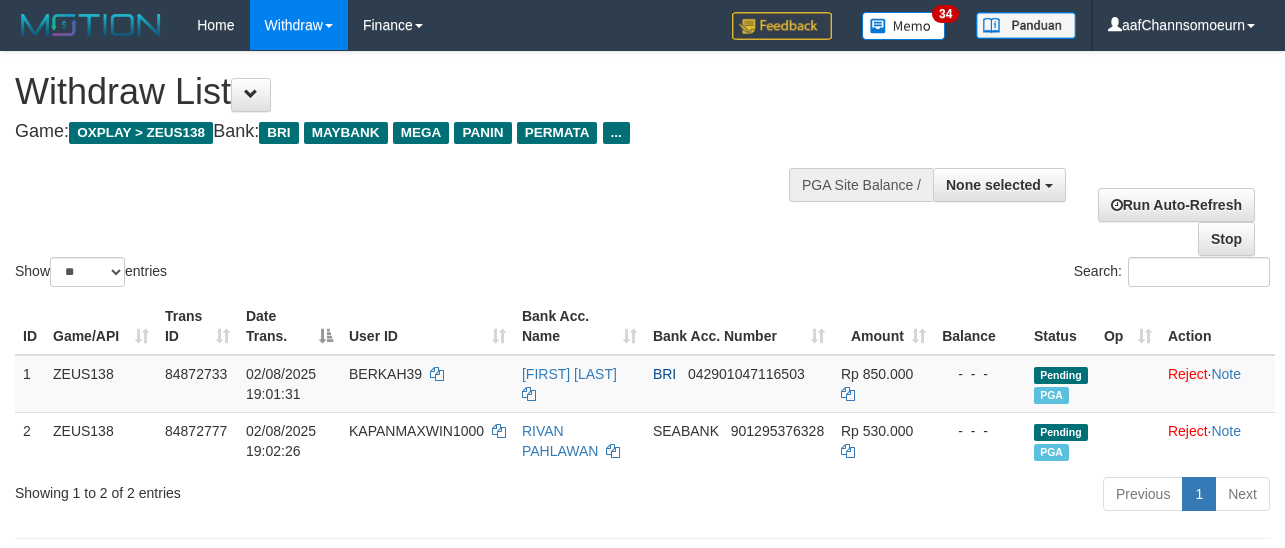 select 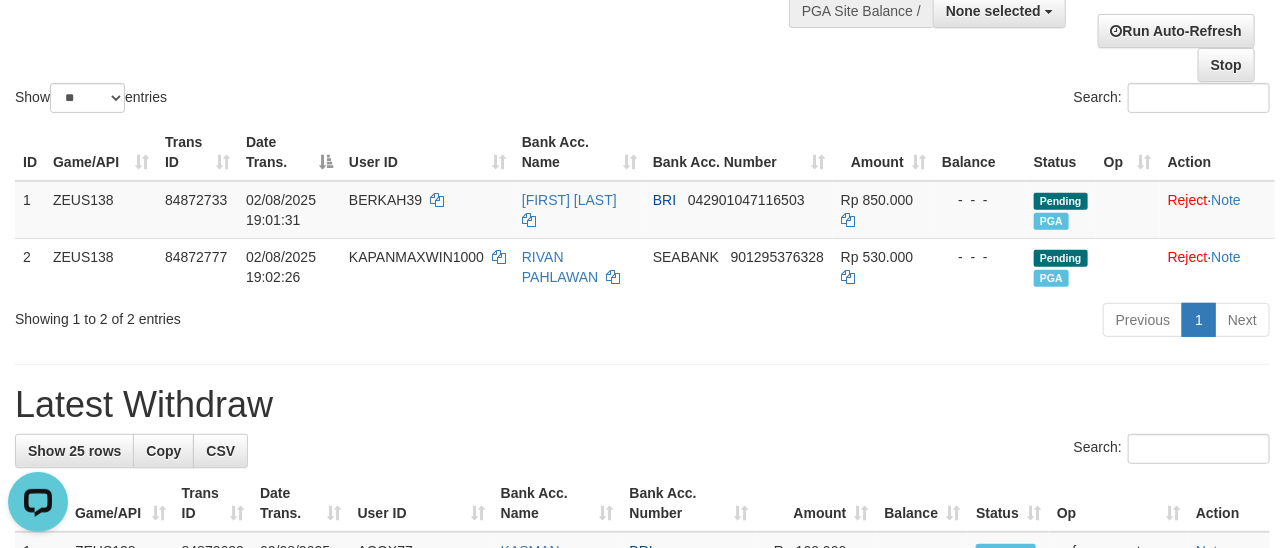 scroll, scrollTop: 0, scrollLeft: 0, axis: both 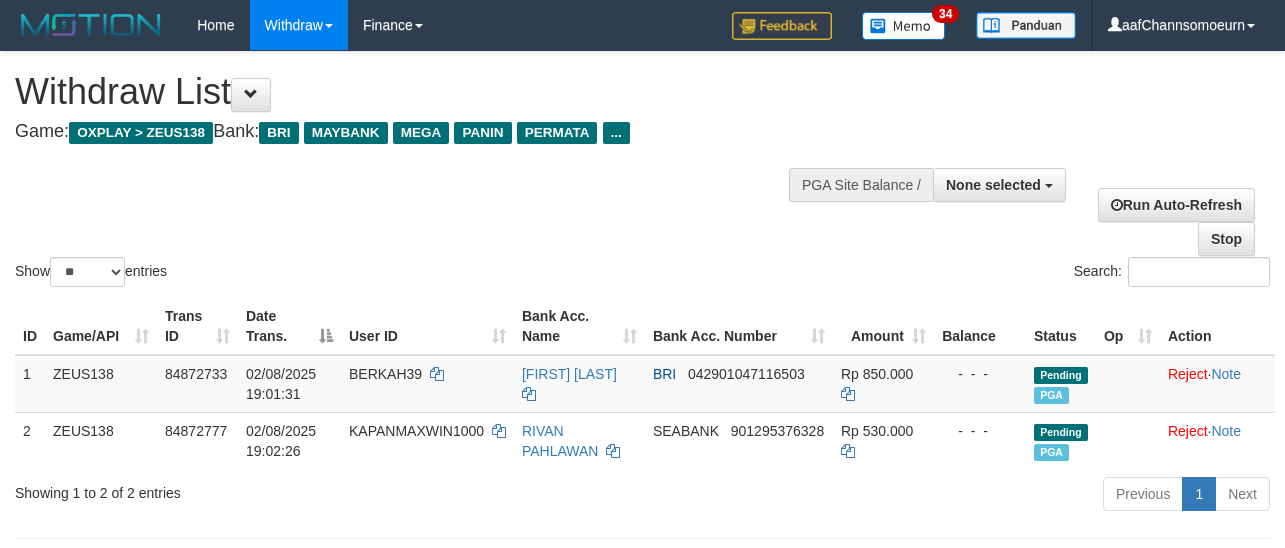 select 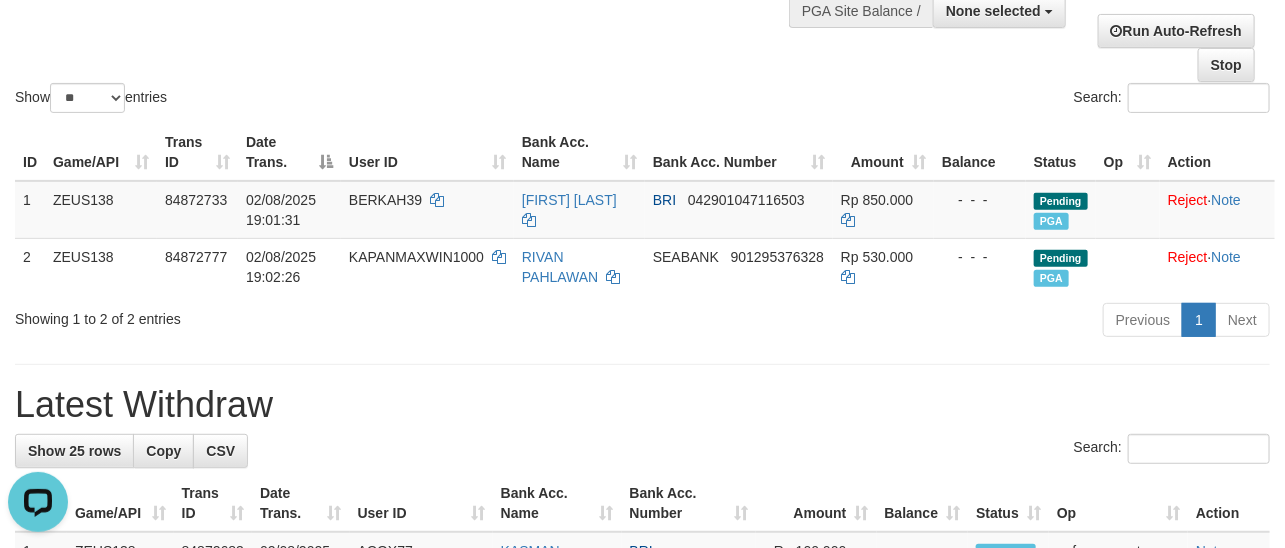 scroll, scrollTop: 0, scrollLeft: 0, axis: both 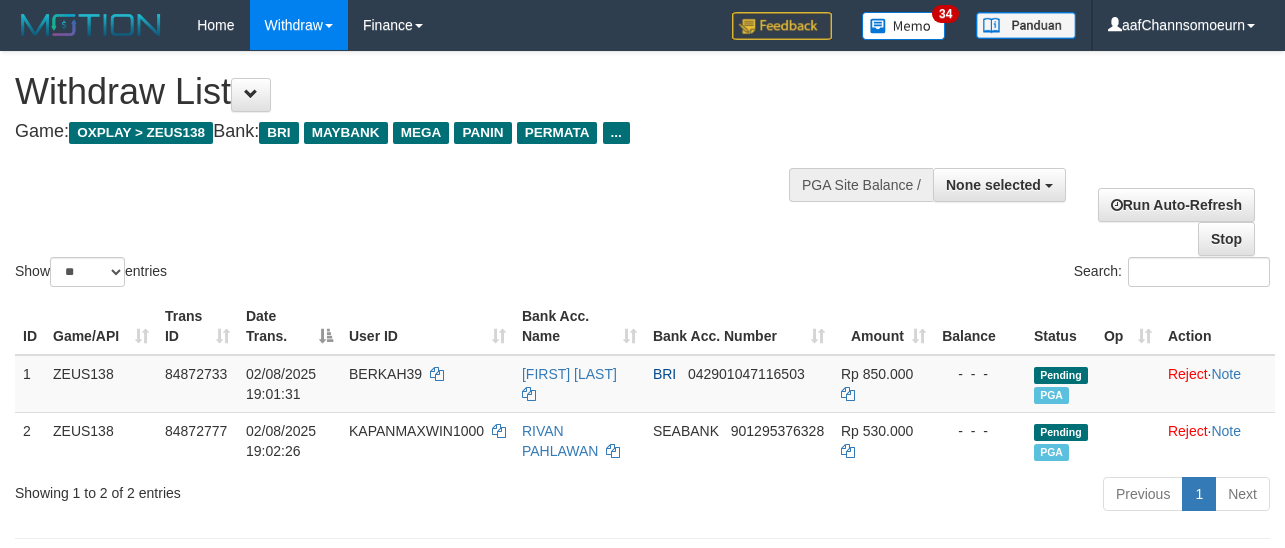 select 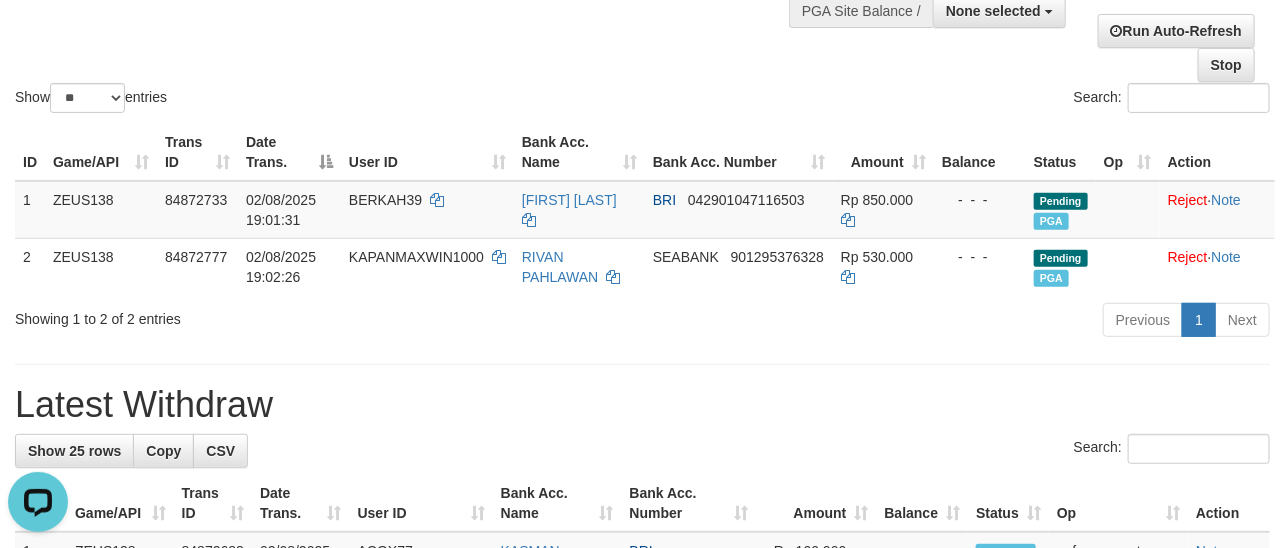 scroll, scrollTop: 0, scrollLeft: 0, axis: both 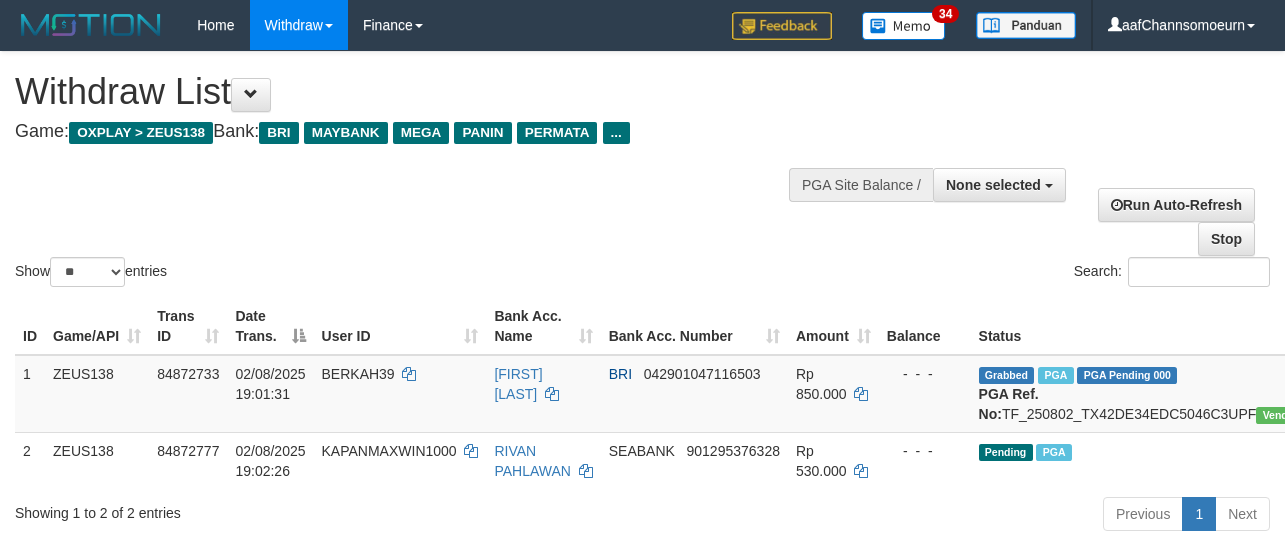 select 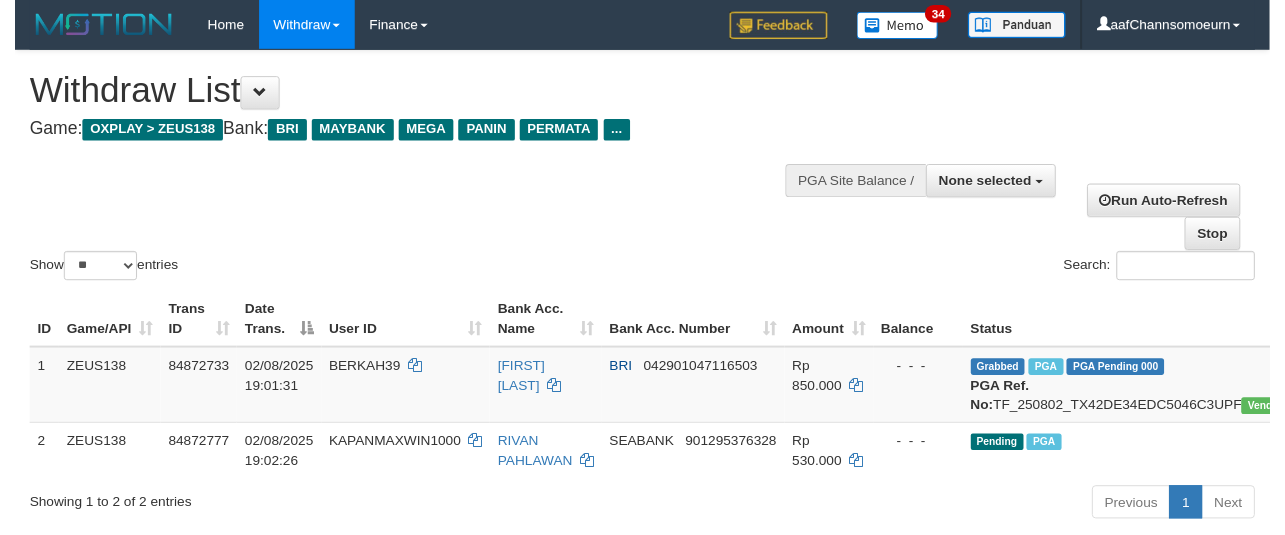 scroll, scrollTop: 174, scrollLeft: 0, axis: vertical 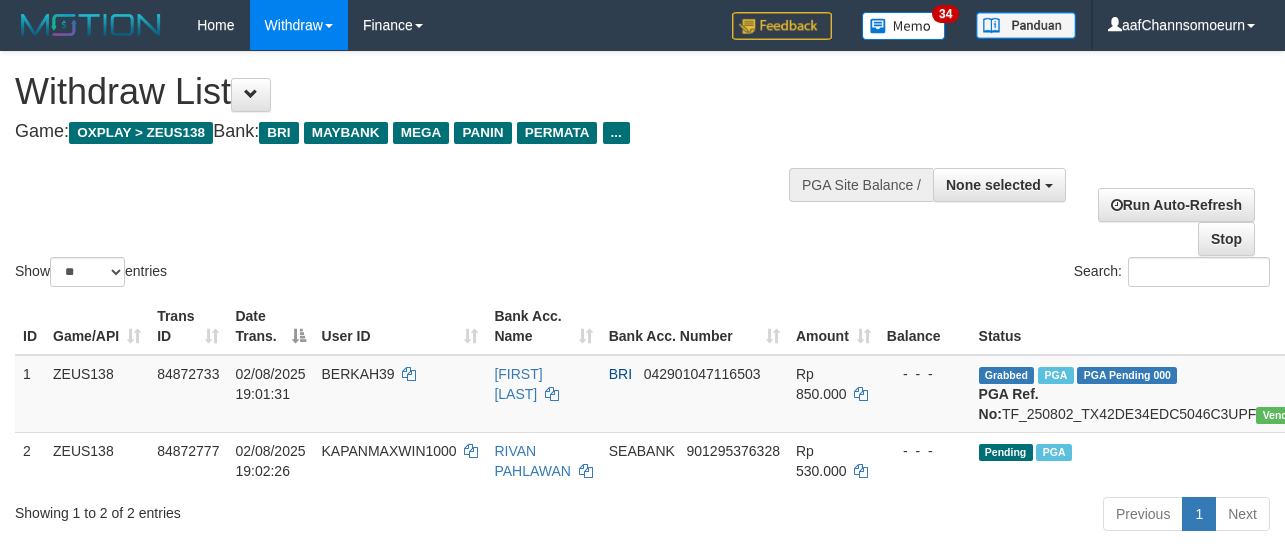 select 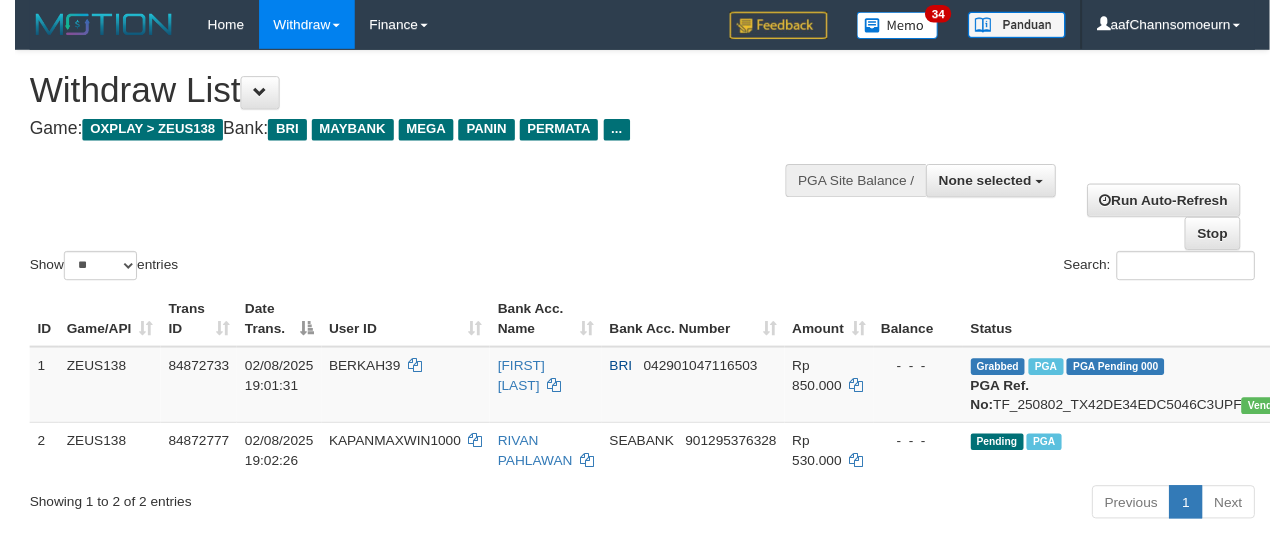 scroll, scrollTop: 174, scrollLeft: 0, axis: vertical 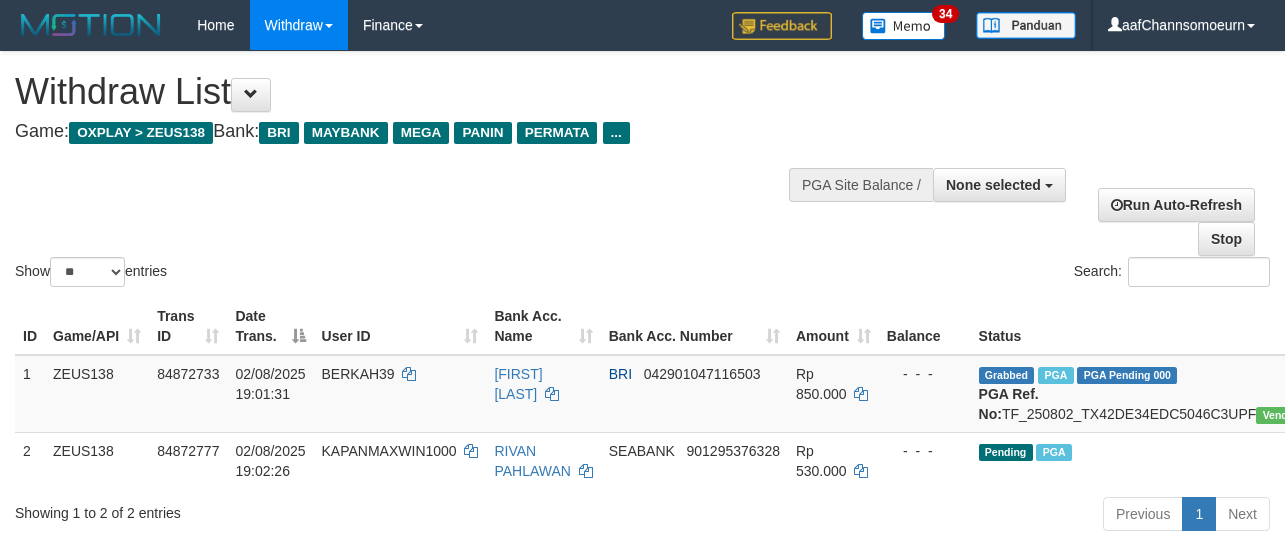 select 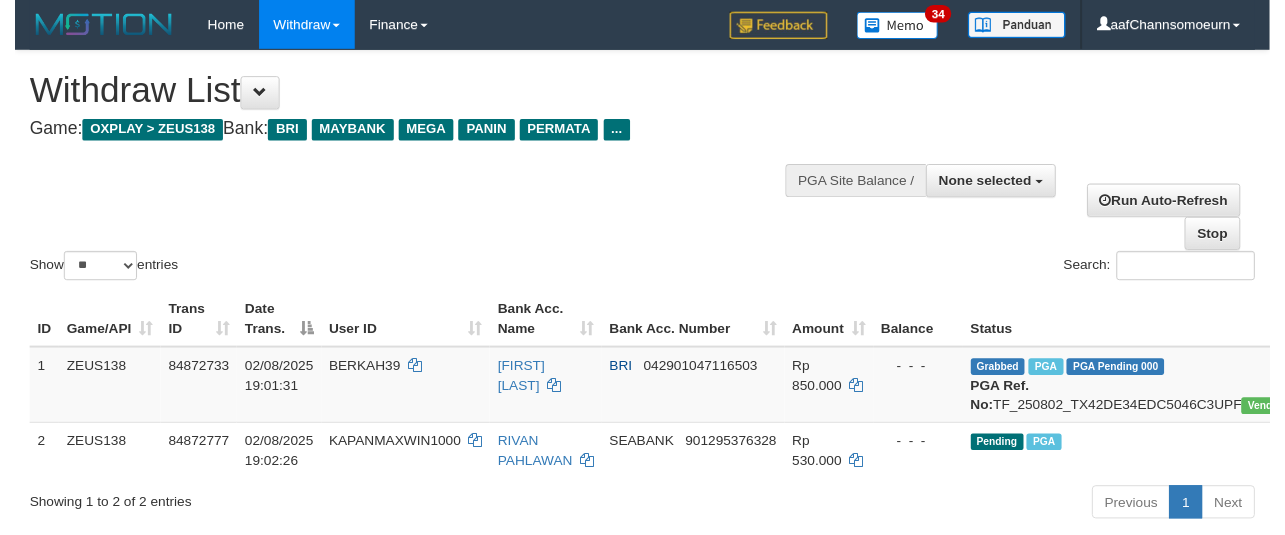 scroll, scrollTop: 174, scrollLeft: 0, axis: vertical 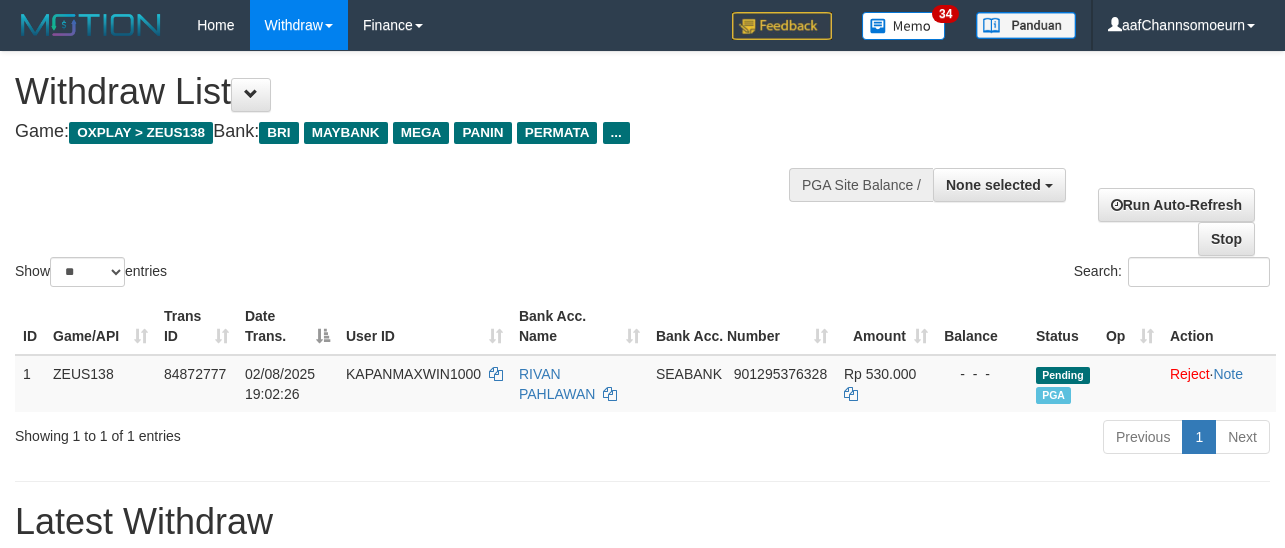 select 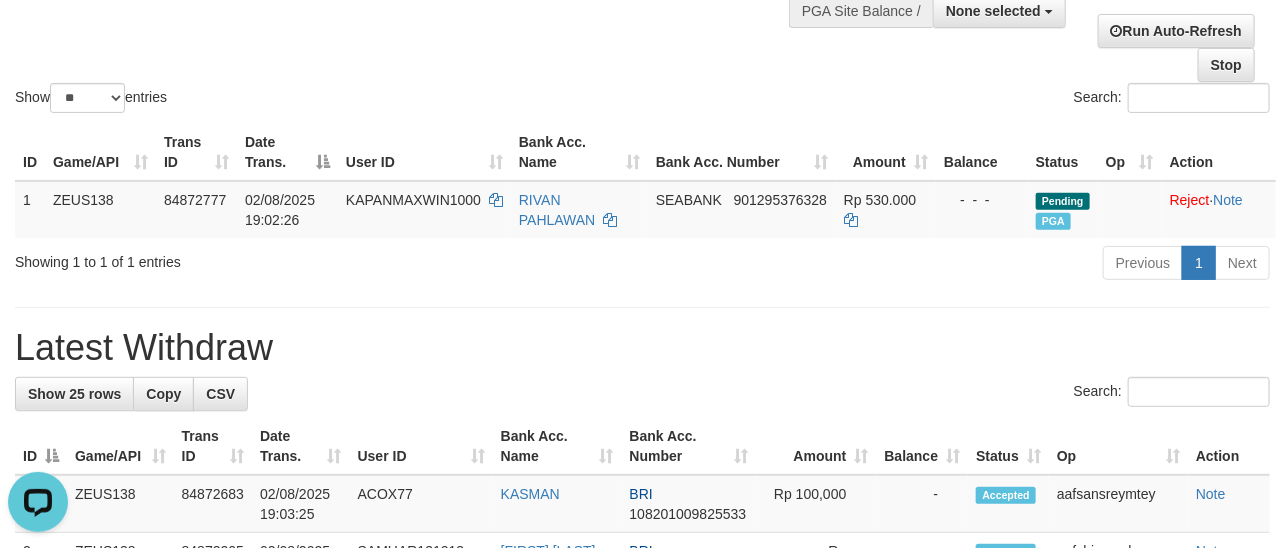 scroll, scrollTop: 0, scrollLeft: 0, axis: both 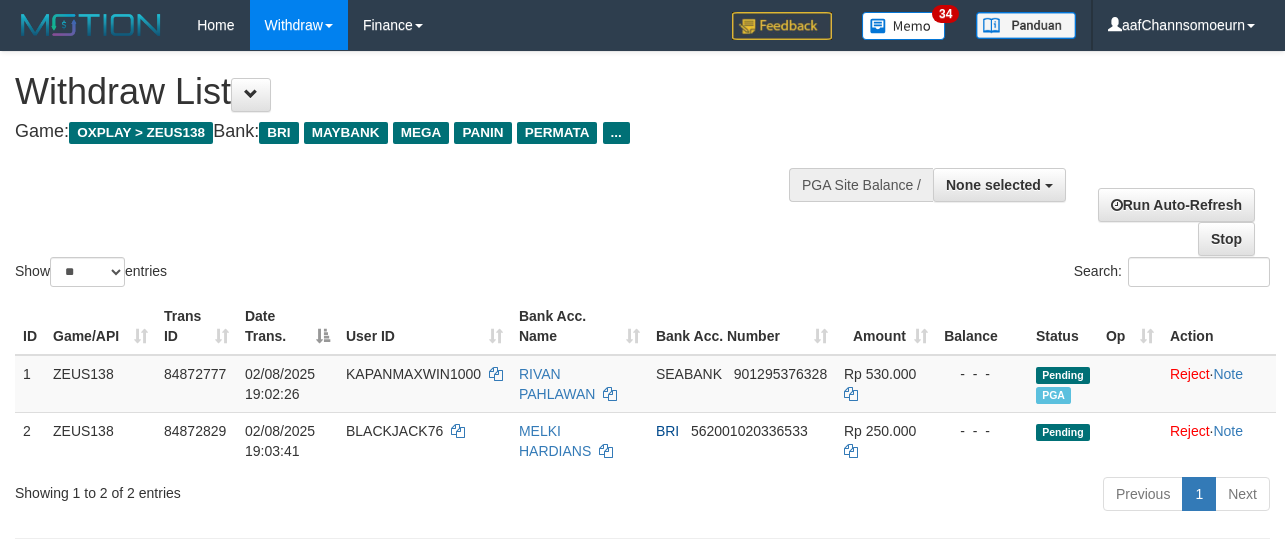 select 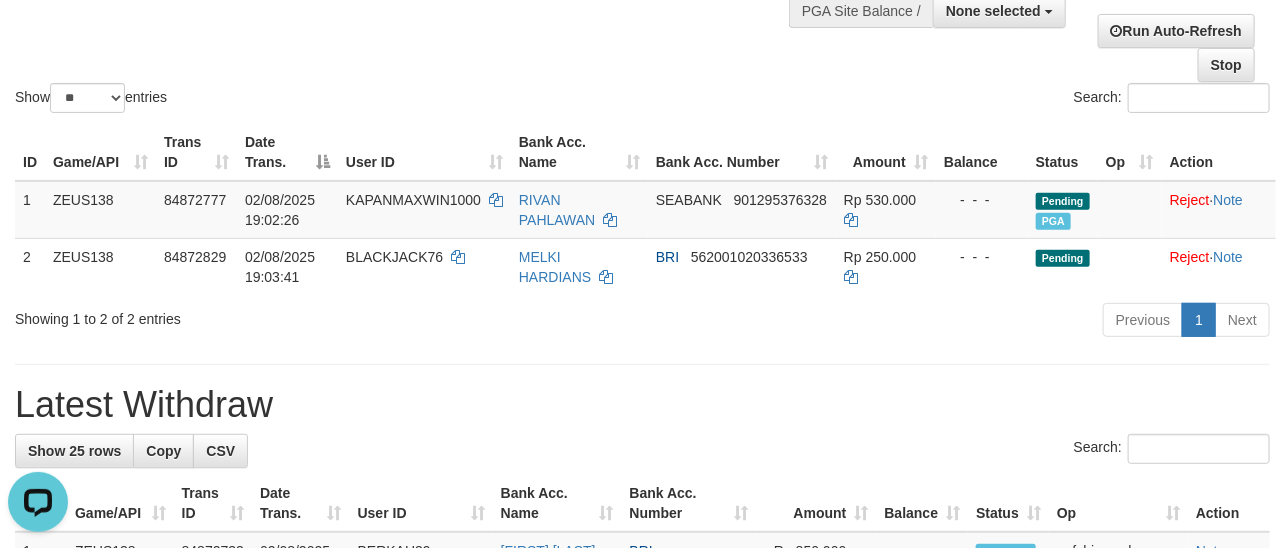 scroll, scrollTop: 0, scrollLeft: 0, axis: both 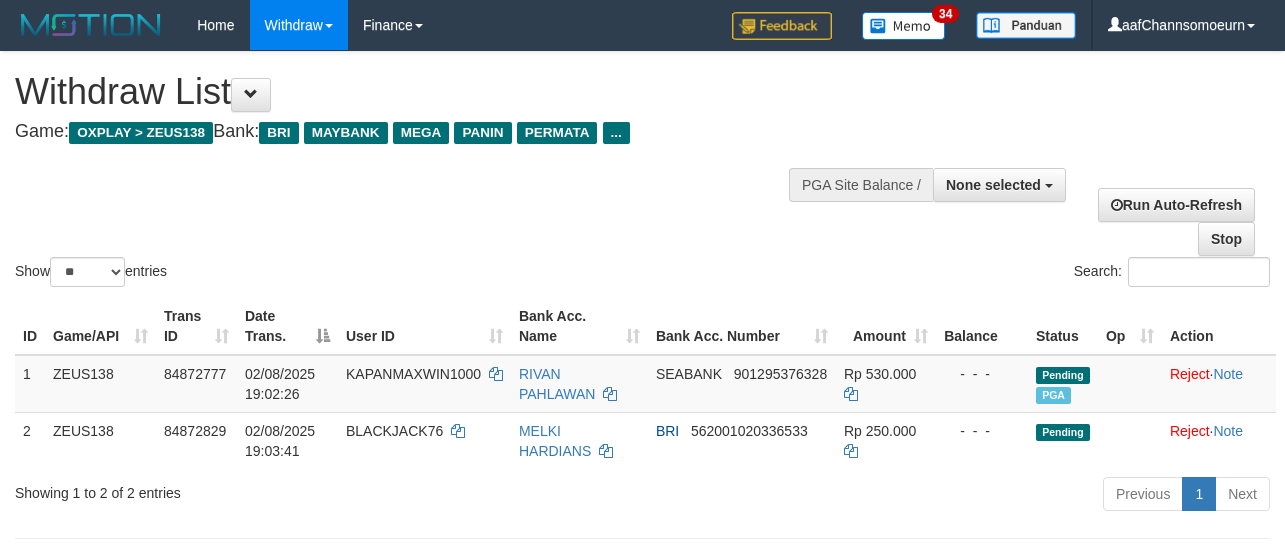 select 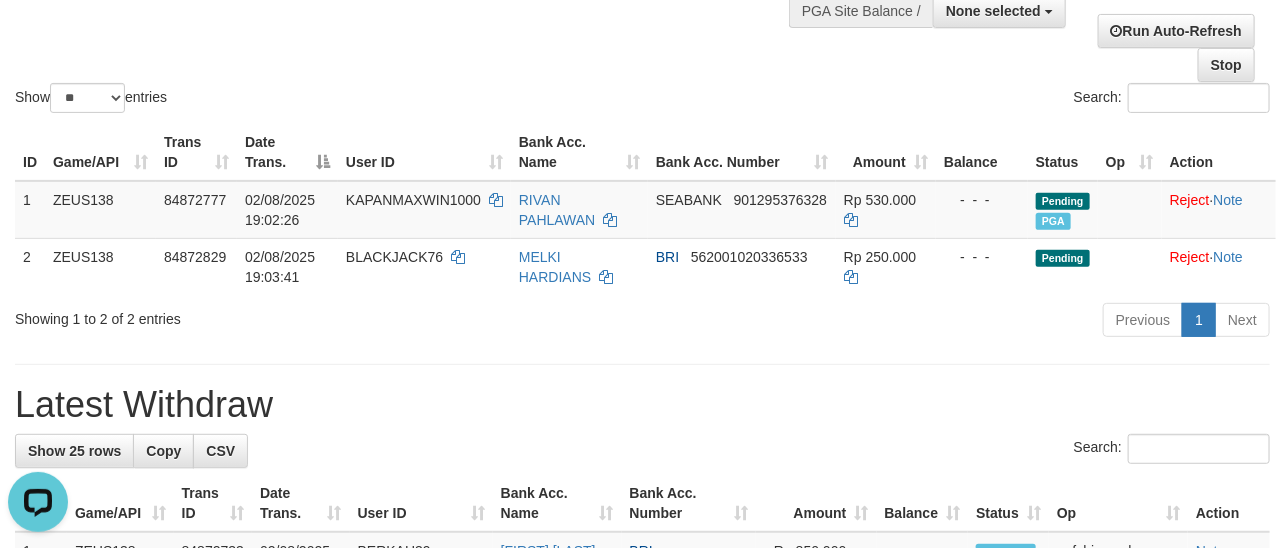 scroll, scrollTop: 0, scrollLeft: 0, axis: both 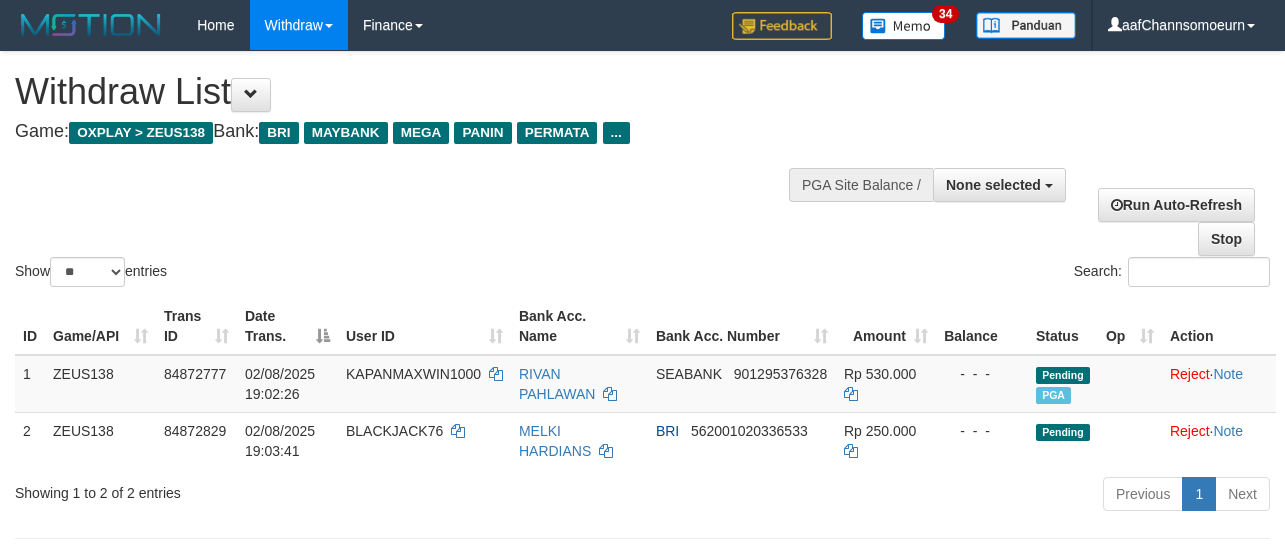 select 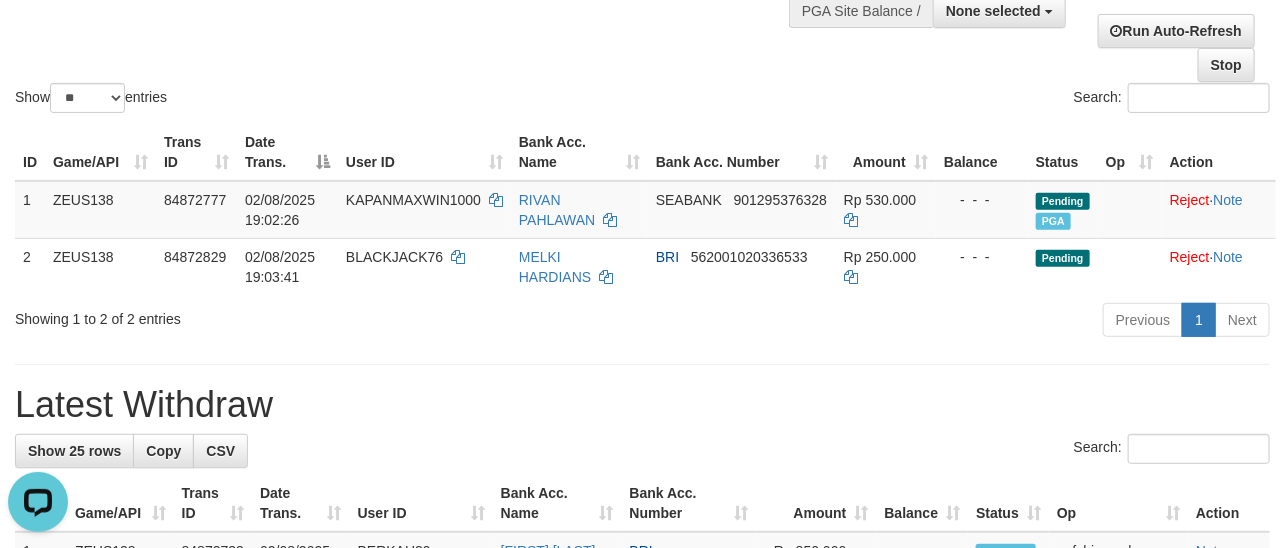 scroll, scrollTop: 0, scrollLeft: 0, axis: both 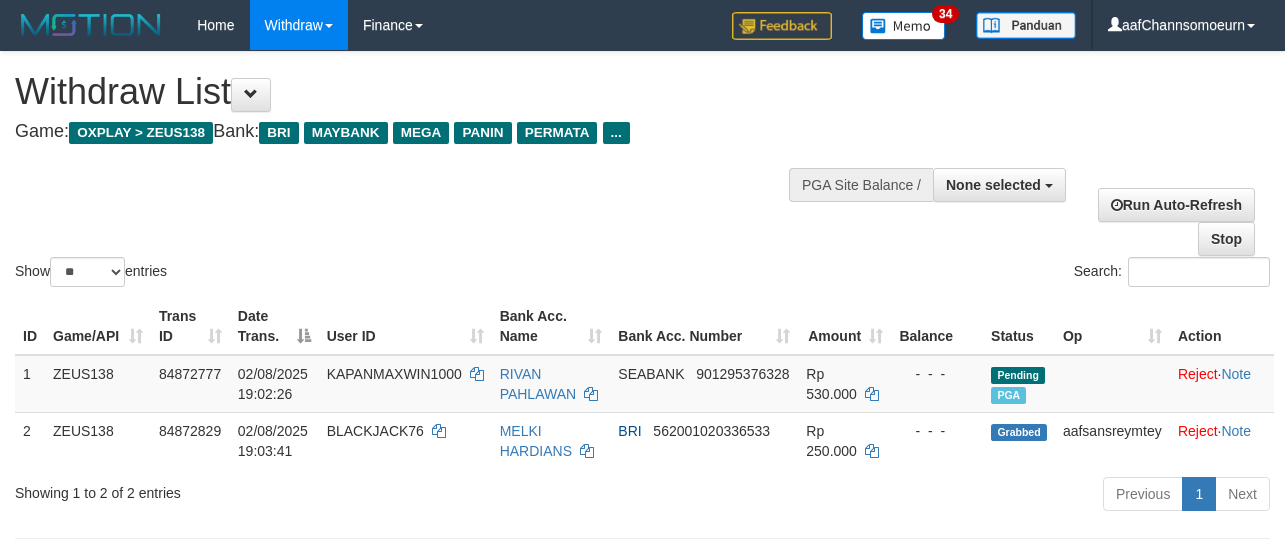 select 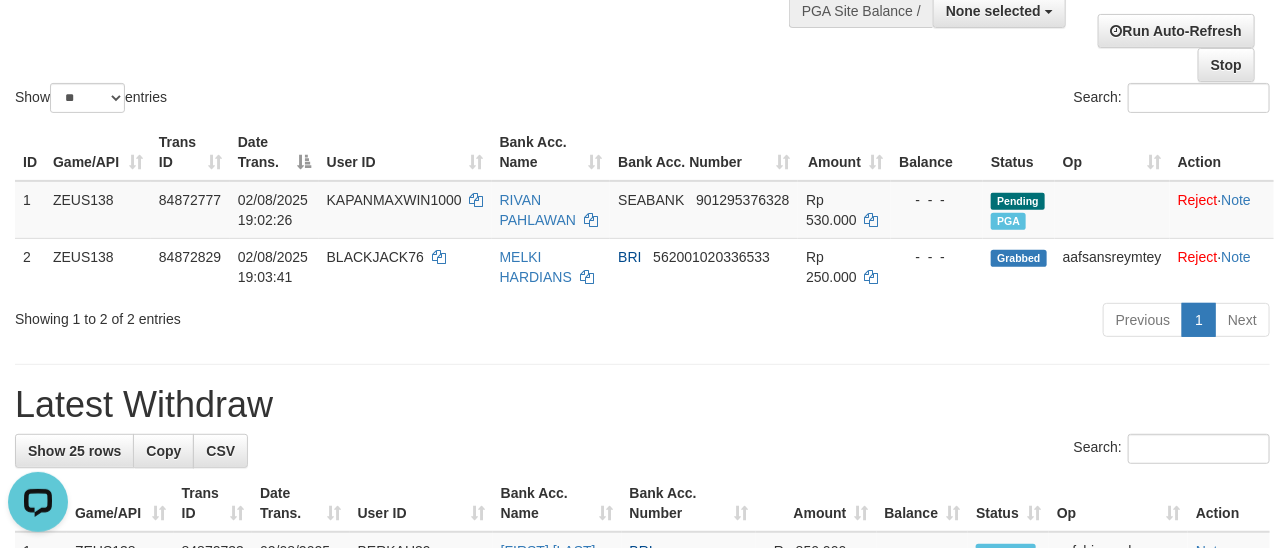 scroll, scrollTop: 0, scrollLeft: 0, axis: both 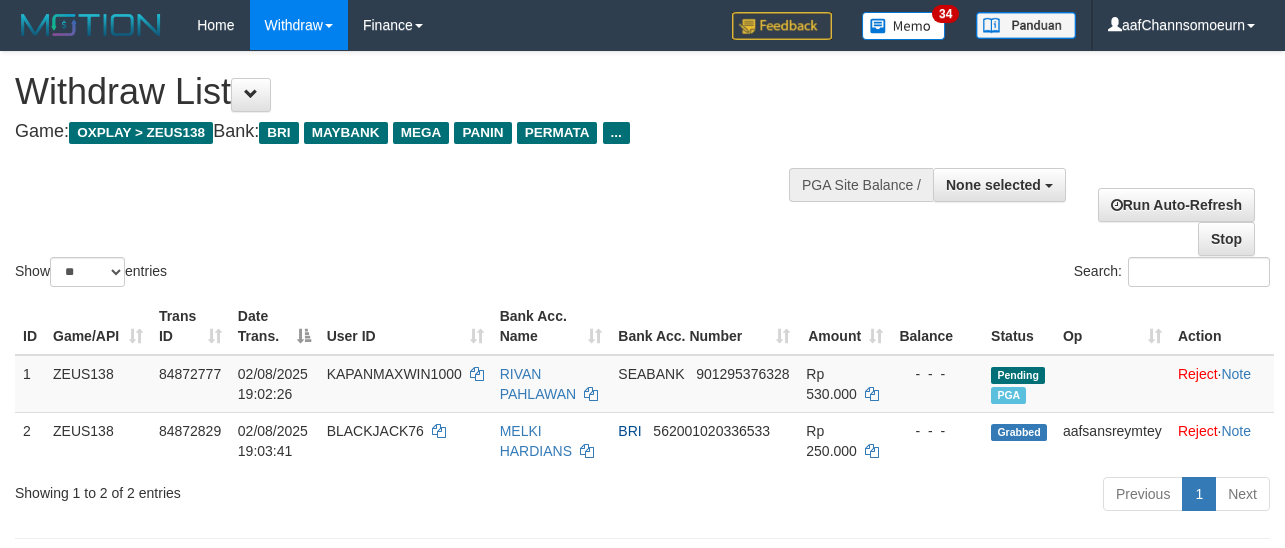 select 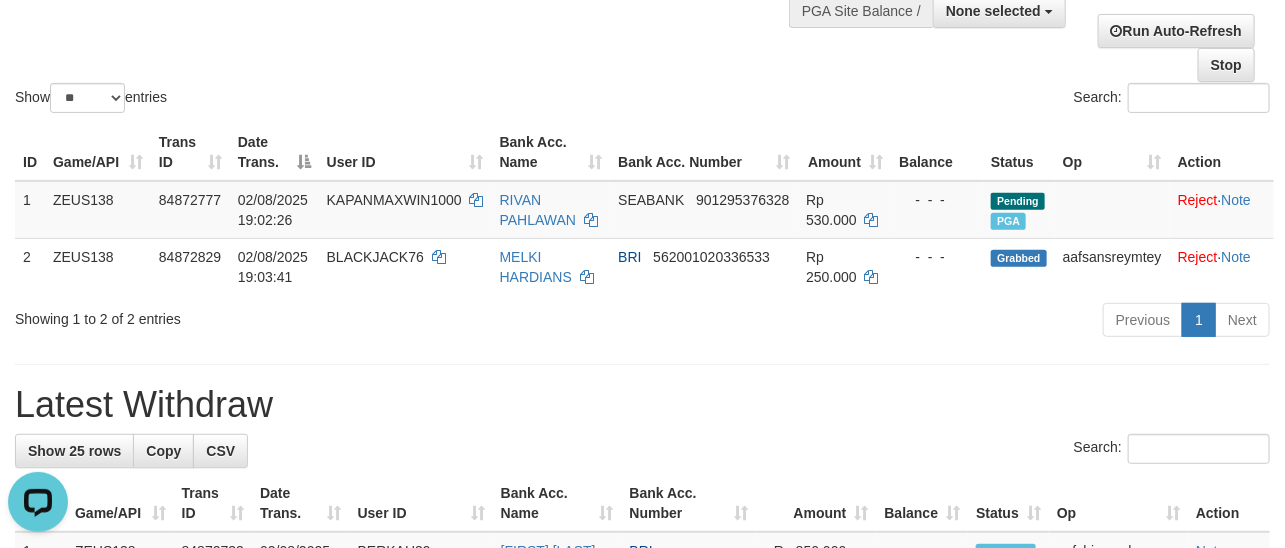 scroll, scrollTop: 0, scrollLeft: 0, axis: both 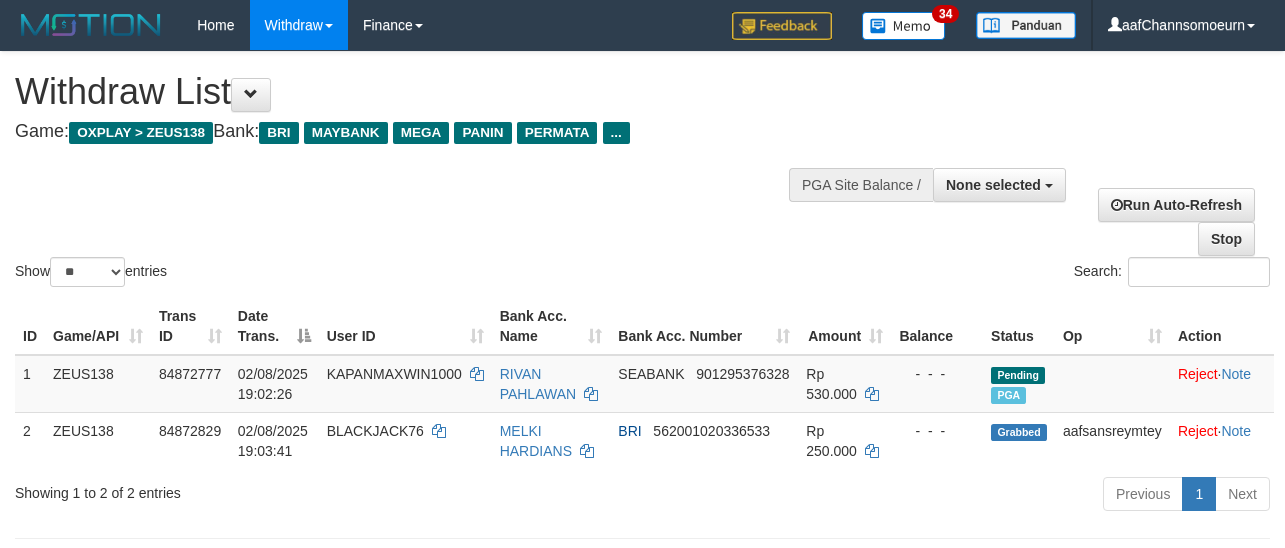 select 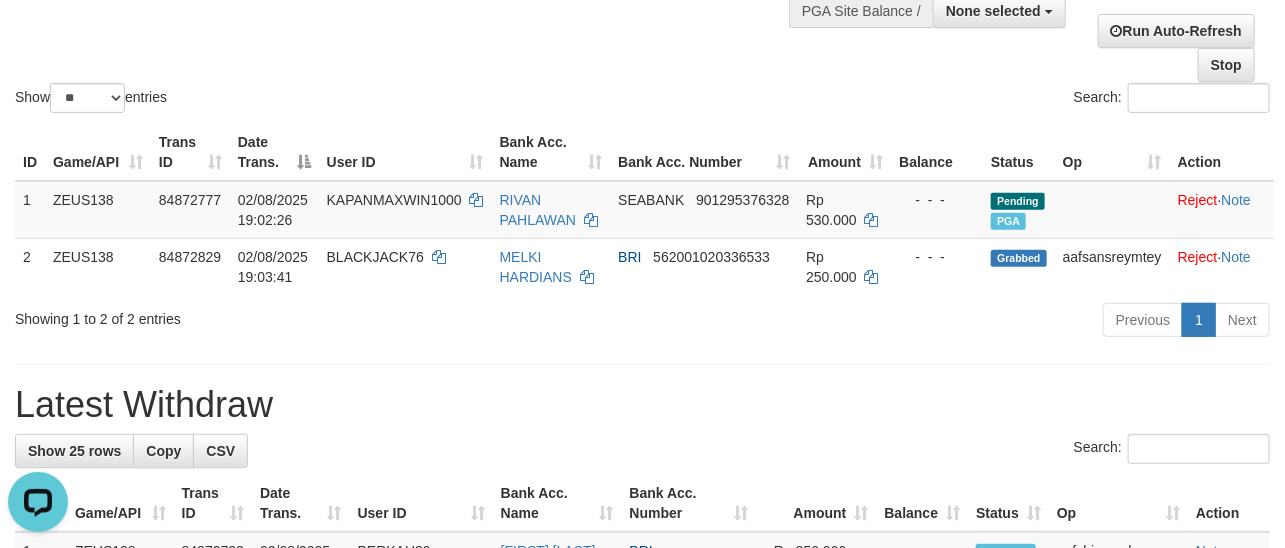 scroll, scrollTop: 0, scrollLeft: 0, axis: both 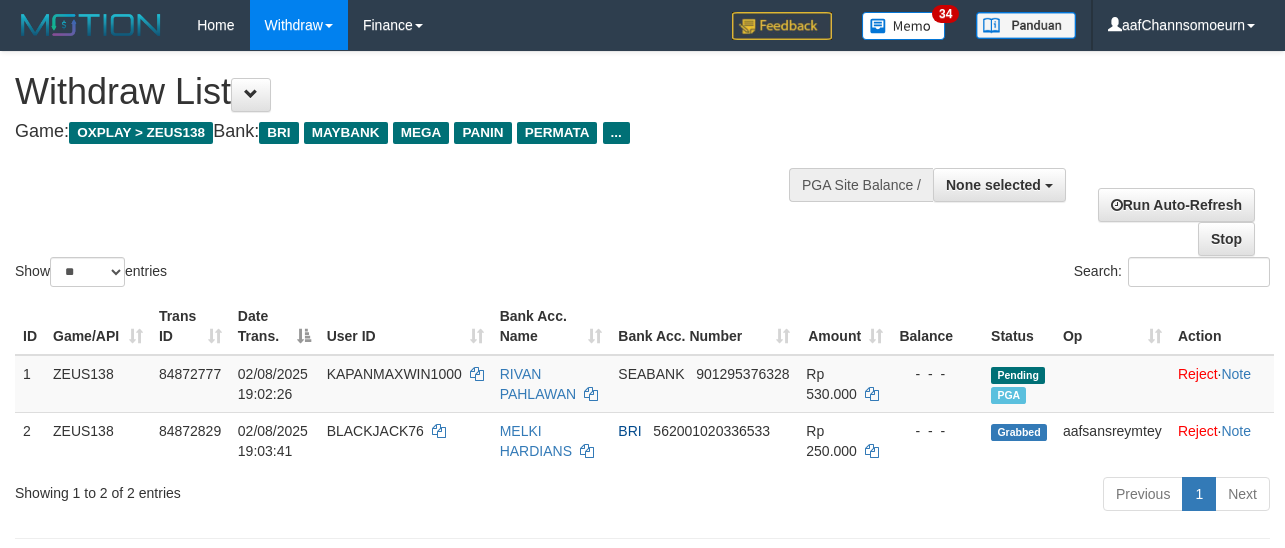 select 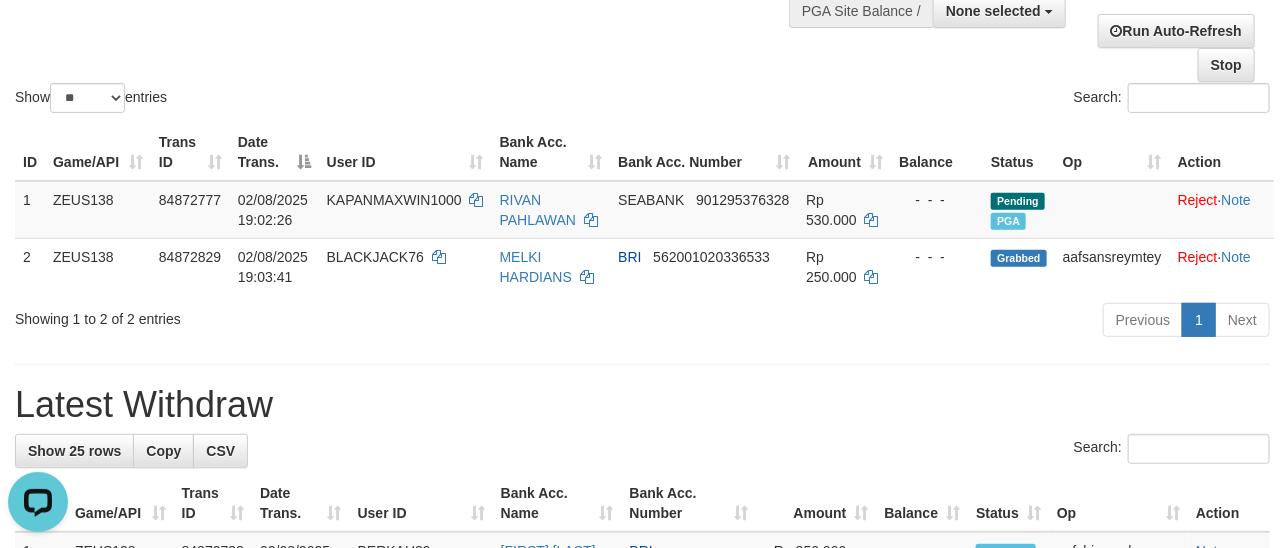 scroll, scrollTop: 0, scrollLeft: 0, axis: both 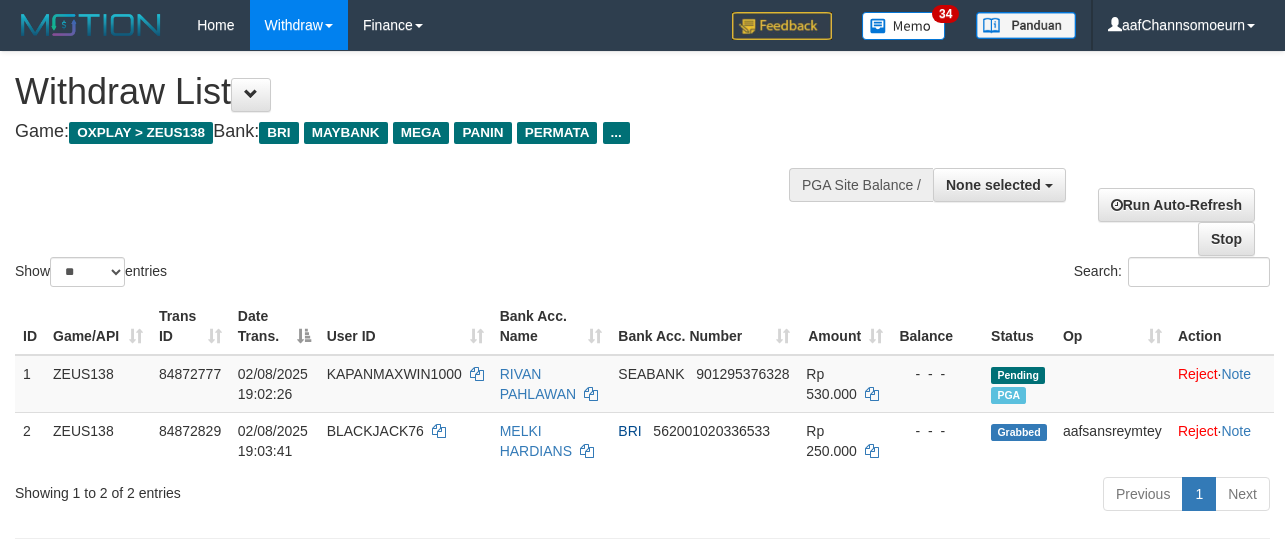 select 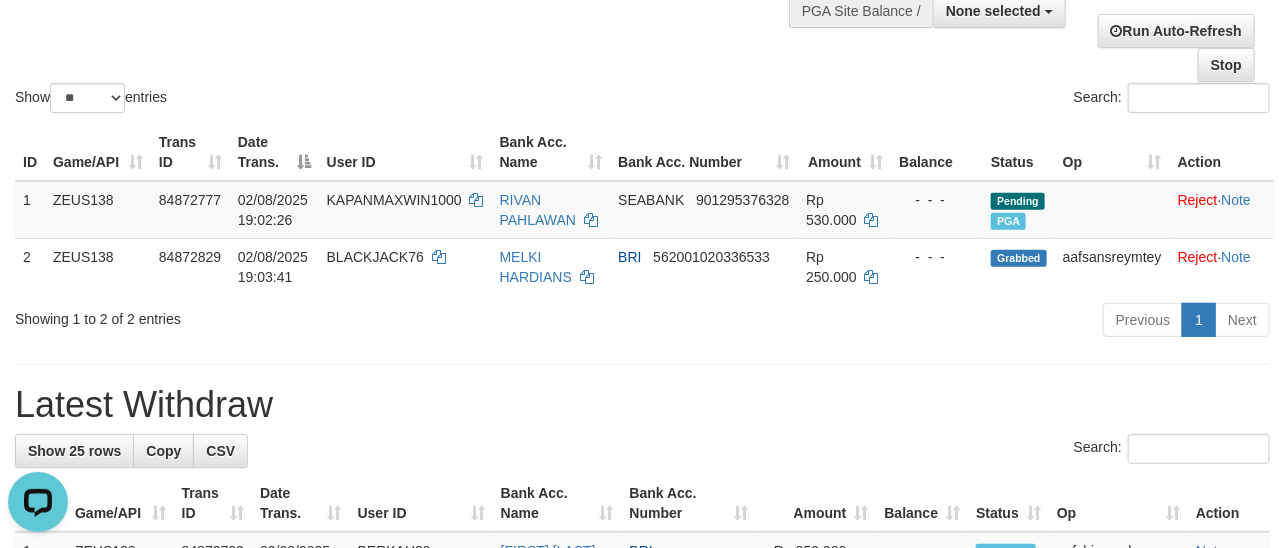 scroll, scrollTop: 0, scrollLeft: 0, axis: both 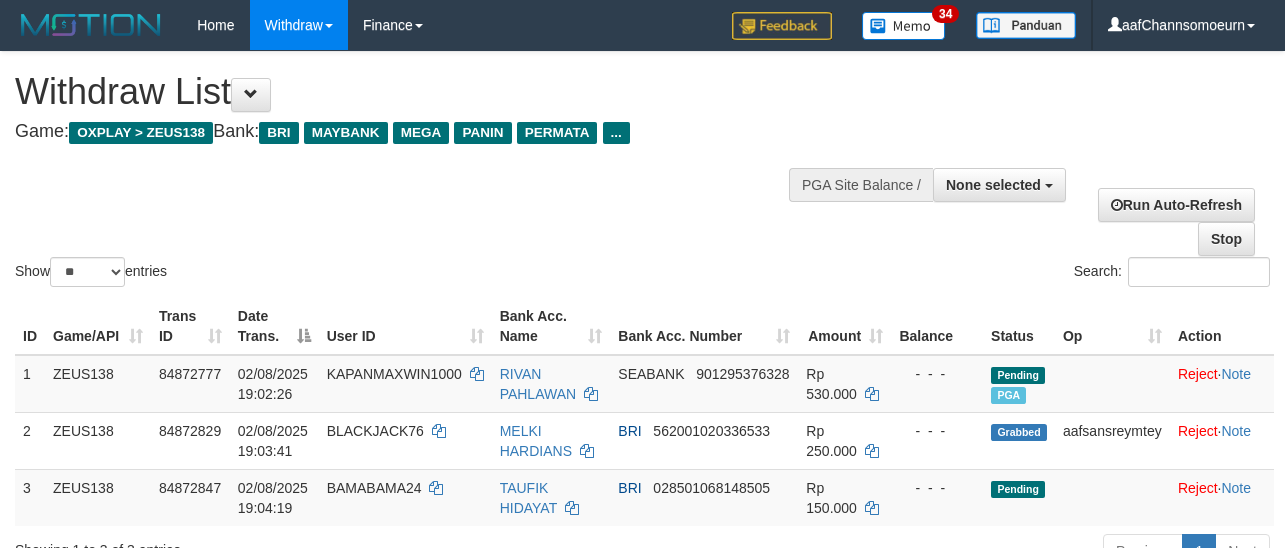select 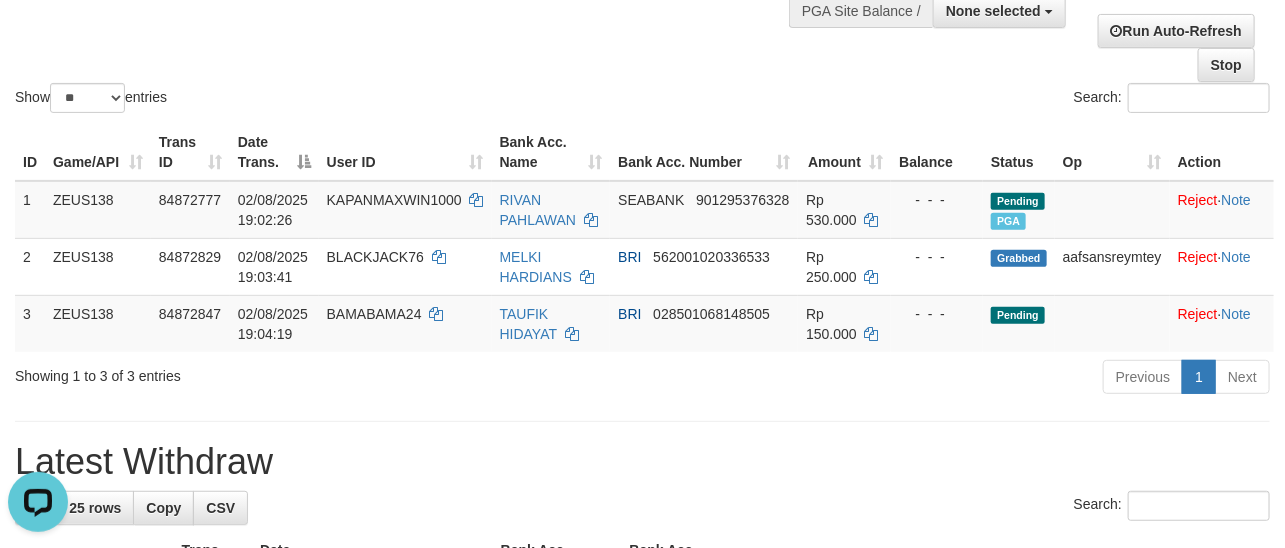 scroll, scrollTop: 0, scrollLeft: 0, axis: both 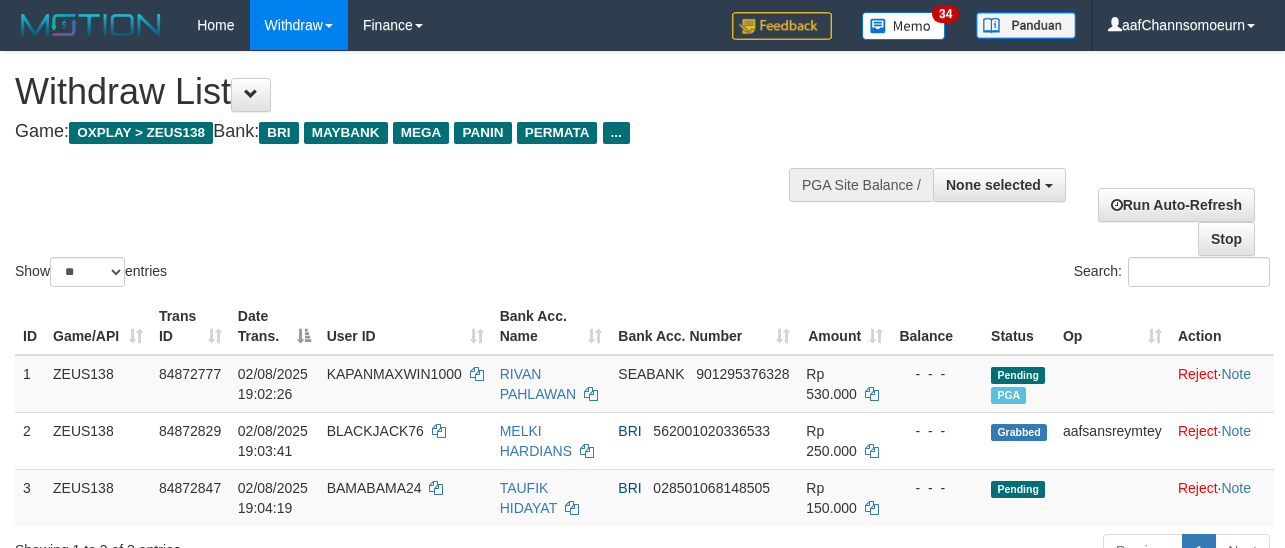 select 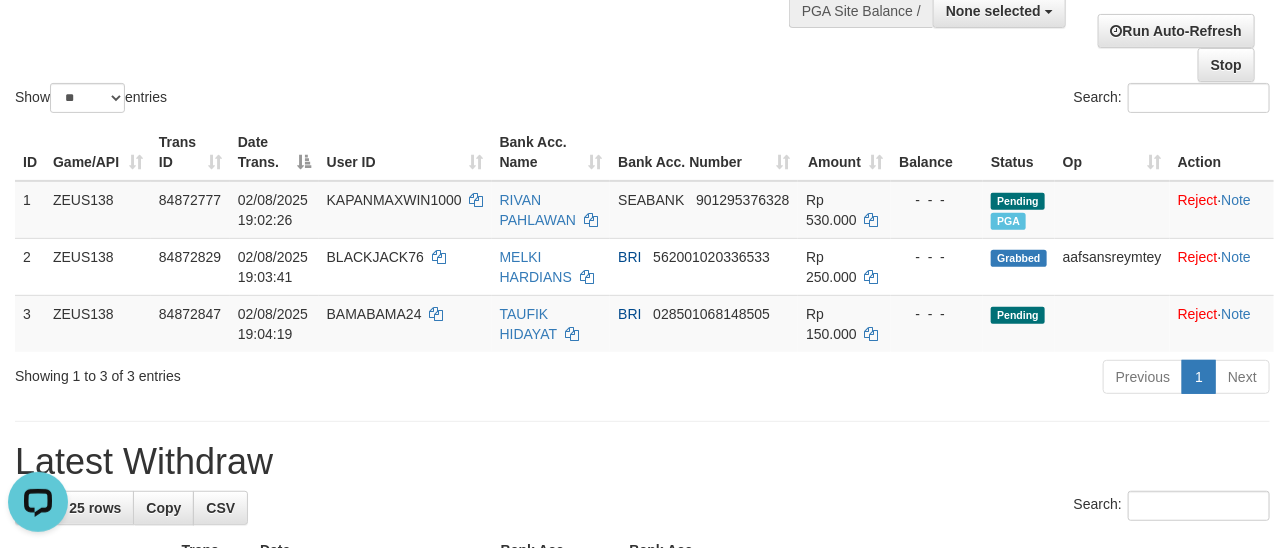 scroll, scrollTop: 0, scrollLeft: 0, axis: both 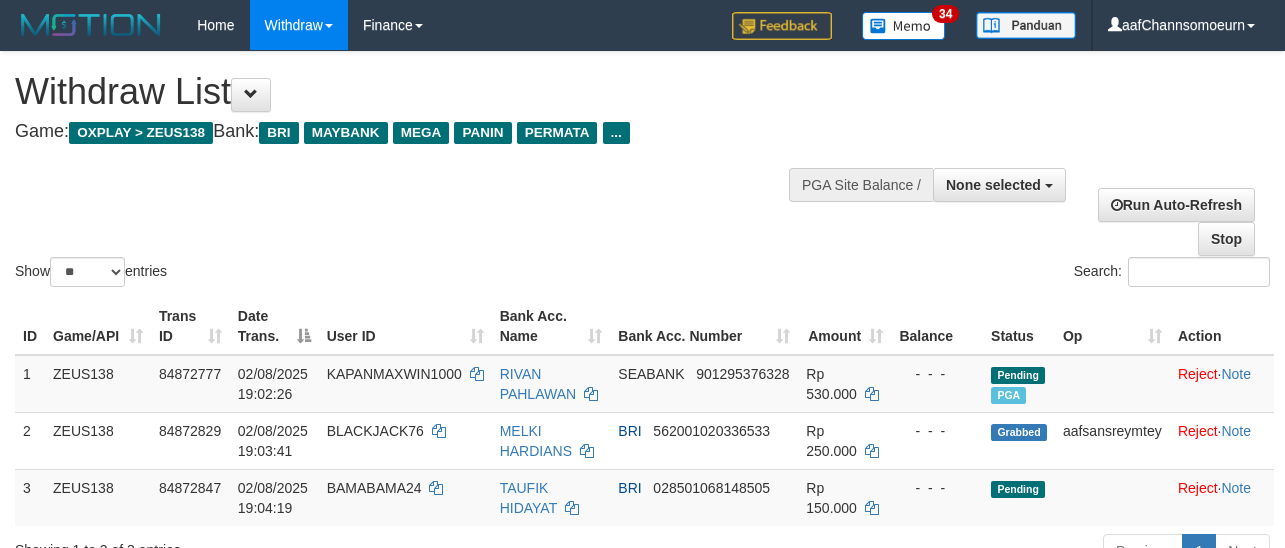select 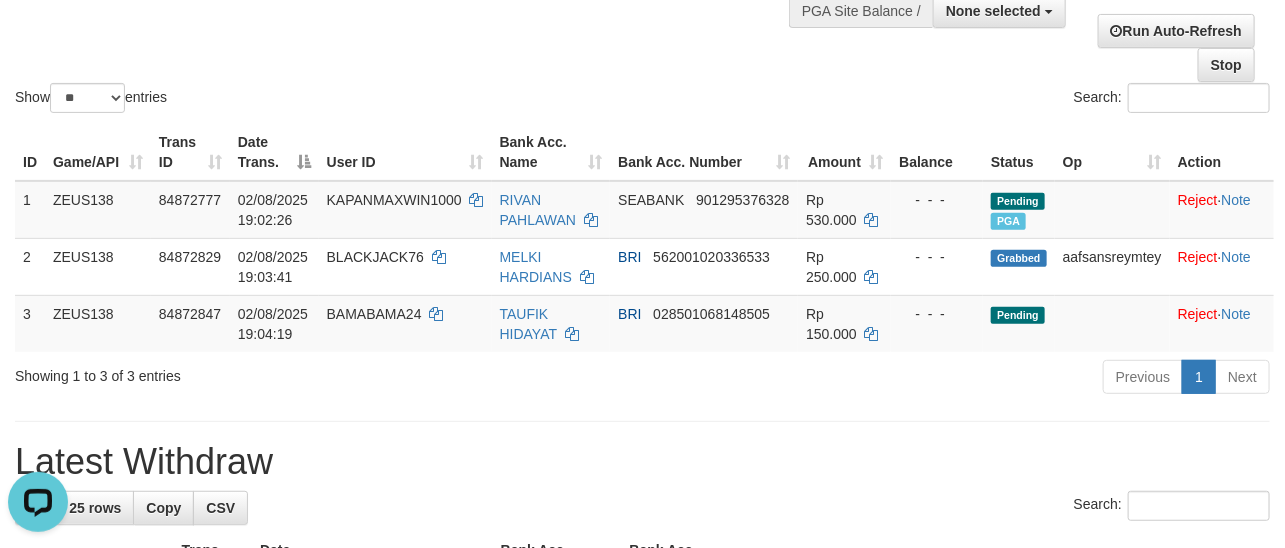 scroll, scrollTop: 0, scrollLeft: 0, axis: both 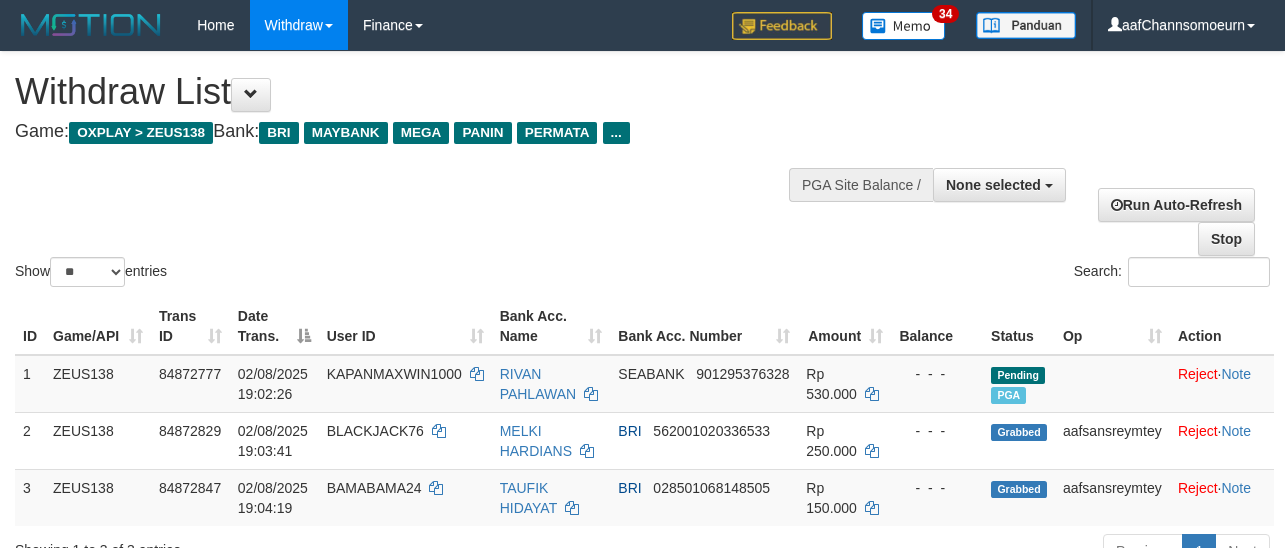 select 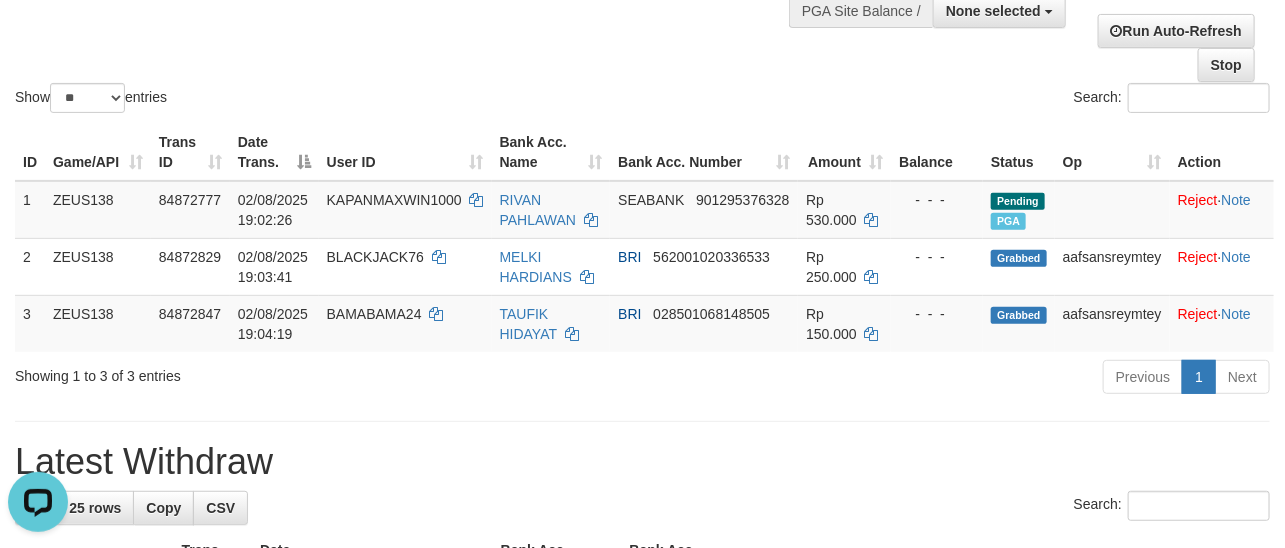 scroll, scrollTop: 0, scrollLeft: 0, axis: both 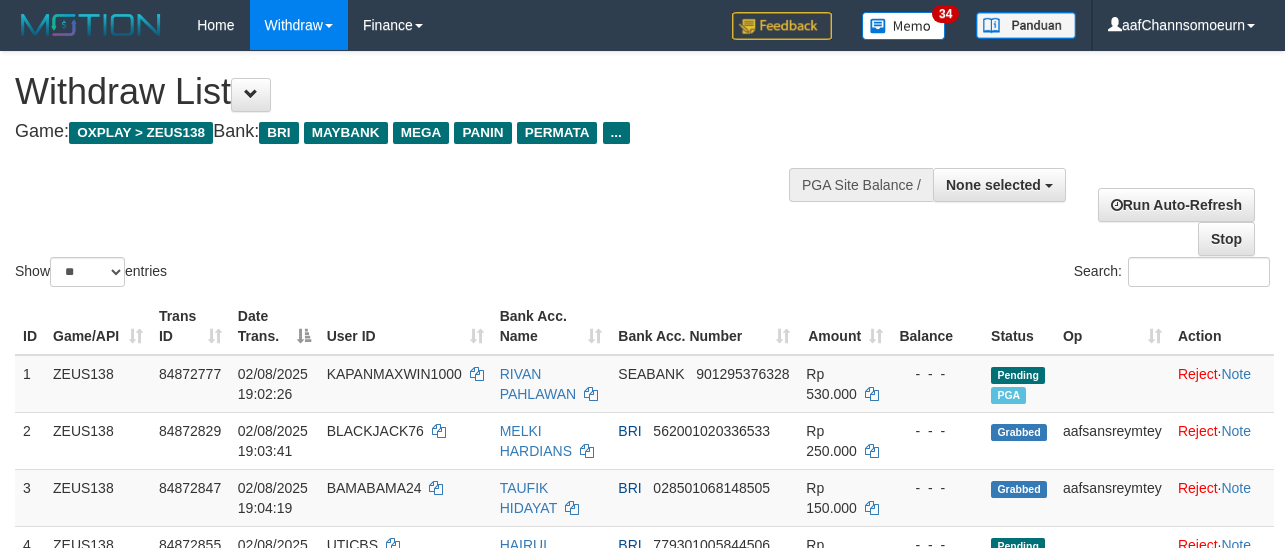 select 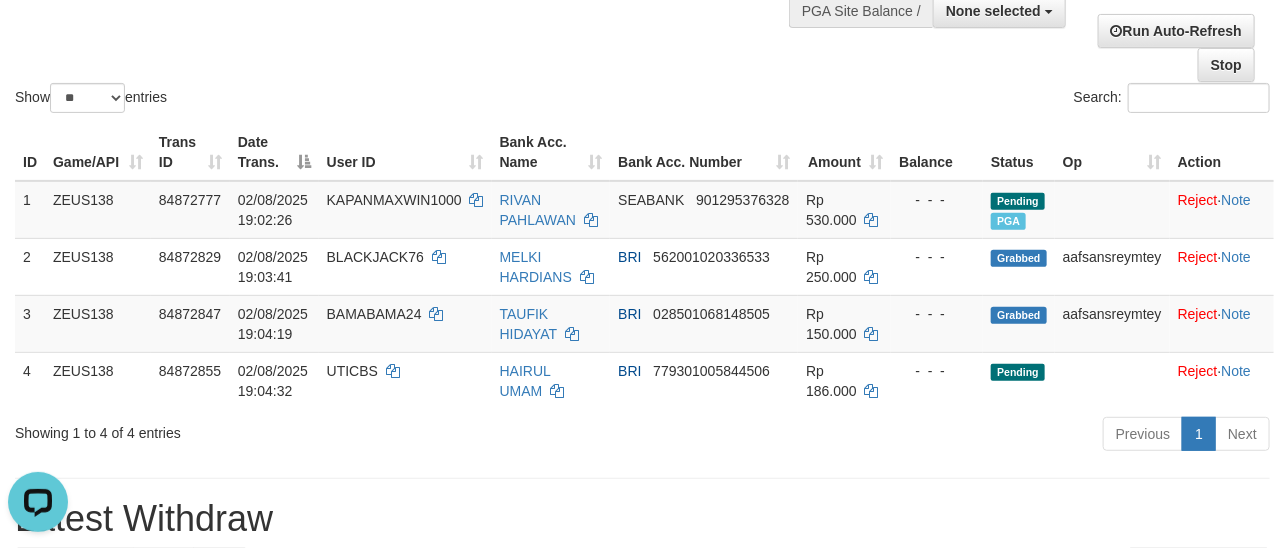 scroll, scrollTop: 0, scrollLeft: 0, axis: both 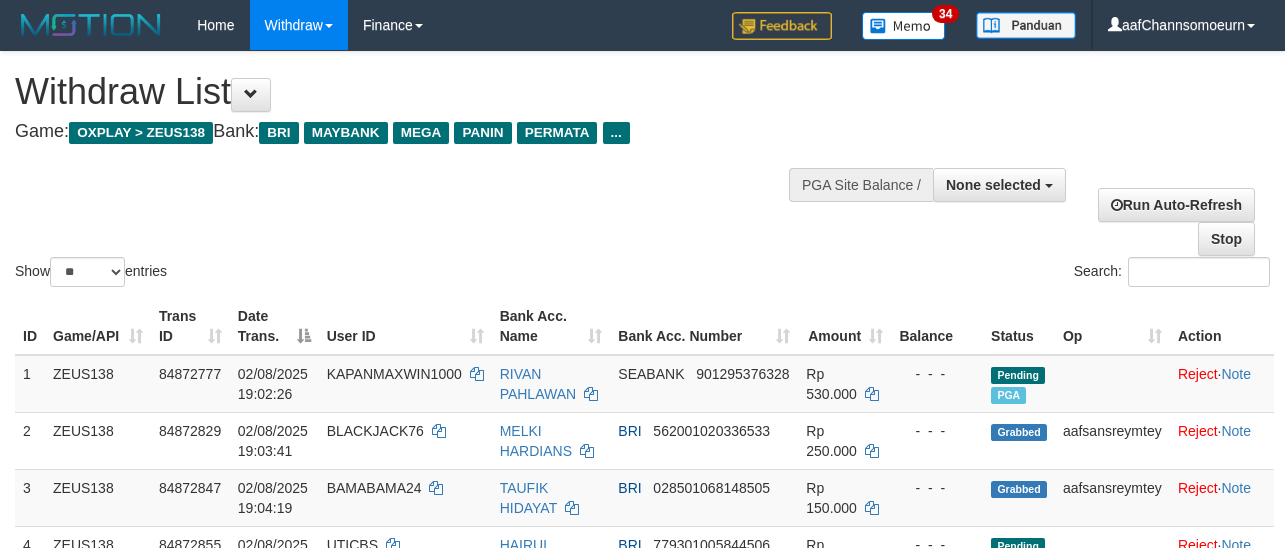 select 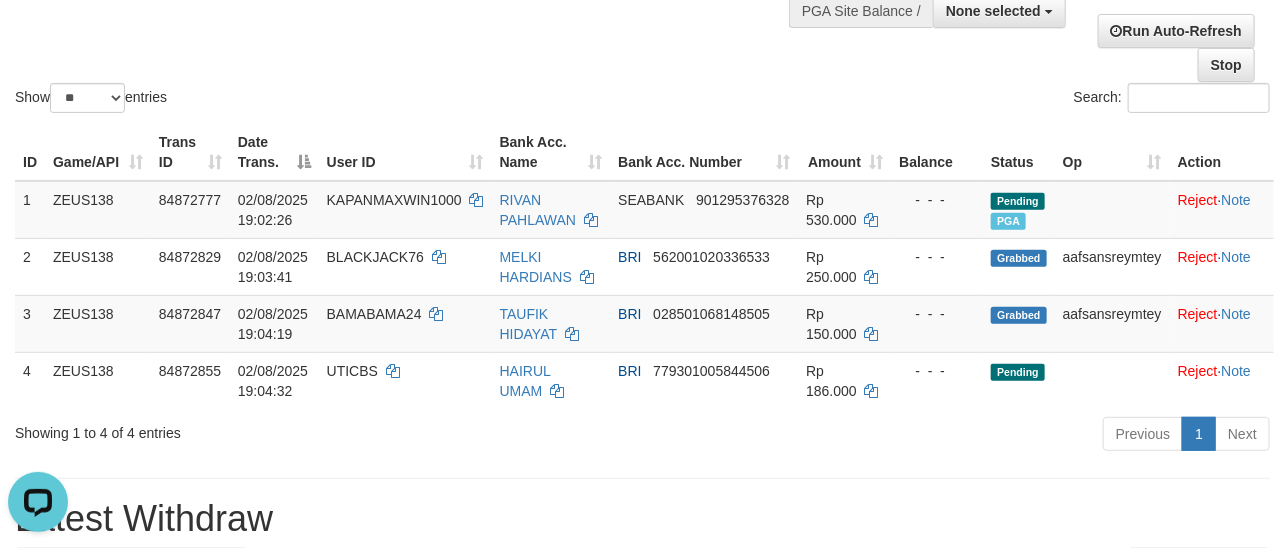 scroll, scrollTop: 0, scrollLeft: 0, axis: both 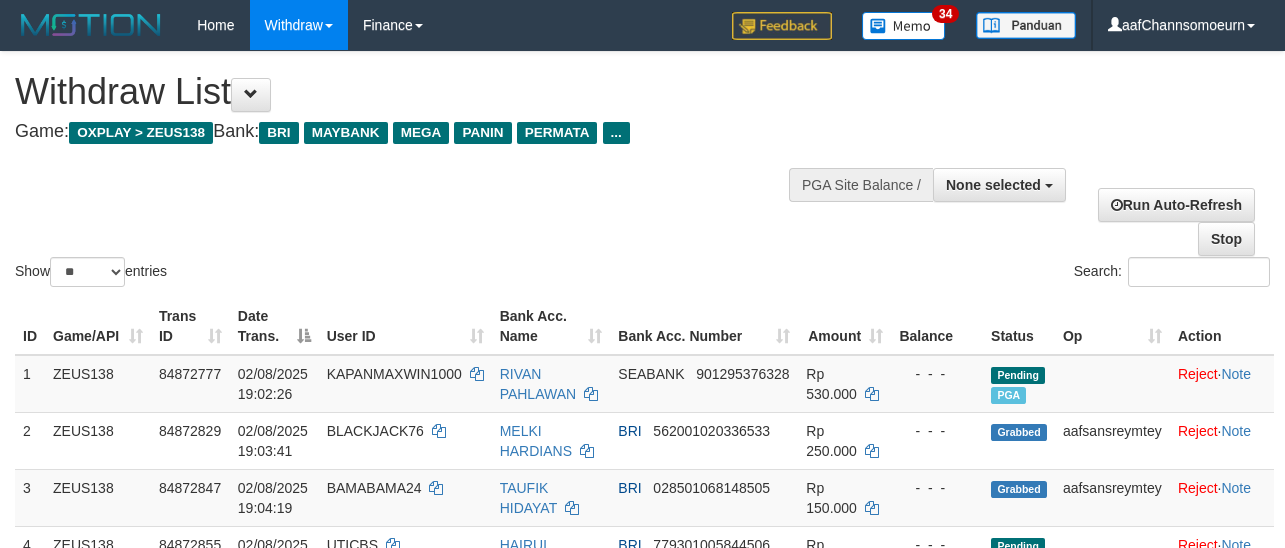 select 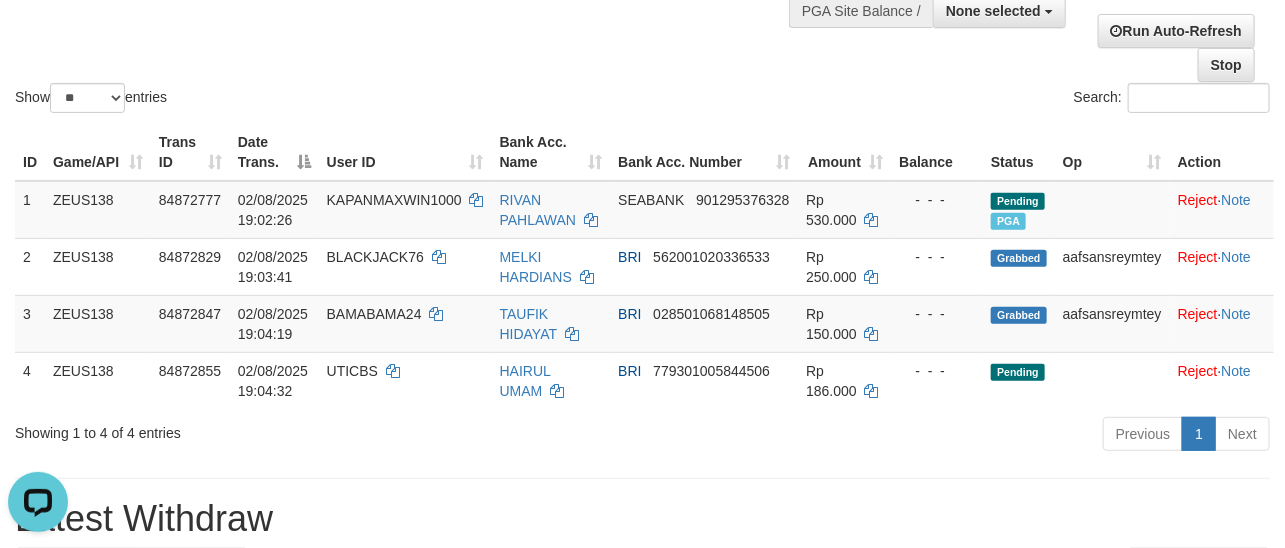 scroll, scrollTop: 0, scrollLeft: 0, axis: both 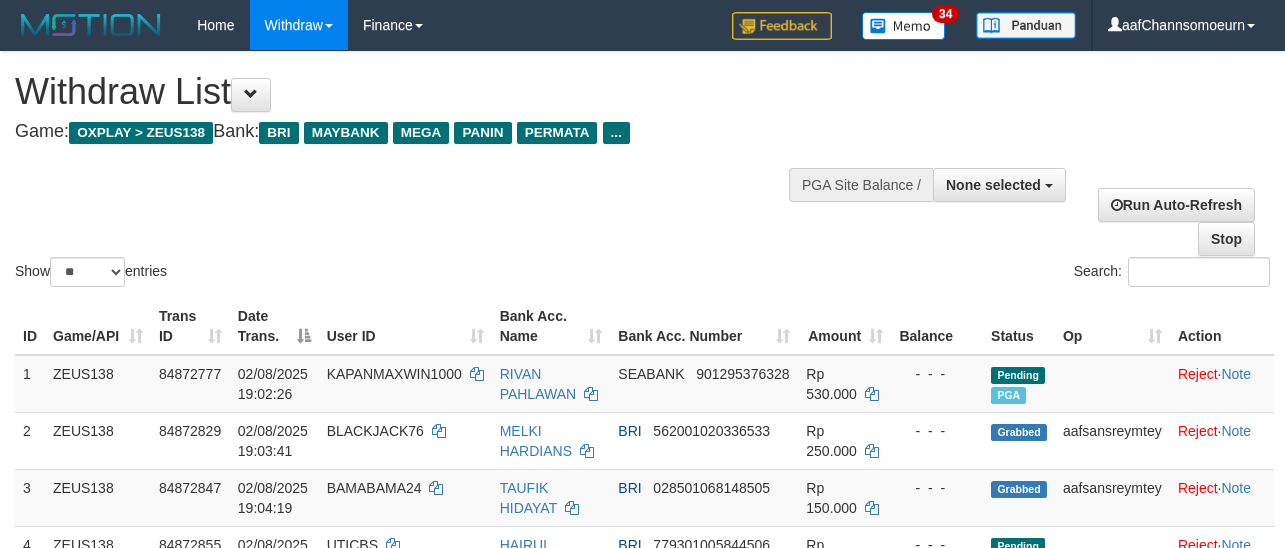 select 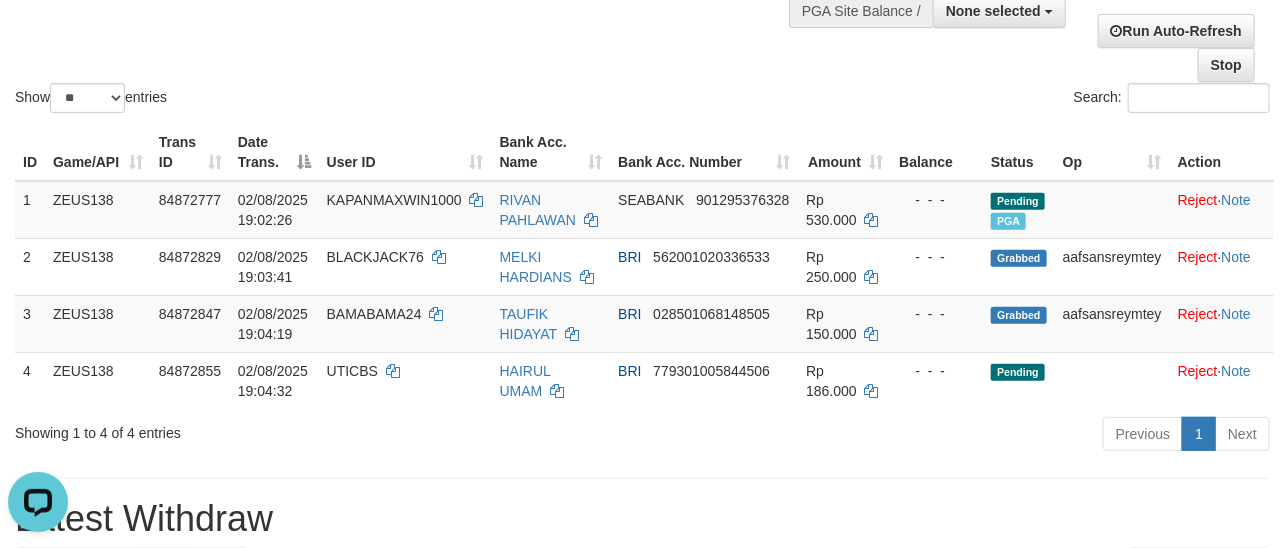 scroll, scrollTop: 0, scrollLeft: 0, axis: both 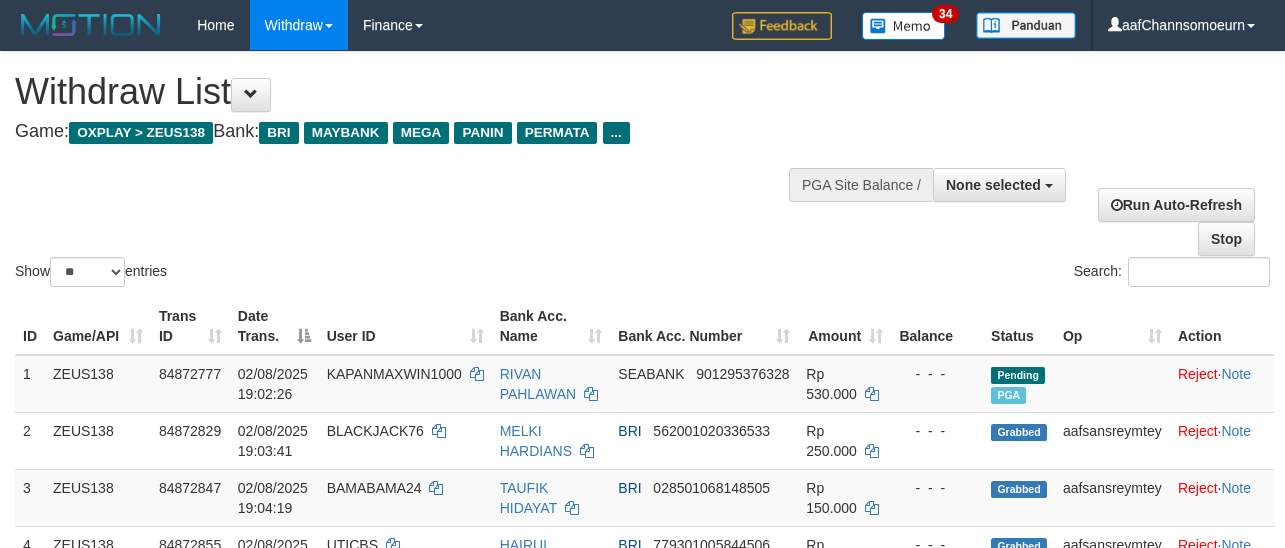 select 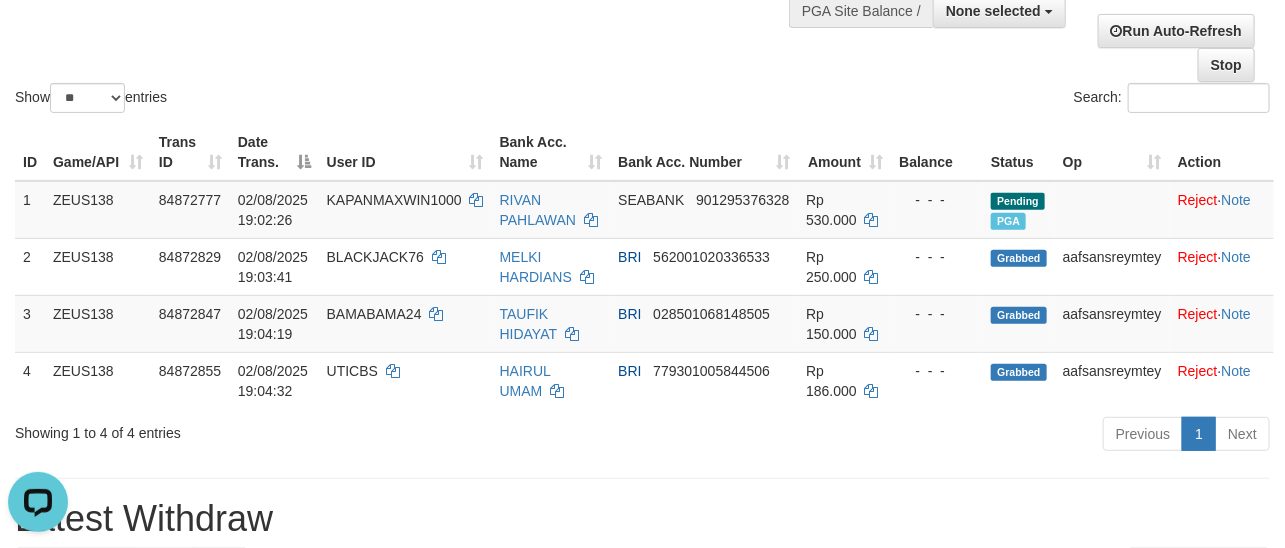 scroll, scrollTop: 0, scrollLeft: 0, axis: both 